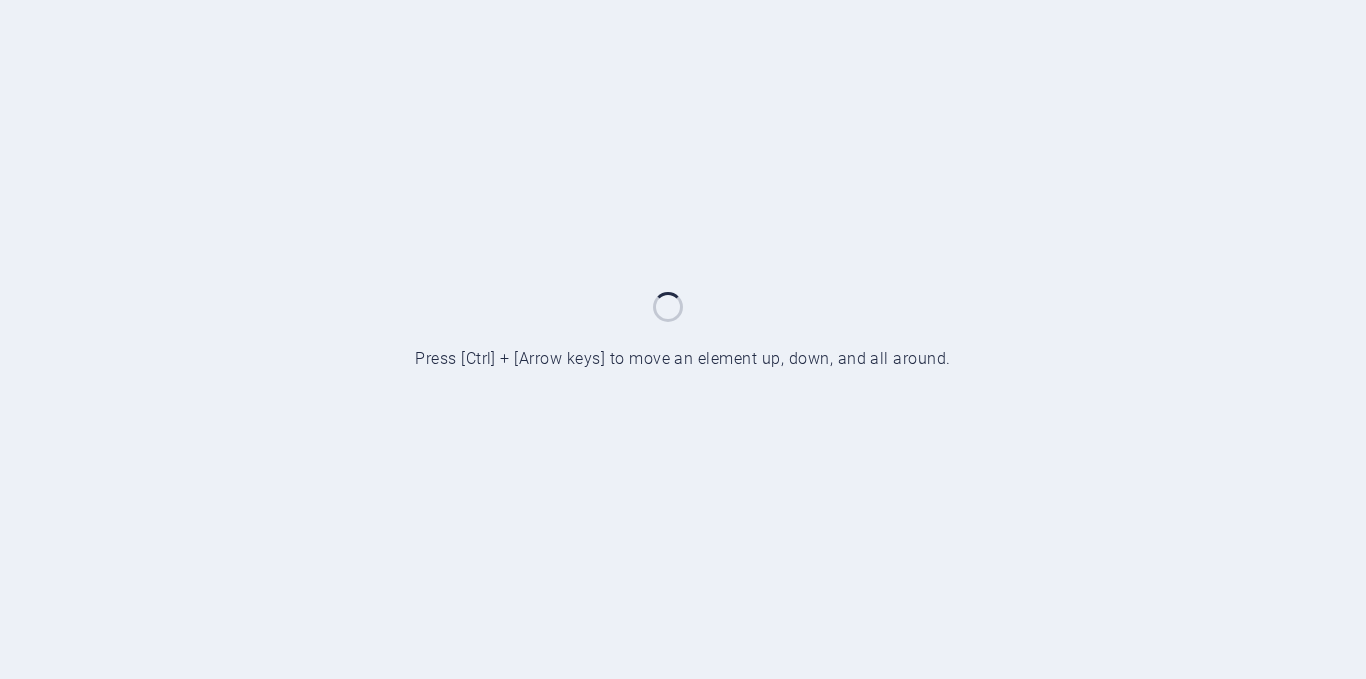scroll, scrollTop: 0, scrollLeft: 0, axis: both 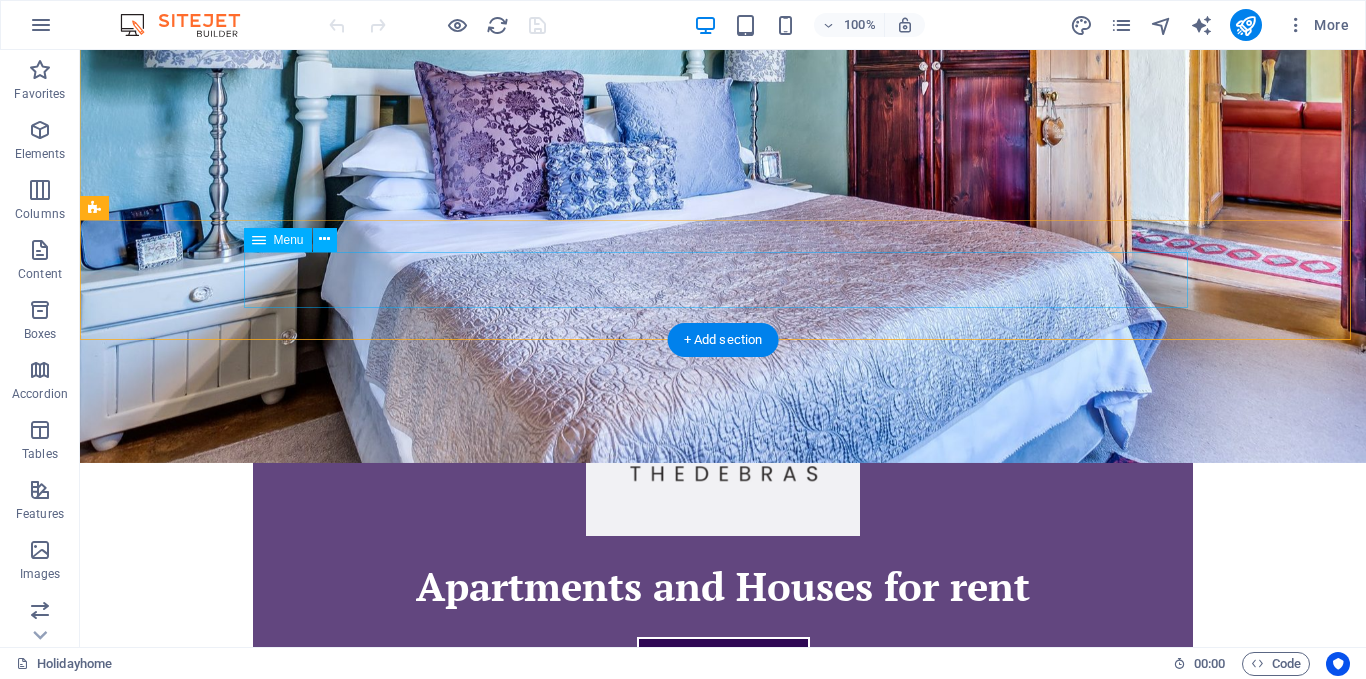 click on "Houses Apartments Book Now Attractions Contact" at bounding box center [723, 941] 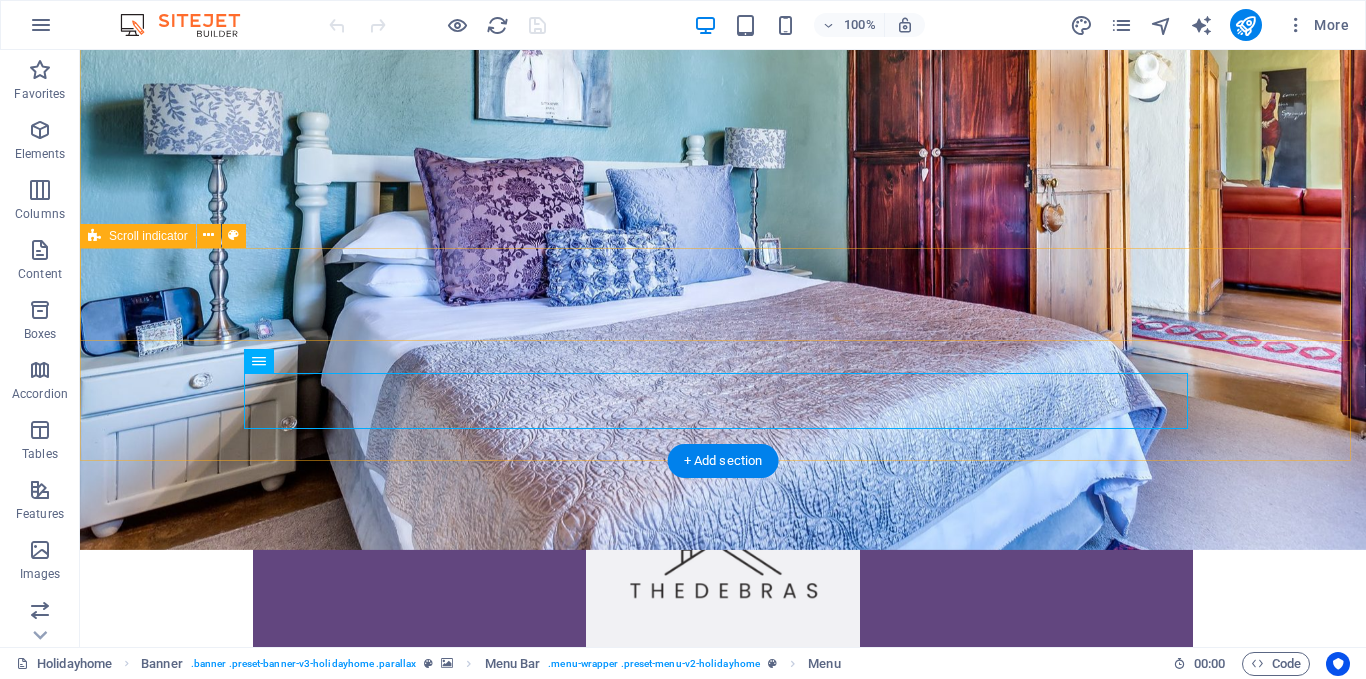 scroll, scrollTop: 292, scrollLeft: 0, axis: vertical 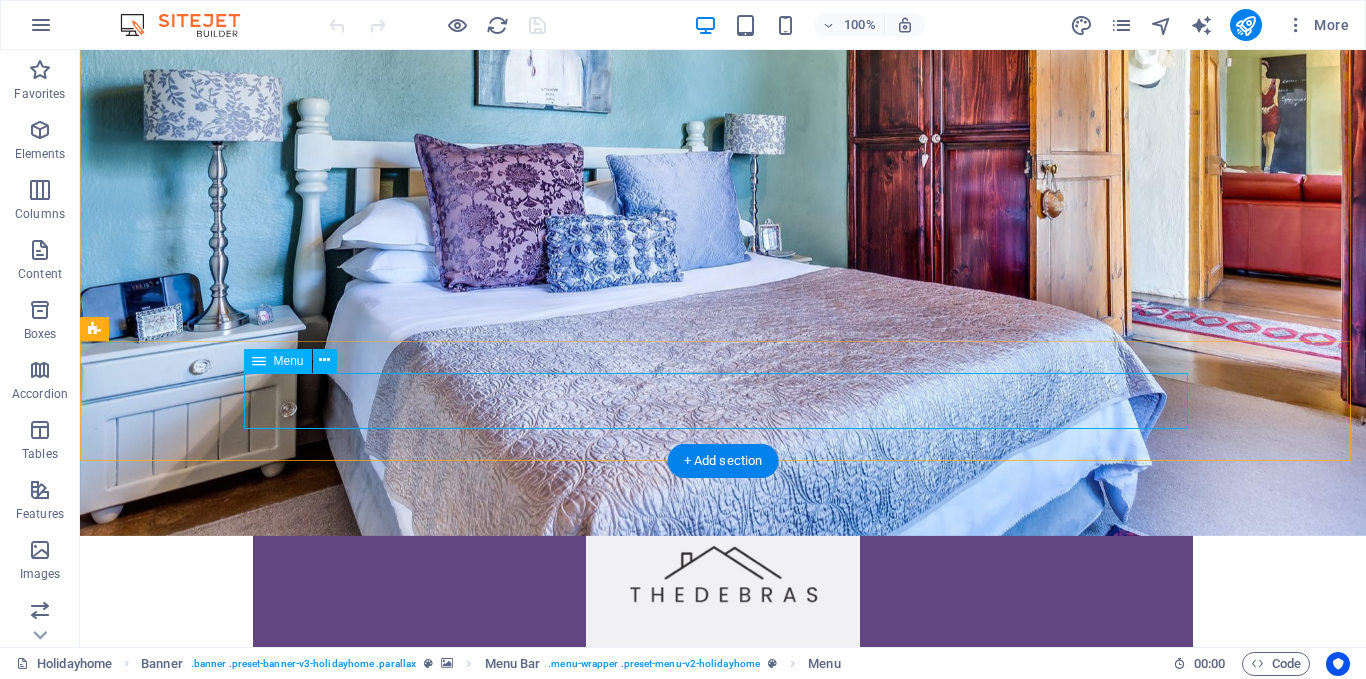 click on "Houses Apartments Book Now Attractions Contact" at bounding box center (723, 1062) 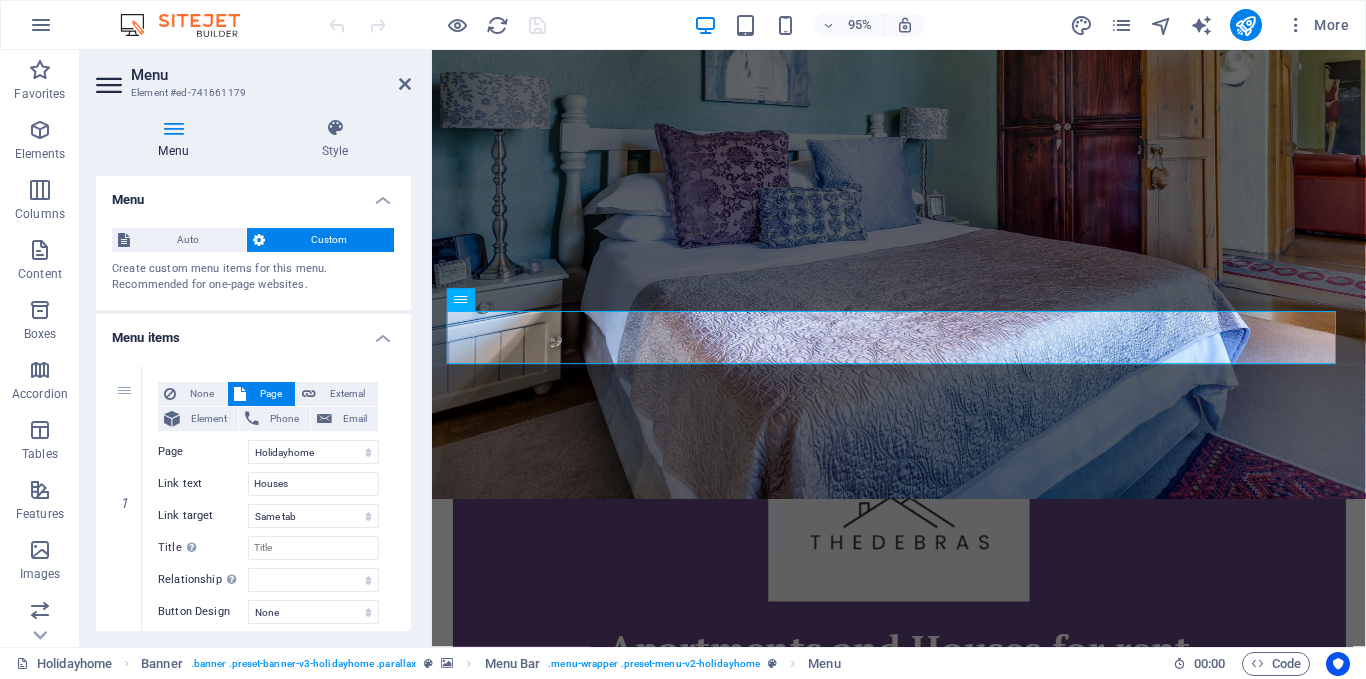 scroll, scrollTop: 338, scrollLeft: 0, axis: vertical 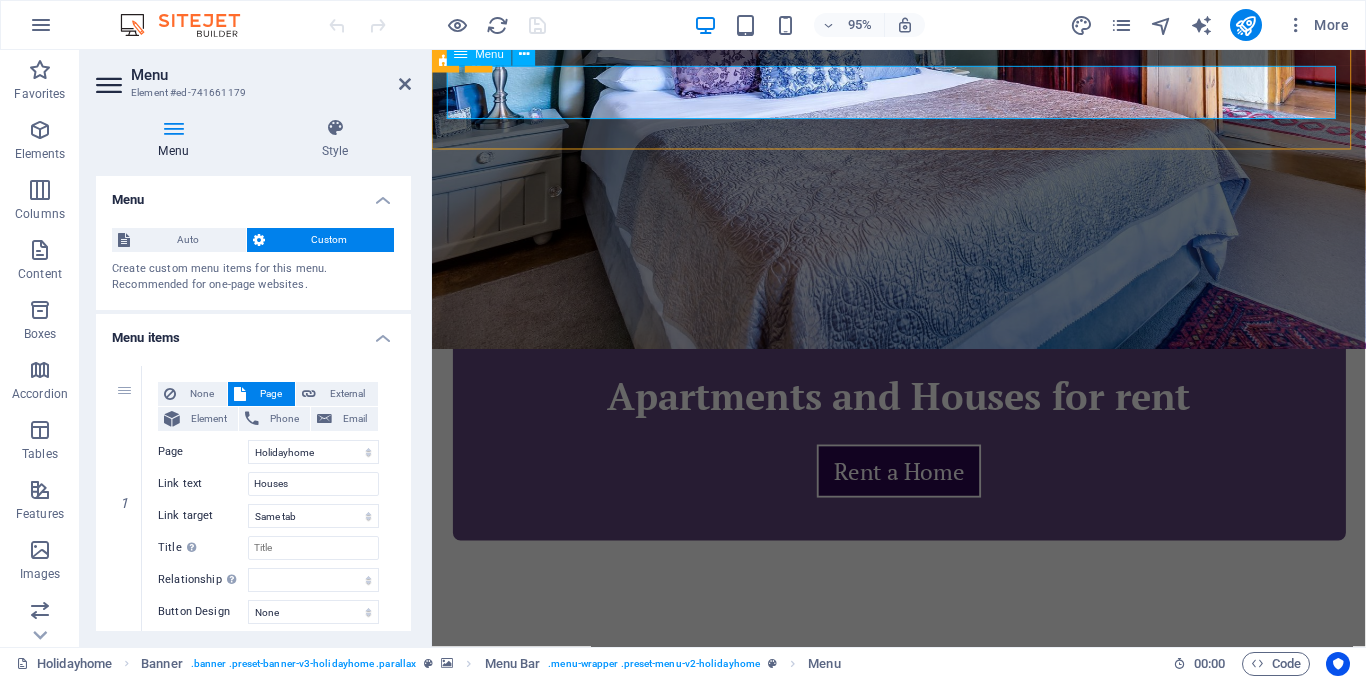 click on "Houses Apartments Book Now Attractions Contact" at bounding box center (924, 769) 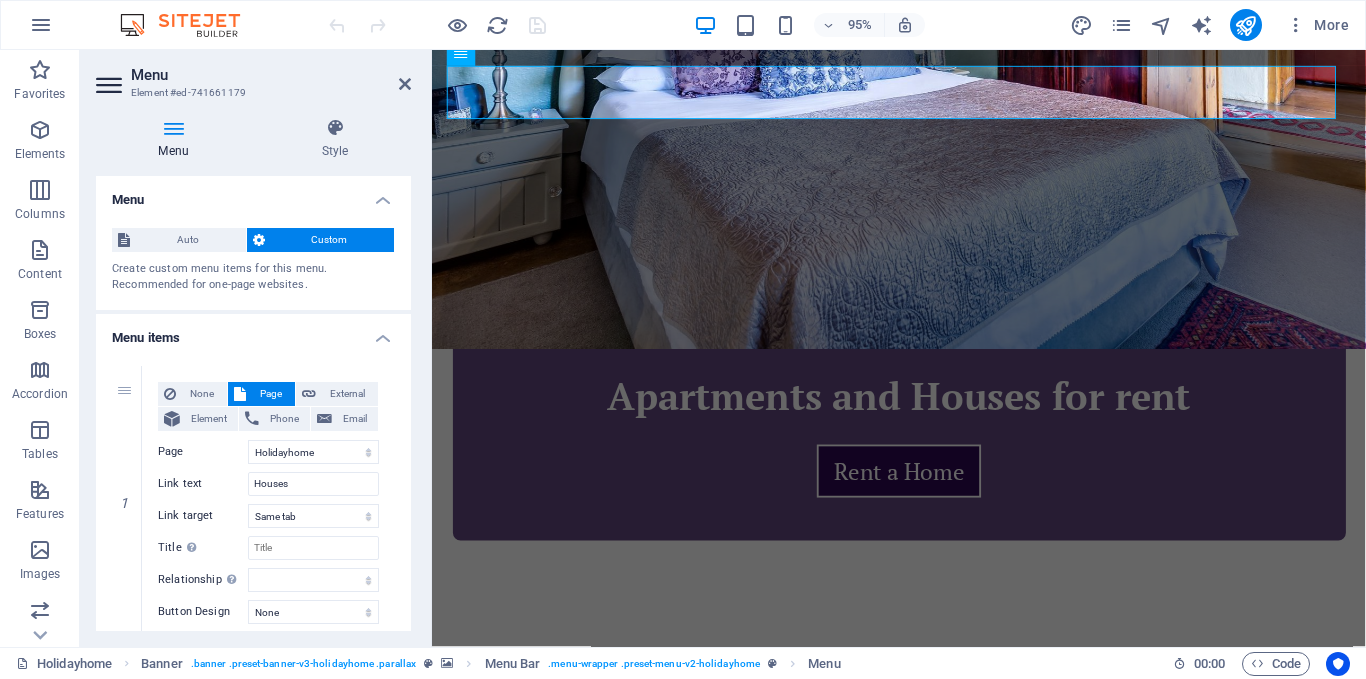 scroll, scrollTop: 11, scrollLeft: 0, axis: vertical 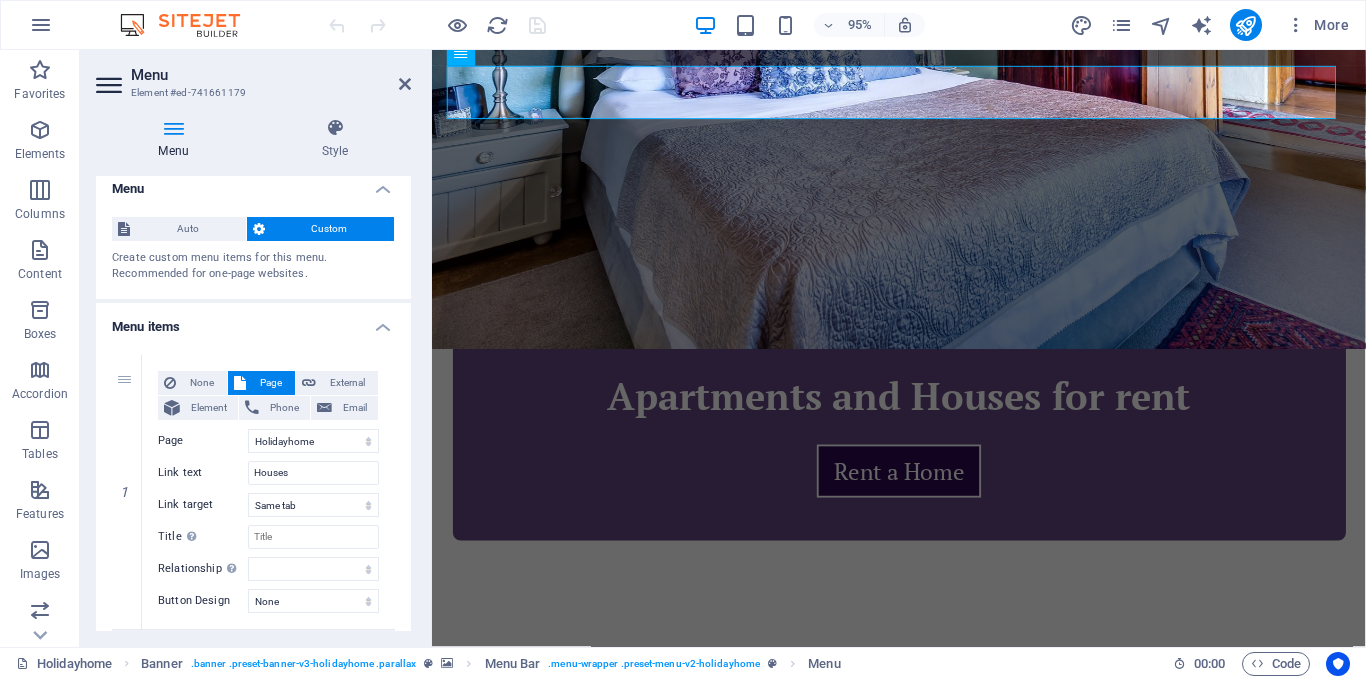 click on "Auto Custom Create custom menu items for this menu. Recommended for one-page websites. Manage pages" at bounding box center (253, 250) 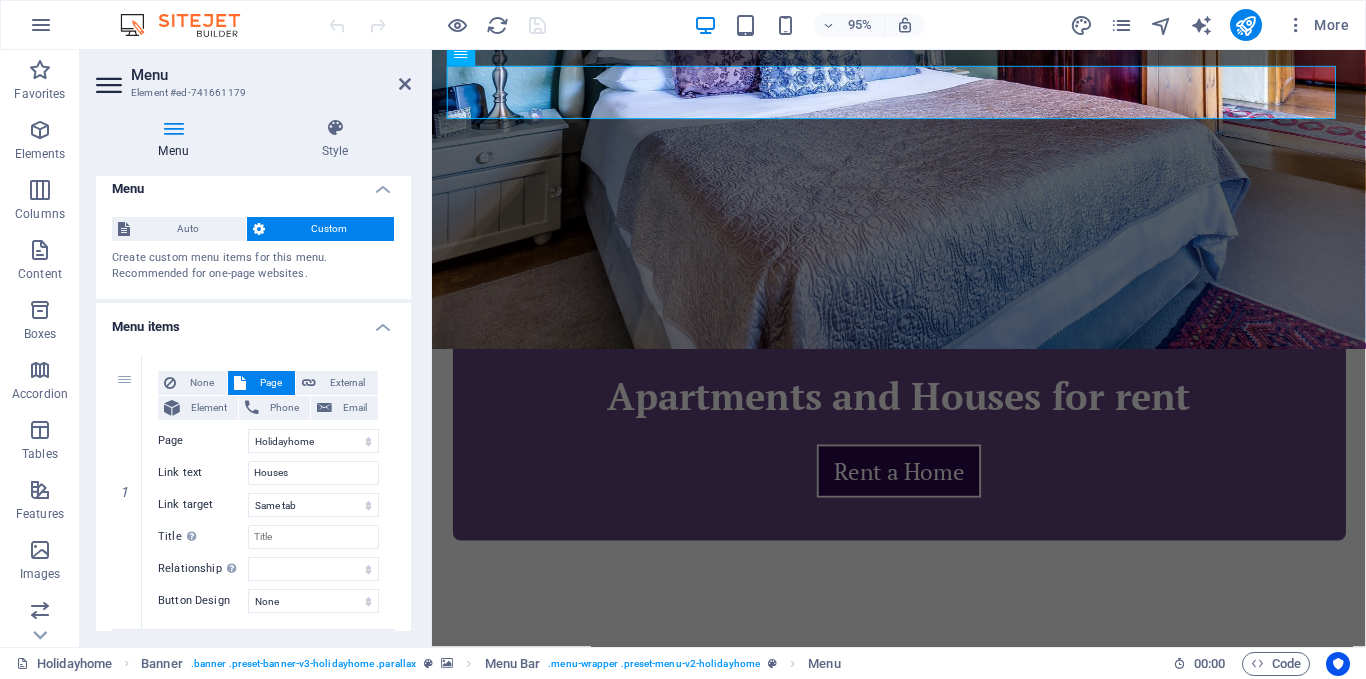 drag, startPoint x: 411, startPoint y: 262, endPoint x: 397, endPoint y: 307, distance: 47.127487 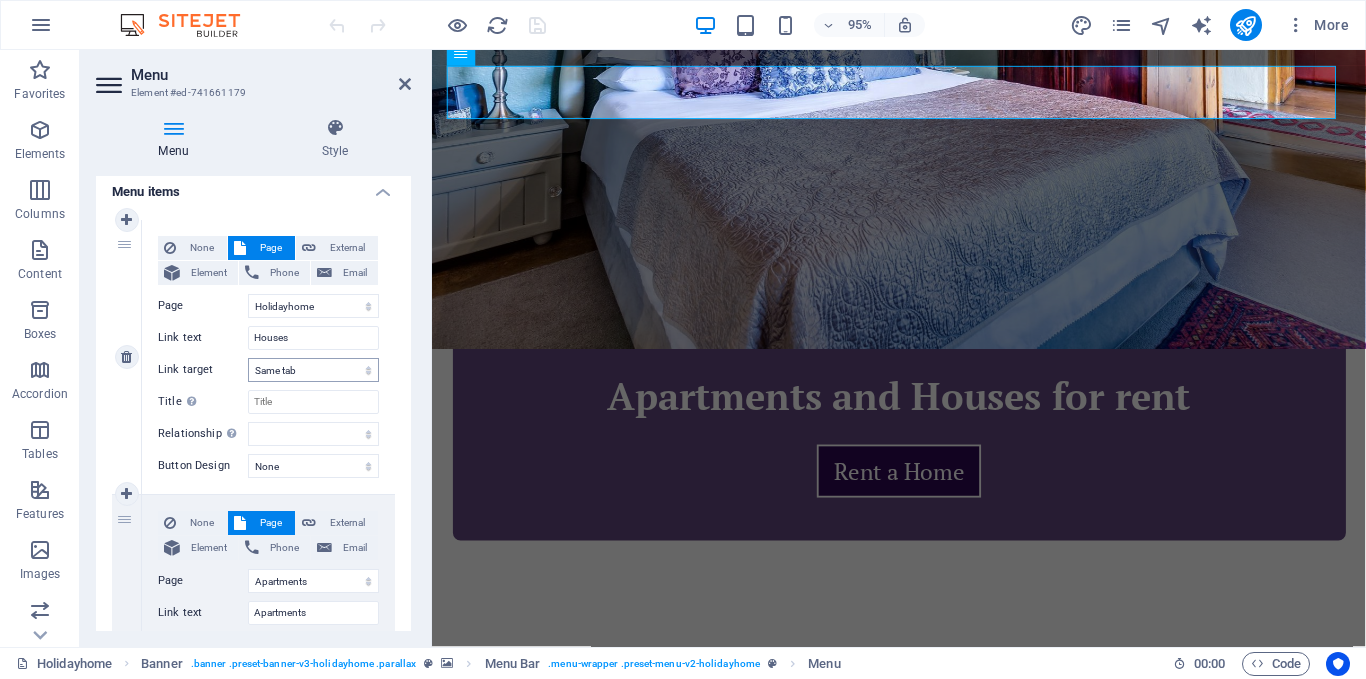 scroll, scrollTop: 147, scrollLeft: 0, axis: vertical 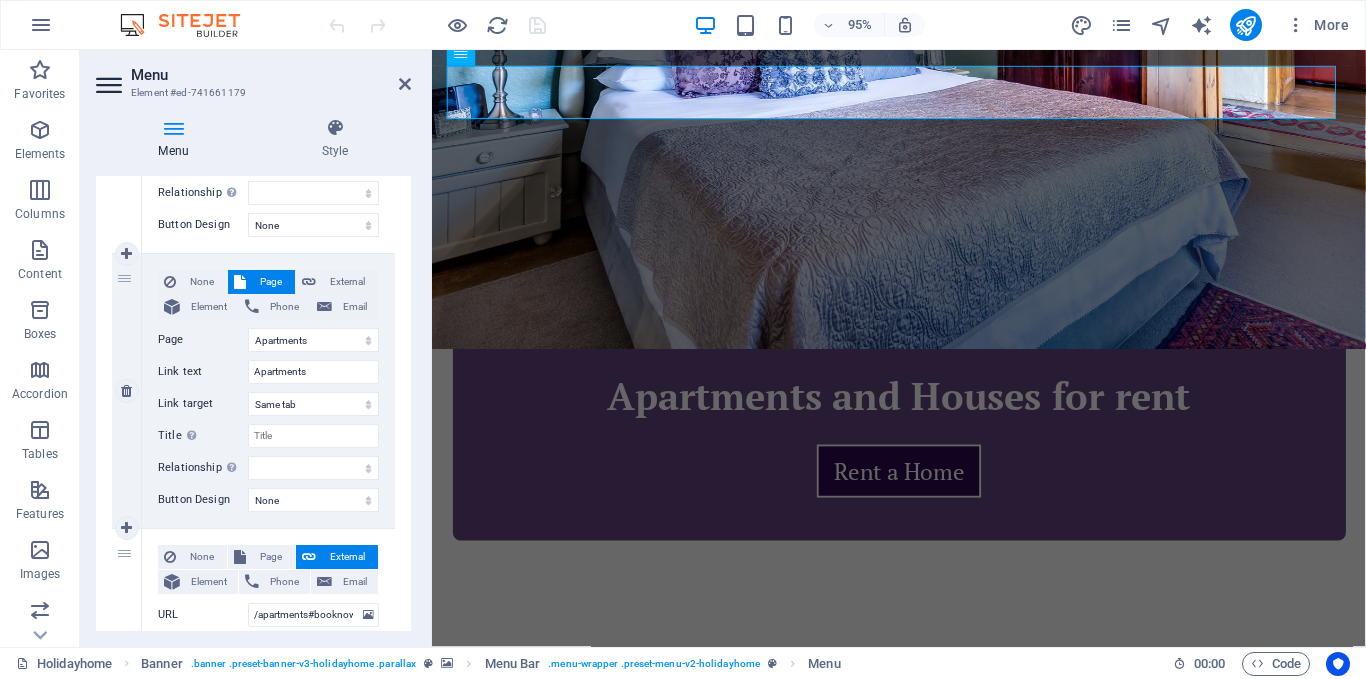 click on "Page" at bounding box center [270, 282] 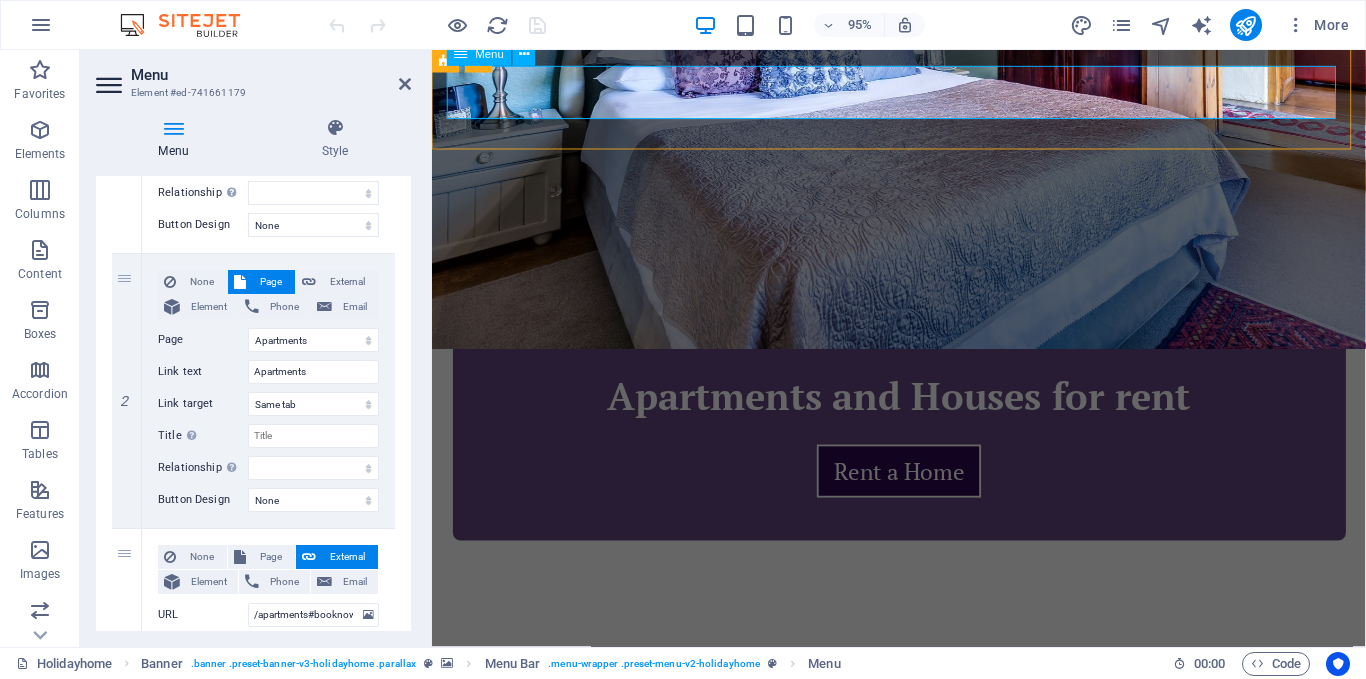 click on "Houses Apartments Book Now Attractions Contact" at bounding box center [924, 769] 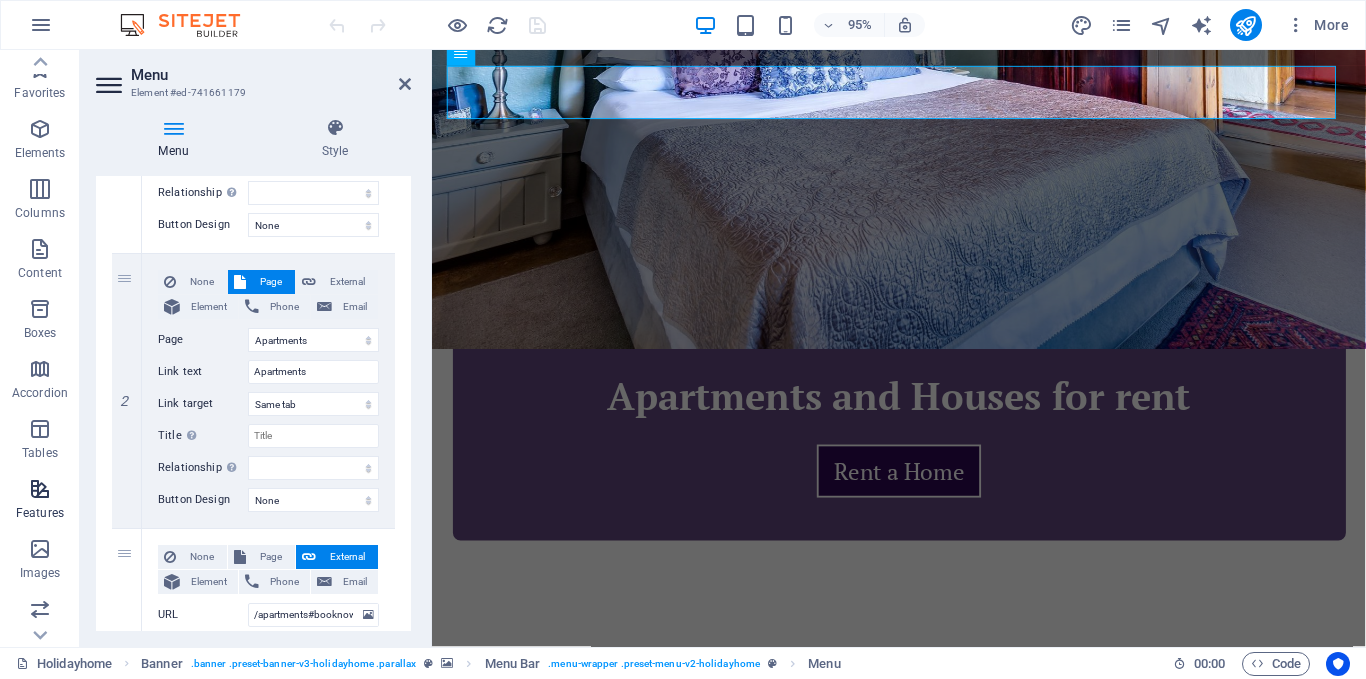 scroll, scrollTop: 0, scrollLeft: 0, axis: both 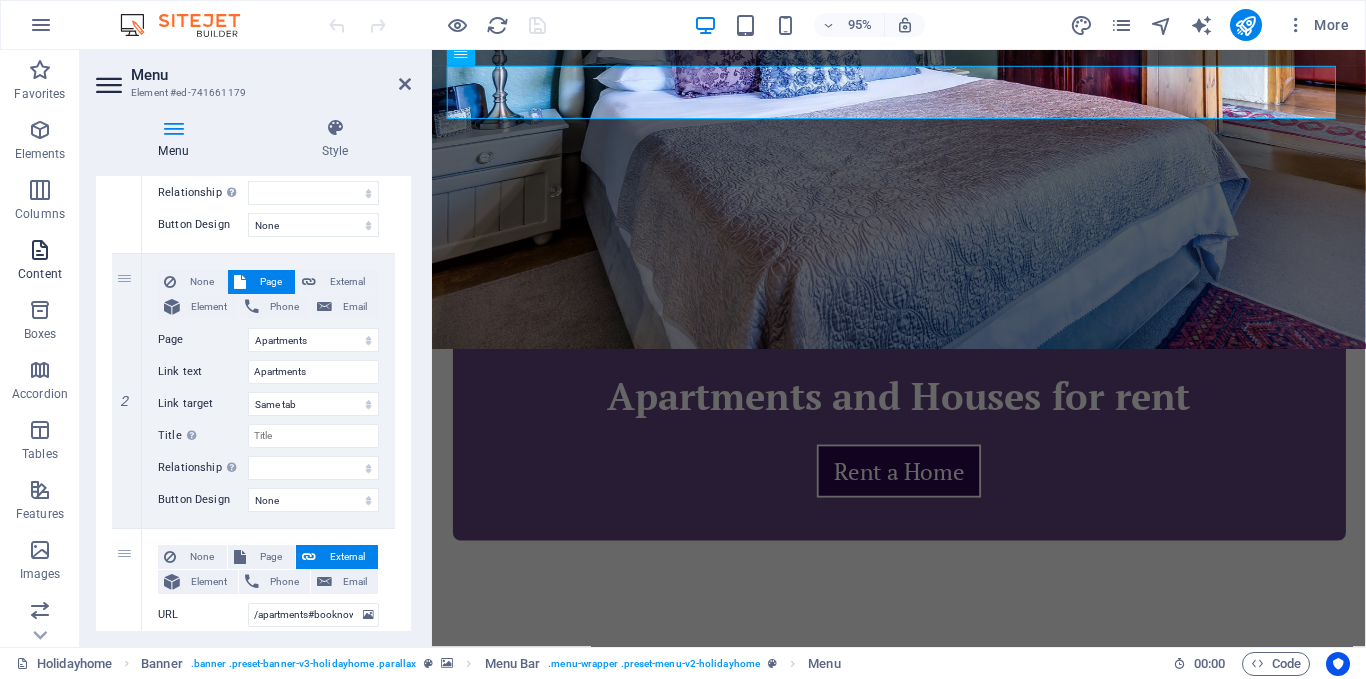 click at bounding box center [40, 250] 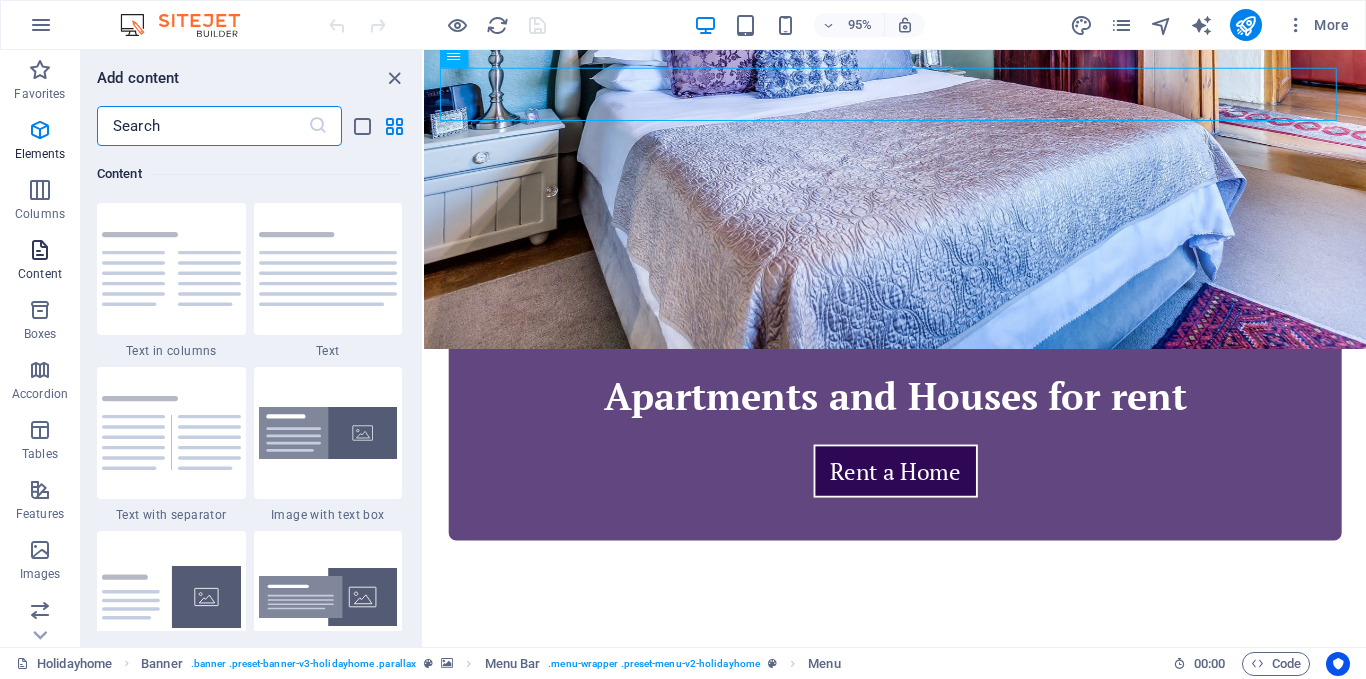 scroll, scrollTop: 3499, scrollLeft: 0, axis: vertical 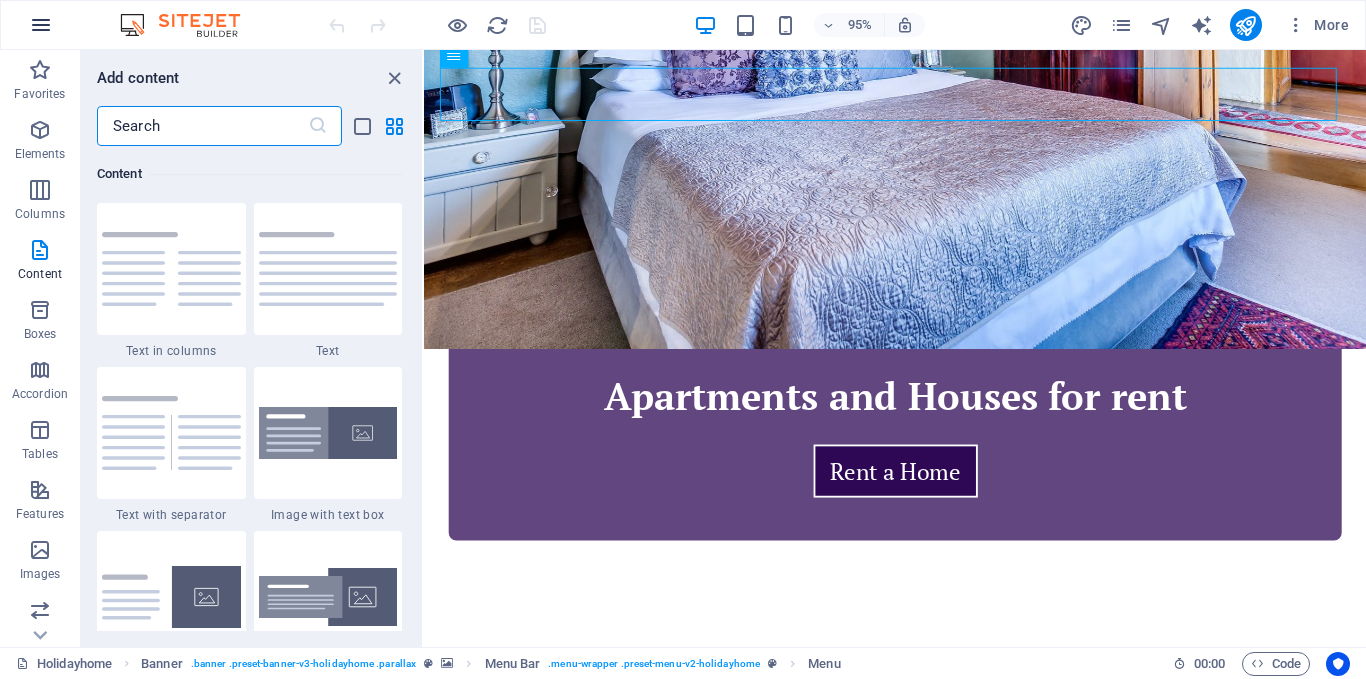 click at bounding box center (41, 25) 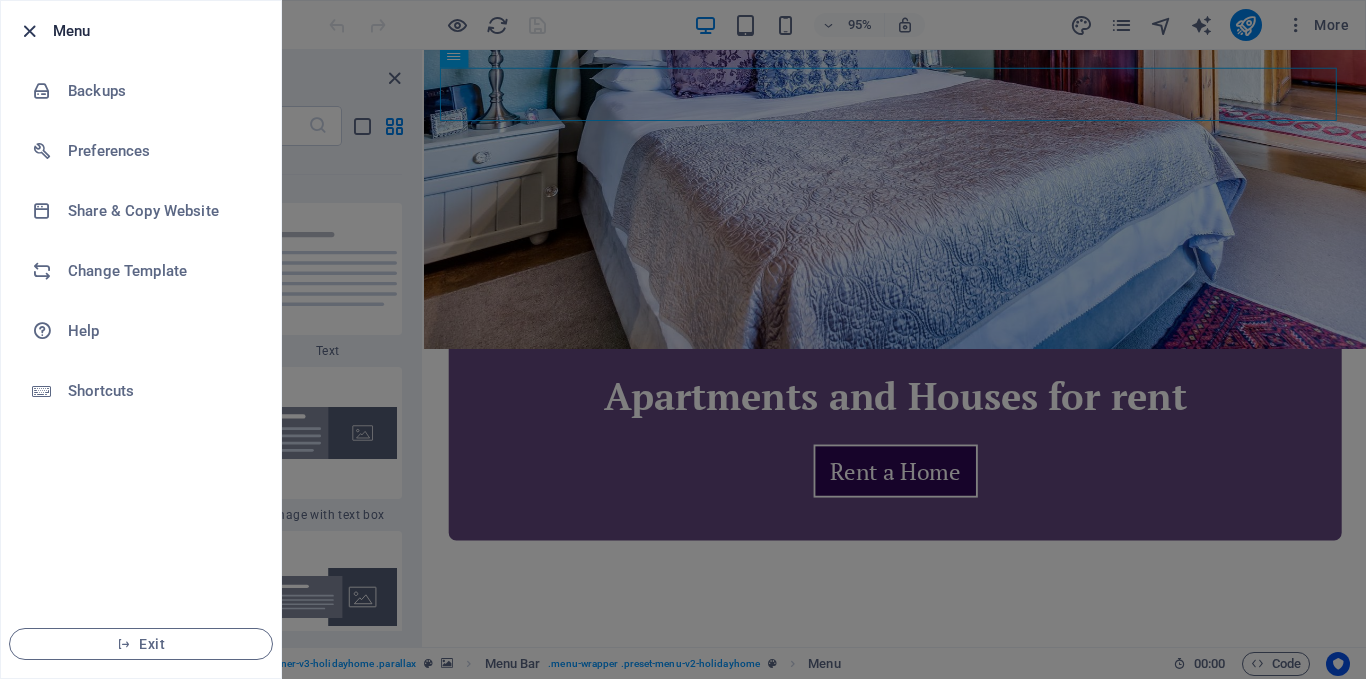click at bounding box center [29, 31] 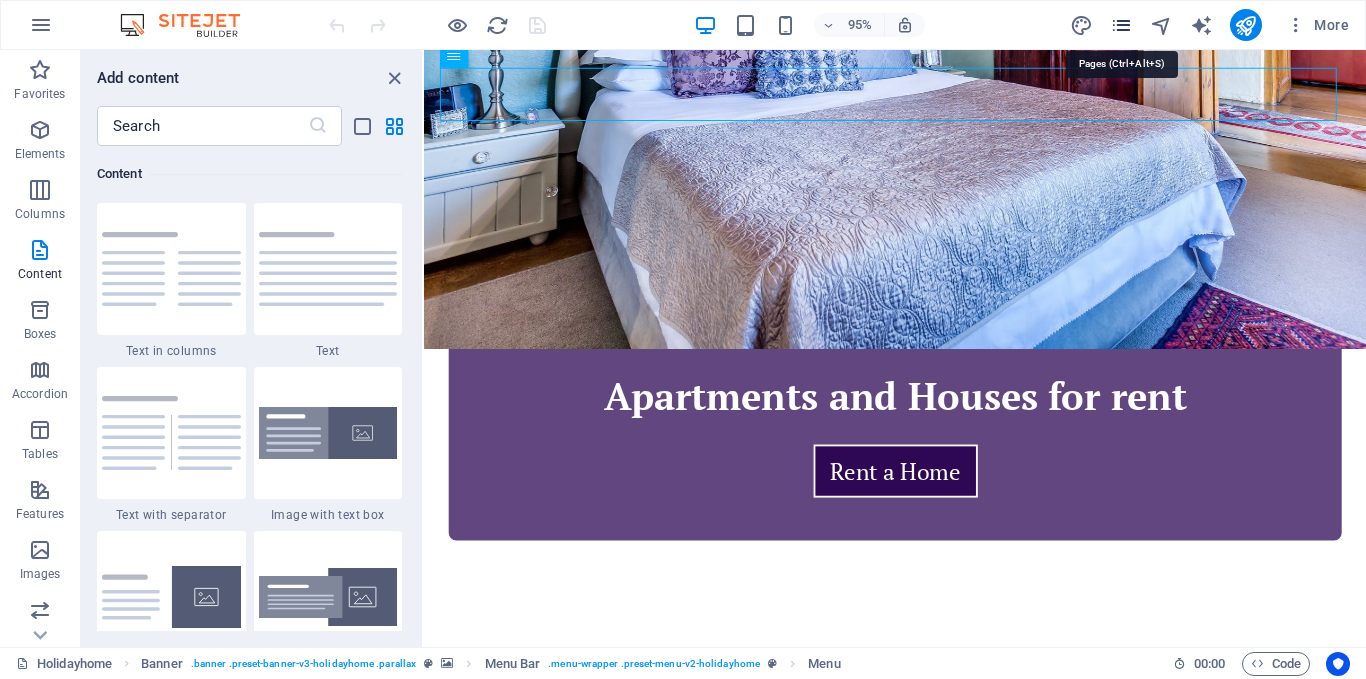 click at bounding box center (1121, 25) 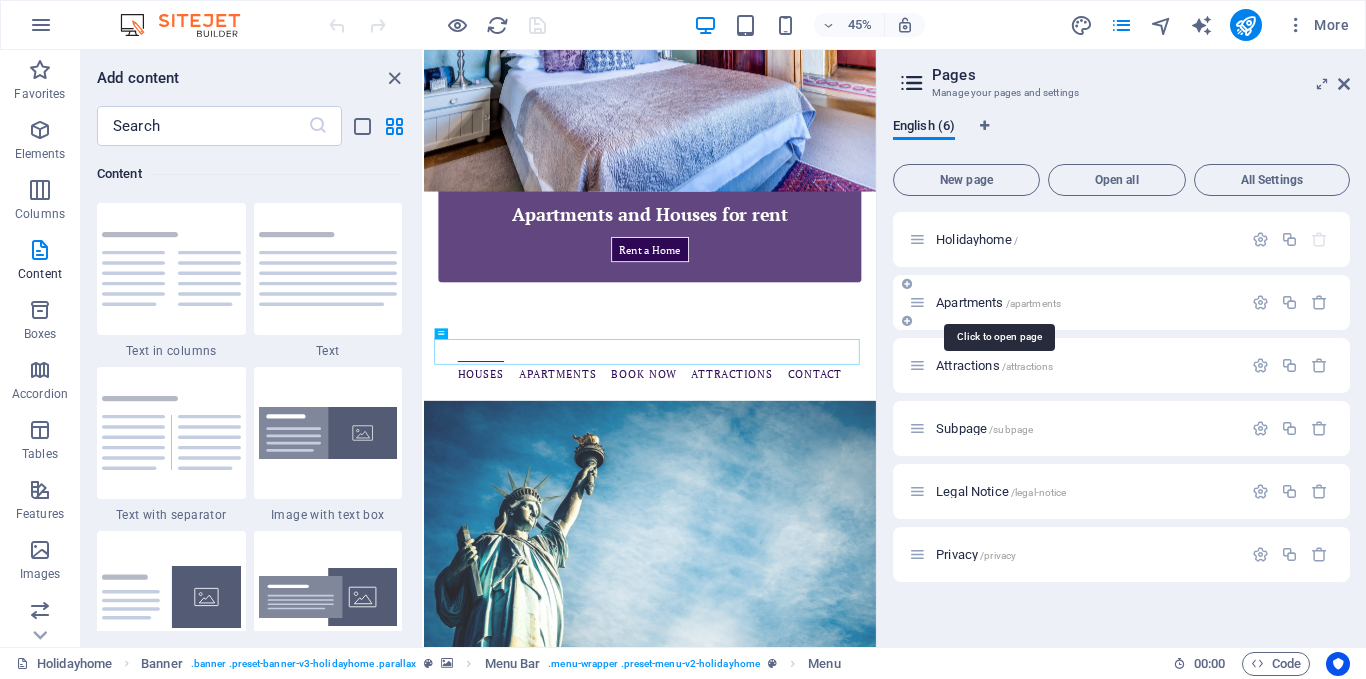 click on "Apartments /apartments" at bounding box center [998, 302] 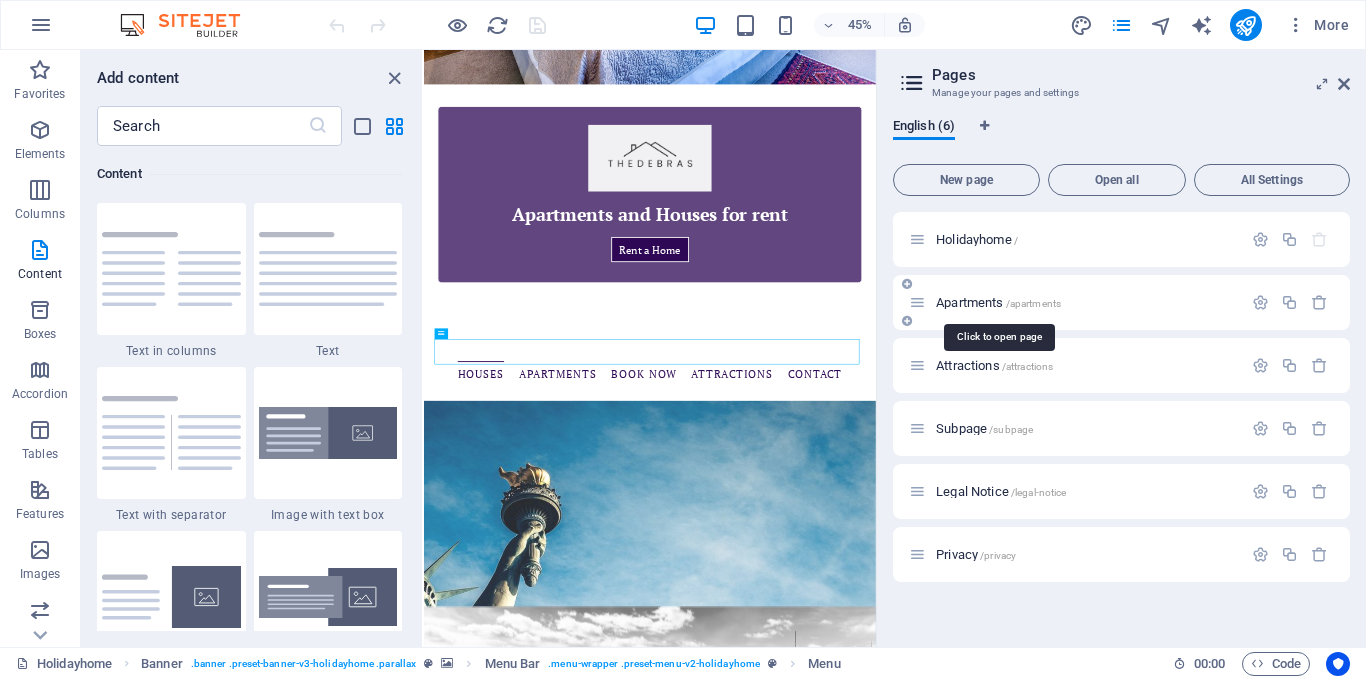 scroll, scrollTop: 0, scrollLeft: 0, axis: both 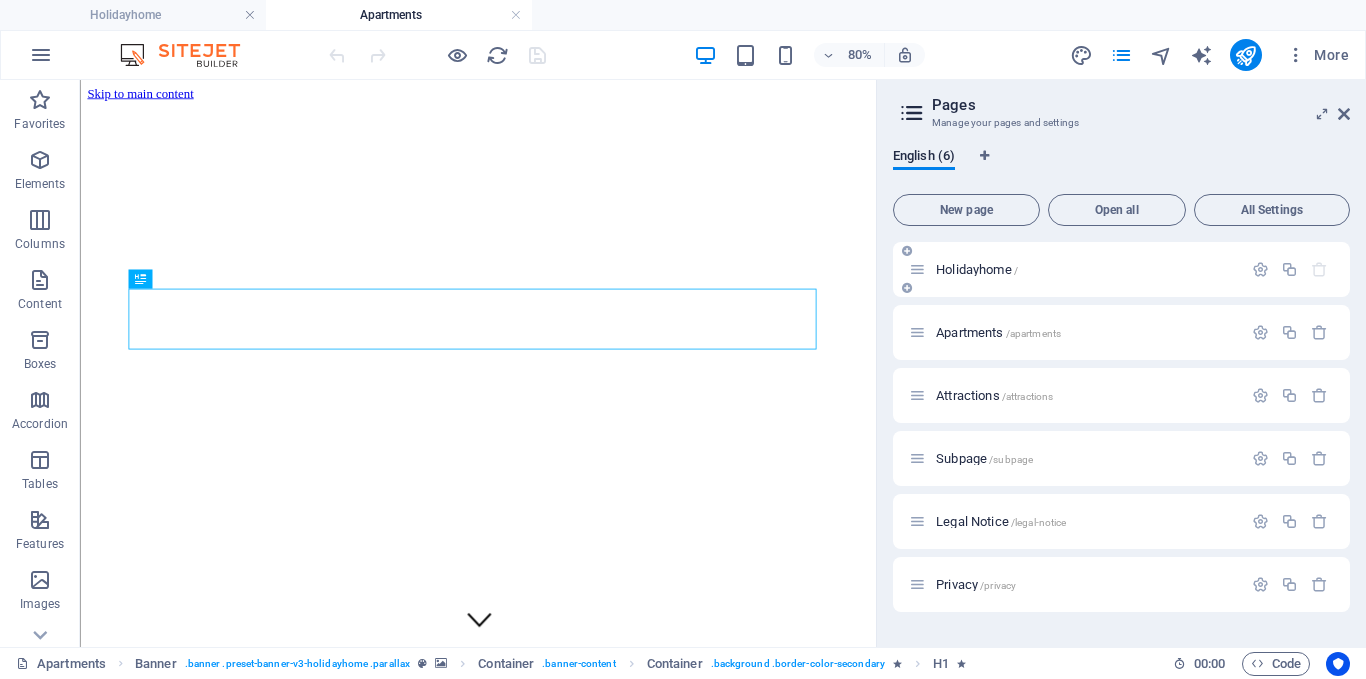 click on "Holidayhome /" at bounding box center (977, 269) 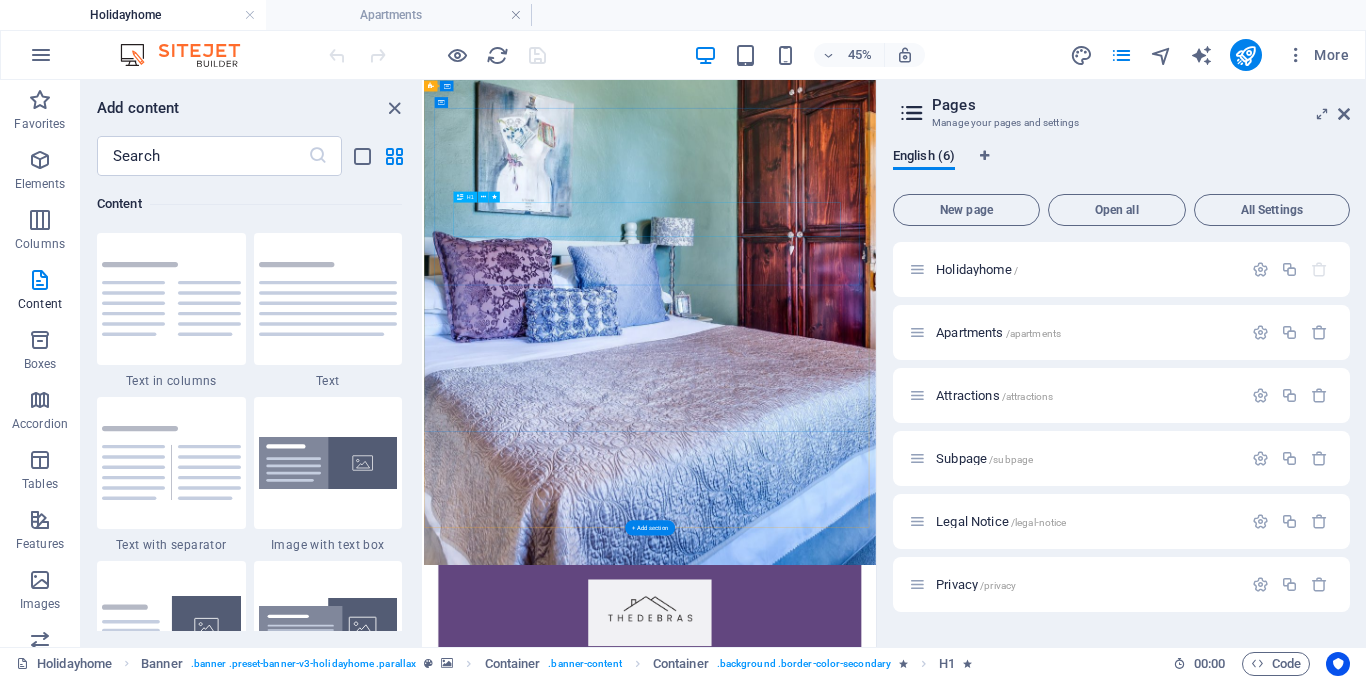 scroll, scrollTop: 138, scrollLeft: 0, axis: vertical 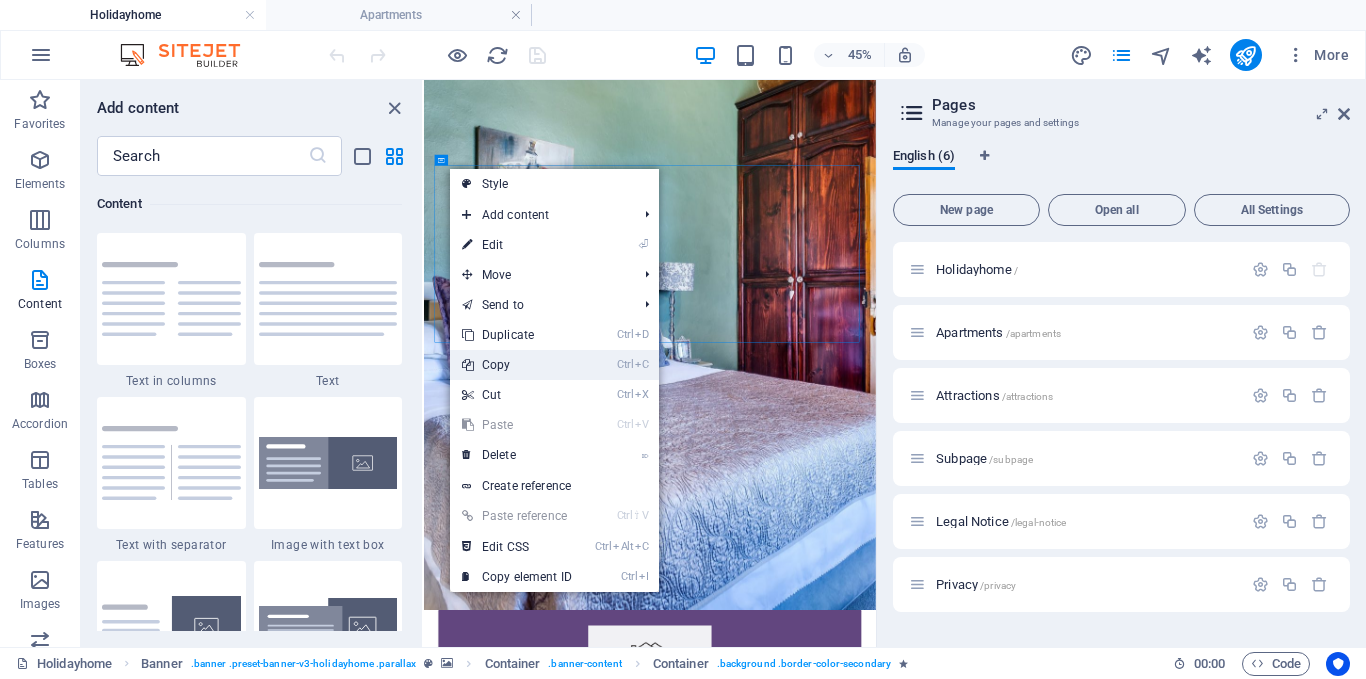click on "Ctrl C  Copy" at bounding box center [517, 365] 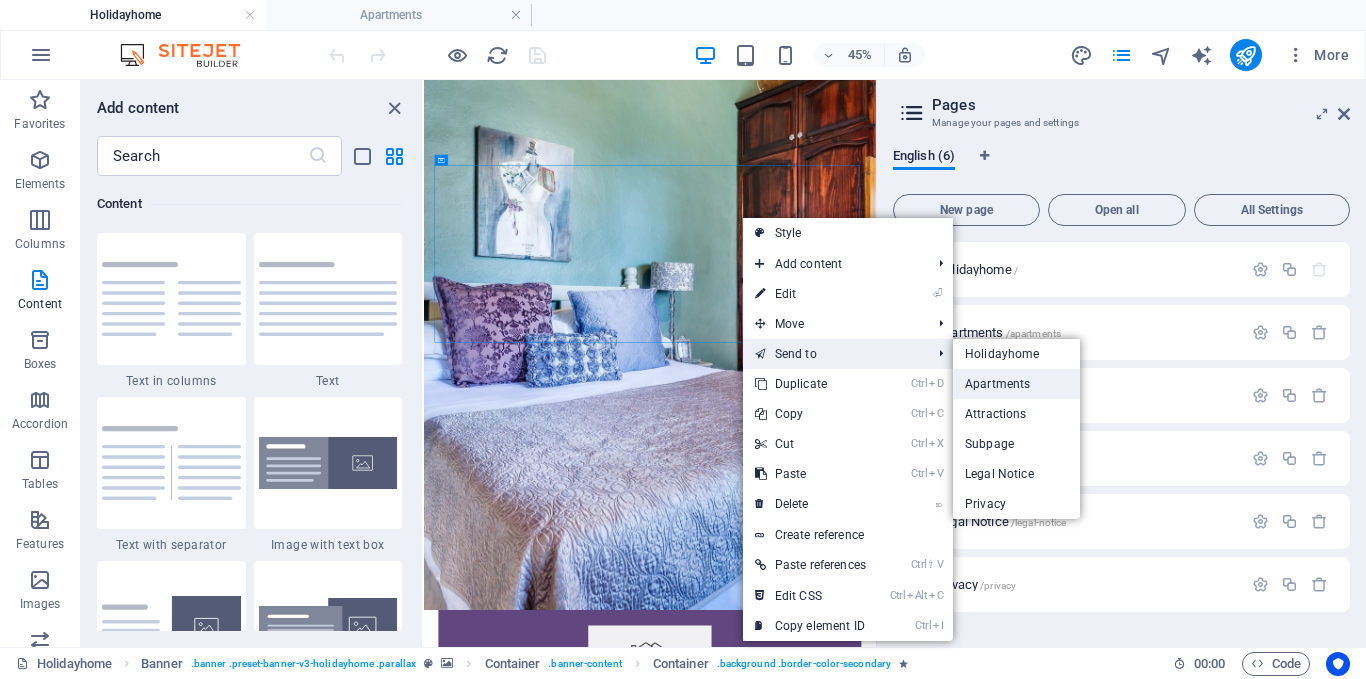 click on "Apartments" at bounding box center [1016, 384] 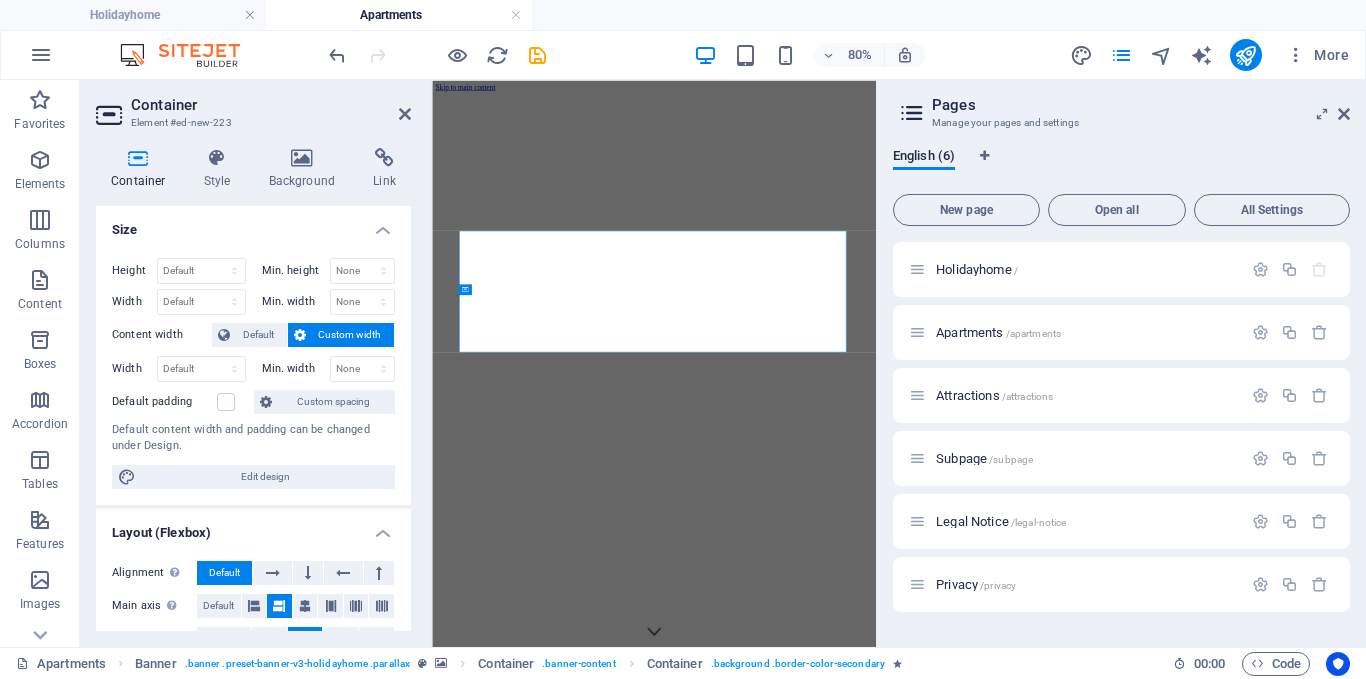 scroll, scrollTop: 0, scrollLeft: 0, axis: both 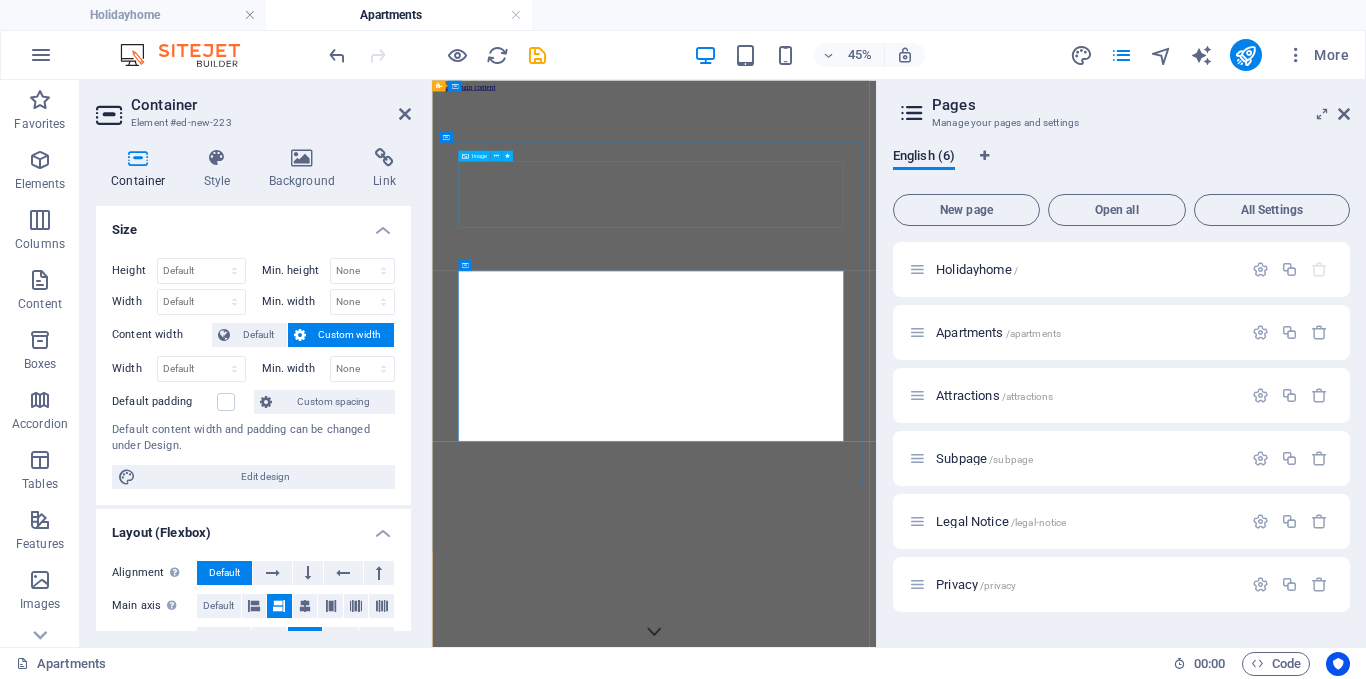 click at bounding box center (925, 1486) 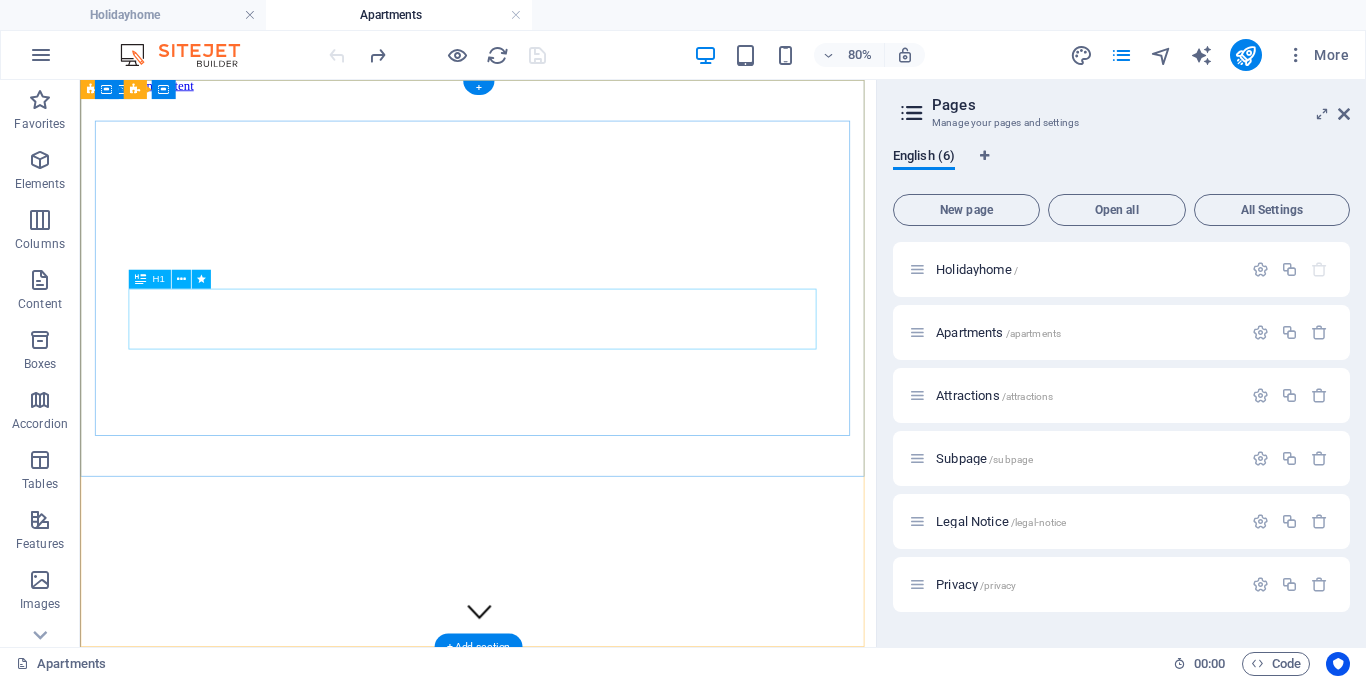 scroll, scrollTop: 0, scrollLeft: 0, axis: both 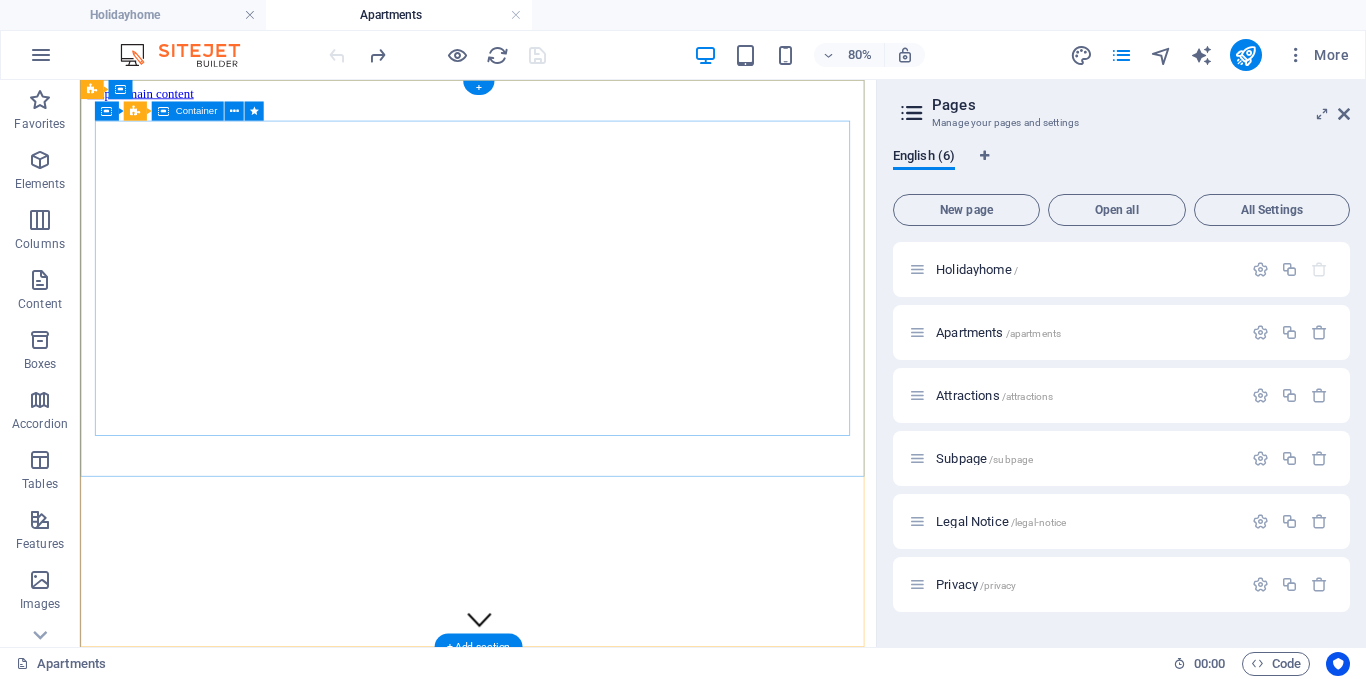 click on "Our Apartments Rent an Apartment" at bounding box center [577, 995] 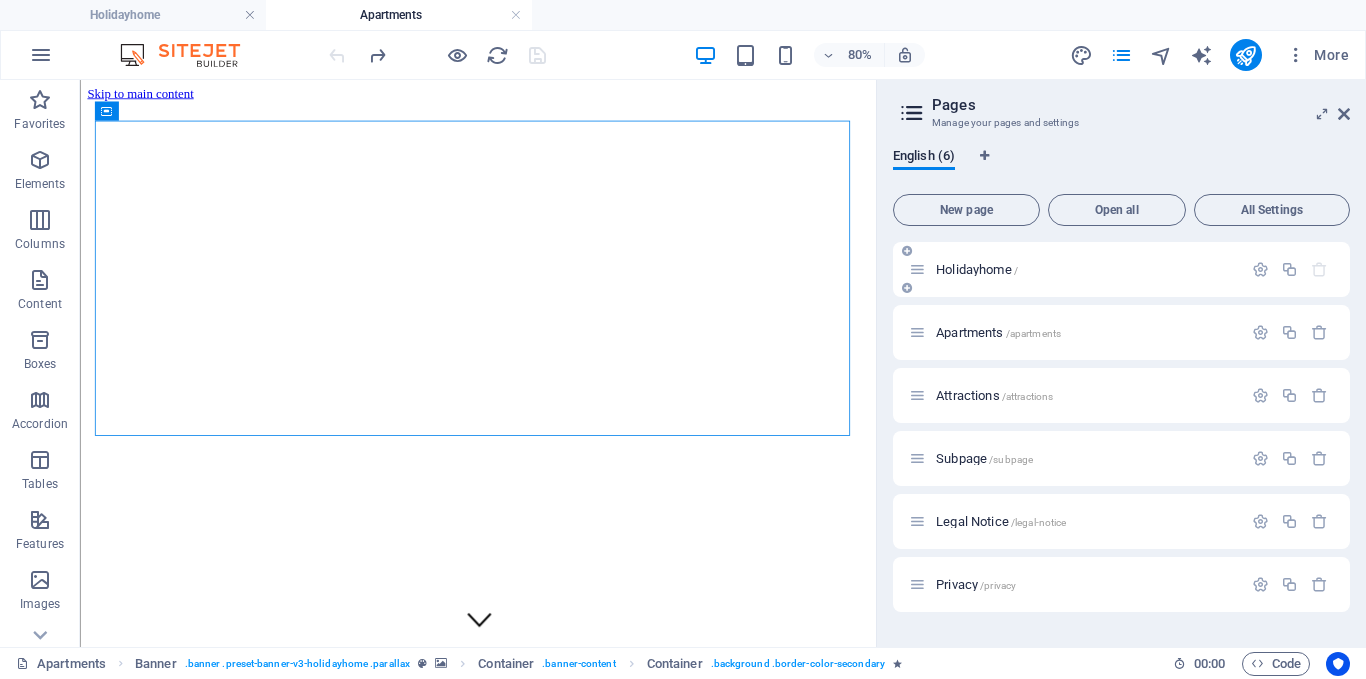 click on "Holidayhome /" at bounding box center (977, 269) 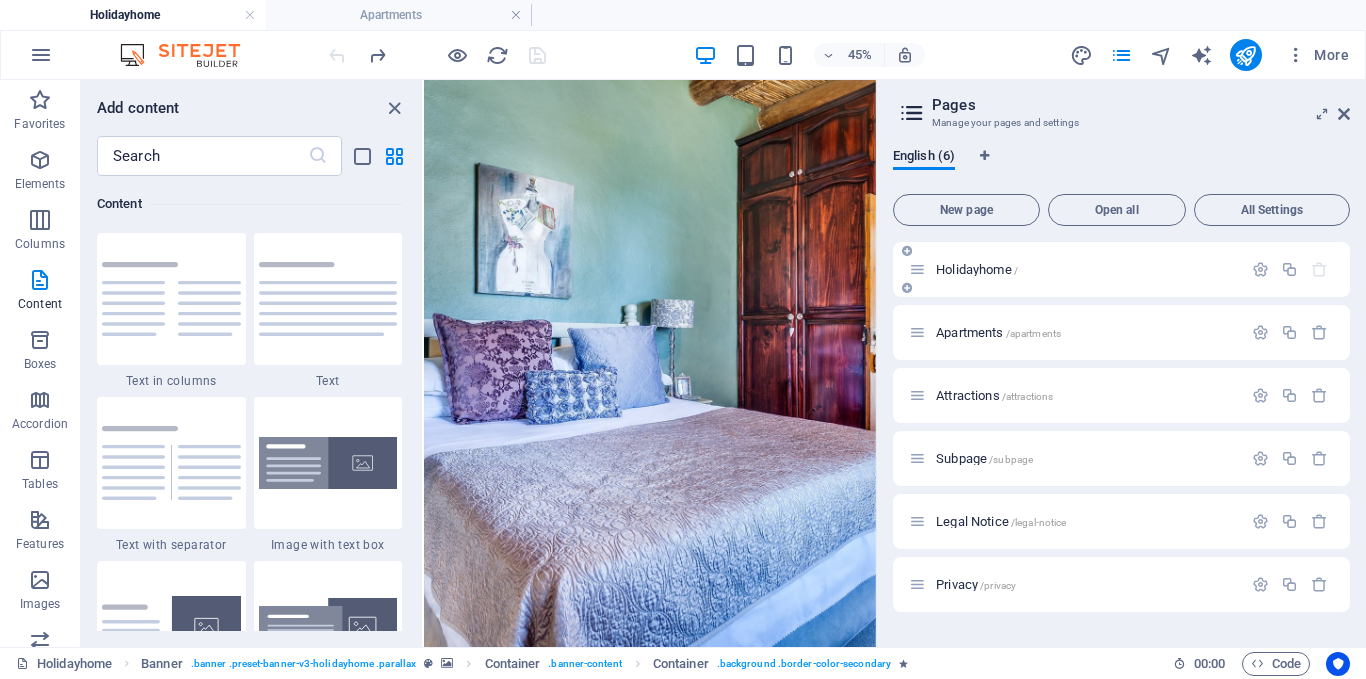 scroll, scrollTop: 138, scrollLeft: 0, axis: vertical 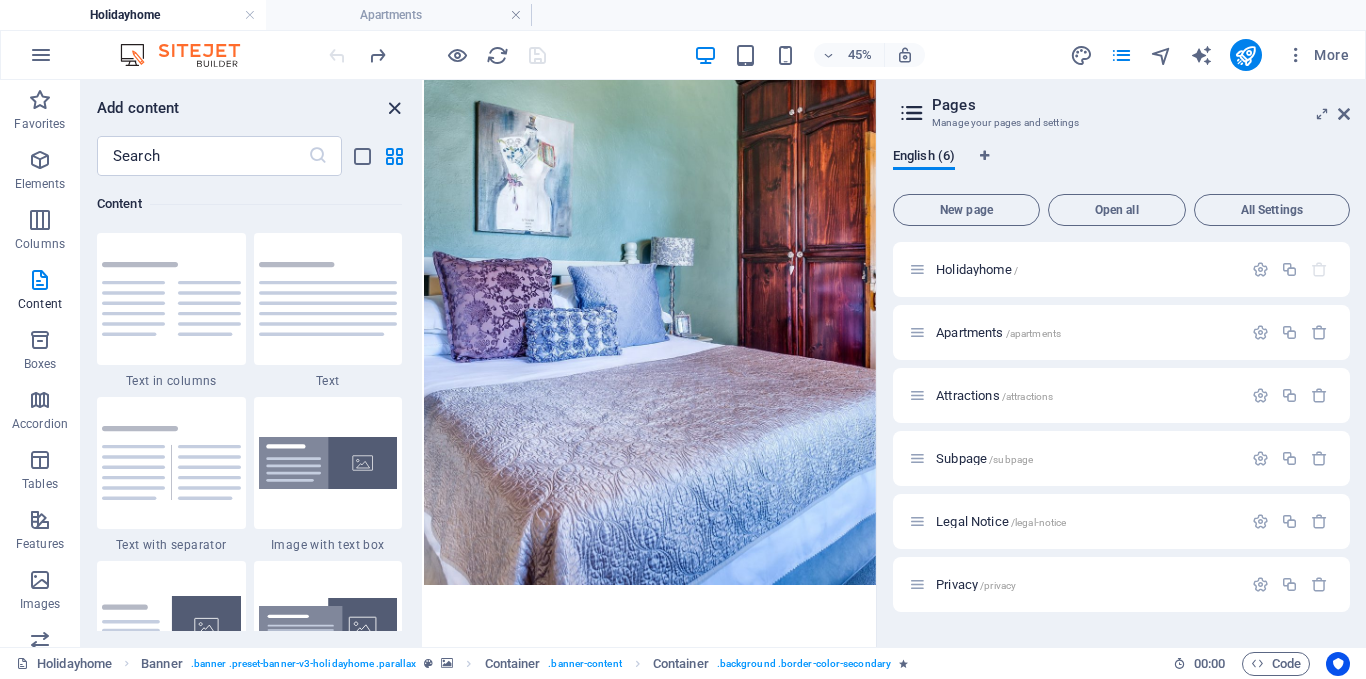 click at bounding box center [394, 108] 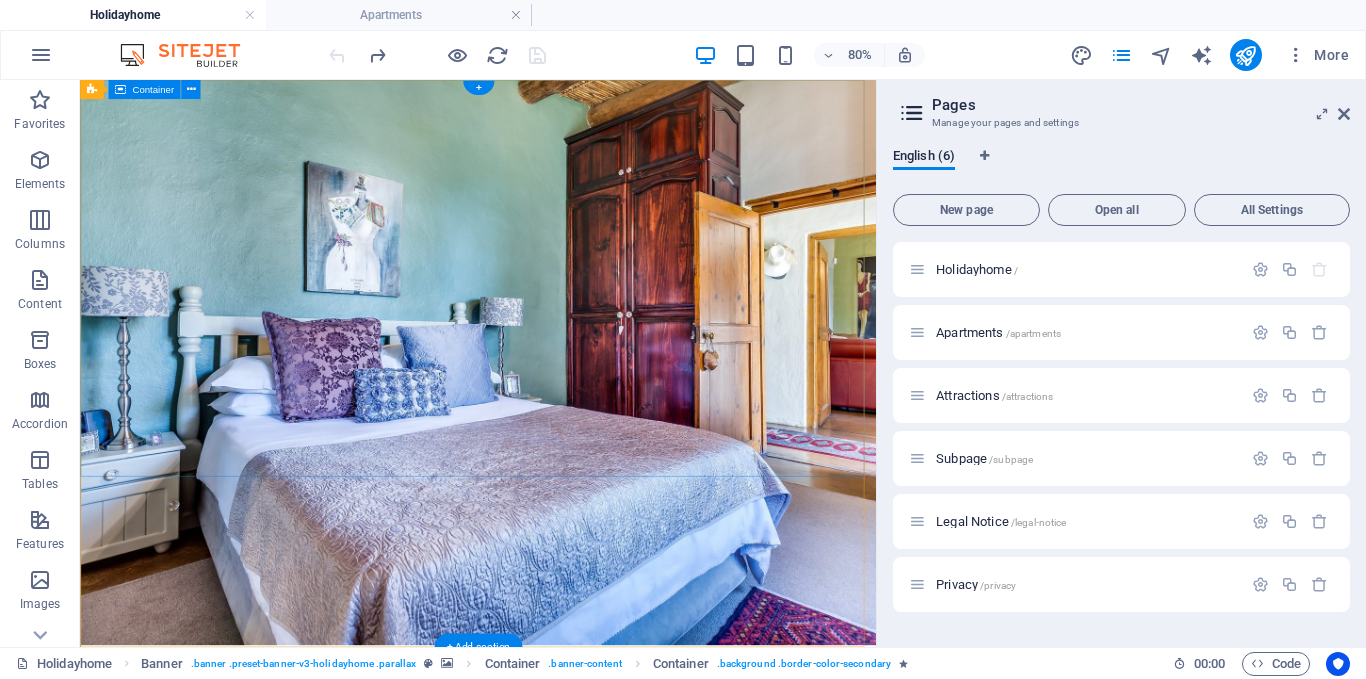 scroll, scrollTop: 0, scrollLeft: 0, axis: both 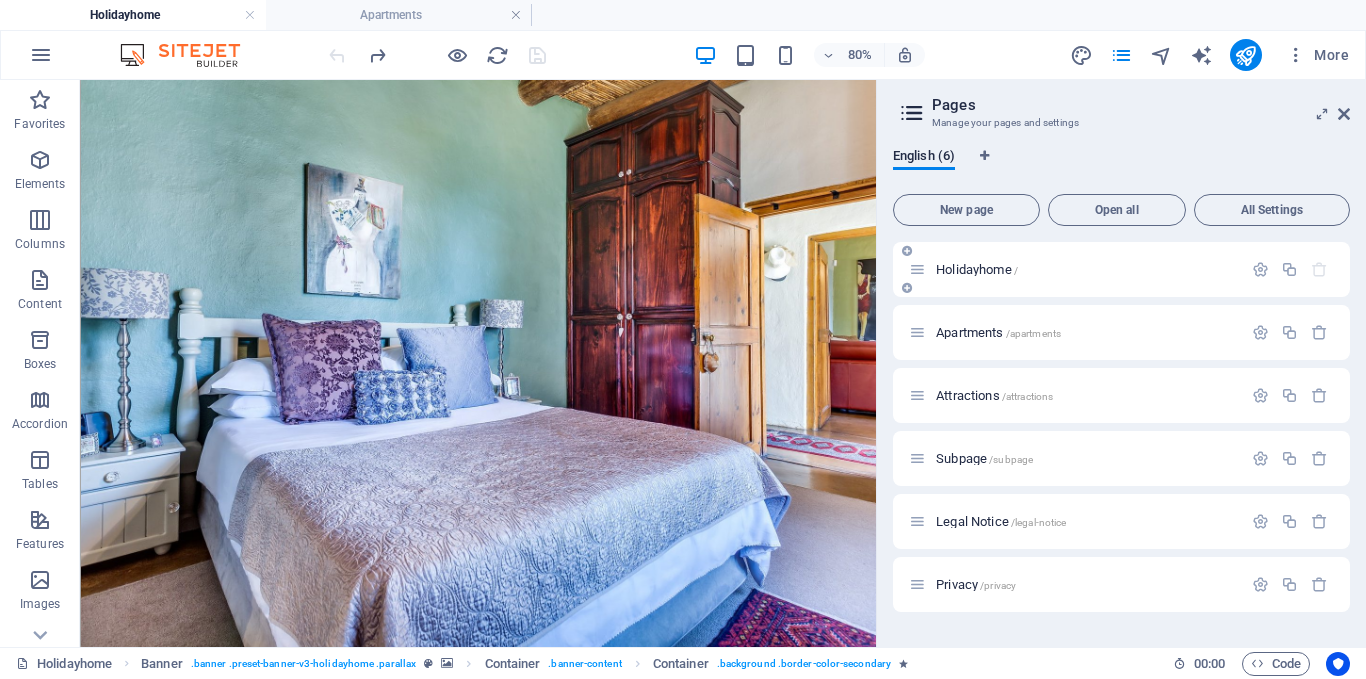 click on "Holidayhome /" at bounding box center (977, 269) 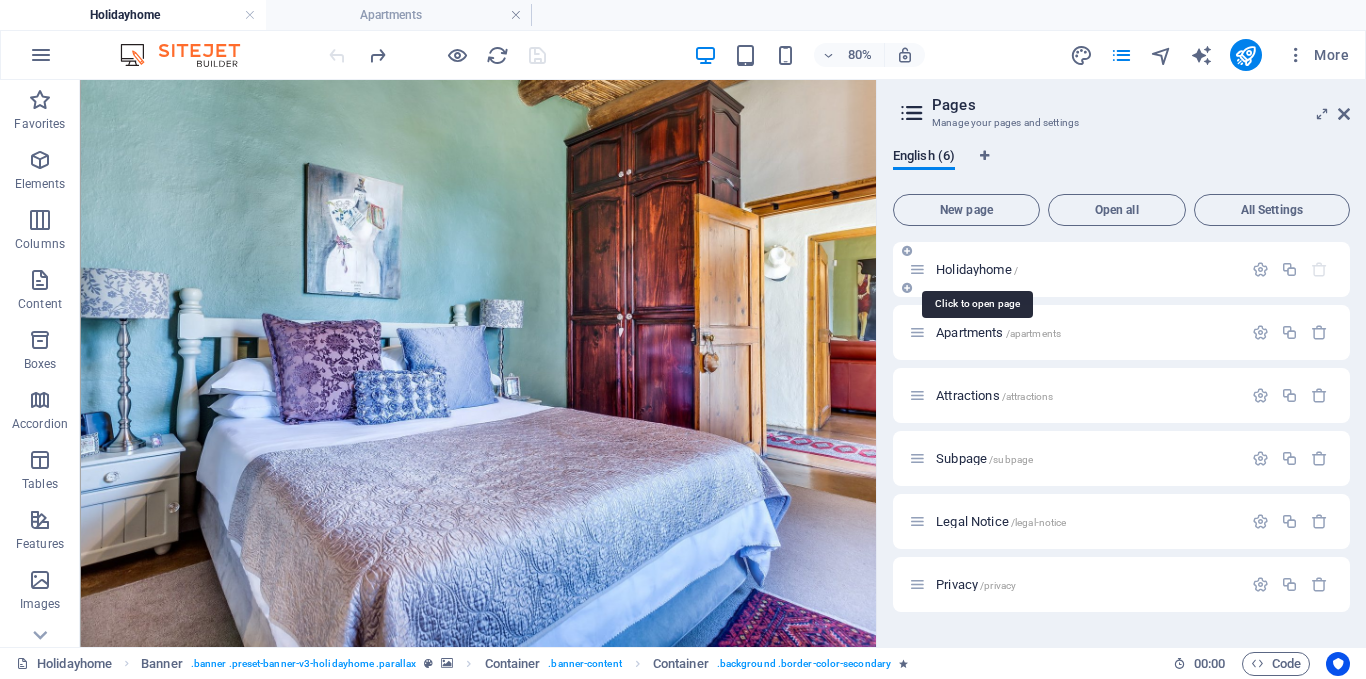 click on "Holidayhome /" at bounding box center [977, 269] 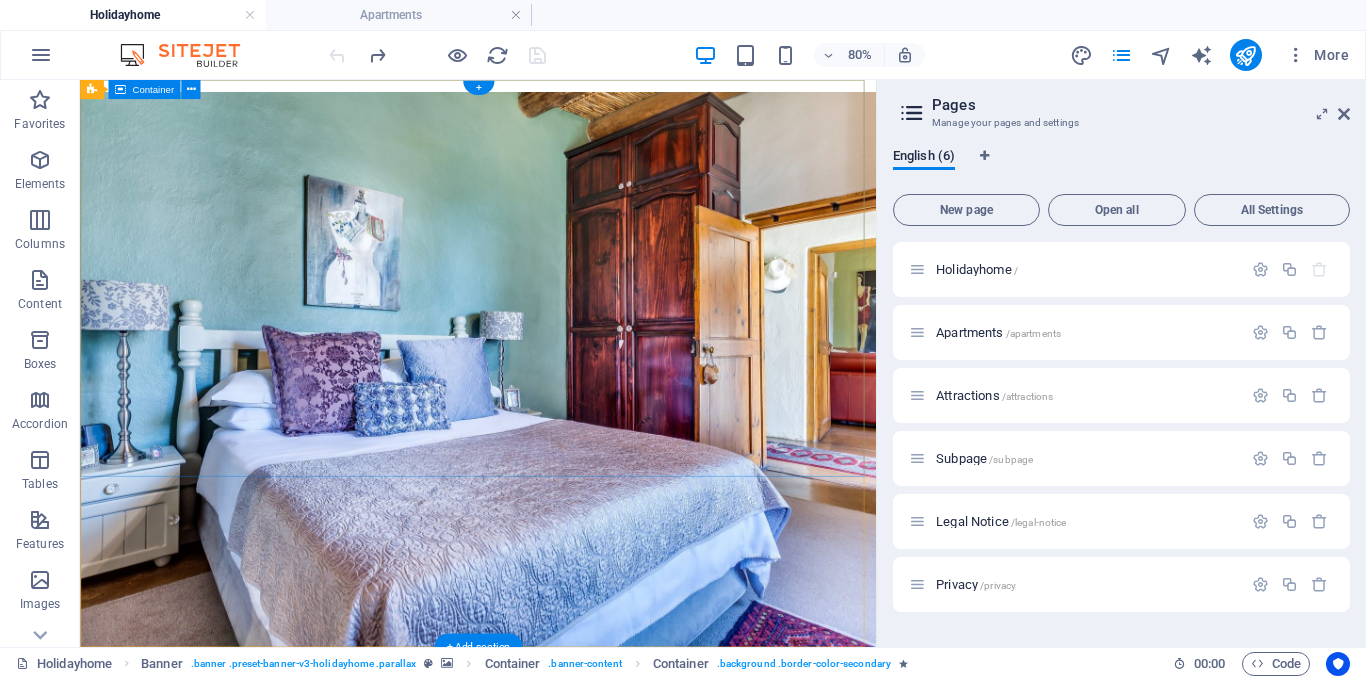 scroll, scrollTop: 103, scrollLeft: 0, axis: vertical 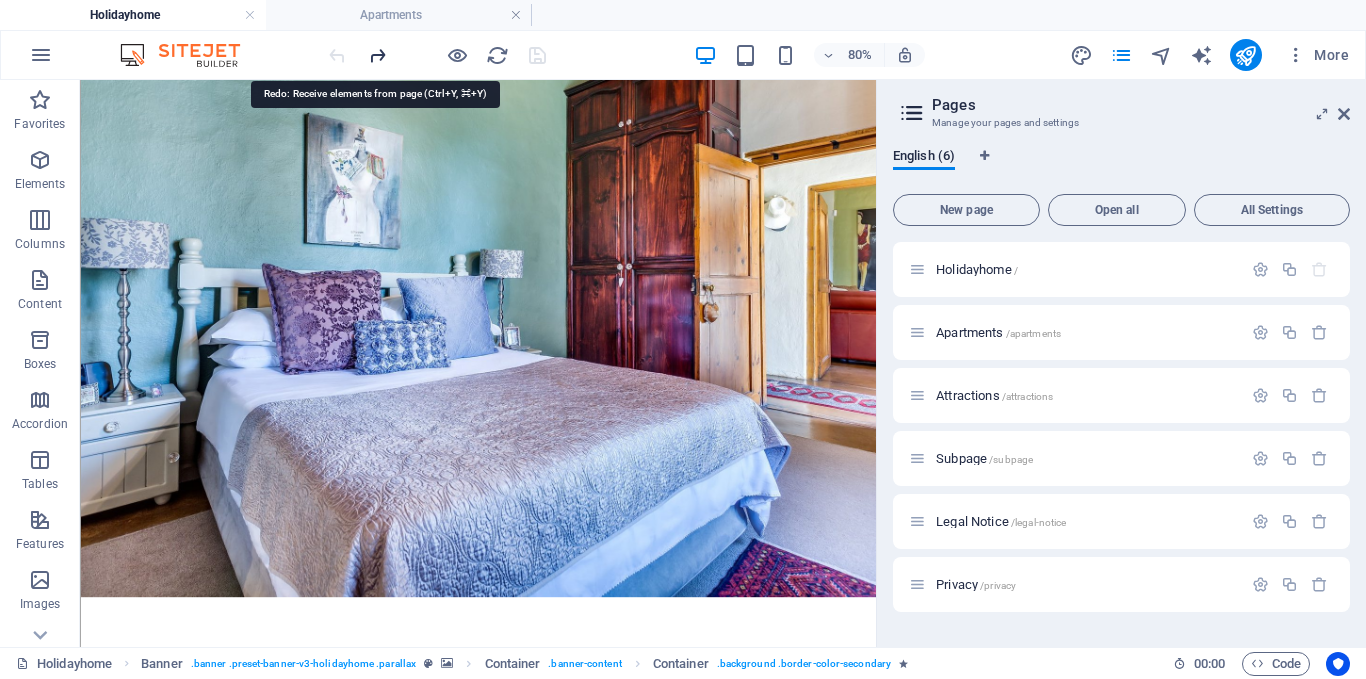 click at bounding box center (377, 55) 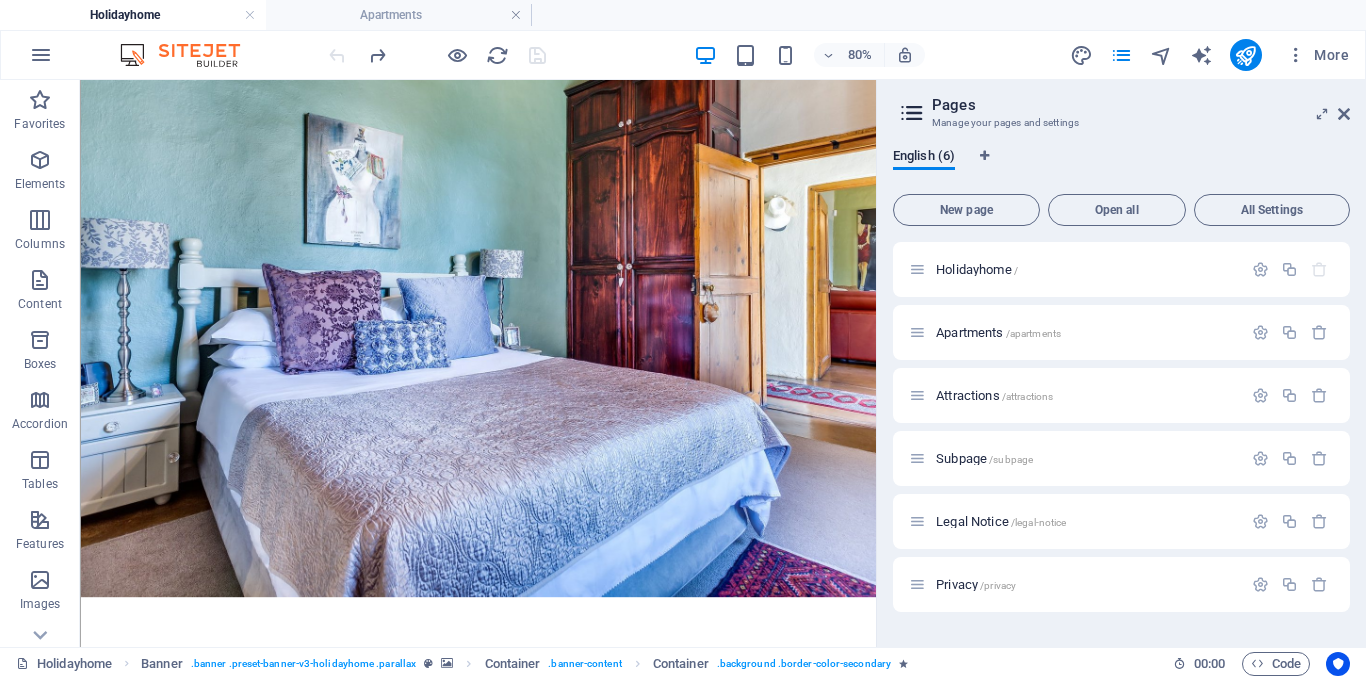 click at bounding box center (437, 55) 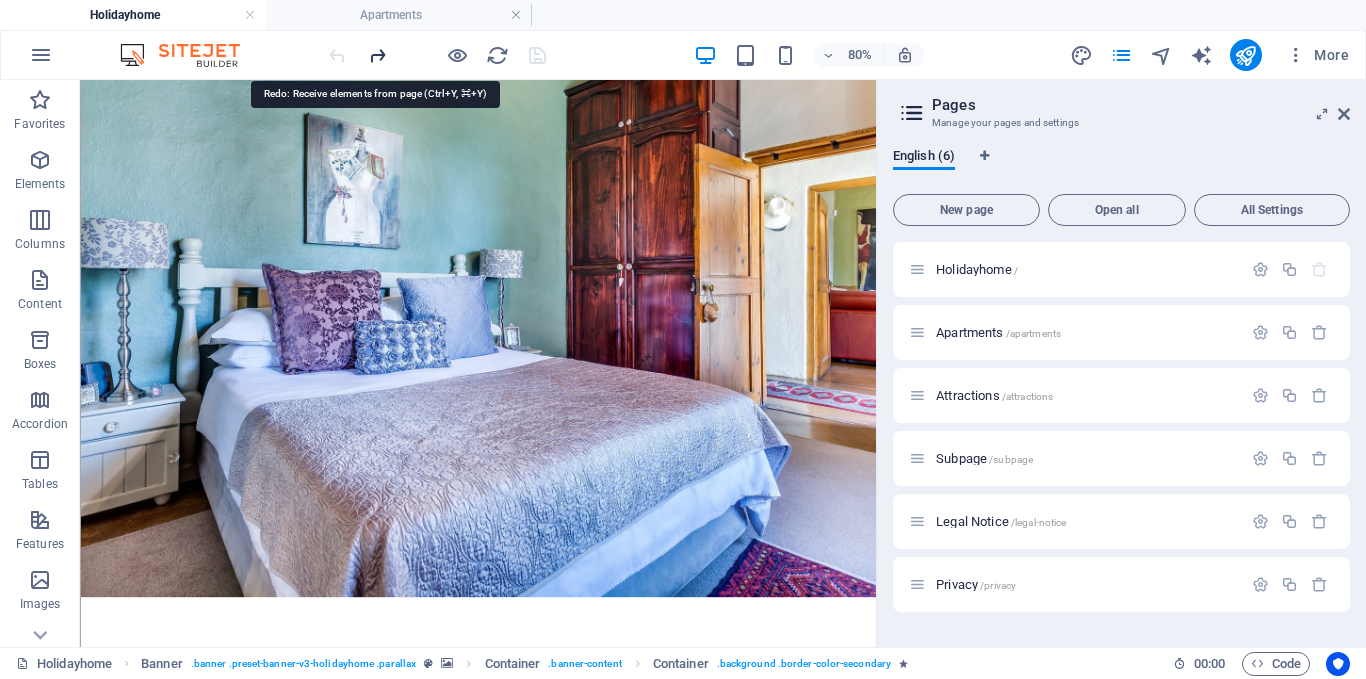 click at bounding box center [377, 55] 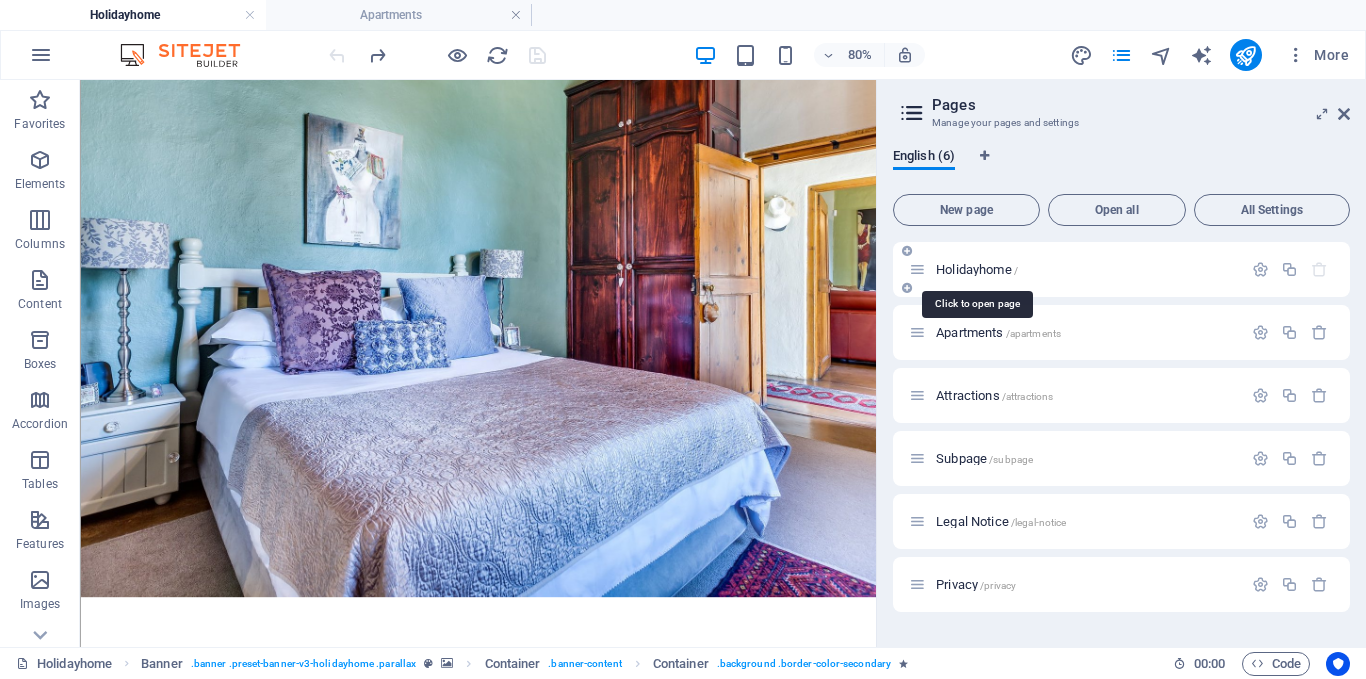 click on "Holidayhome /" at bounding box center (977, 269) 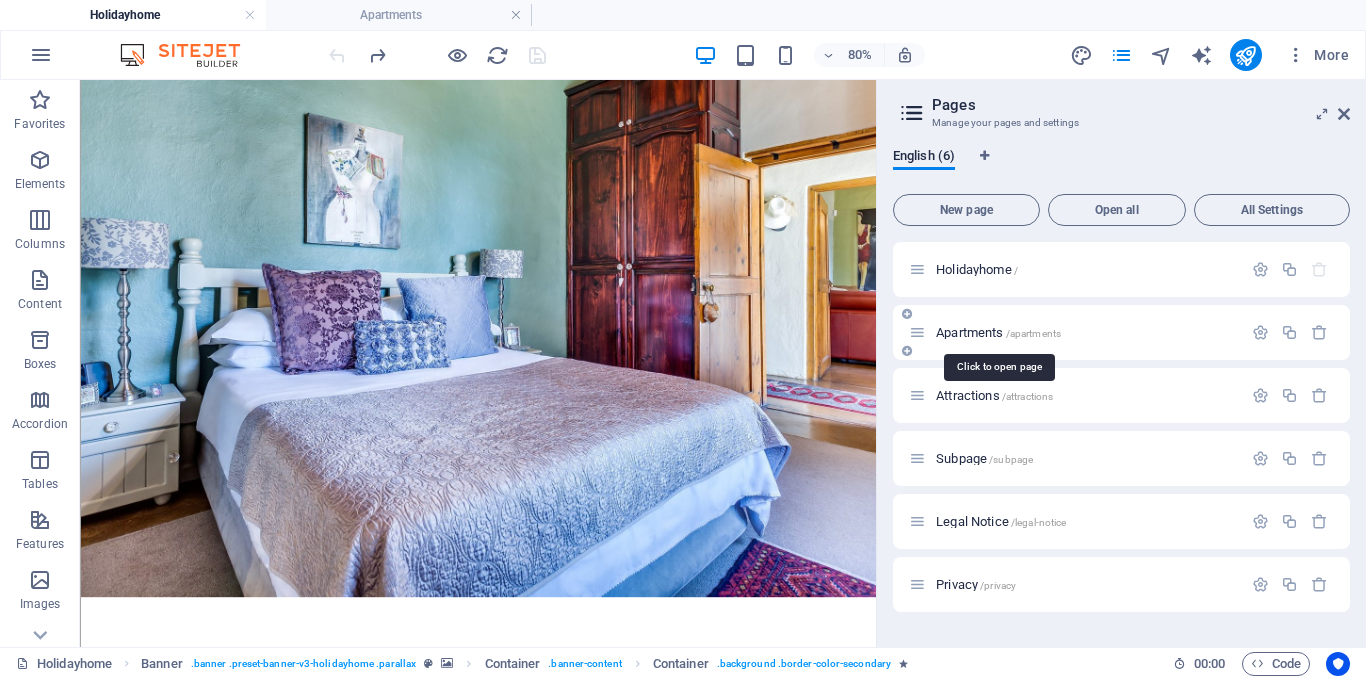 click on "Apartments /apartments" at bounding box center (998, 332) 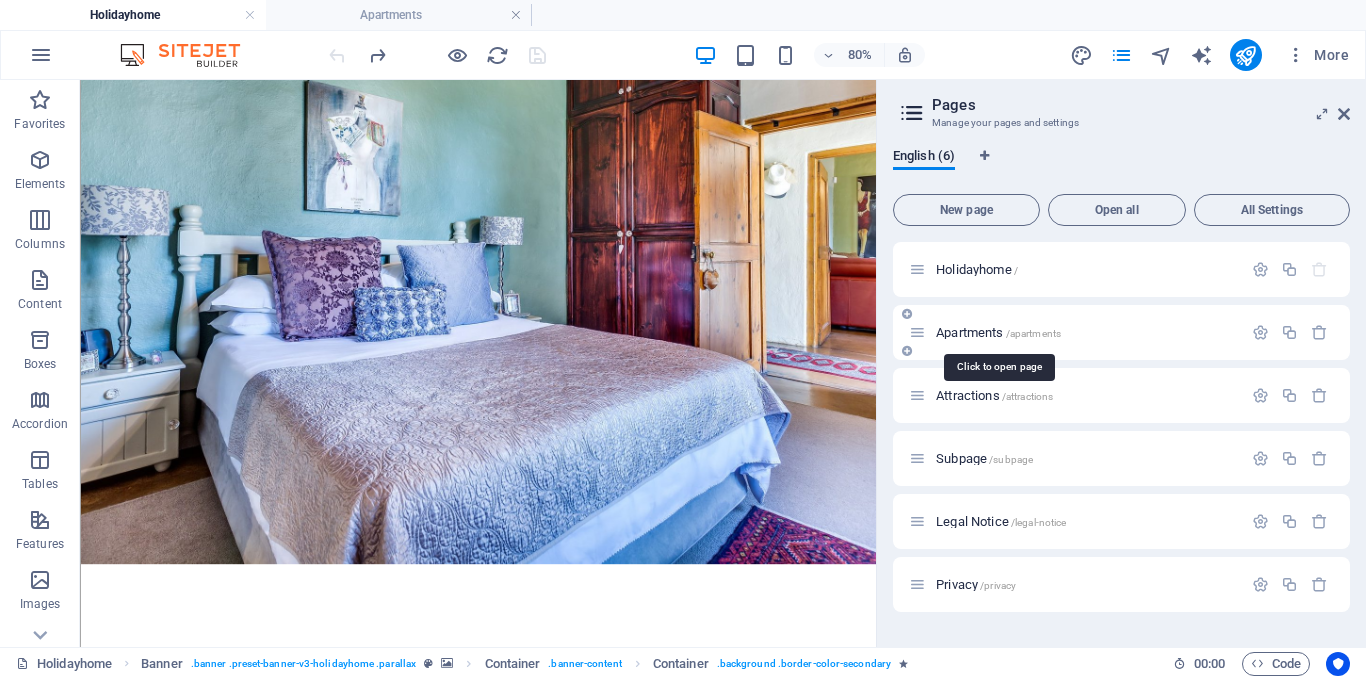 scroll, scrollTop: 0, scrollLeft: 0, axis: both 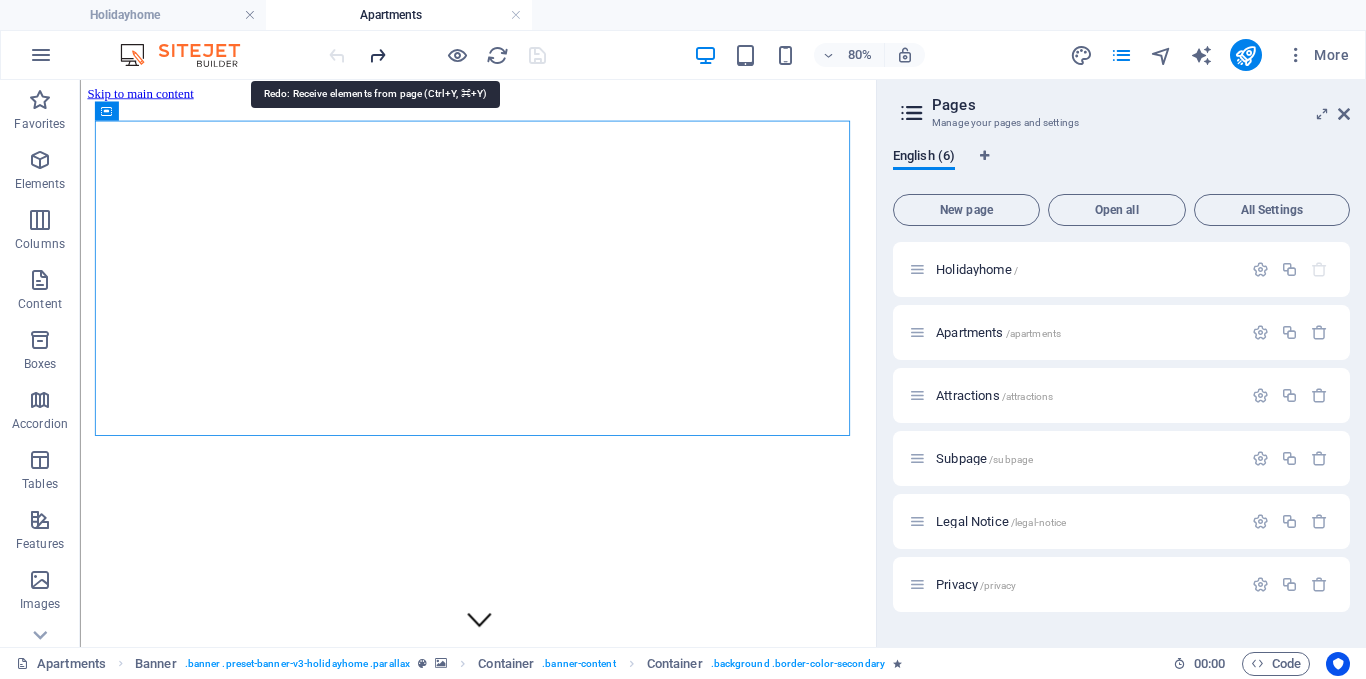 click at bounding box center (377, 55) 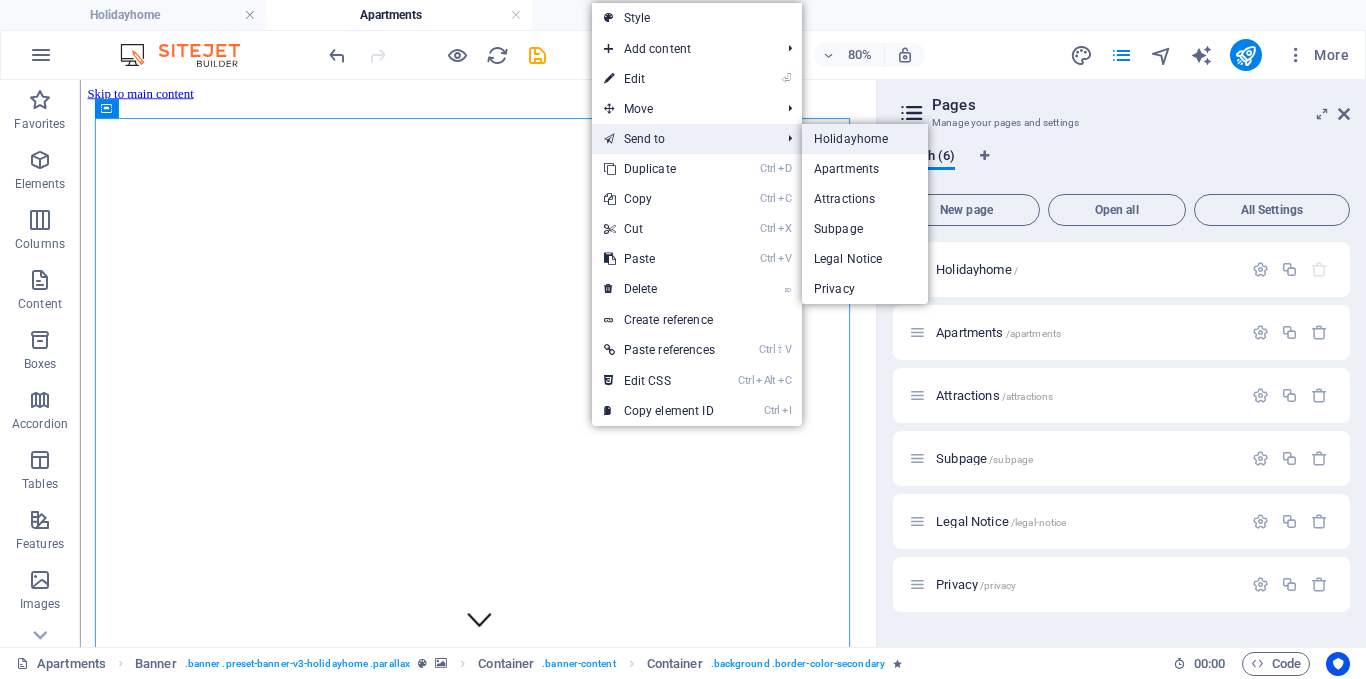 click on "Holidayhome" at bounding box center [865, 139] 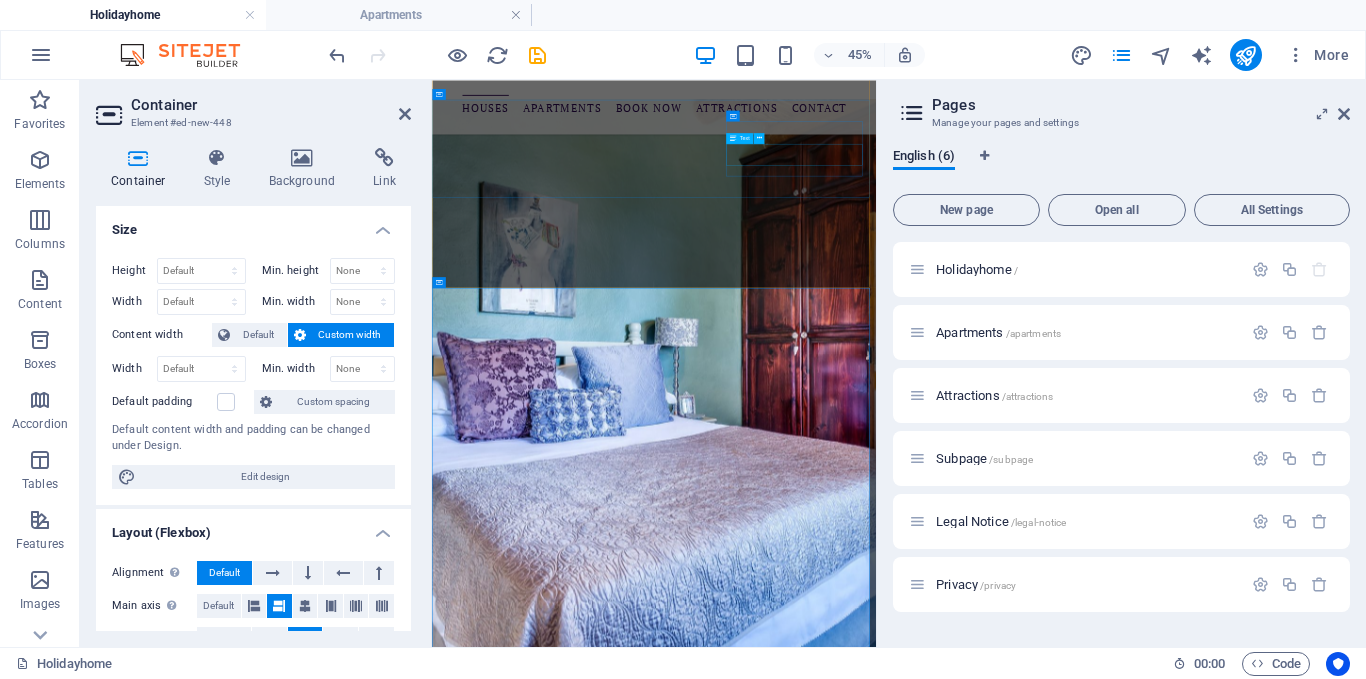 scroll, scrollTop: 2732, scrollLeft: 0, axis: vertical 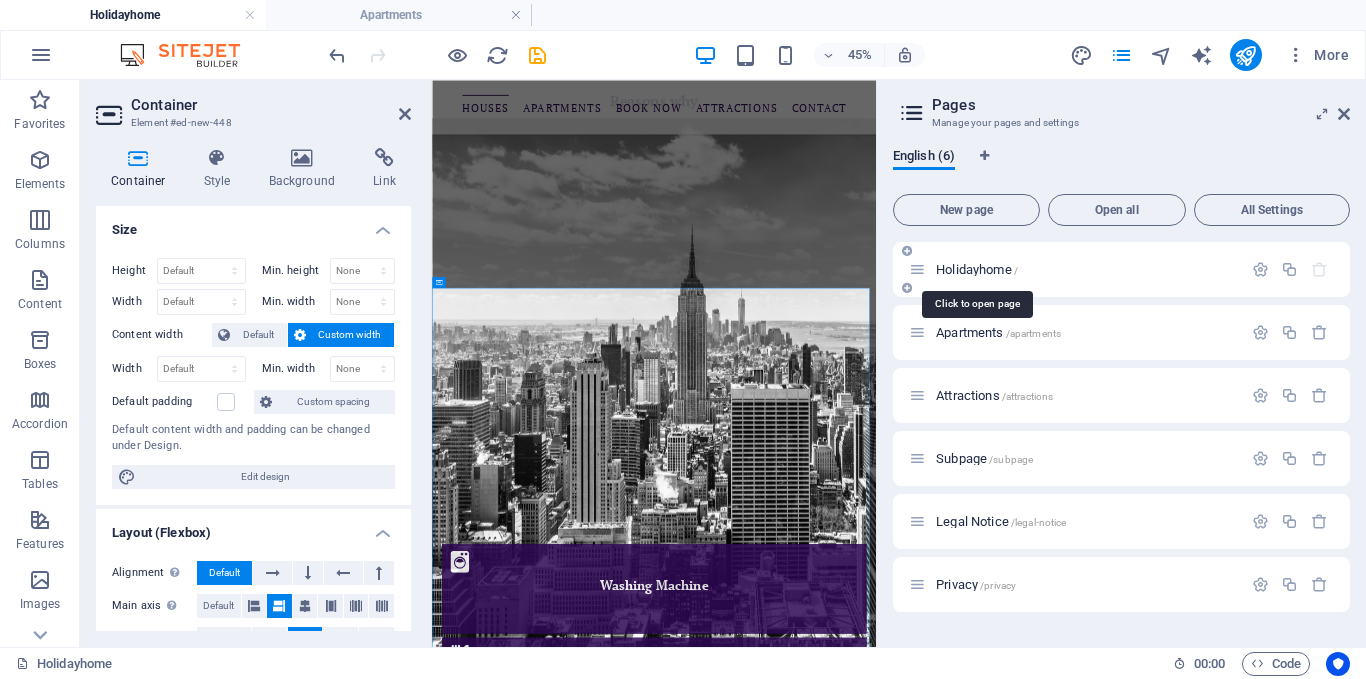 click on "Holidayhome /" at bounding box center [977, 269] 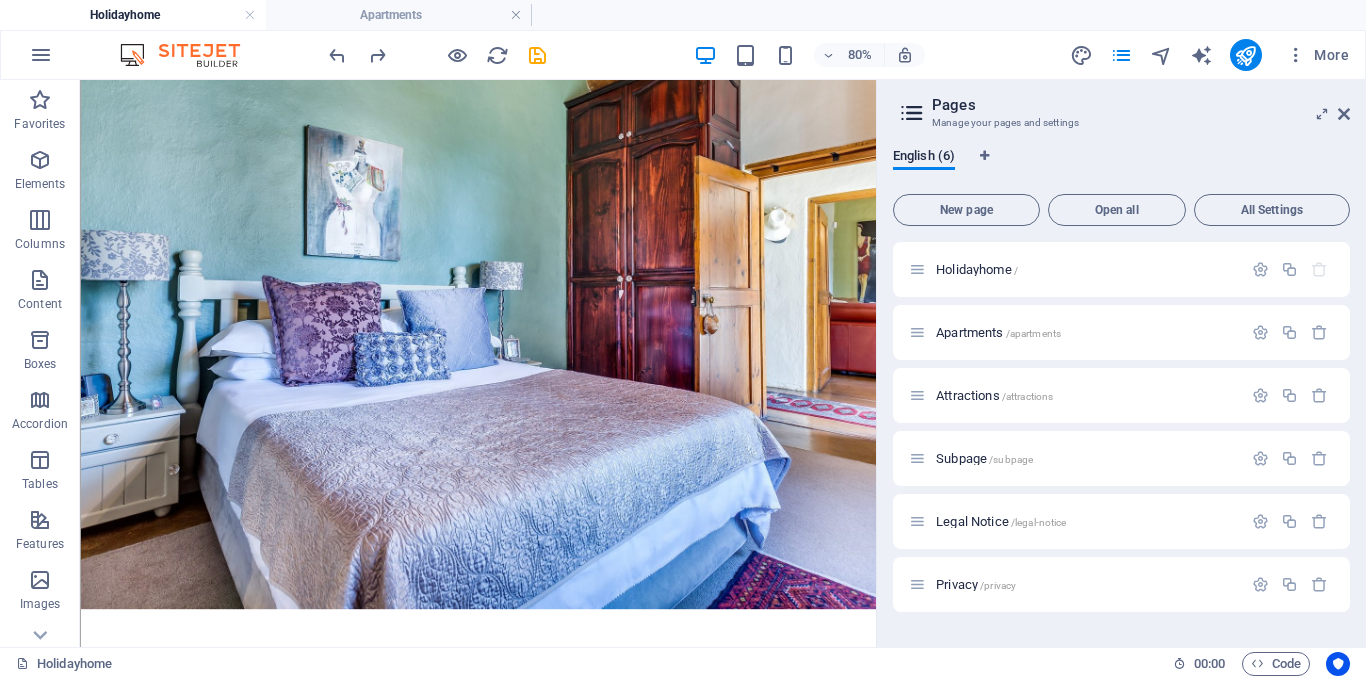 scroll, scrollTop: 0, scrollLeft: 0, axis: both 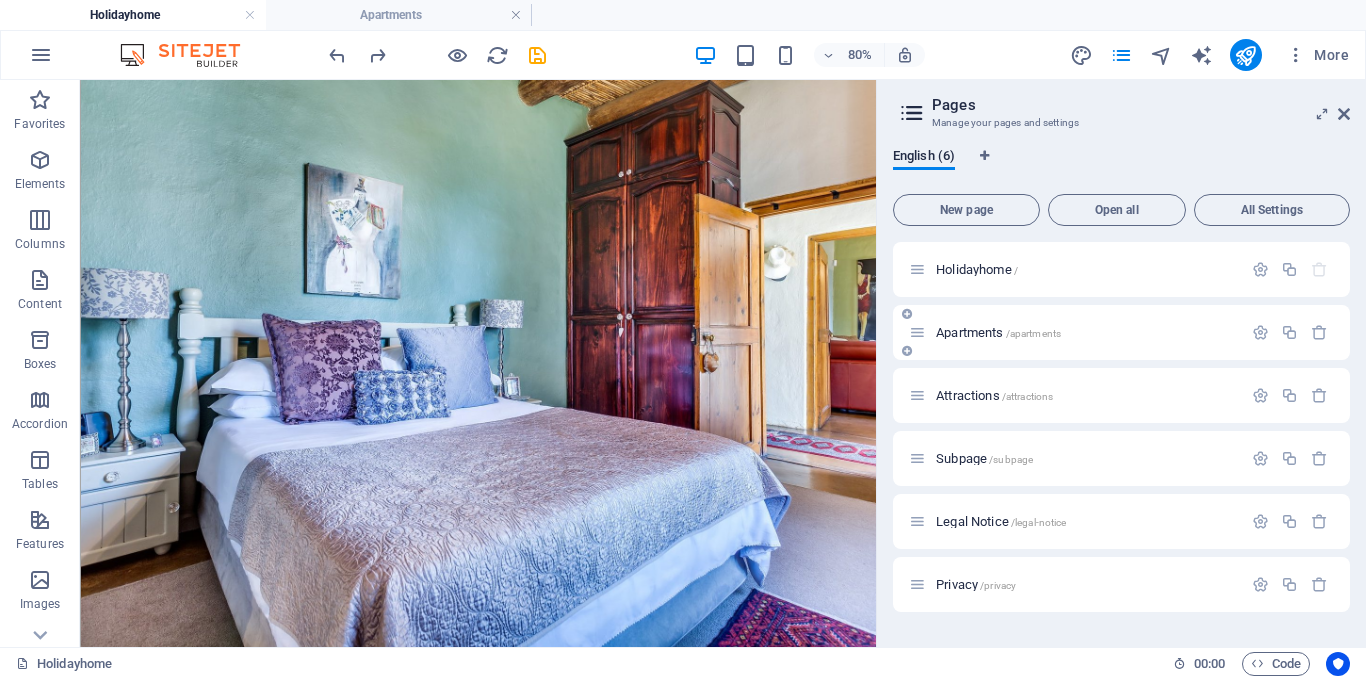 click on "Apartments /apartments" at bounding box center (1075, 332) 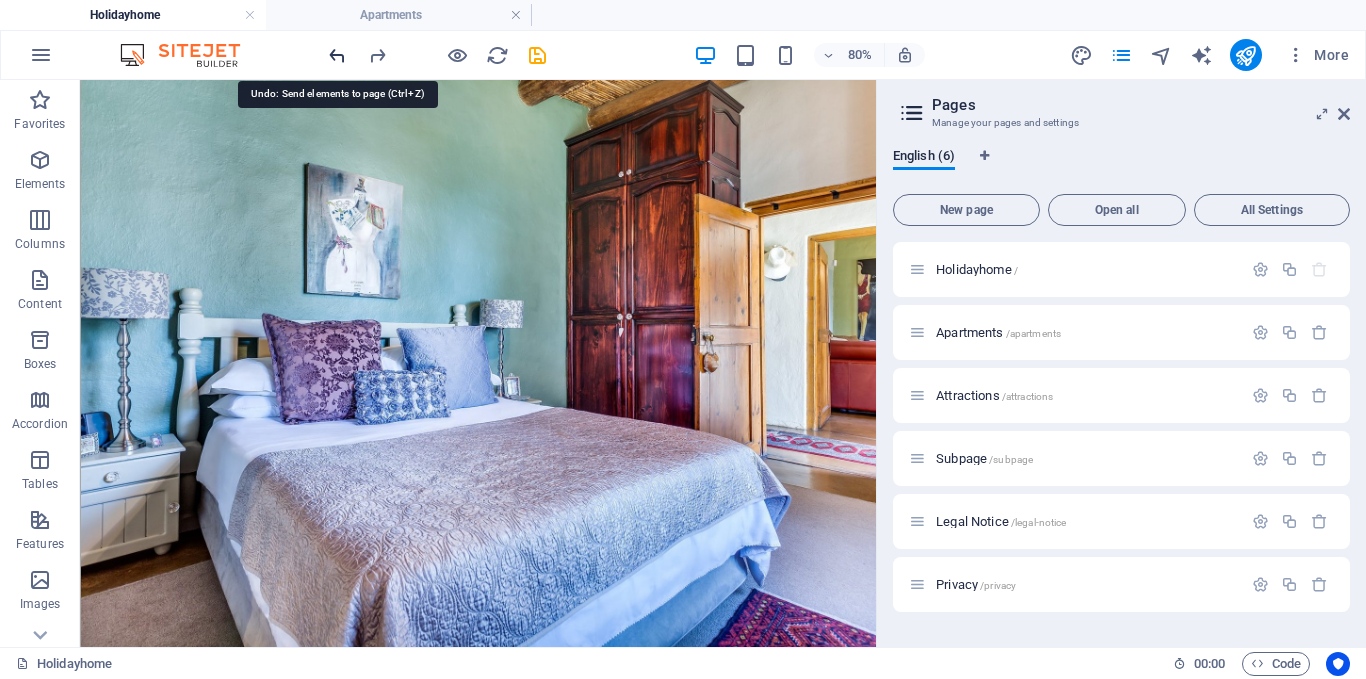 click at bounding box center [337, 55] 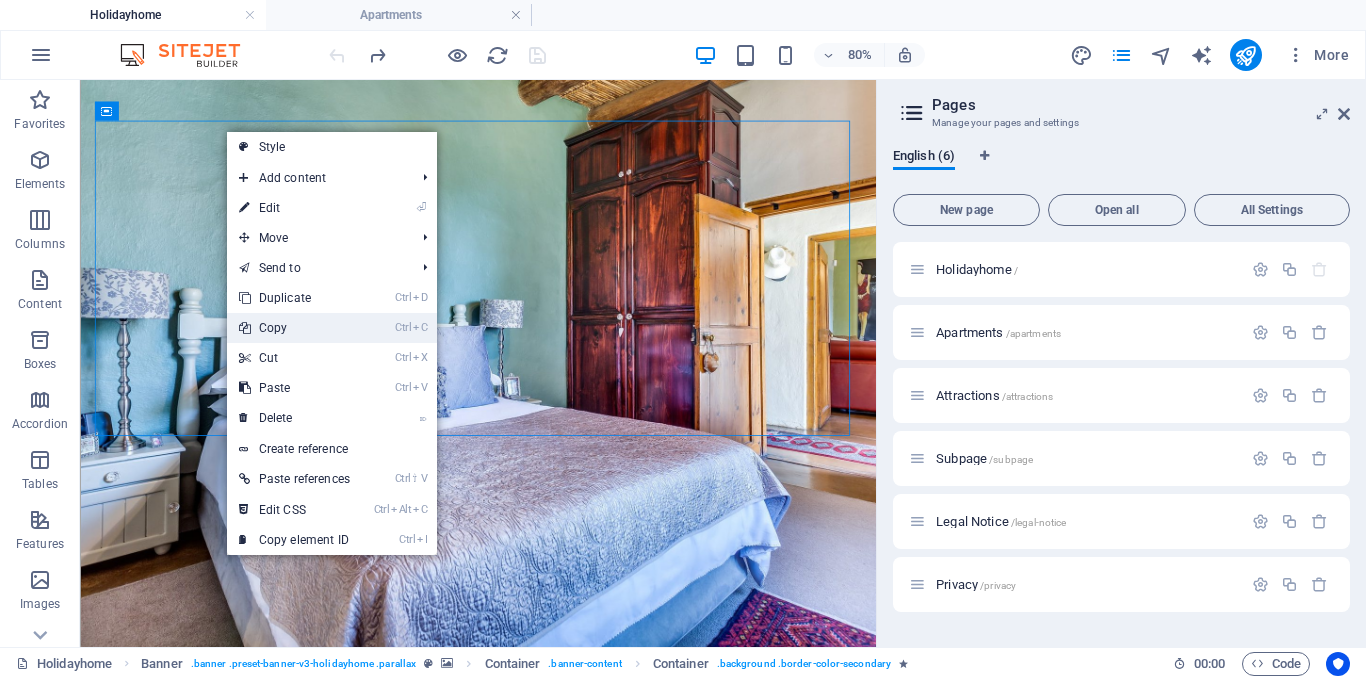 click on "Ctrl C  Copy" at bounding box center (294, 328) 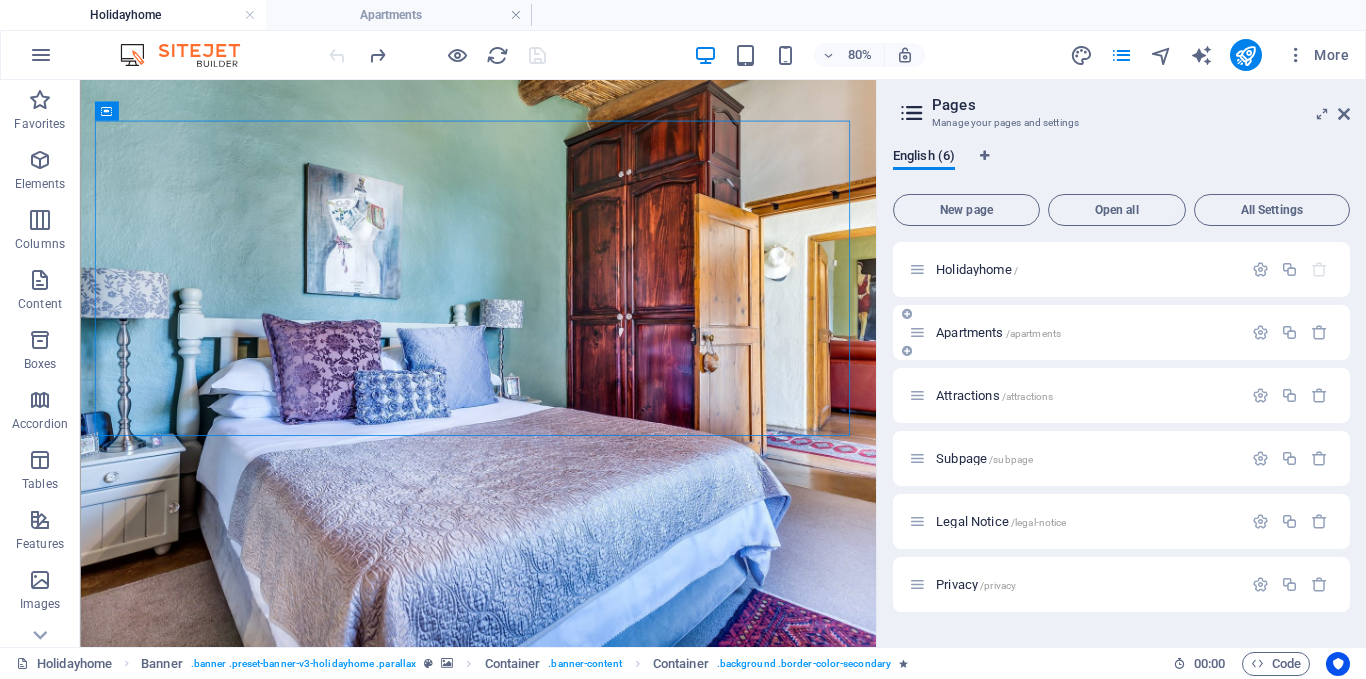 click on "Apartments /apartments" at bounding box center [998, 332] 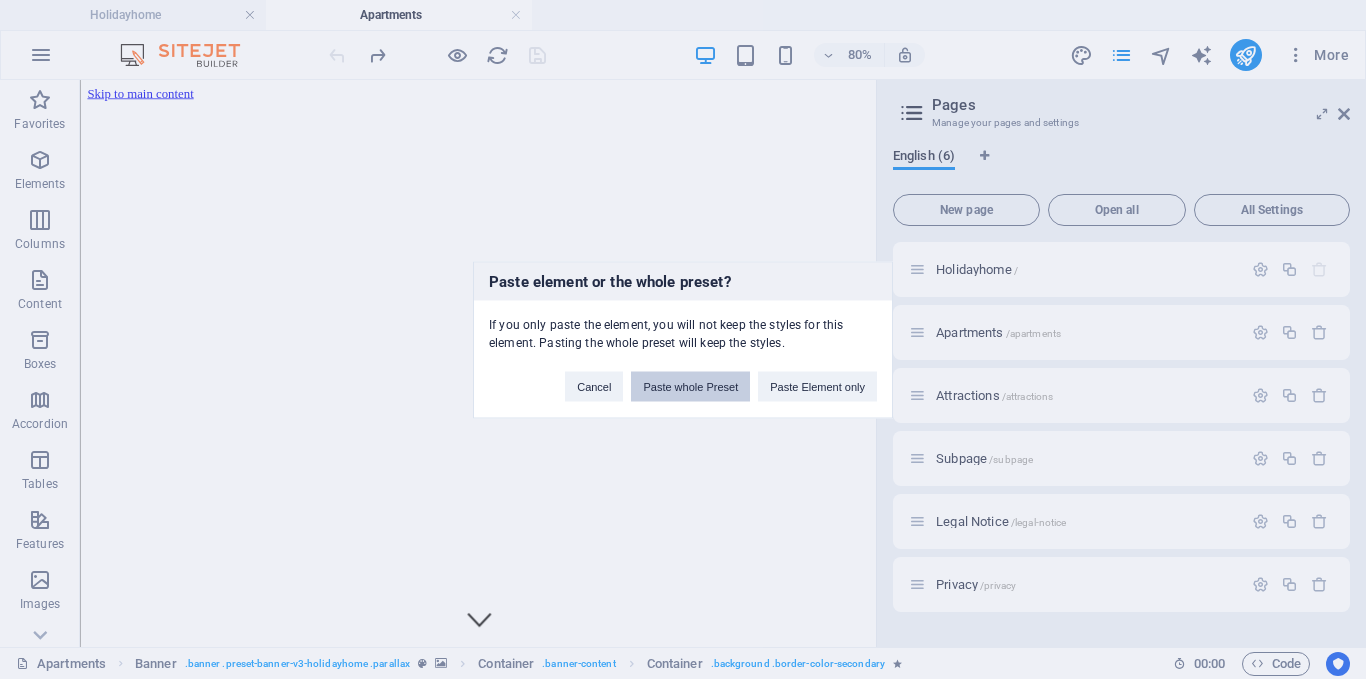 click on "Paste whole Preset" at bounding box center (690, 386) 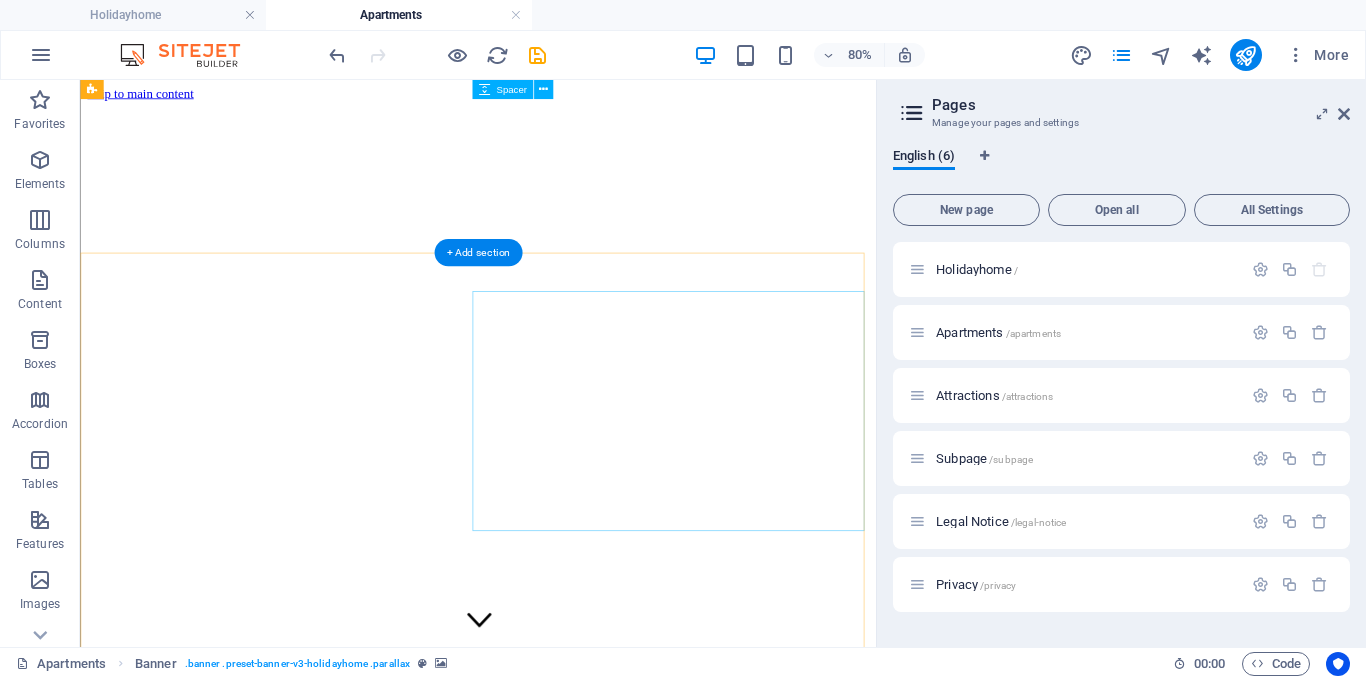 scroll, scrollTop: 4392, scrollLeft: 0, axis: vertical 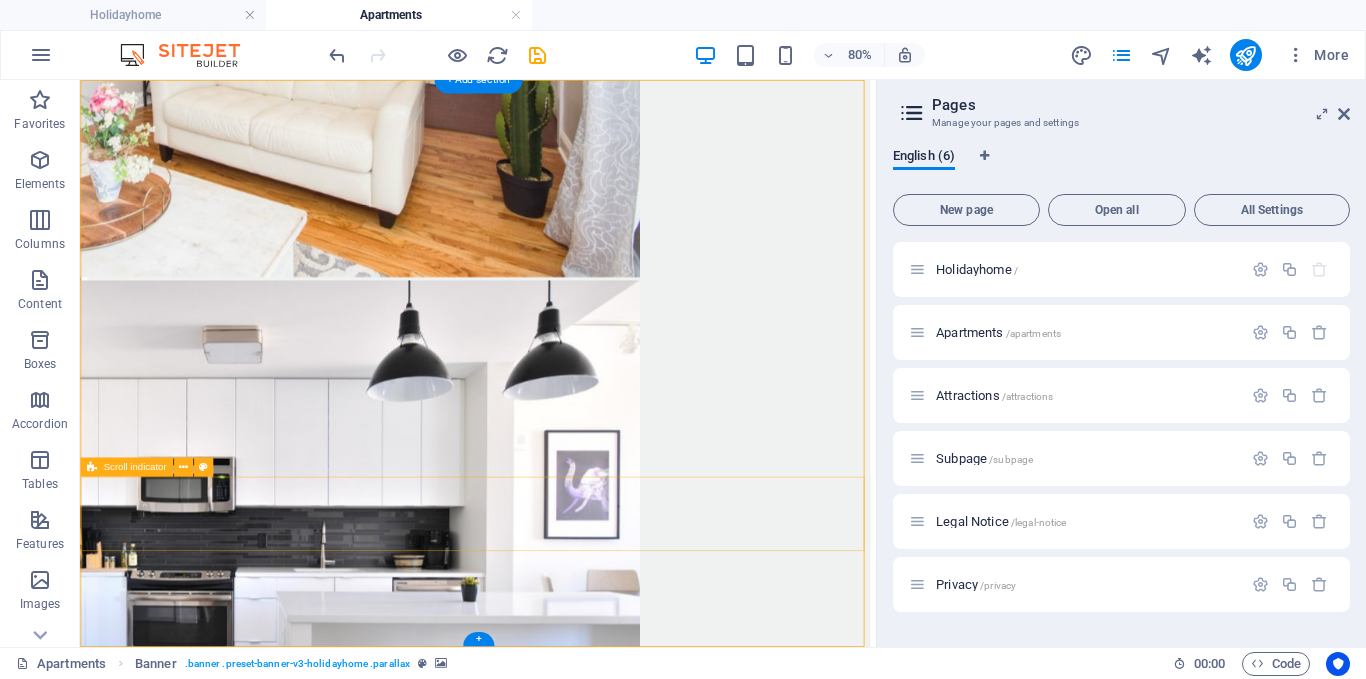 click at bounding box center (577, 25759) 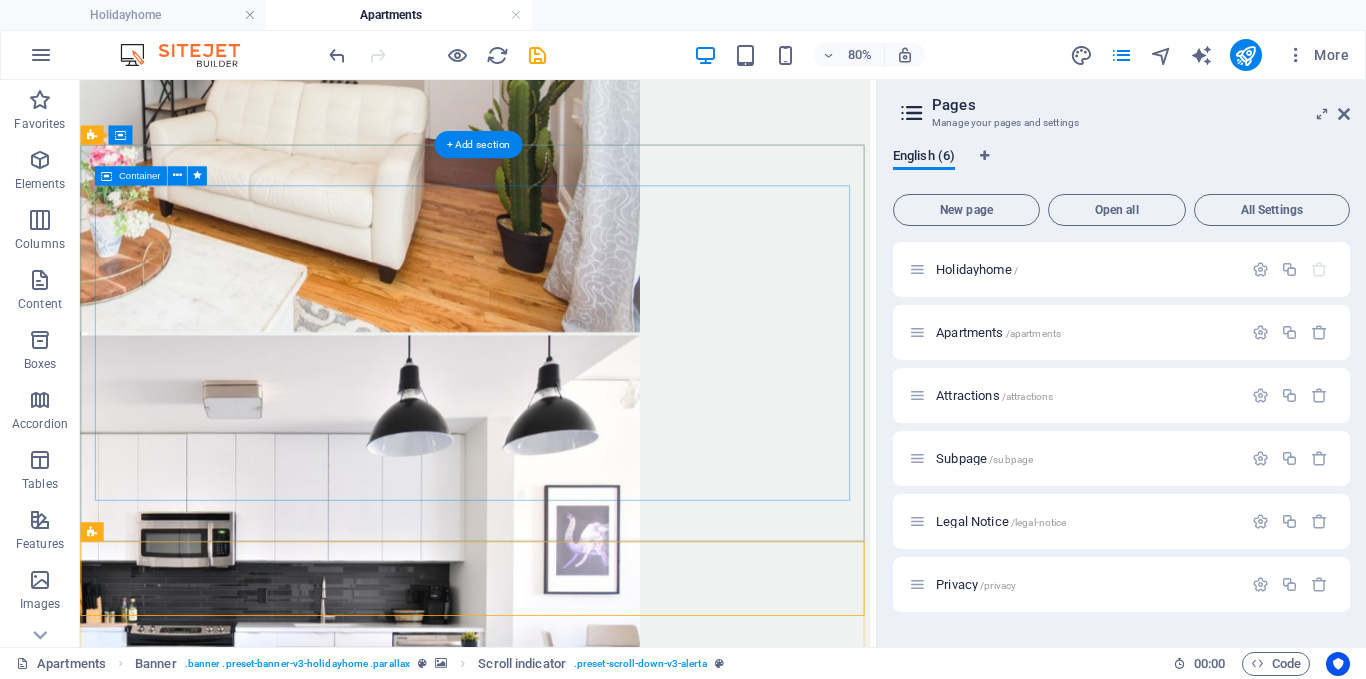 scroll, scrollTop: 4302, scrollLeft: 0, axis: vertical 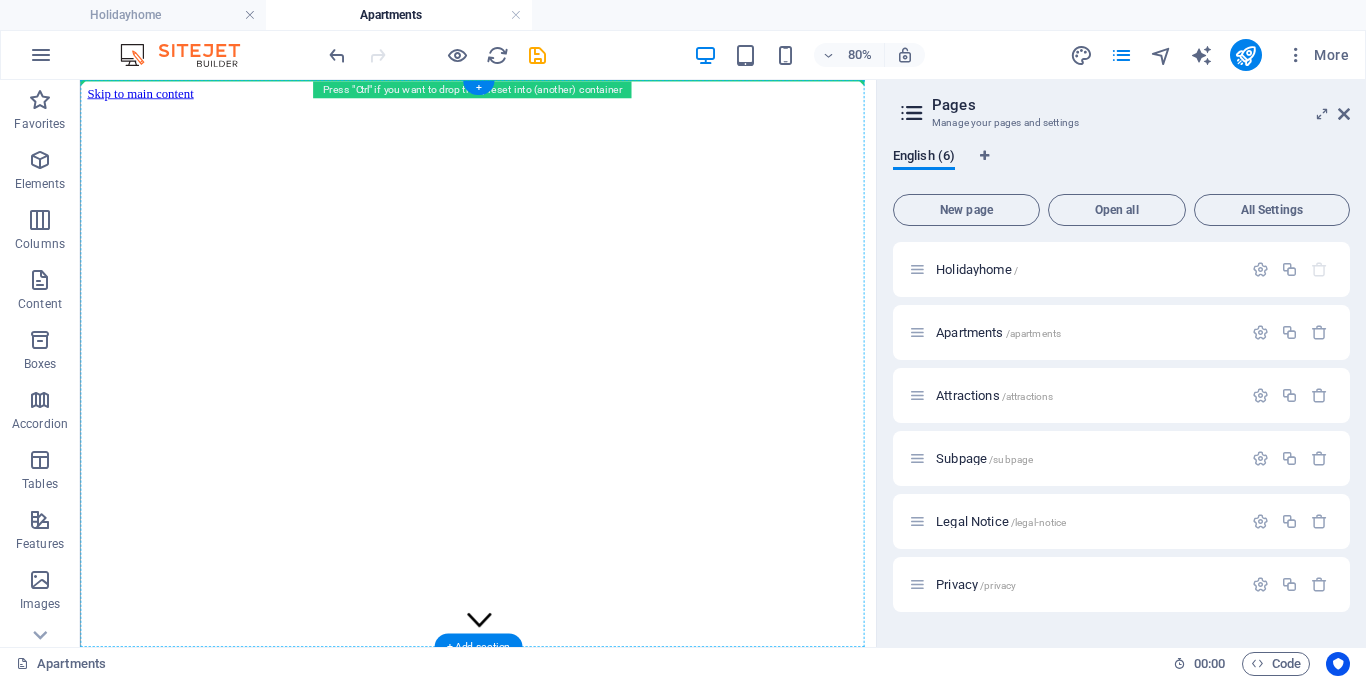 drag, startPoint x: 800, startPoint y: 256, endPoint x: 752, endPoint y: 272, distance: 50.596443 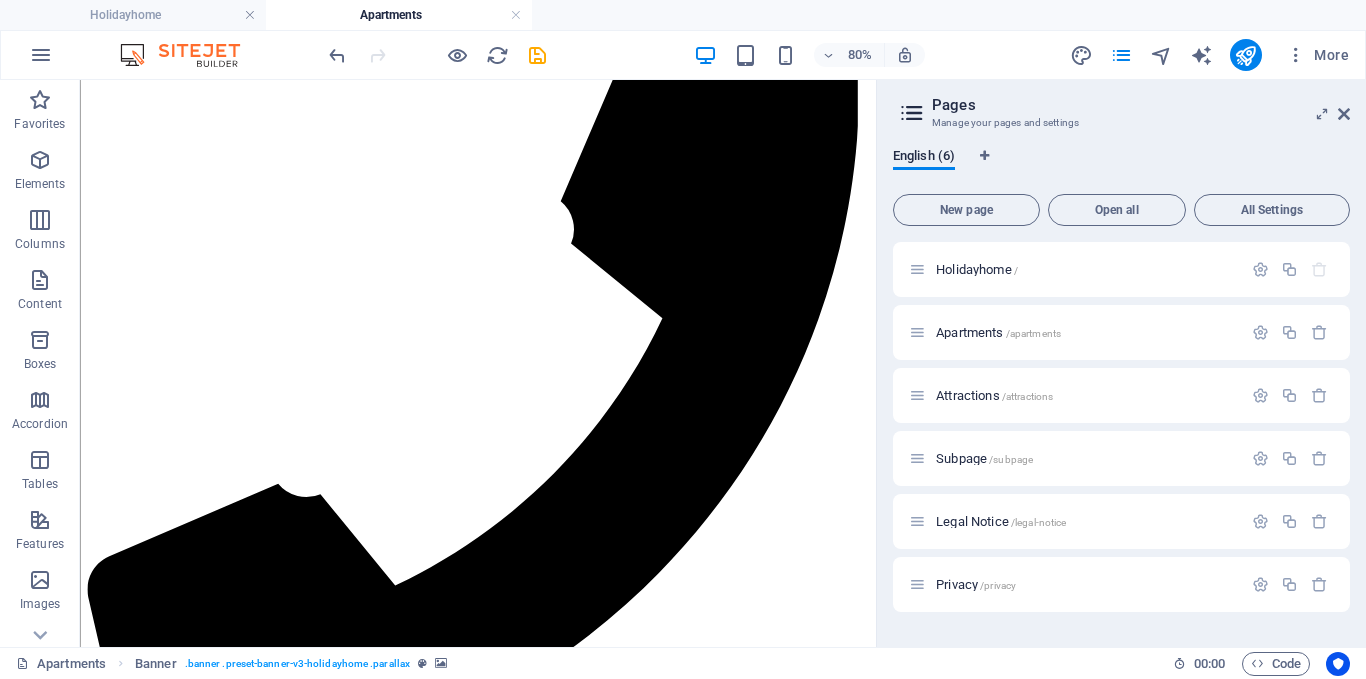 scroll, scrollTop: 1299, scrollLeft: 0, axis: vertical 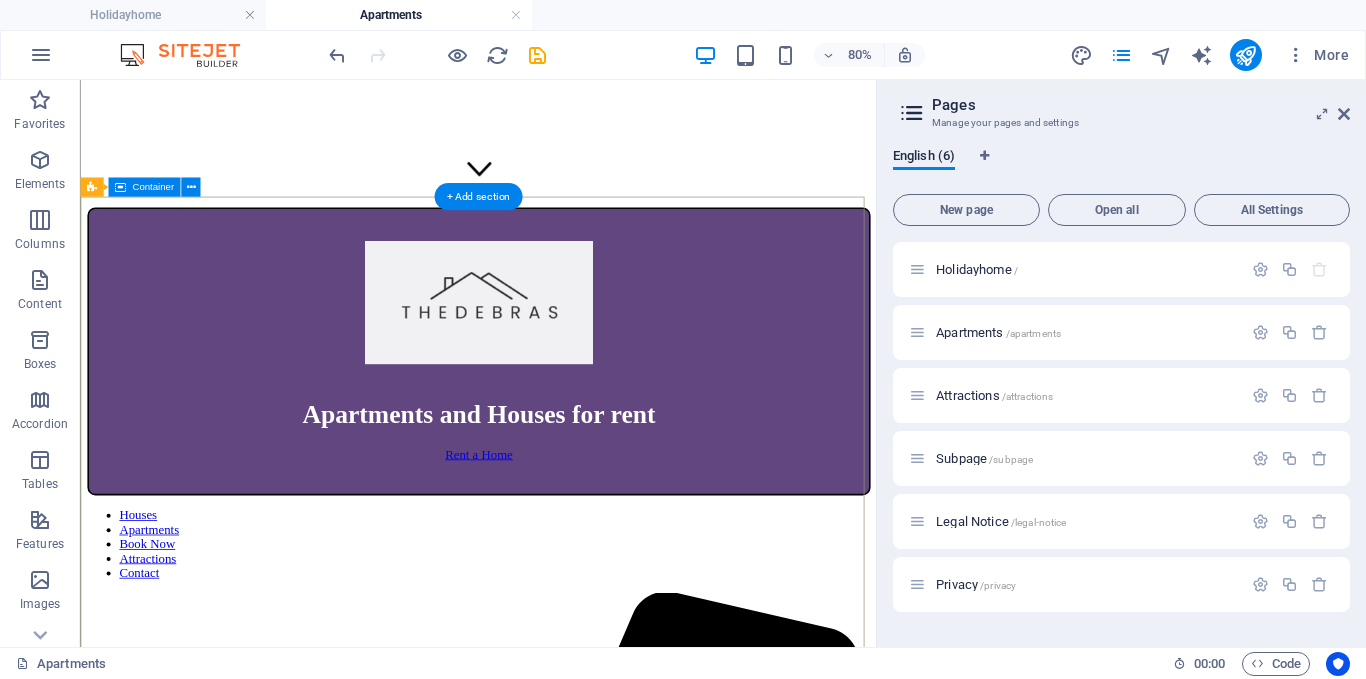click at bounding box center [577, 2398] 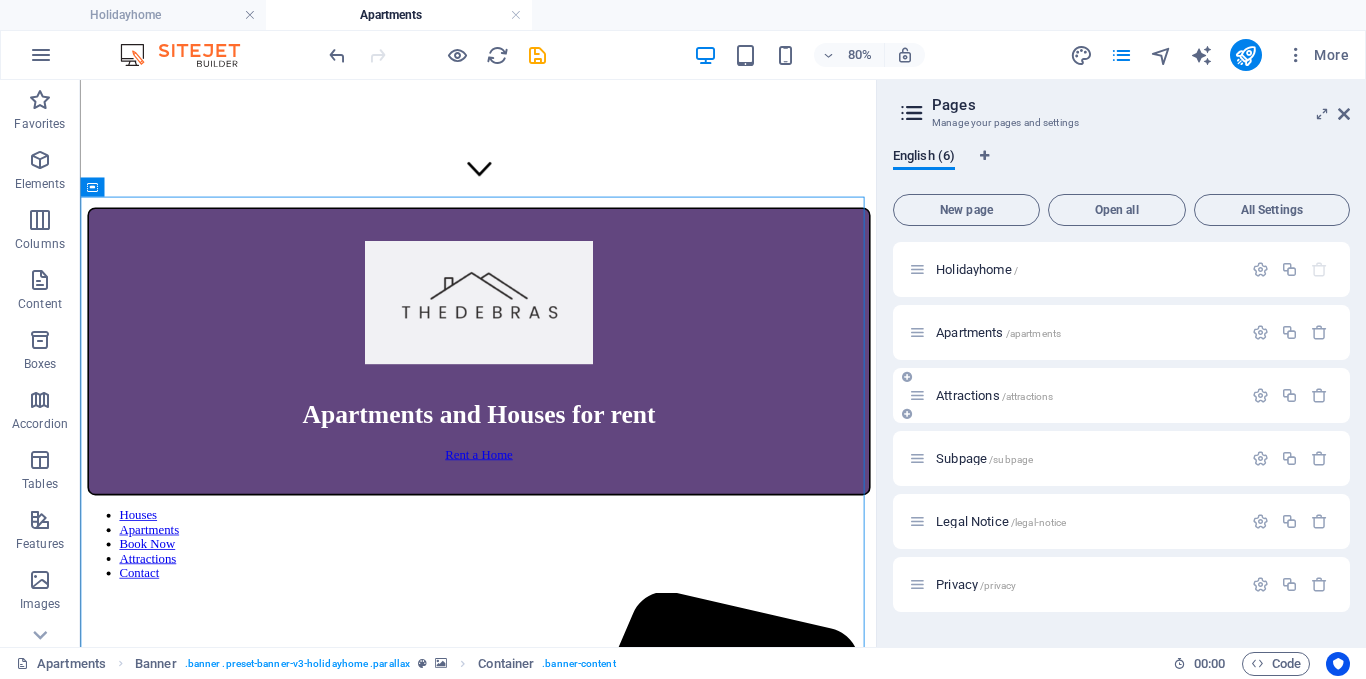 click on "Attractions /attractions" at bounding box center (994, 395) 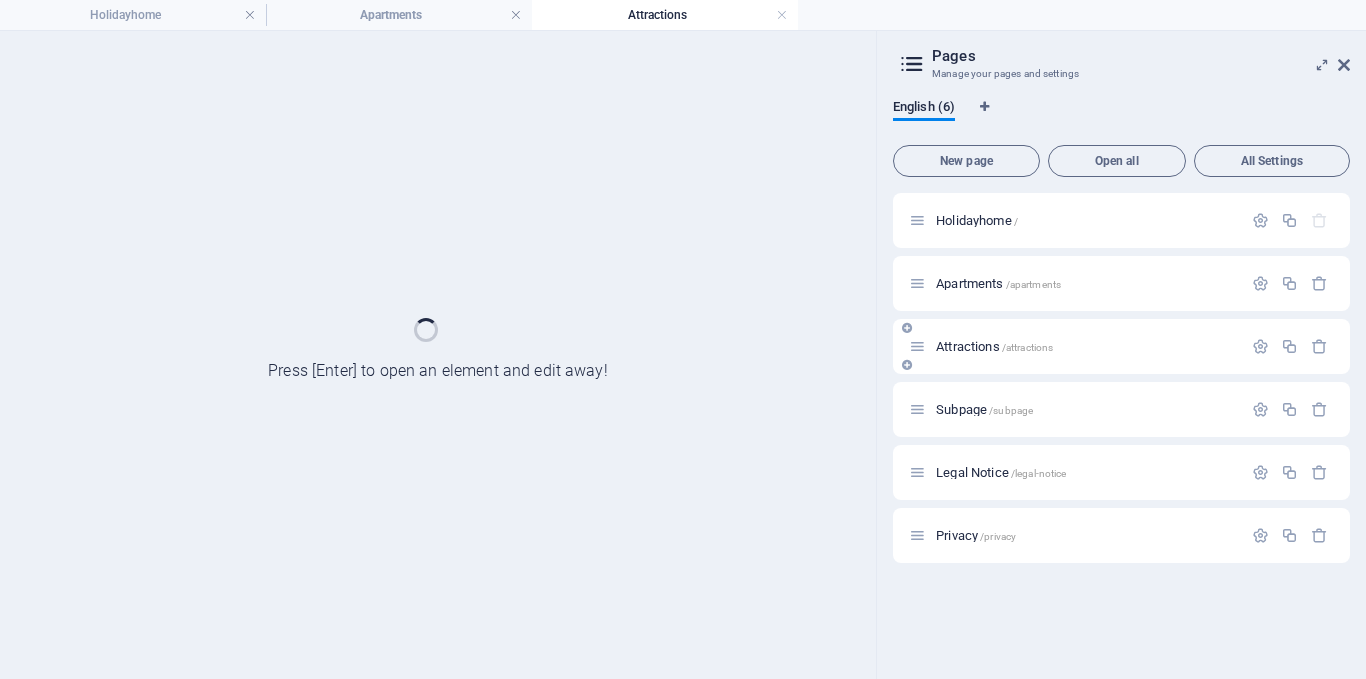 scroll, scrollTop: 0, scrollLeft: 0, axis: both 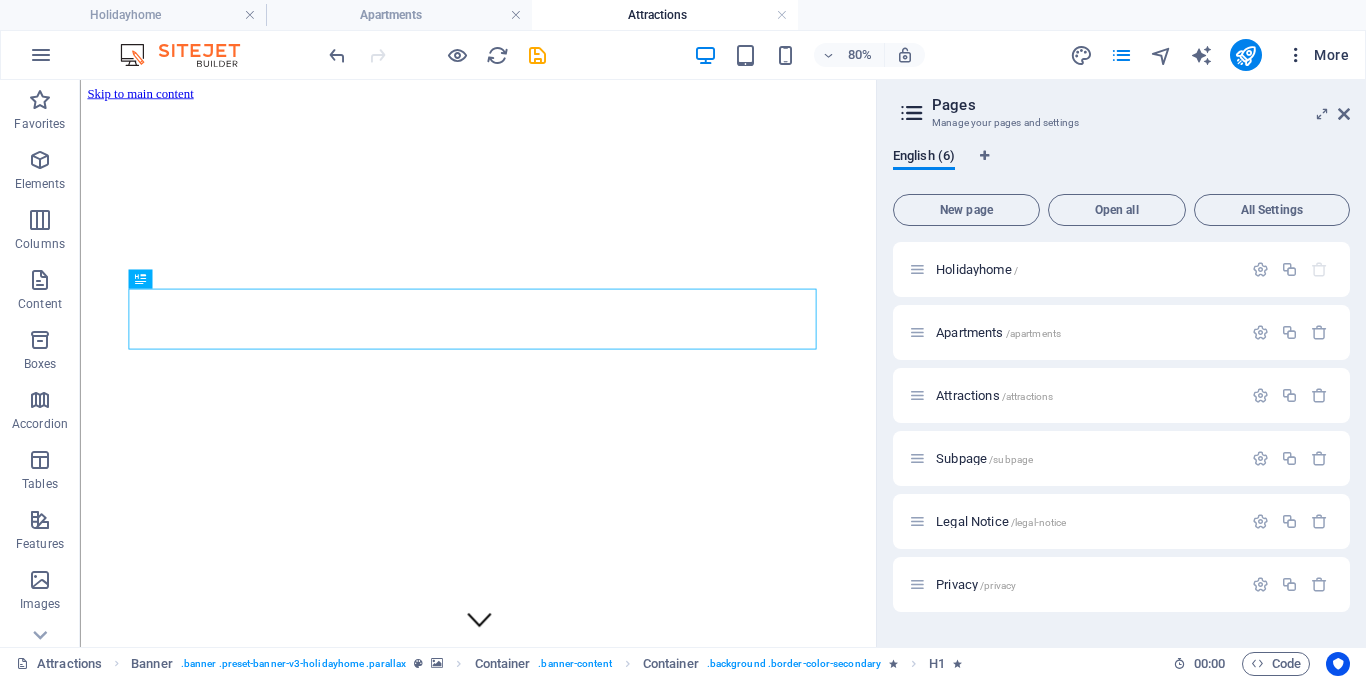 click on "More" at bounding box center [1317, 55] 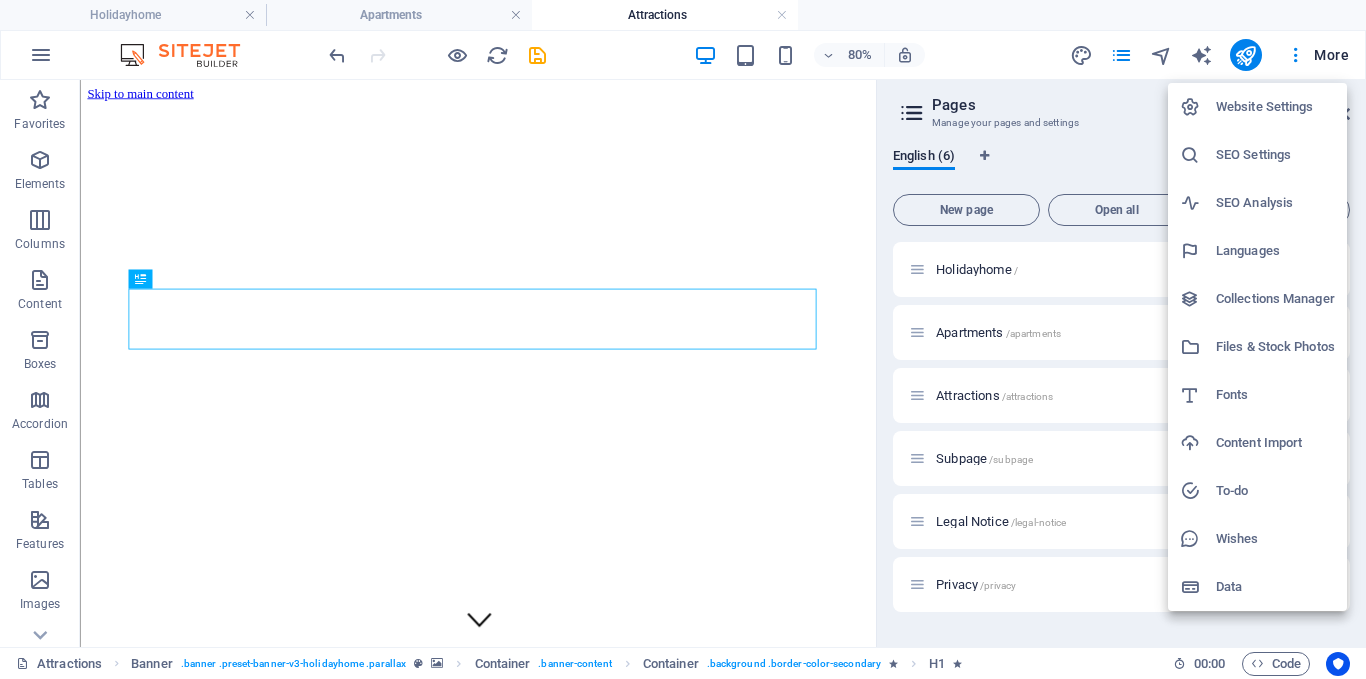 click at bounding box center (683, 339) 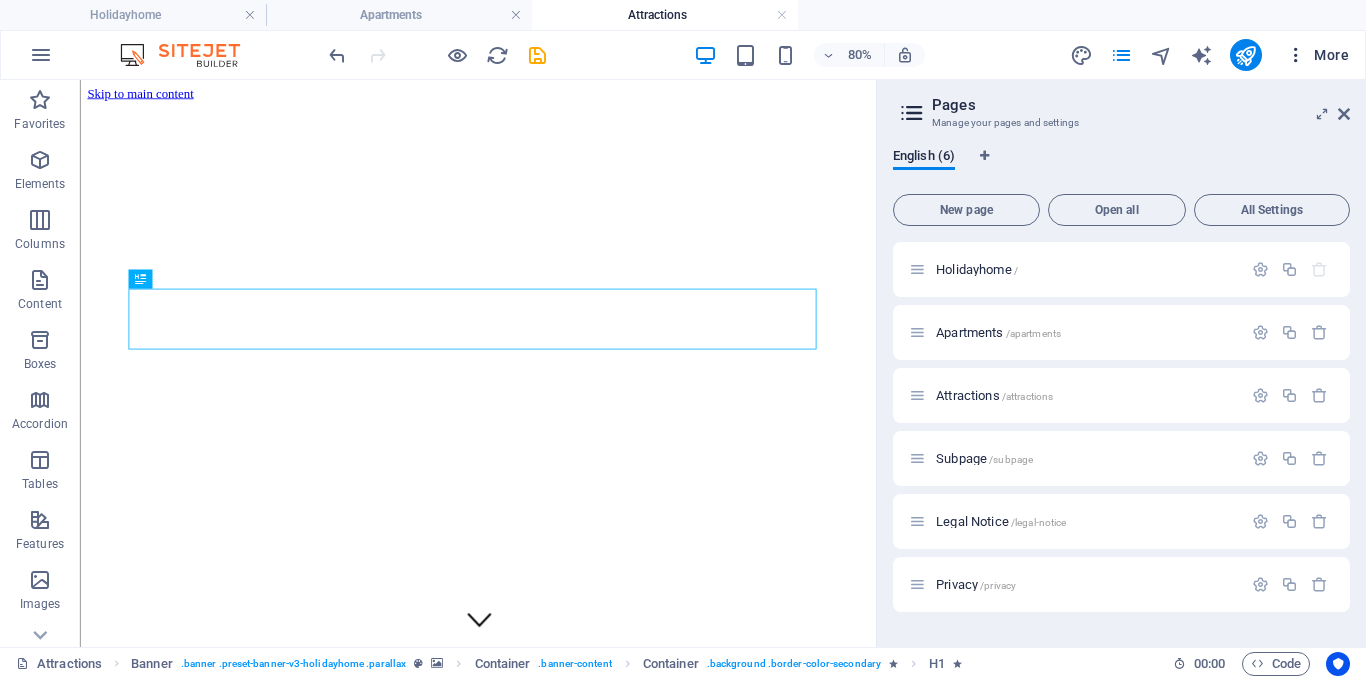 click at bounding box center (1296, 55) 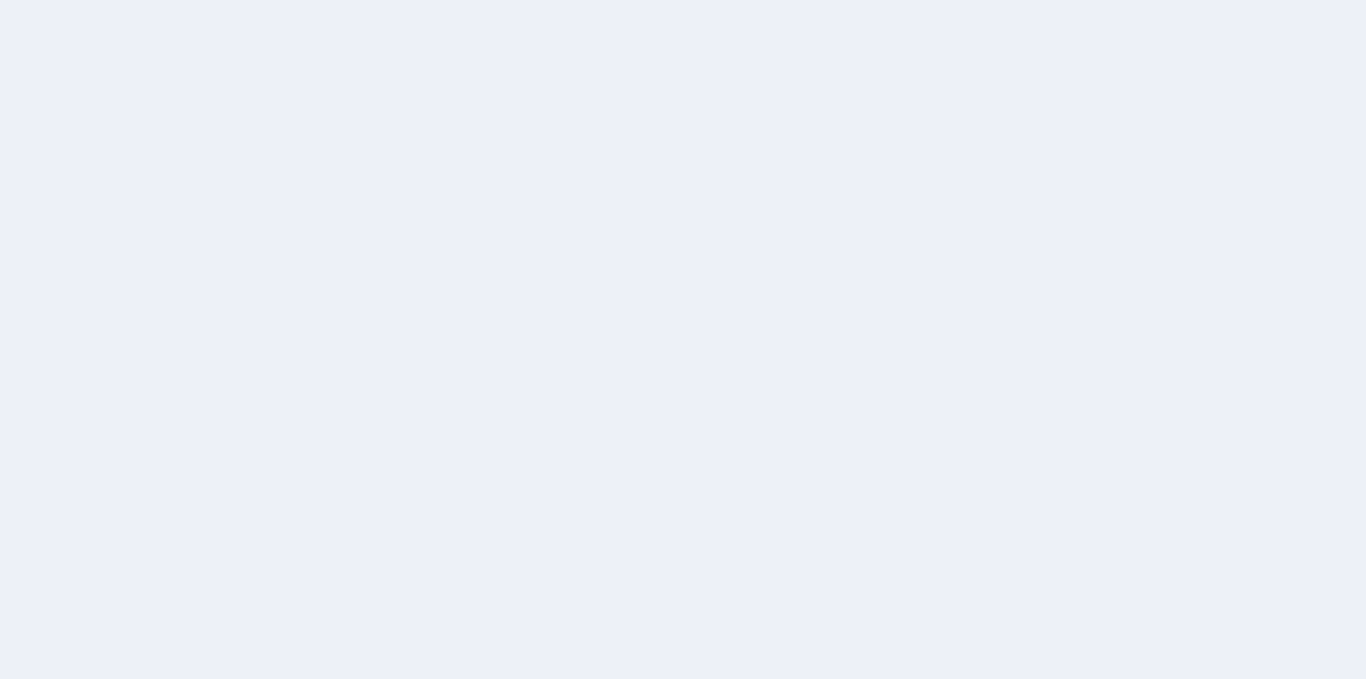 scroll, scrollTop: 0, scrollLeft: 0, axis: both 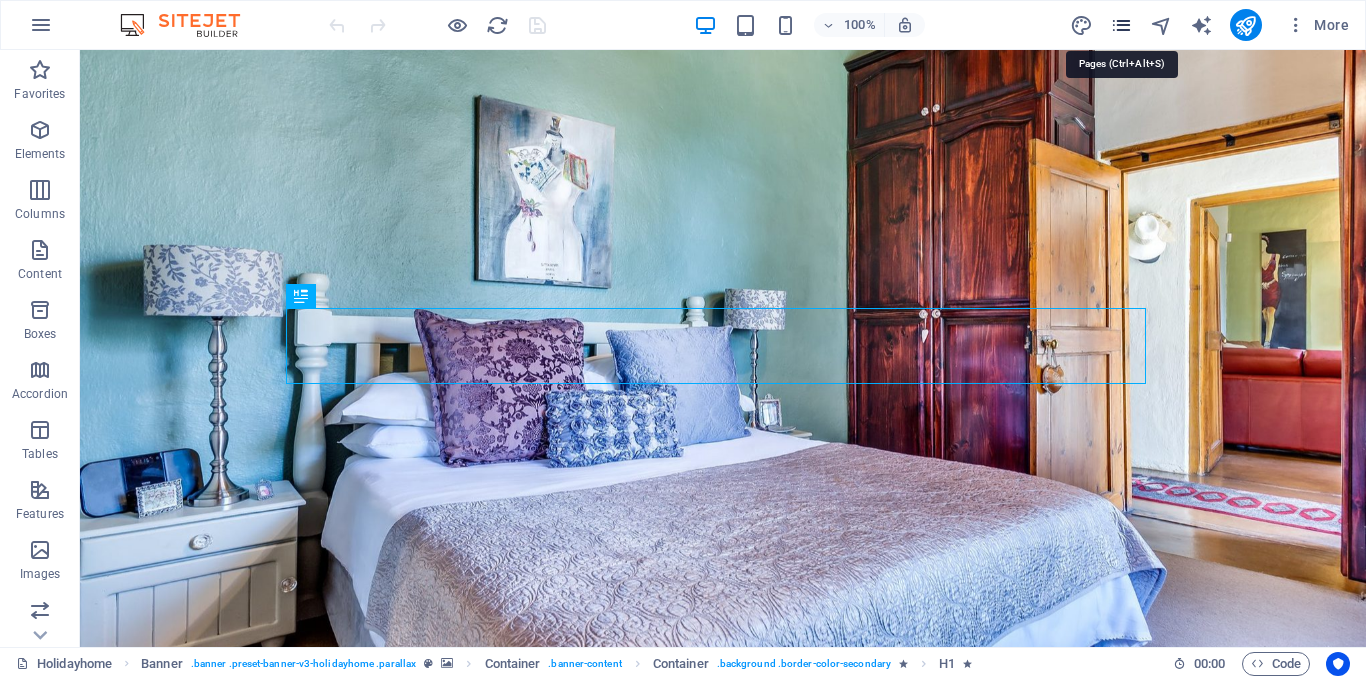 click at bounding box center [1121, 25] 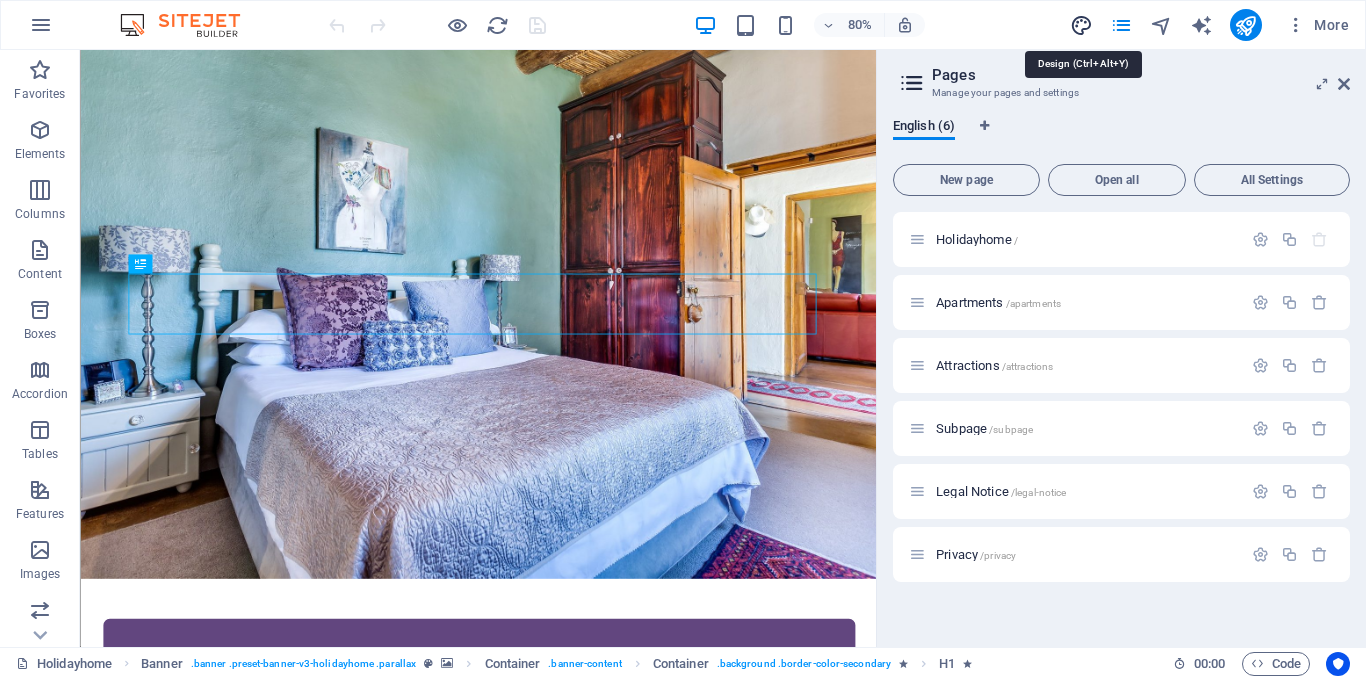 click at bounding box center (1081, 25) 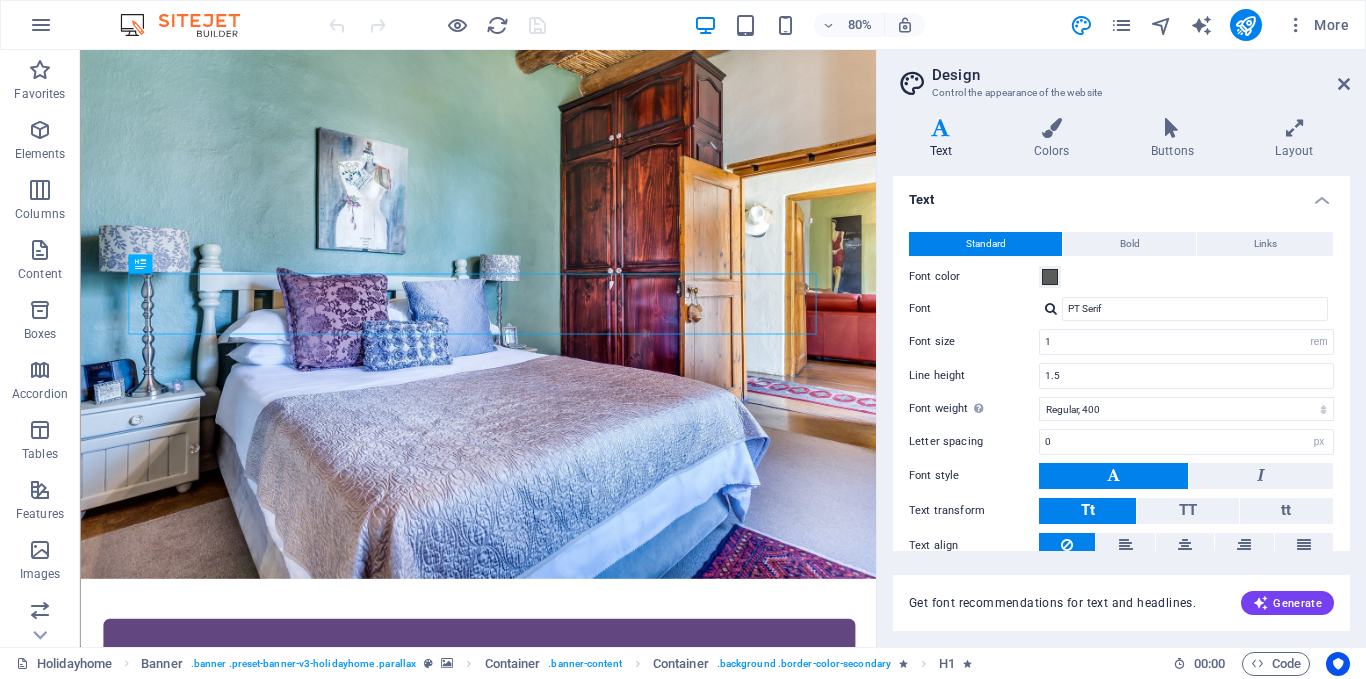click on "Variants Text Colors Buttons Layout Text Standard Bold Links Font color Font PT Serif Font size 1 rem px Line height 1.5 Font weight To display the font weight correctly, it may need to be enabled. Manage Fonts Thin, 100 Extra-light, 200 Light, 300 Regular, 400 Medium, 500 Semi-bold, 600 Bold, 700 Extra-bold, 800 Black, 900 Letter spacing 0 rem px Font style Text transform Tt TT tt Text align Font weight To display the font weight correctly, it may need to be enabled. Manage Fonts Thin, 100 Extra-light, 200 Light, 300 Regular, 400 Medium, 500 Semi-bold, 600 Bold, 700 Extra-bold, 800 Black, 900 Default Hover / Active Font color Font color Decoration None Decoration None Transition duration 0.3 s Transition function Ease Ease In Ease Out Ease In/Ease Out Linear Headlines All H1 / Textlogo H2 H3 H4 H5 H6 Font color Font PT Serif Line height 1.5 Font weight To display the font weight correctly, it may need to be enabled. Manage Fonts Thin, 100 Extra-light, 200 Light, 300 Regular, 400 Medium, 500 Bold, 700" at bounding box center [1121, 374] 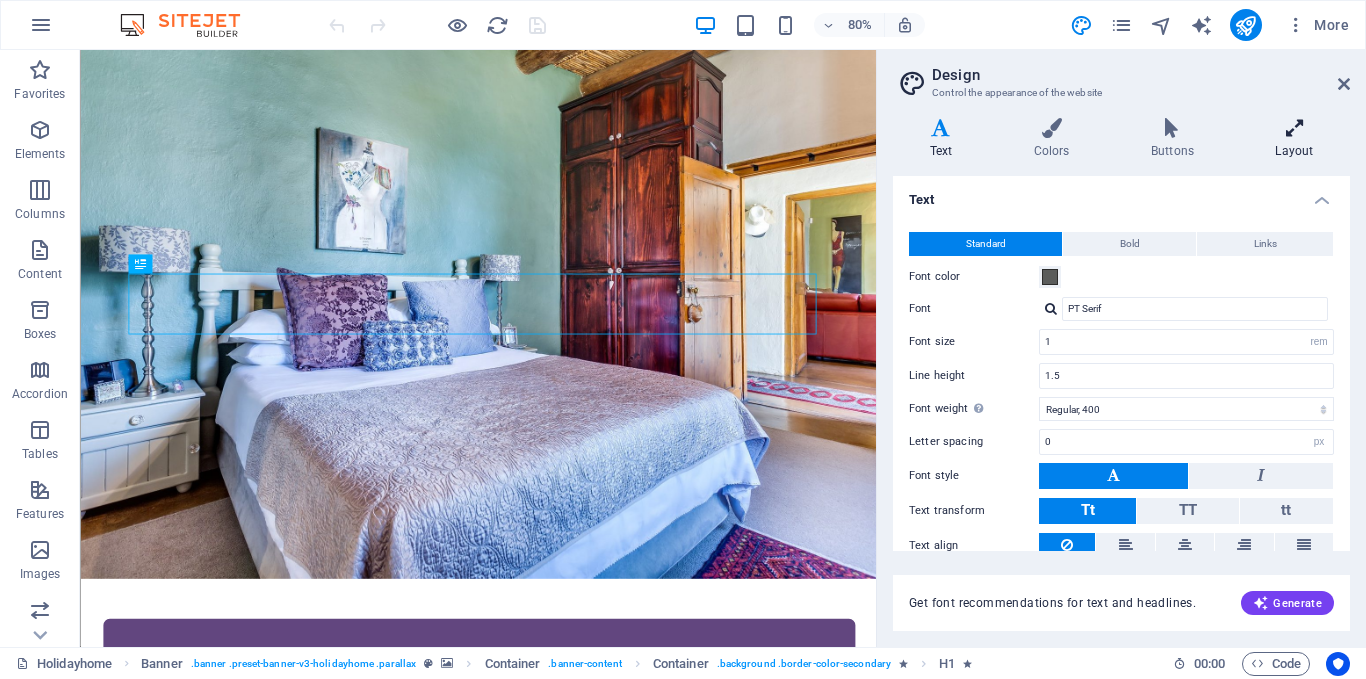 click at bounding box center [1294, 128] 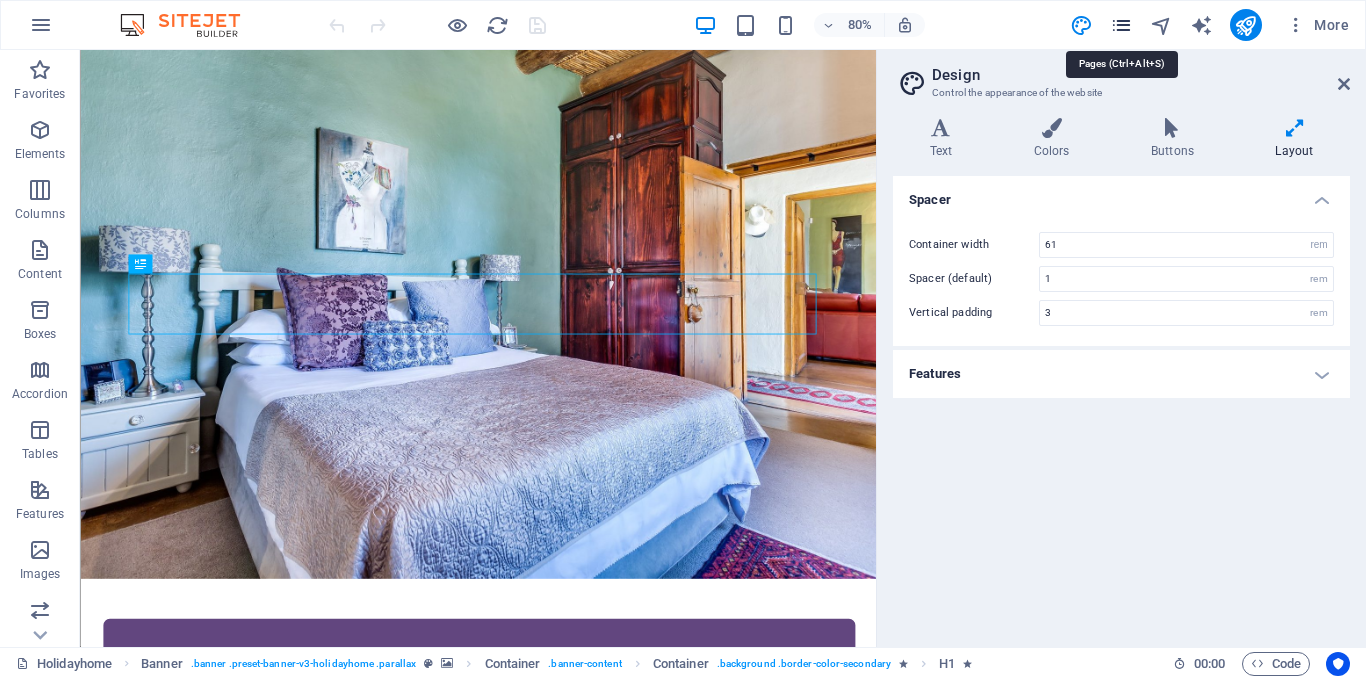 click at bounding box center [1121, 25] 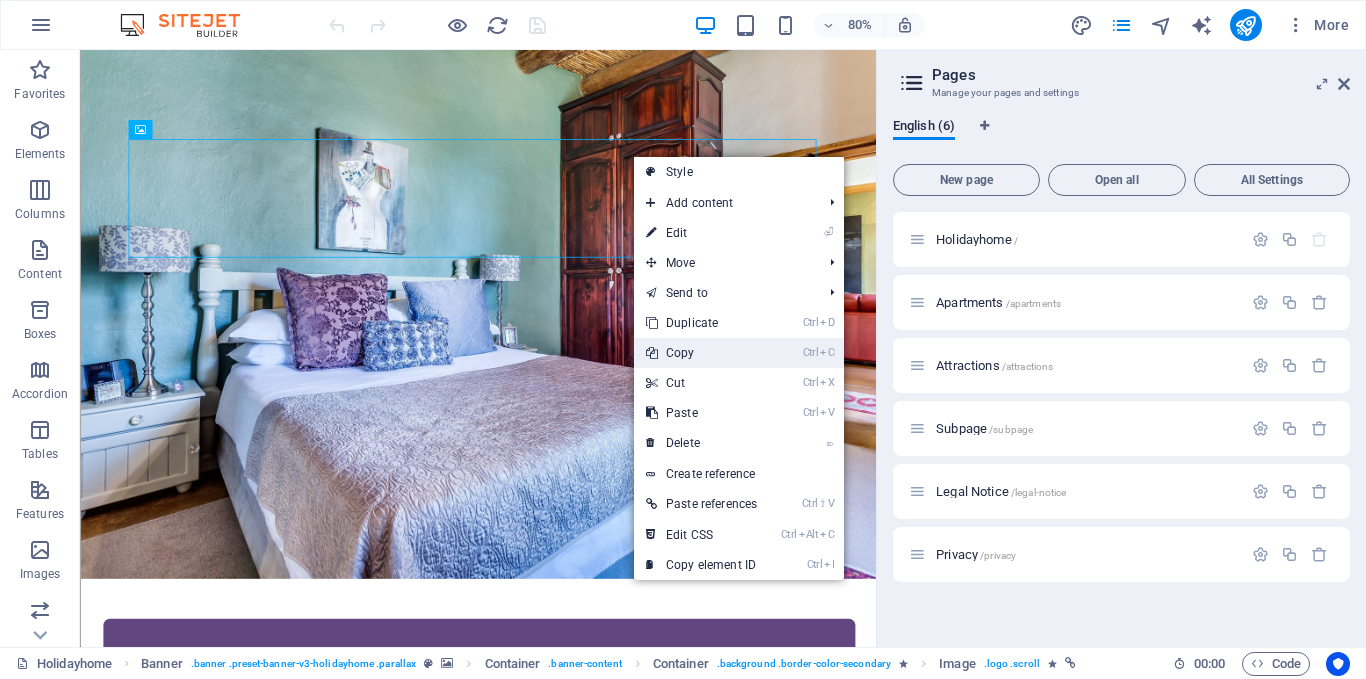 click on "Ctrl C  Copy" at bounding box center [701, 353] 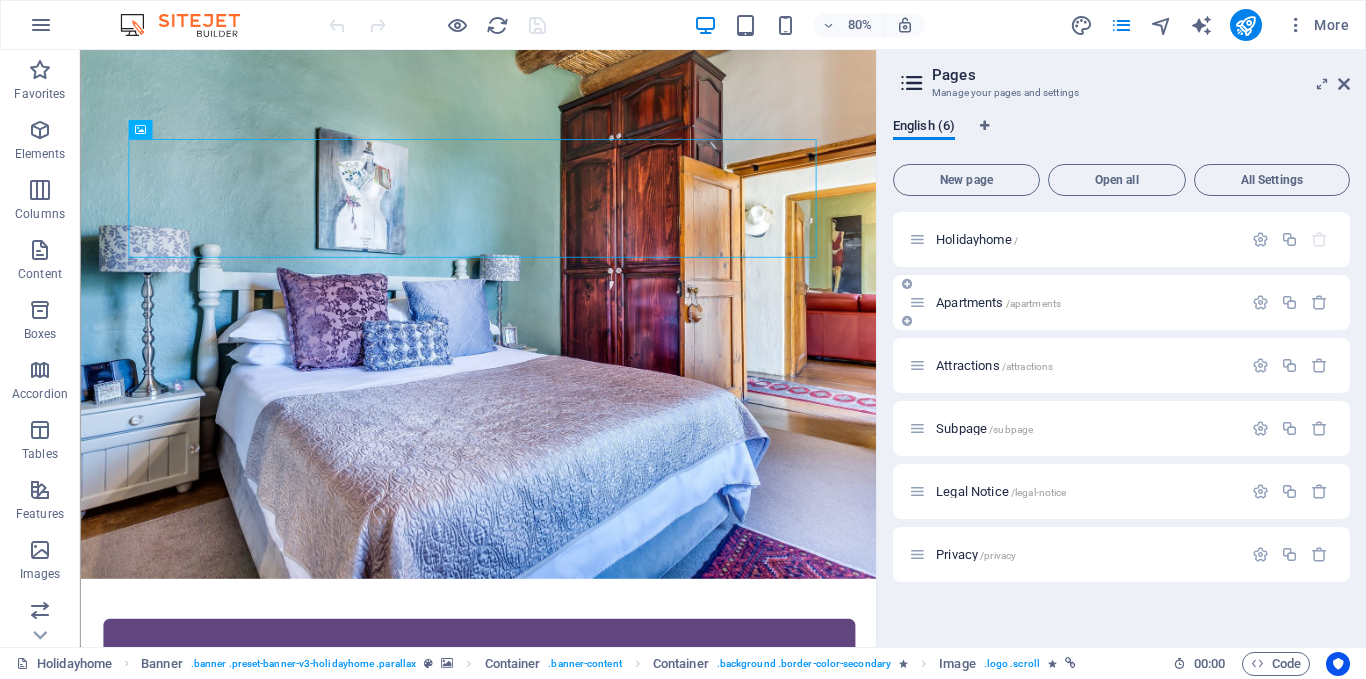 click on "Apartments /apartments" at bounding box center (998, 302) 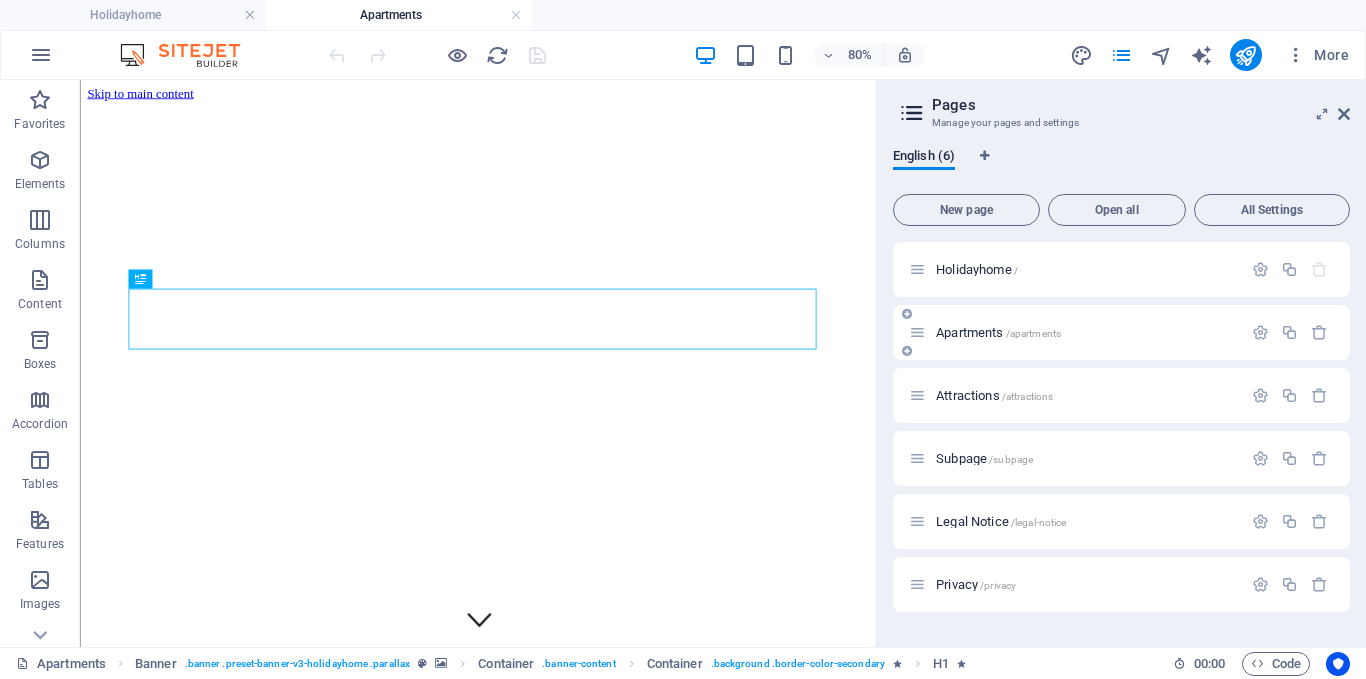 scroll, scrollTop: 0, scrollLeft: 0, axis: both 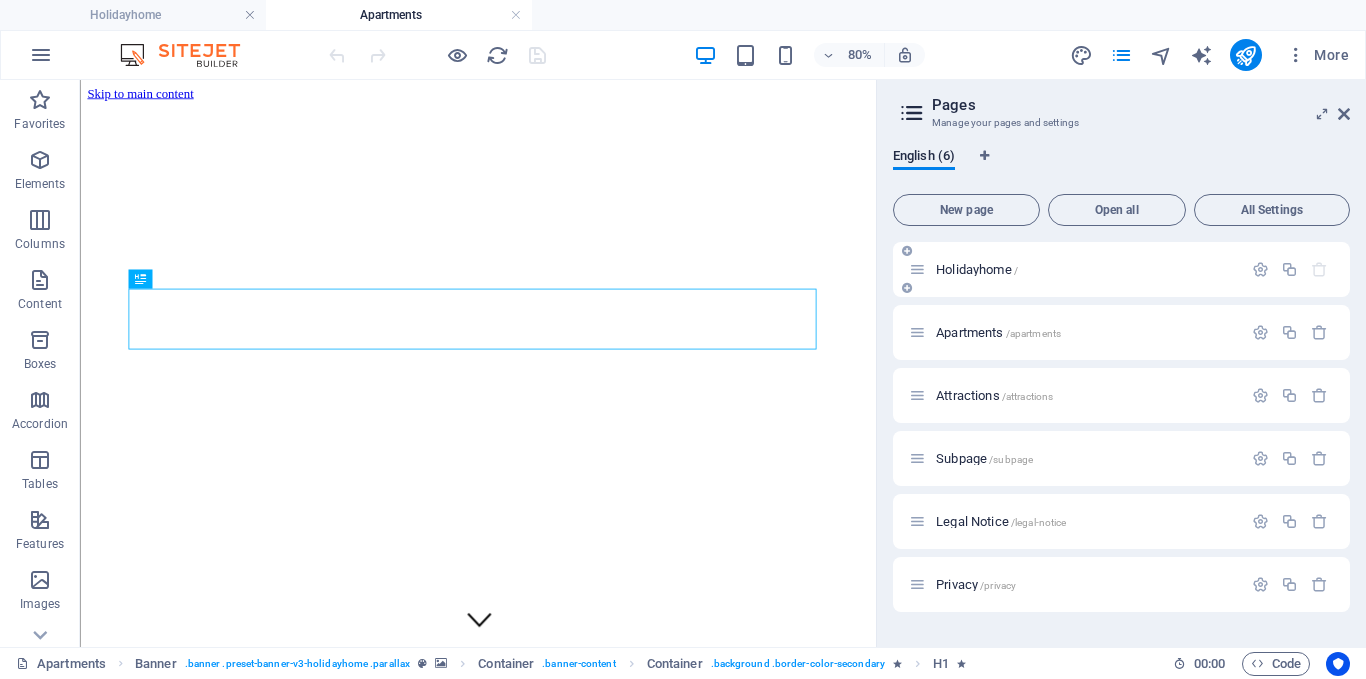 click on "Holidayhome /" at bounding box center (977, 269) 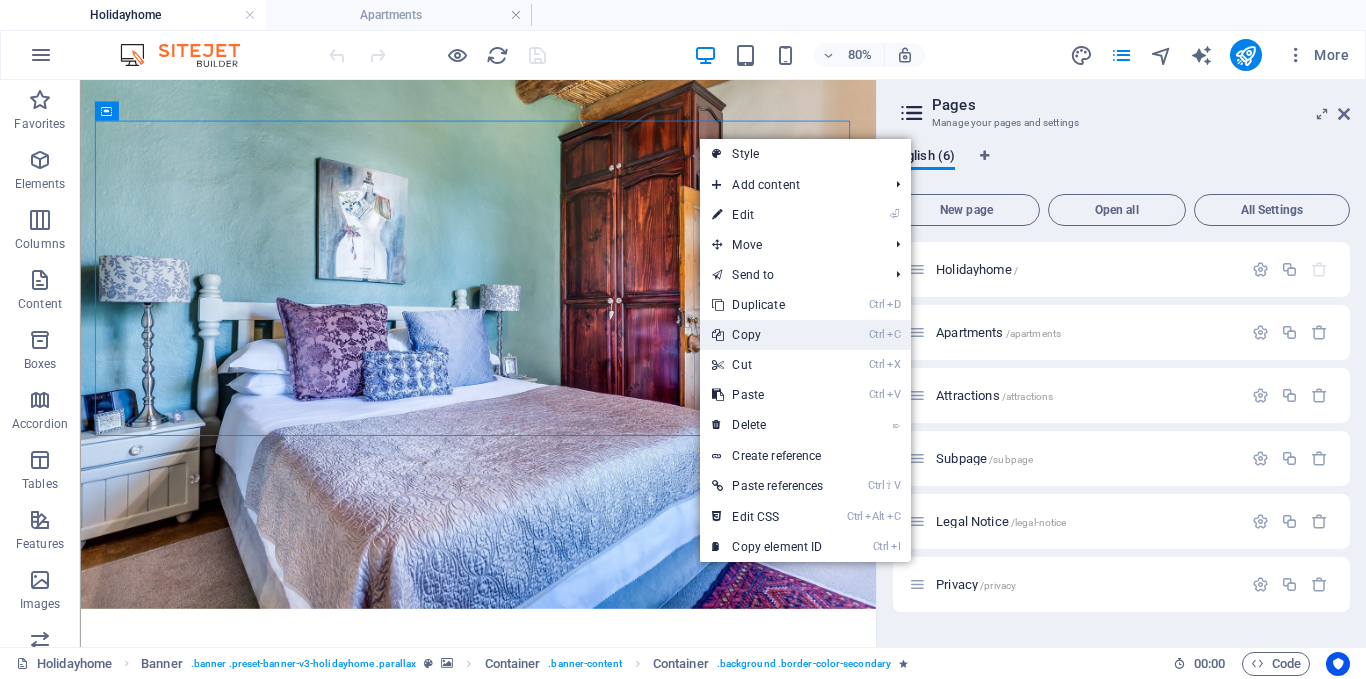 click on "Ctrl C  Copy" at bounding box center [767, 335] 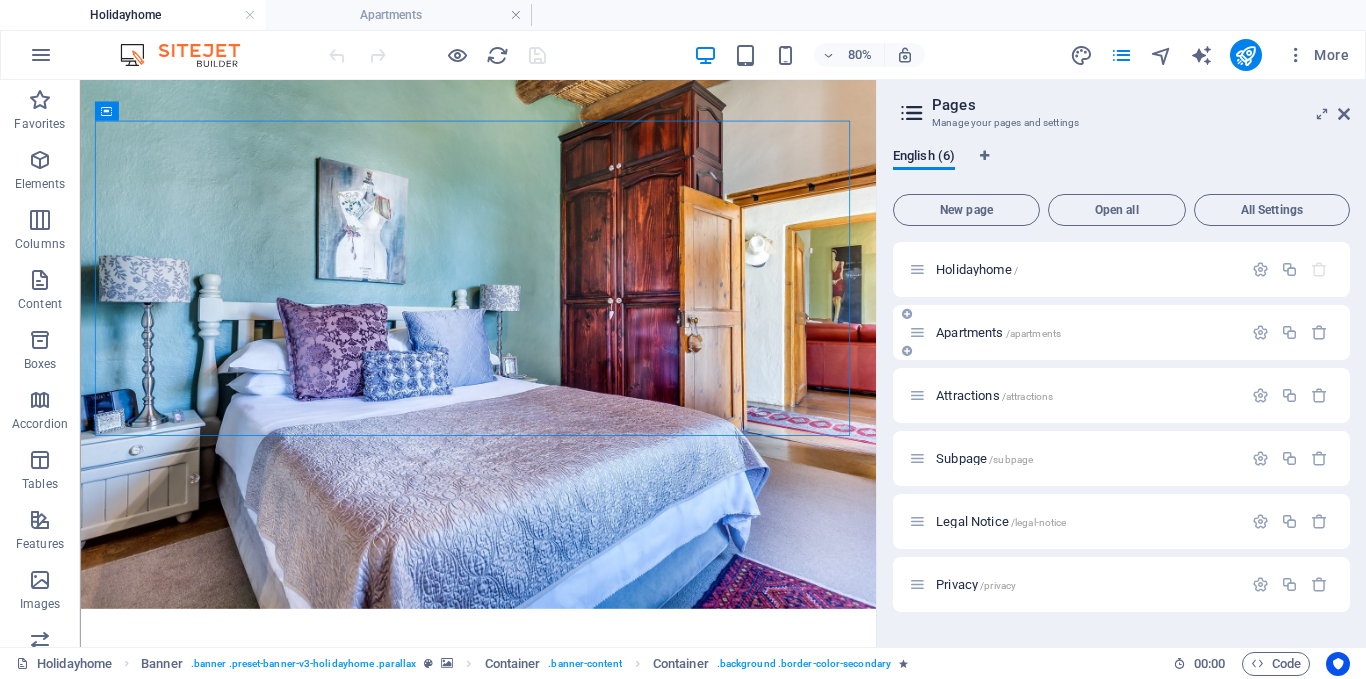 click on "Apartments /apartments" at bounding box center (998, 332) 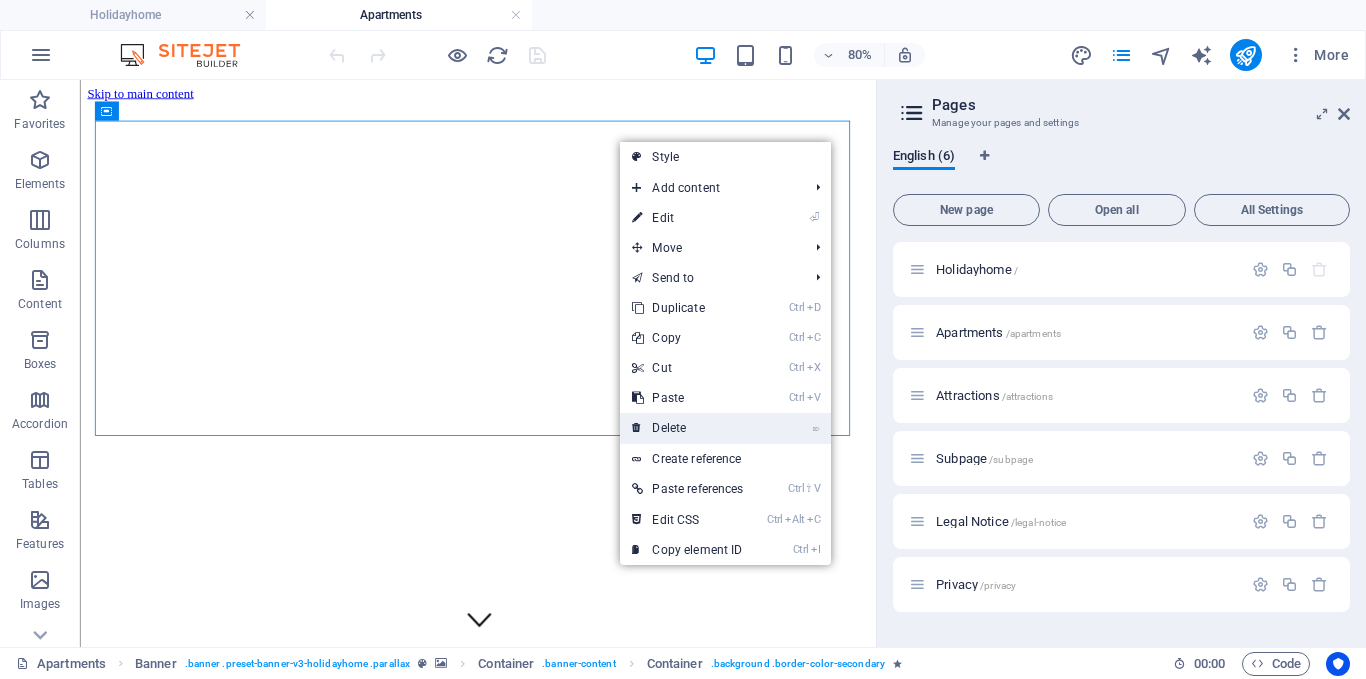 click on "⌦  Delete" at bounding box center [687, 428] 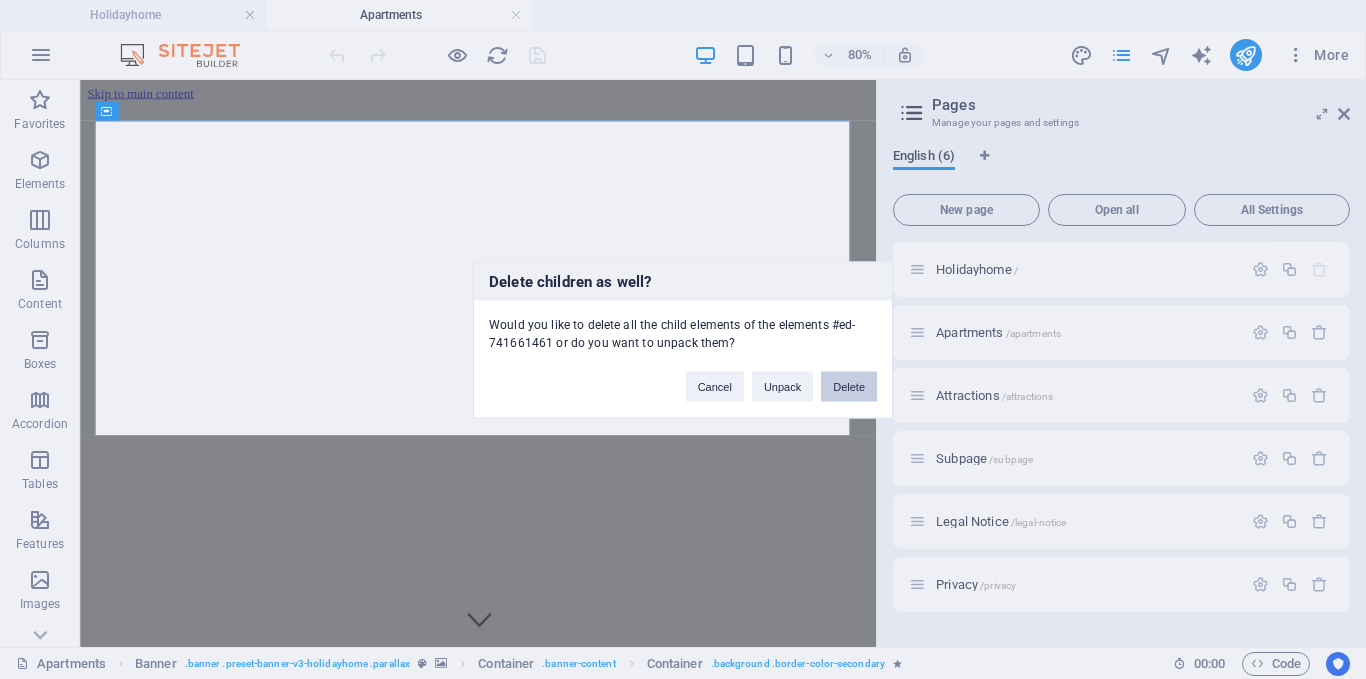 click on "Delete" at bounding box center [849, 386] 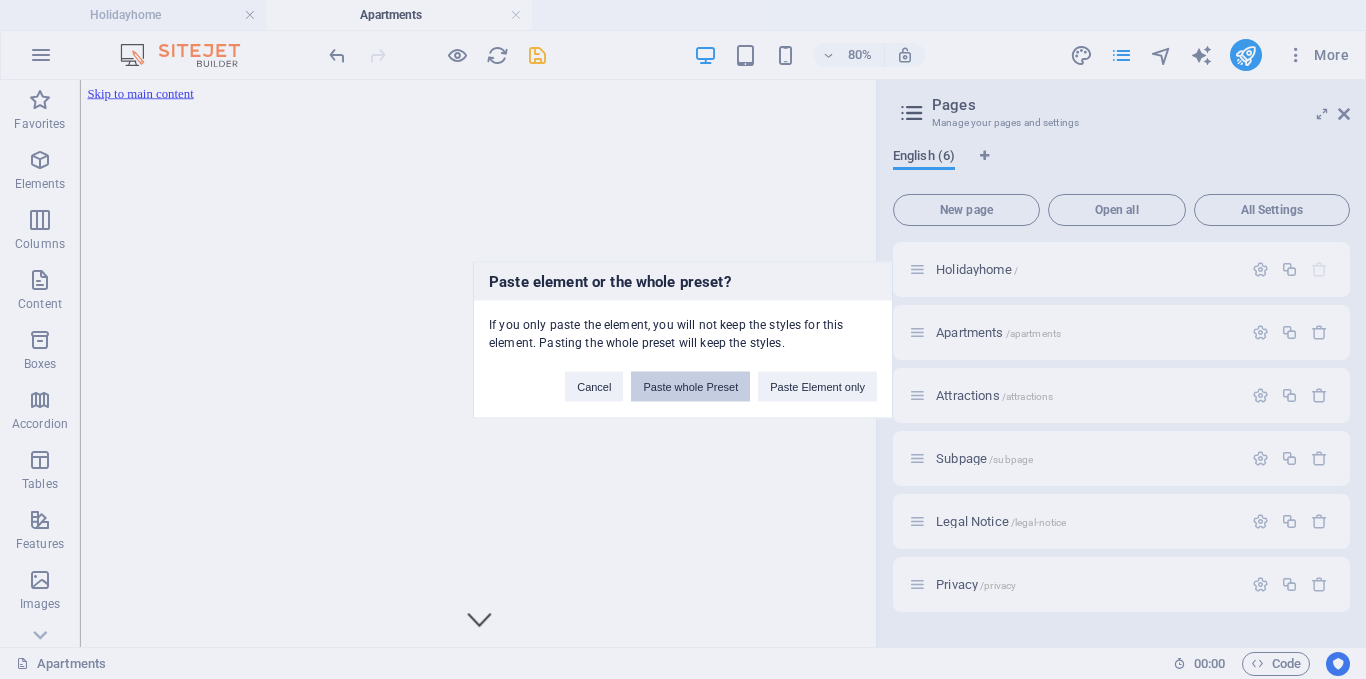 click on "Paste whole Preset" at bounding box center (690, 386) 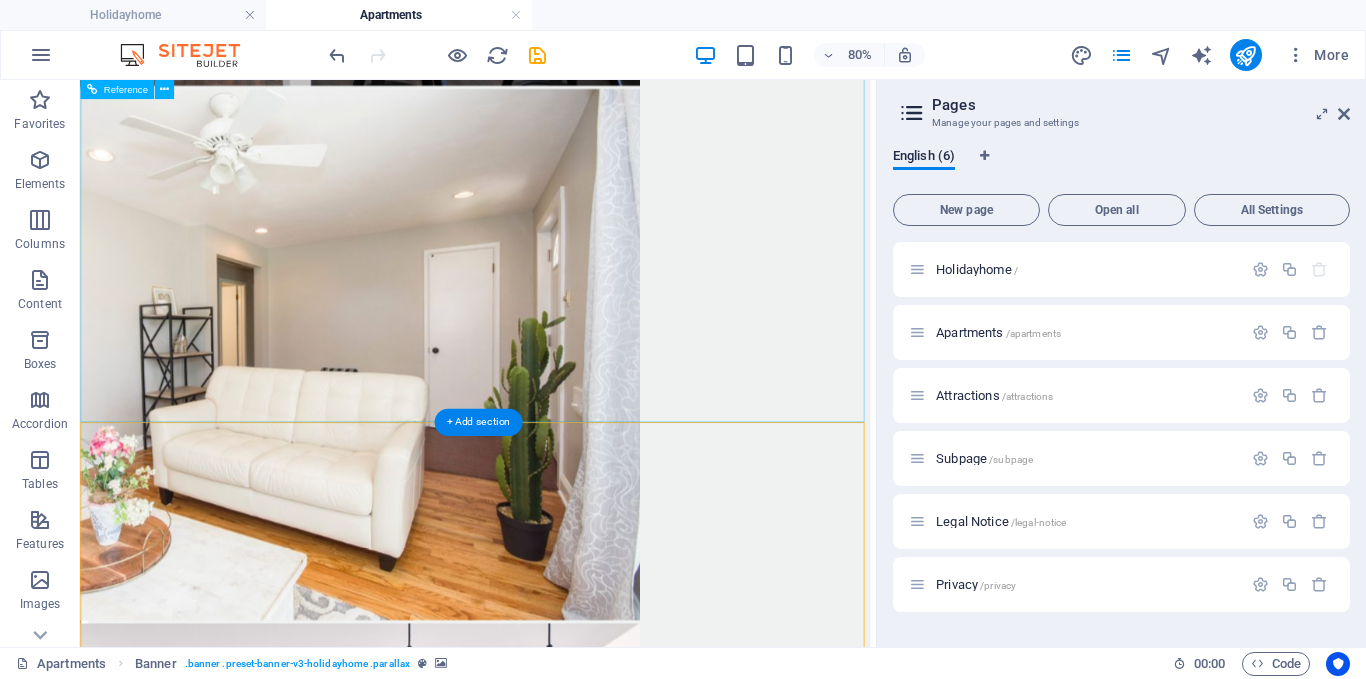 scroll, scrollTop: 3683, scrollLeft: 0, axis: vertical 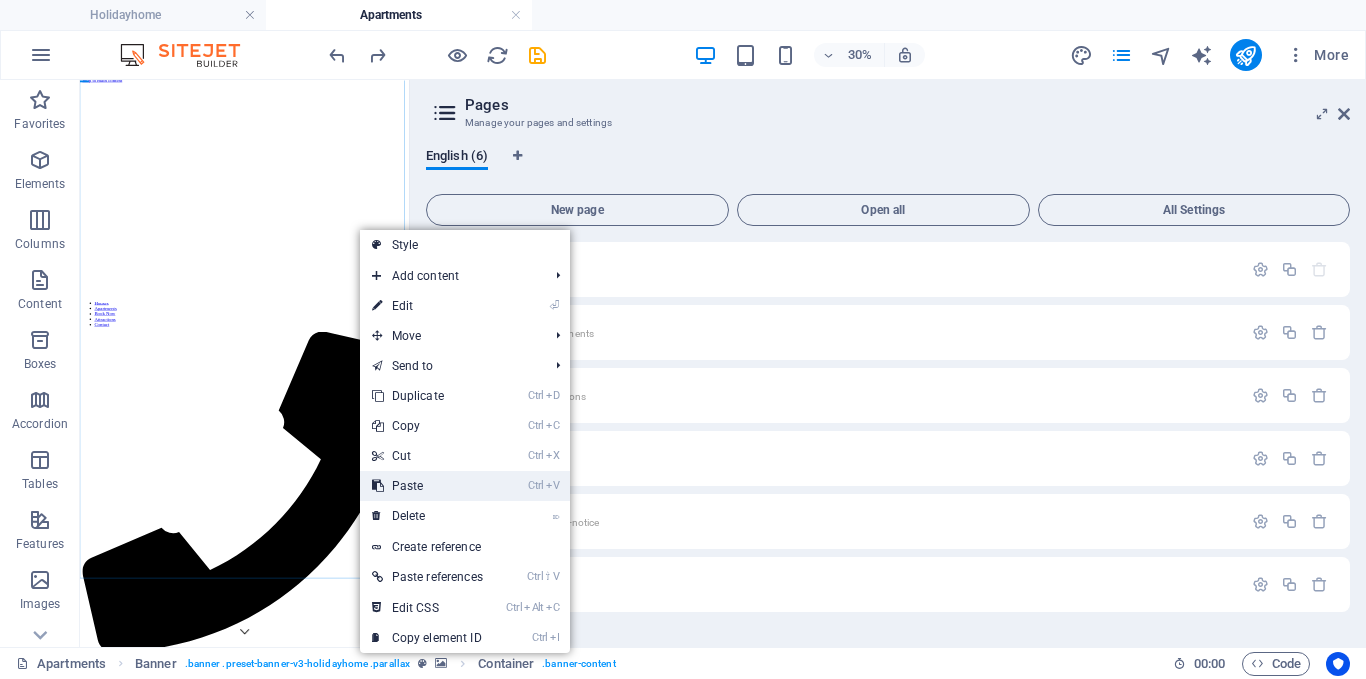 click on "Ctrl V  Paste" at bounding box center (427, 486) 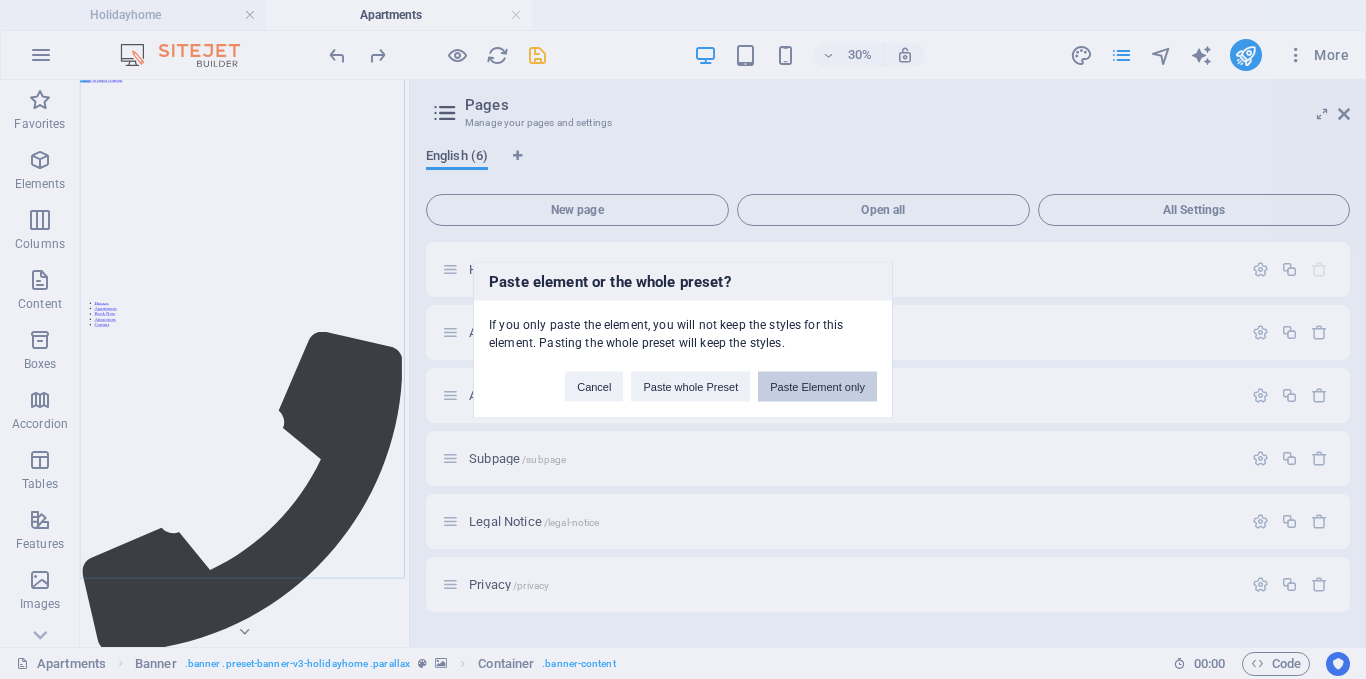 click on "Paste Element only" at bounding box center [817, 386] 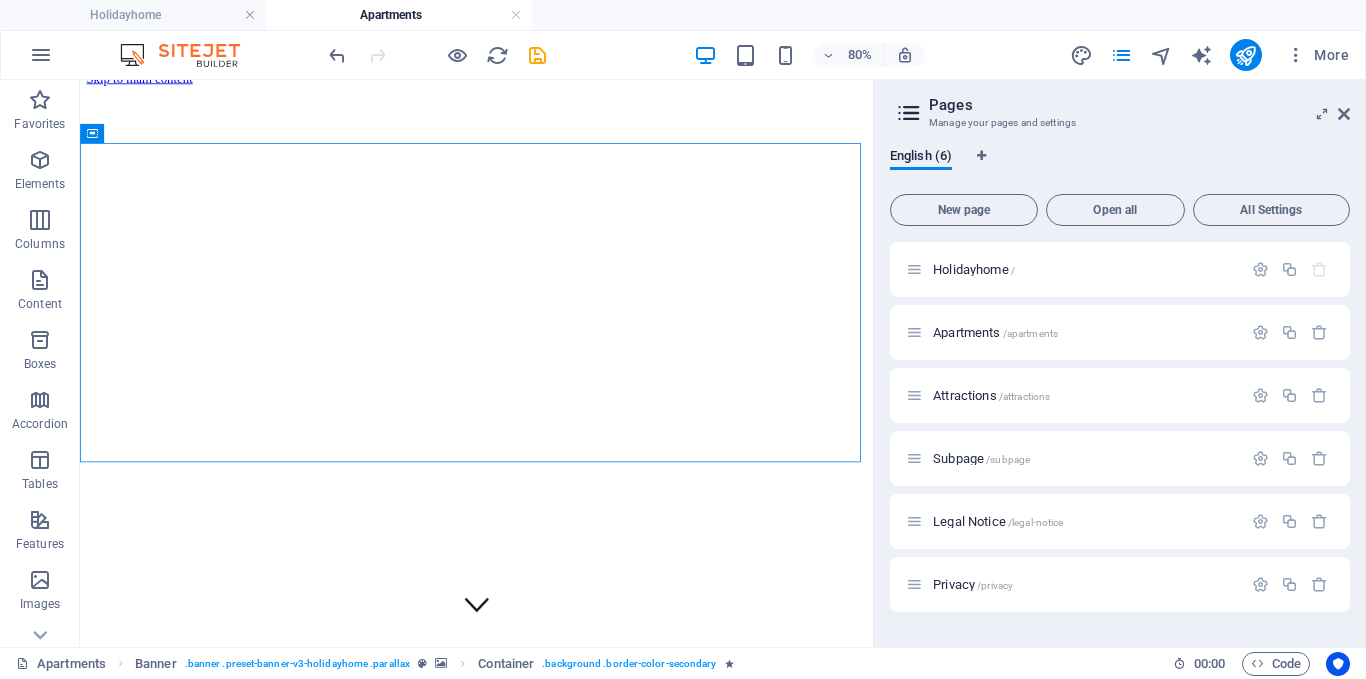 drag, startPoint x: 411, startPoint y: 217, endPoint x: 987, endPoint y: 207, distance: 576.0868 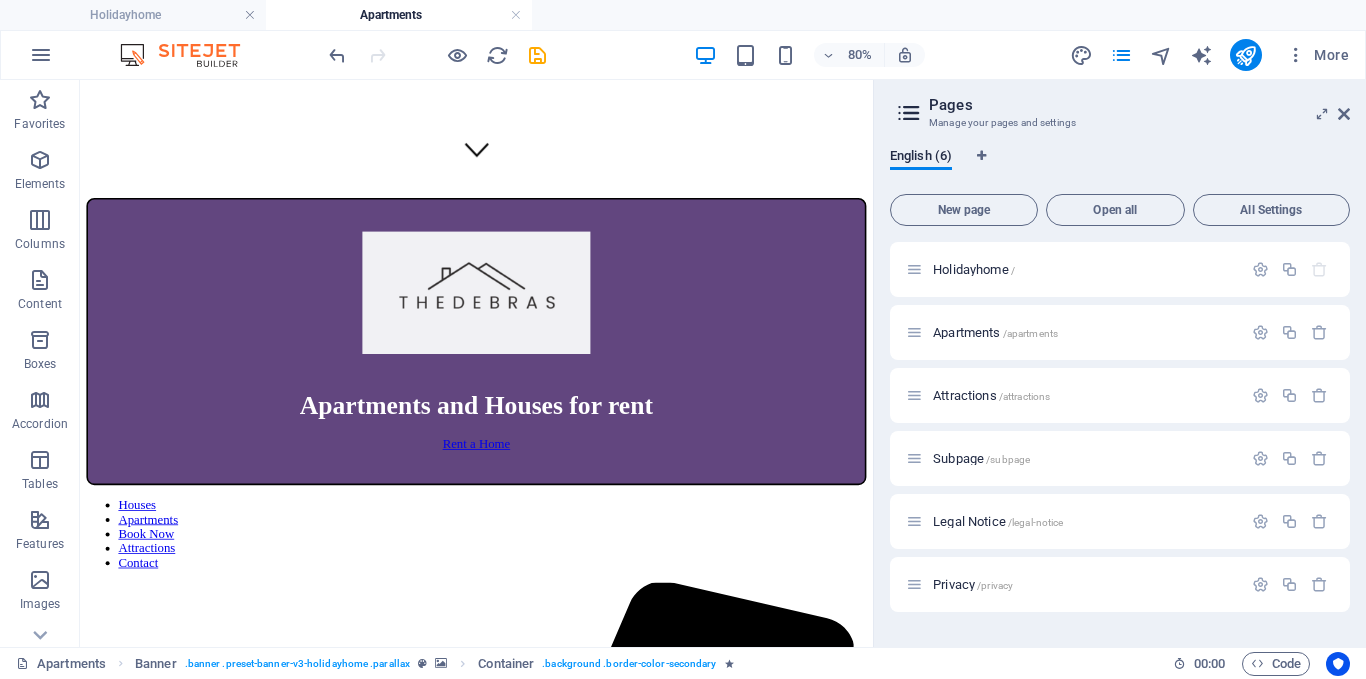 scroll, scrollTop: 621, scrollLeft: 0, axis: vertical 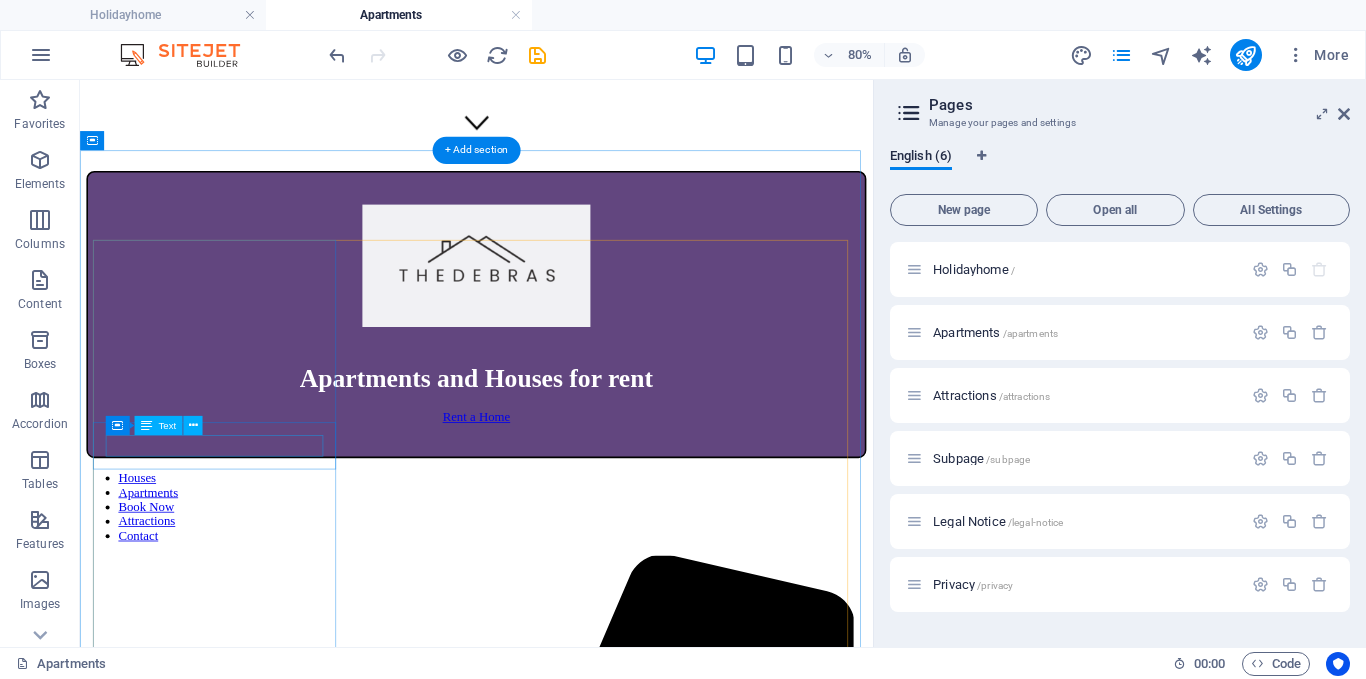 click on "Central Park" at bounding box center (575, 5152) 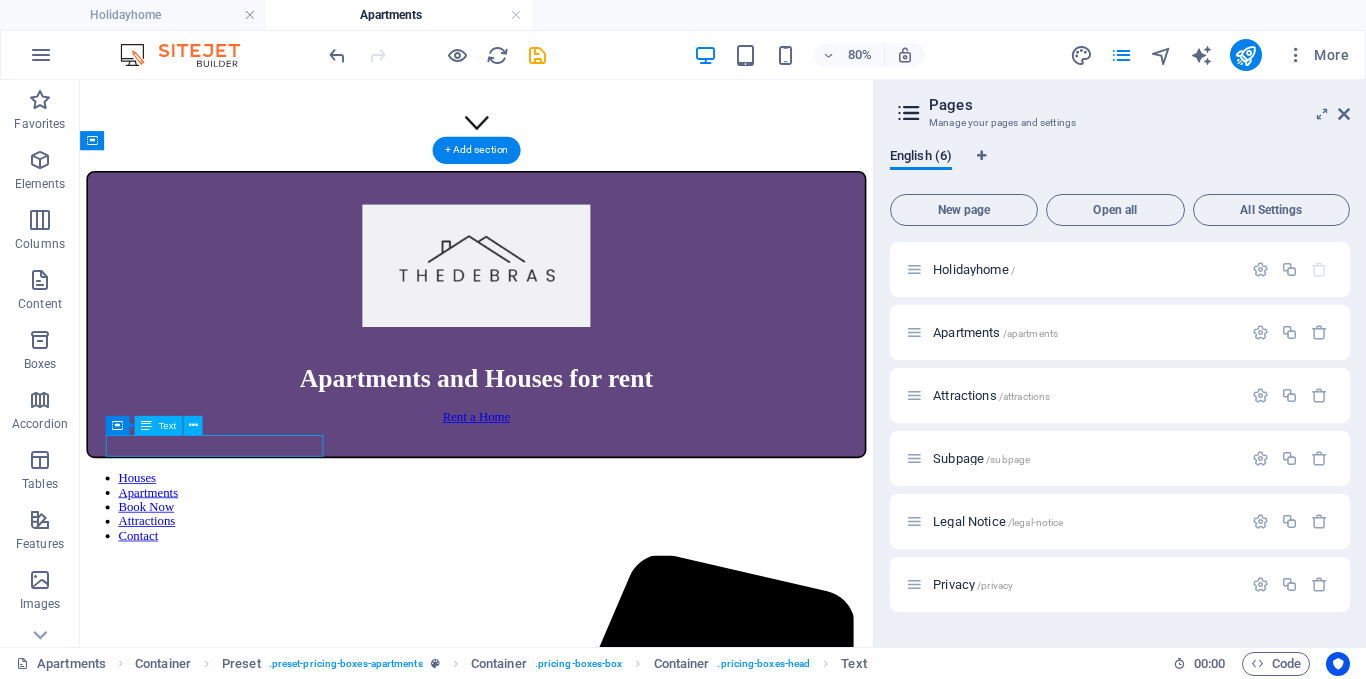 click on "Central Park" at bounding box center (575, 5152) 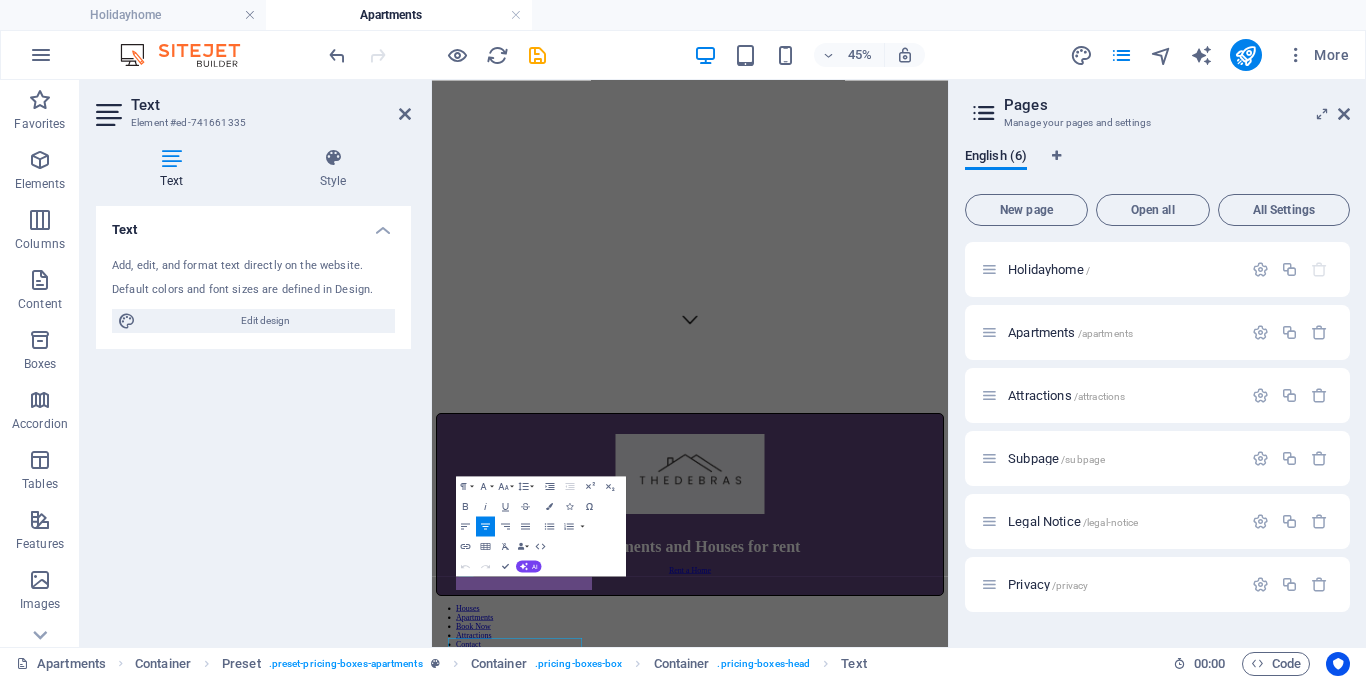 scroll, scrollTop: 498, scrollLeft: 0, axis: vertical 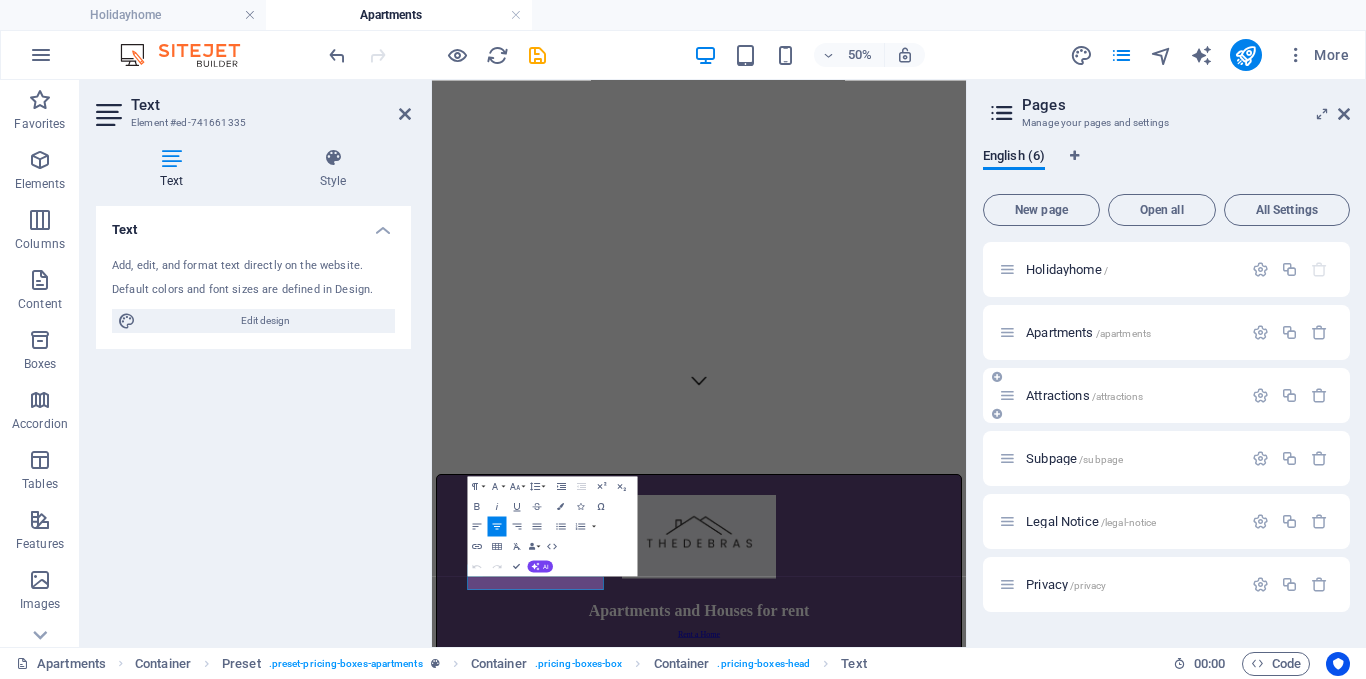 drag, startPoint x: 877, startPoint y: 382, endPoint x: 1059, endPoint y: 386, distance: 182.04395 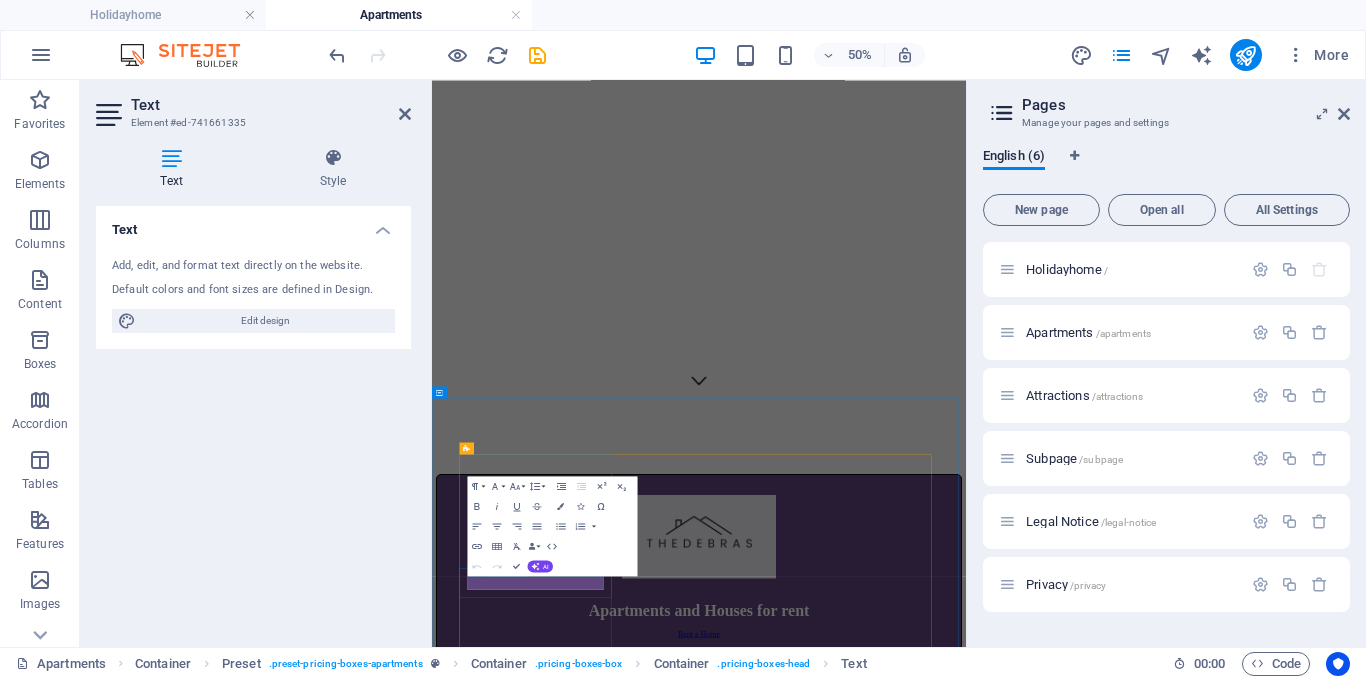 click on "Central Park" at bounding box center [966, 6179] 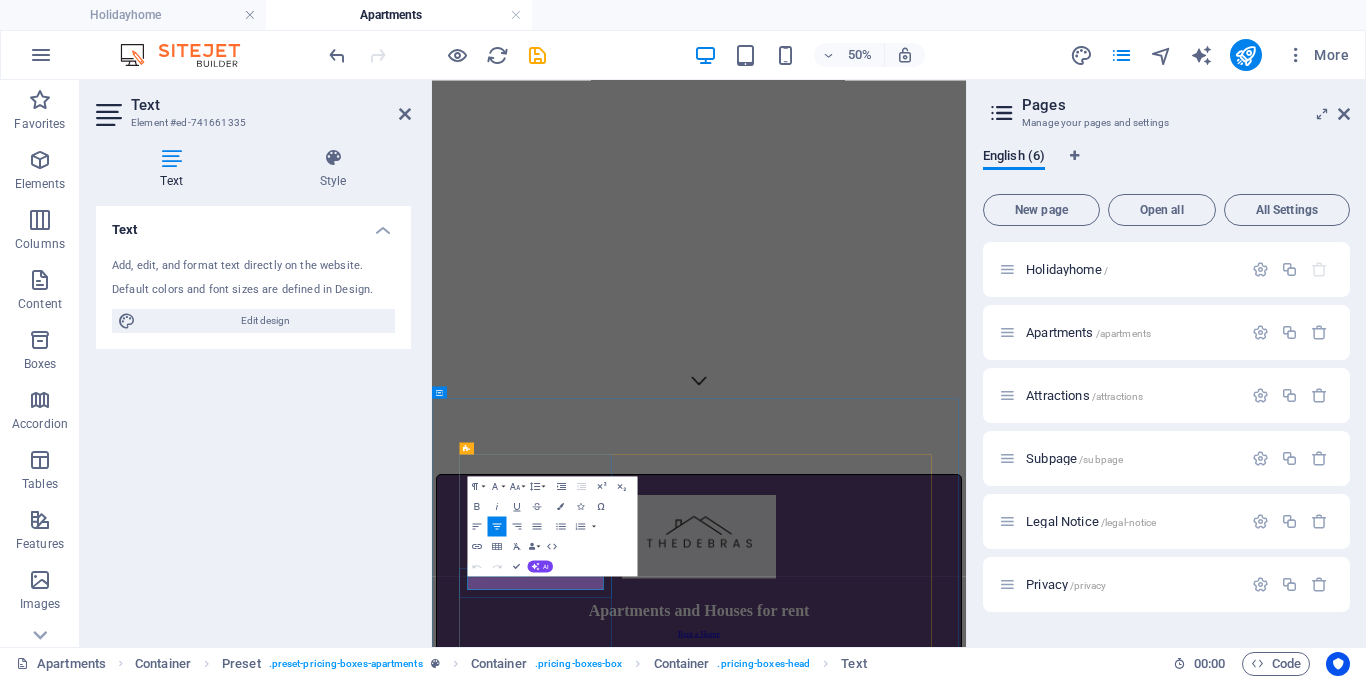 click on "Central Park" at bounding box center [966, 6179] 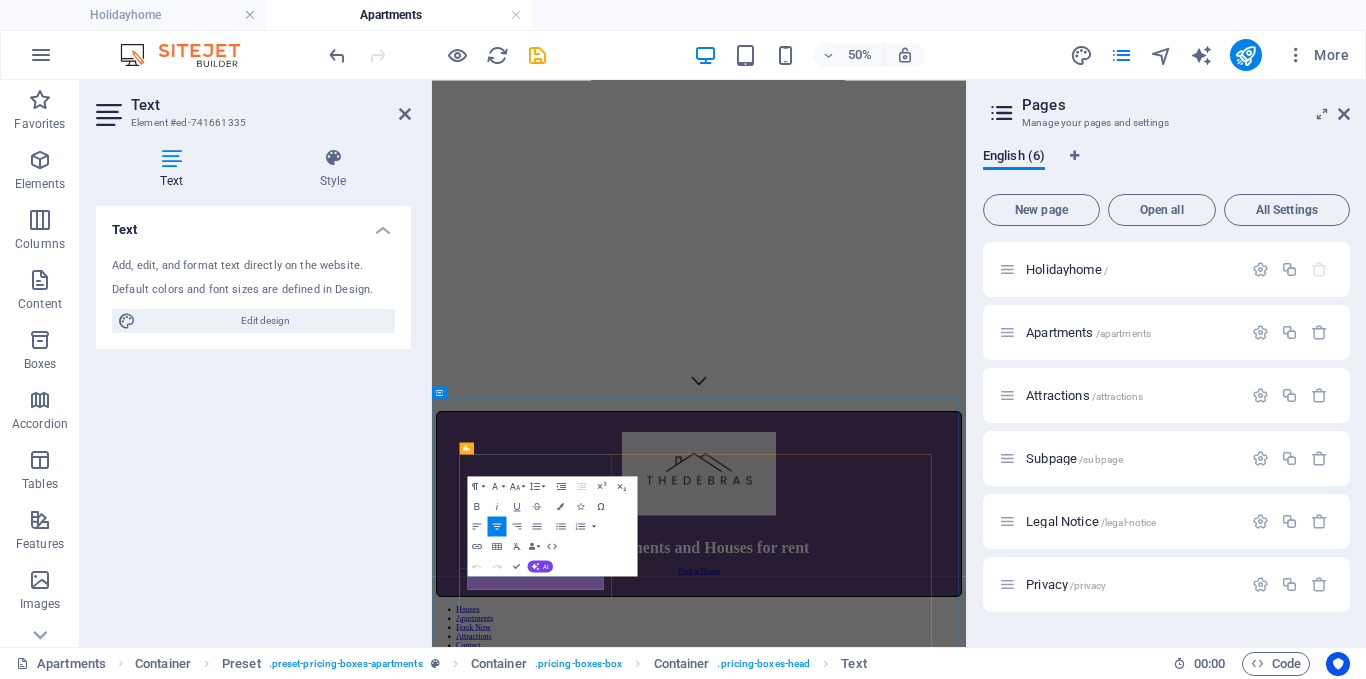 click on "Central Park" at bounding box center [966, 6053] 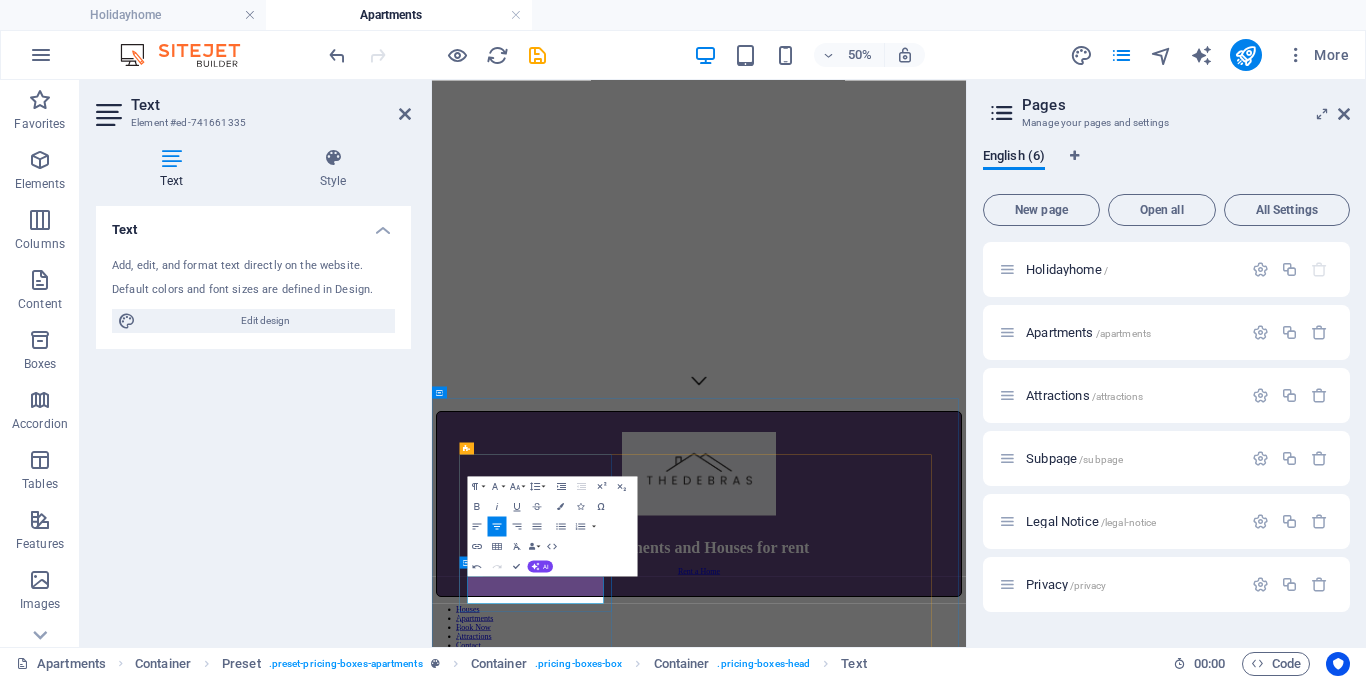 click on "Suthererland  Central Park" at bounding box center (966, 6053) 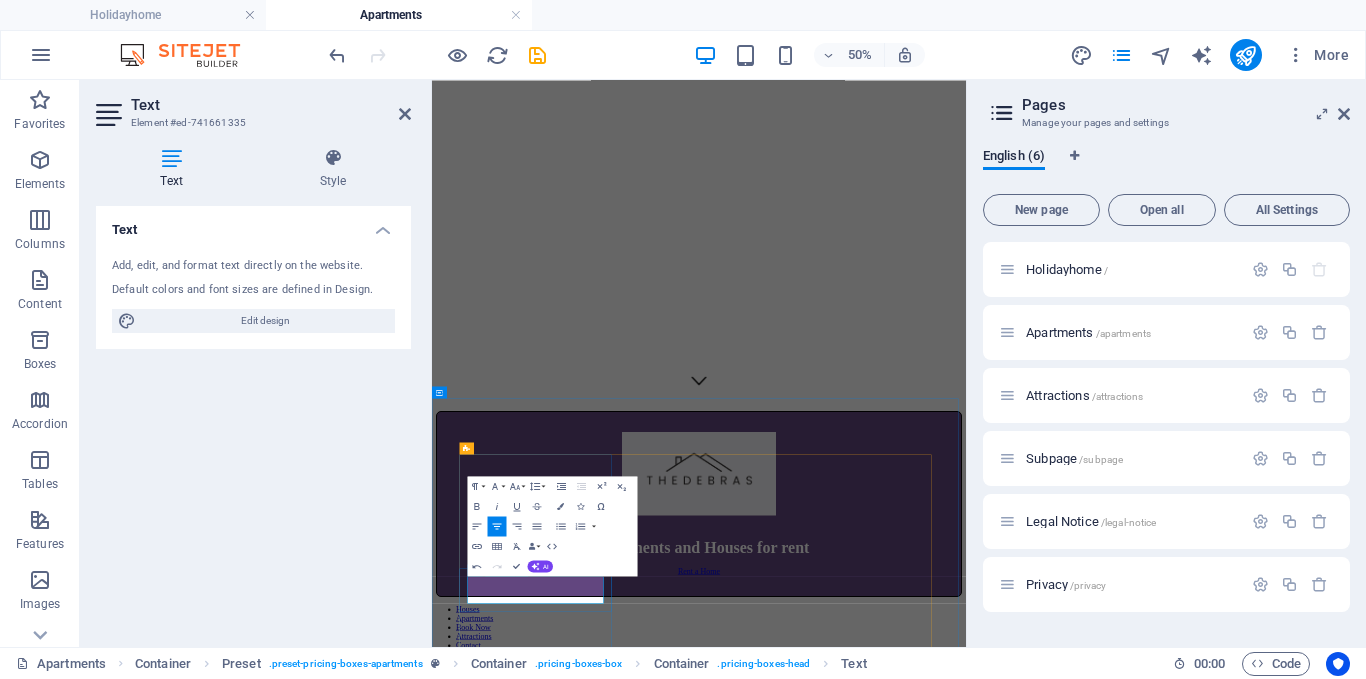click on "Suthererland  Central Park" at bounding box center (966, 6053) 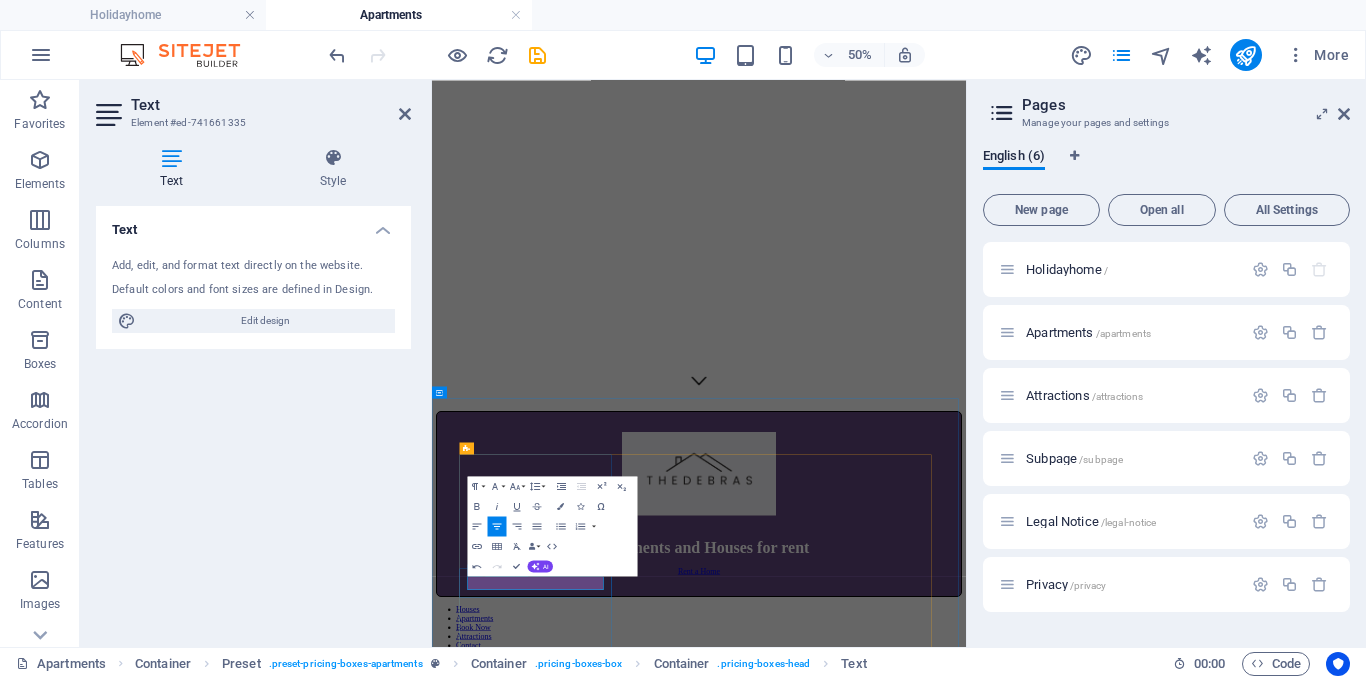 click on "Suthererland Central i" at bounding box center [965, 6053] 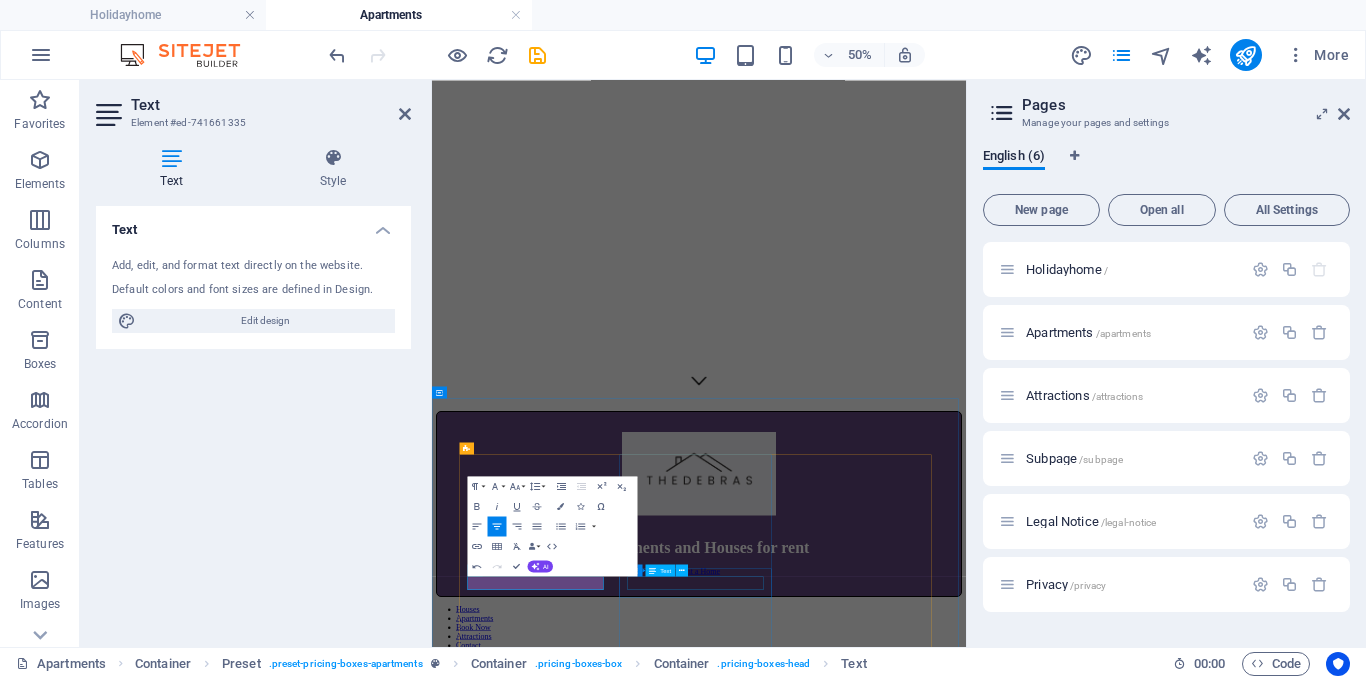 click on "Empire State Building" at bounding box center (966, 9899) 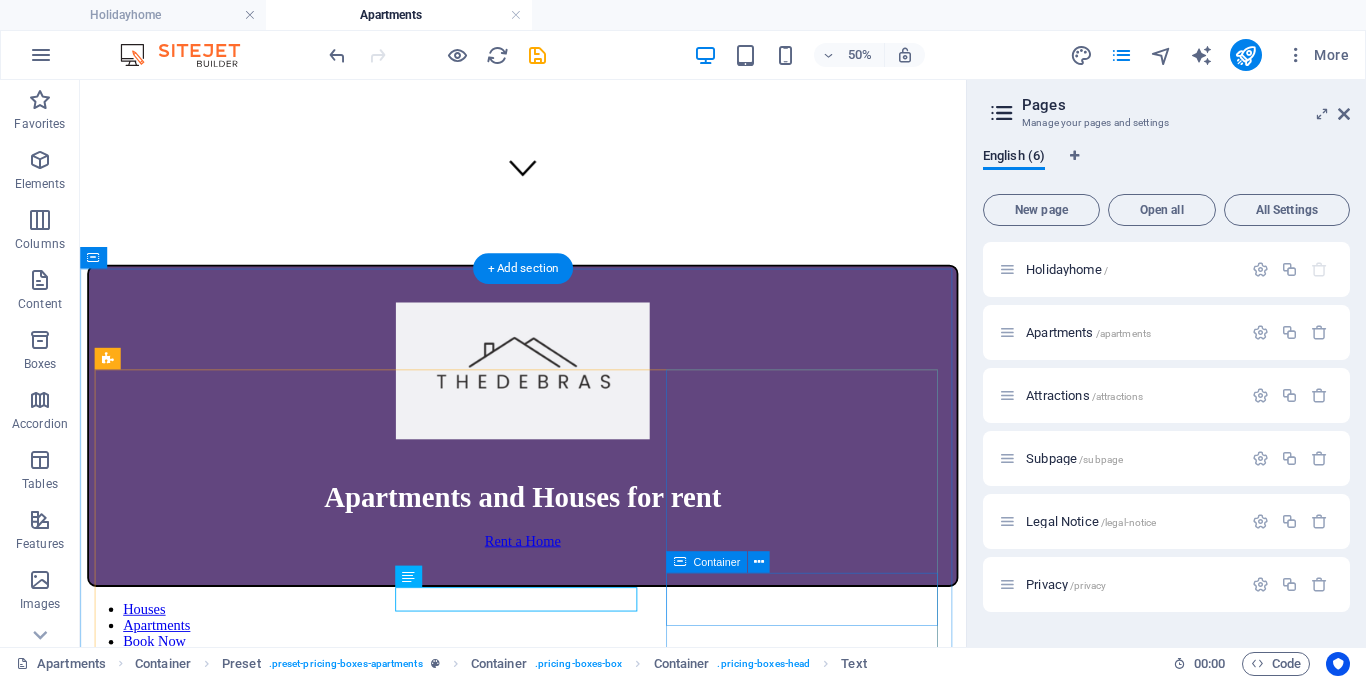 click on "Time Square-Apartment" at bounding box center [572, 12321] 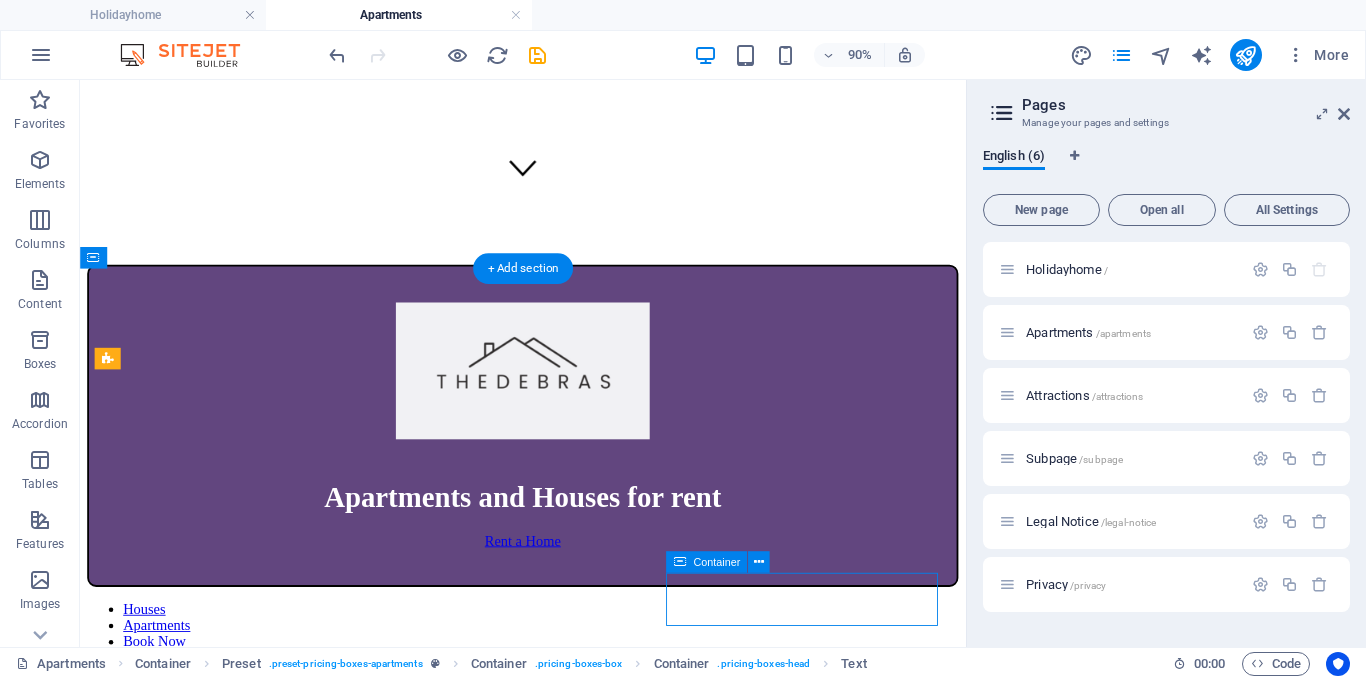 click on "Time Square-Apartment" at bounding box center (572, 12321) 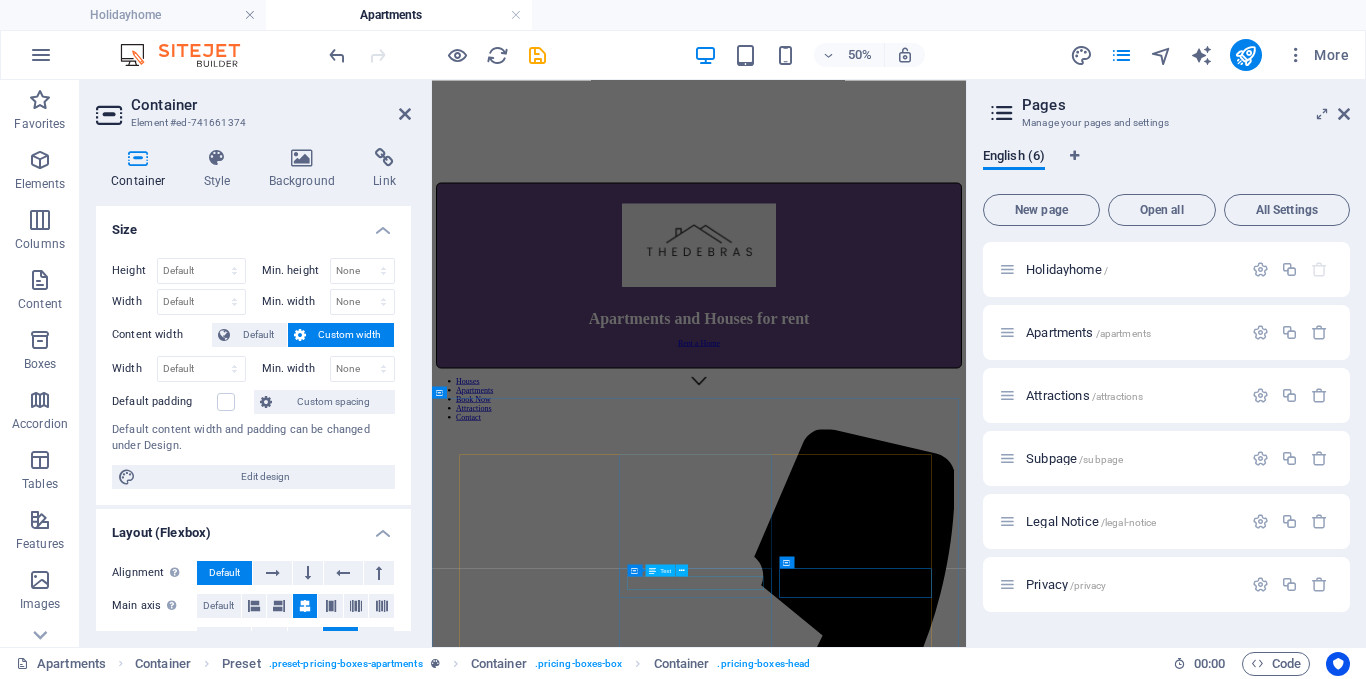 click on "Empire State Building" at bounding box center (966, 9442) 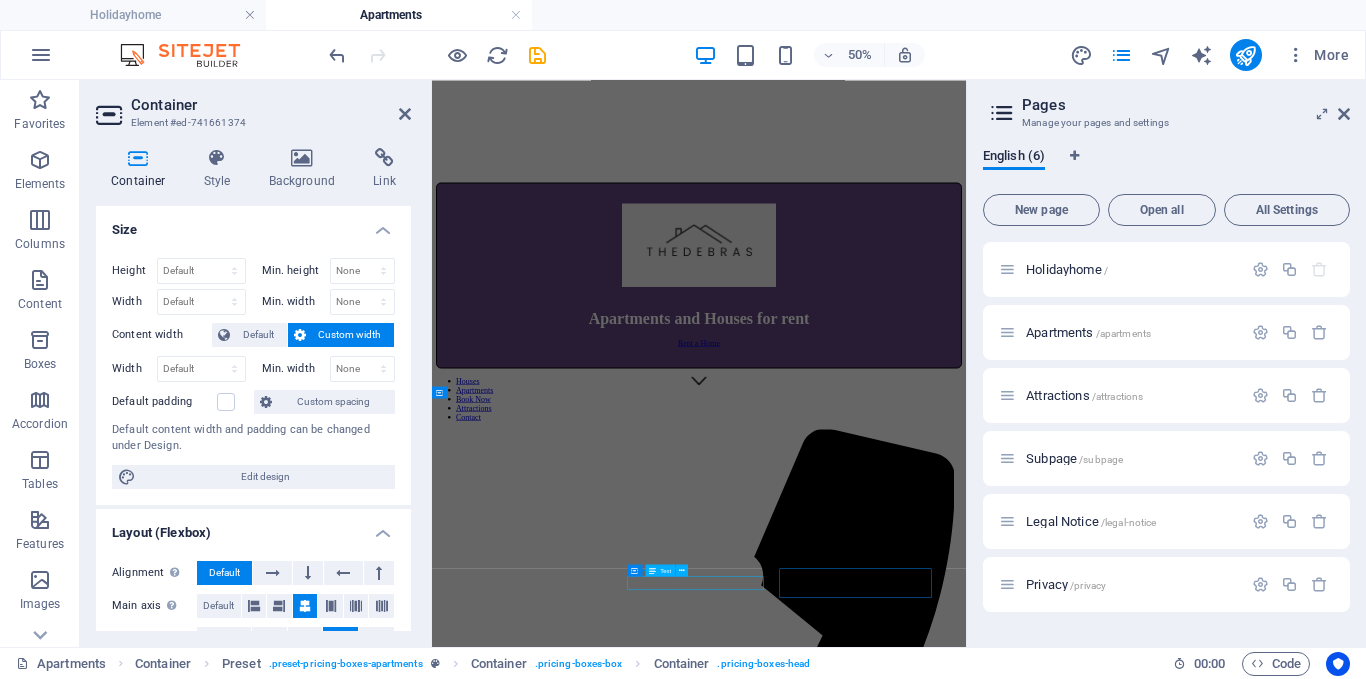 click on "Empire State Building" at bounding box center (966, 9442) 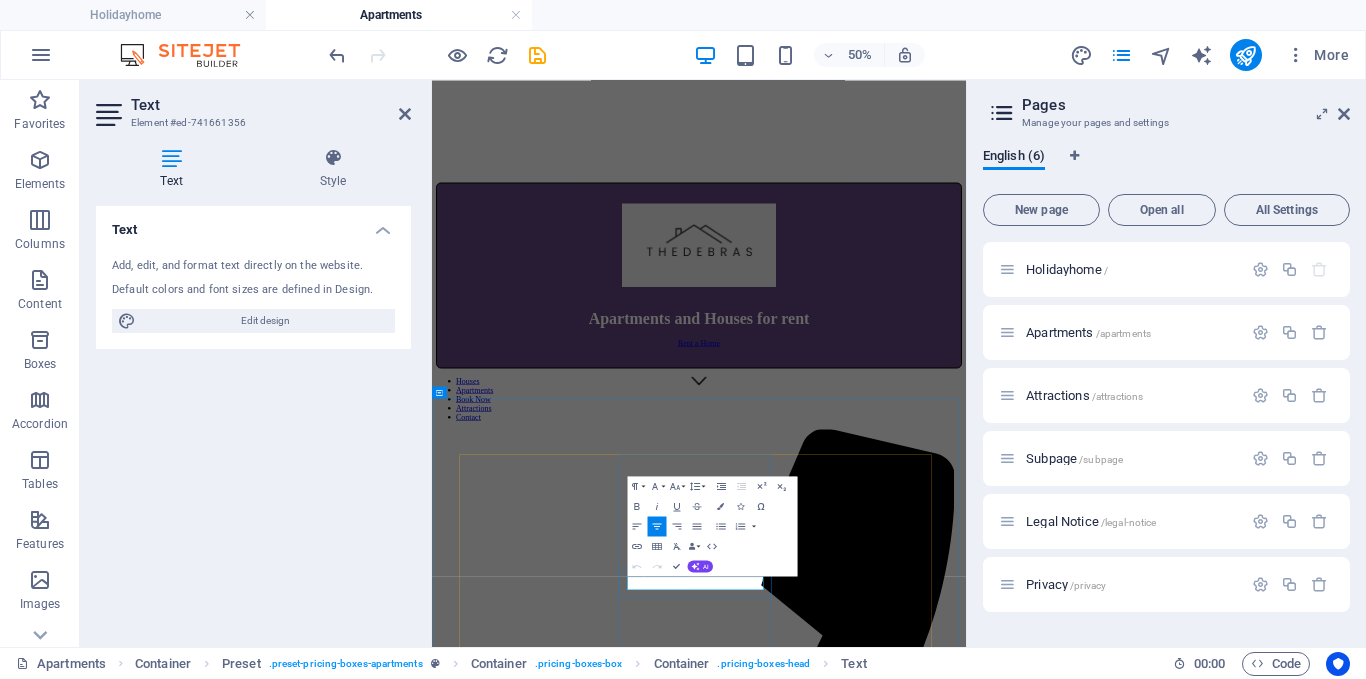 click on "Empire State Building" at bounding box center [966, 9442] 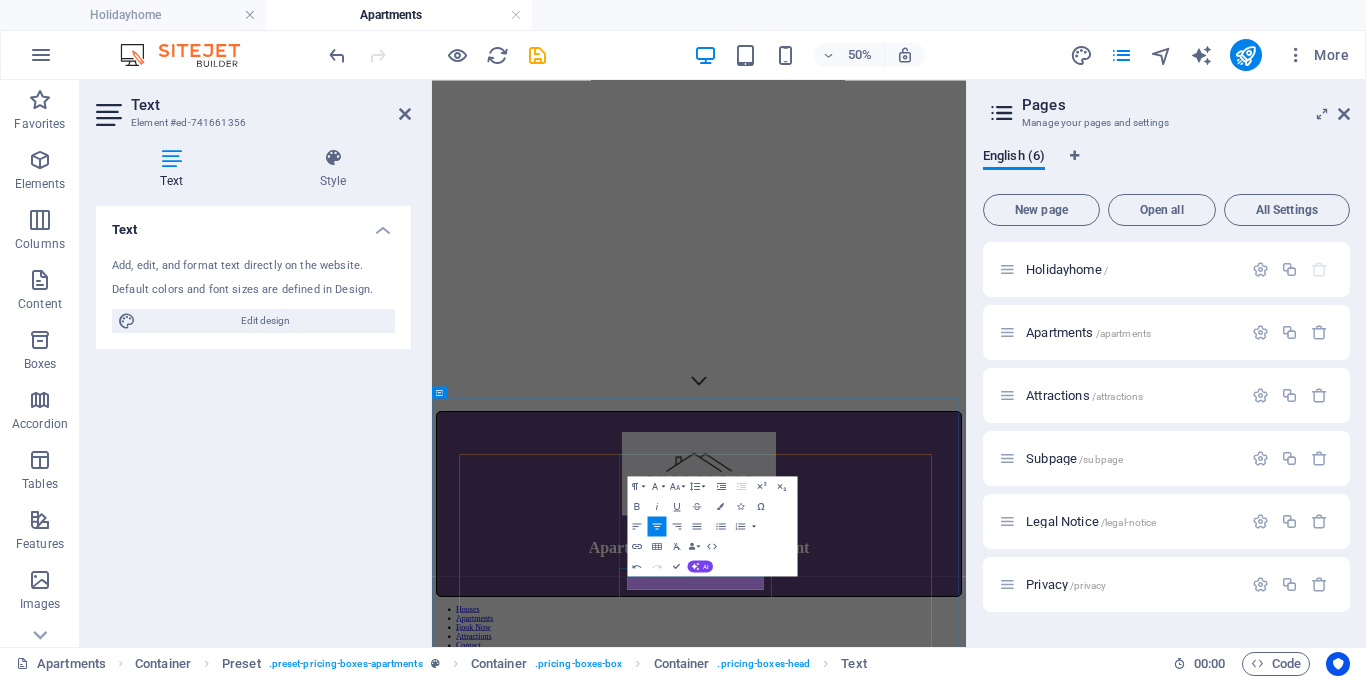 type 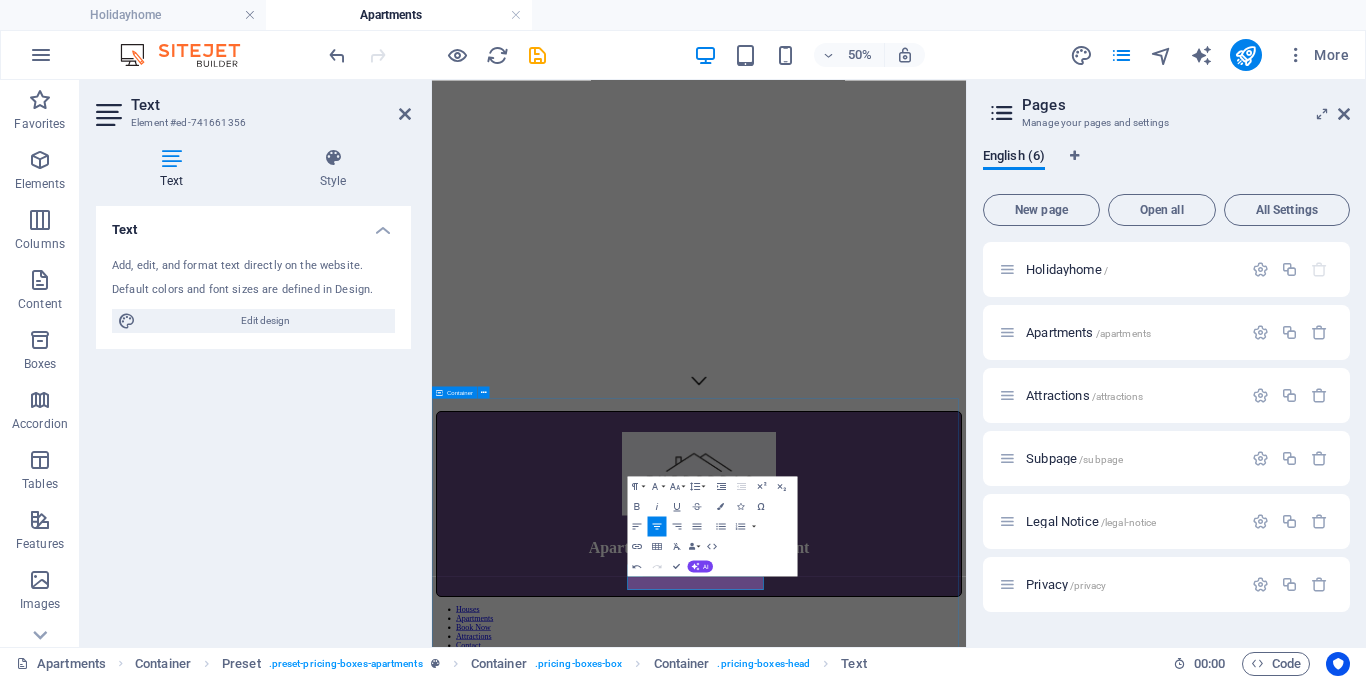 click on "Apartments Suthererland Central i 2  Guests 1  Bedrooms 1  Livingroom $60  per night Book now Suthererland Central iI 3  Guests 2  Bedrooms 1  Livingroom $80  per night Book now Time Square-Apartment 3  Guests 2  Bedrooms 1  Livingroom $85  per night Book now Museum of modern Art 4  Guests 2  Bedrooms 1  Livingroom $90  per night Book now Brooklyn Bridge 5  Guests 3  Bedrooms 1  Livingroom $100  per night Book now statue of liberty 5  Guests 3  Bedroom 2  Livingrooms $120  per night Book now" at bounding box center [966, 14710] 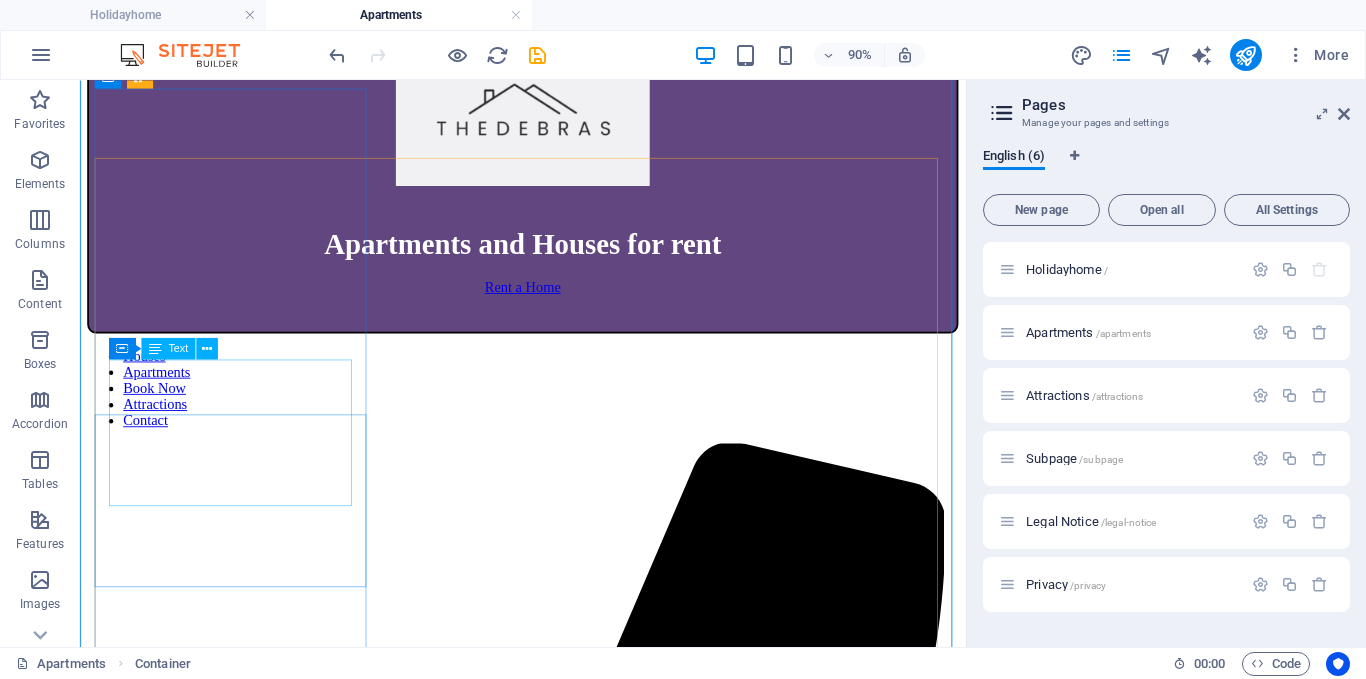 scroll, scrollTop: 656, scrollLeft: 0, axis: vertical 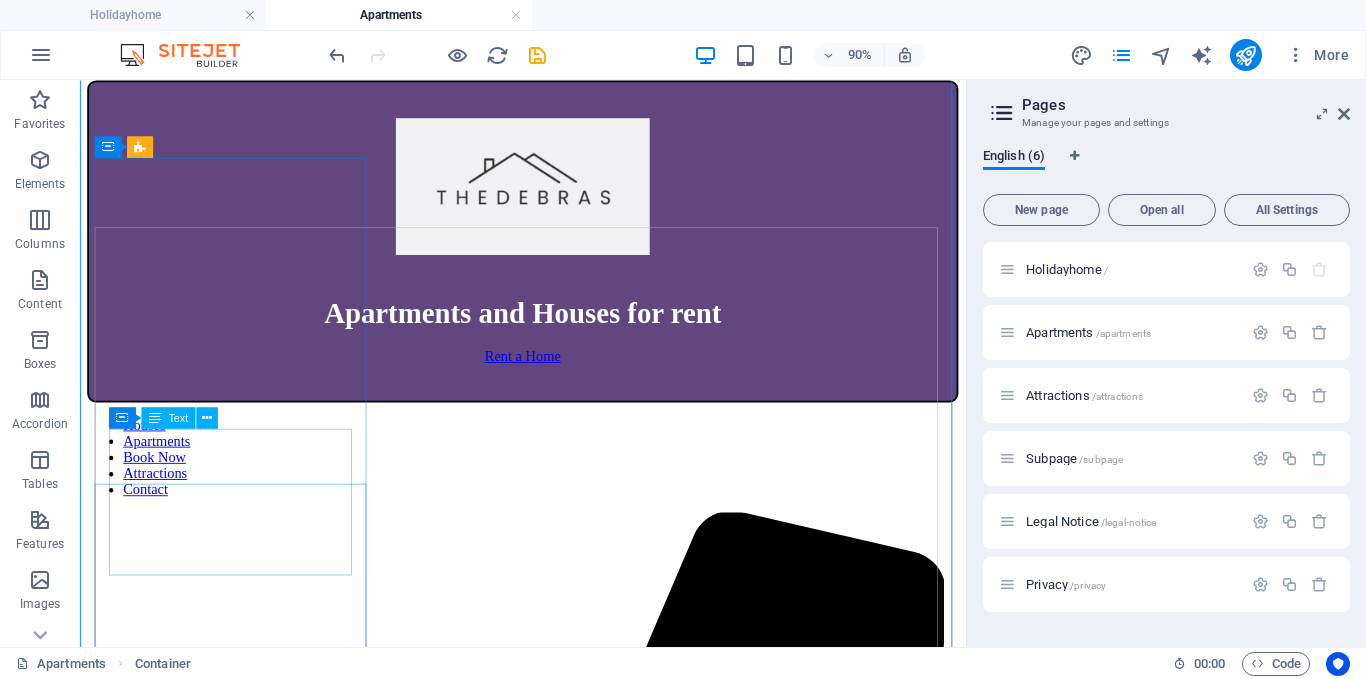 click on "2  Guests 1  Bedrooms 1  Livingroom $60  per night" at bounding box center (572, 5069) 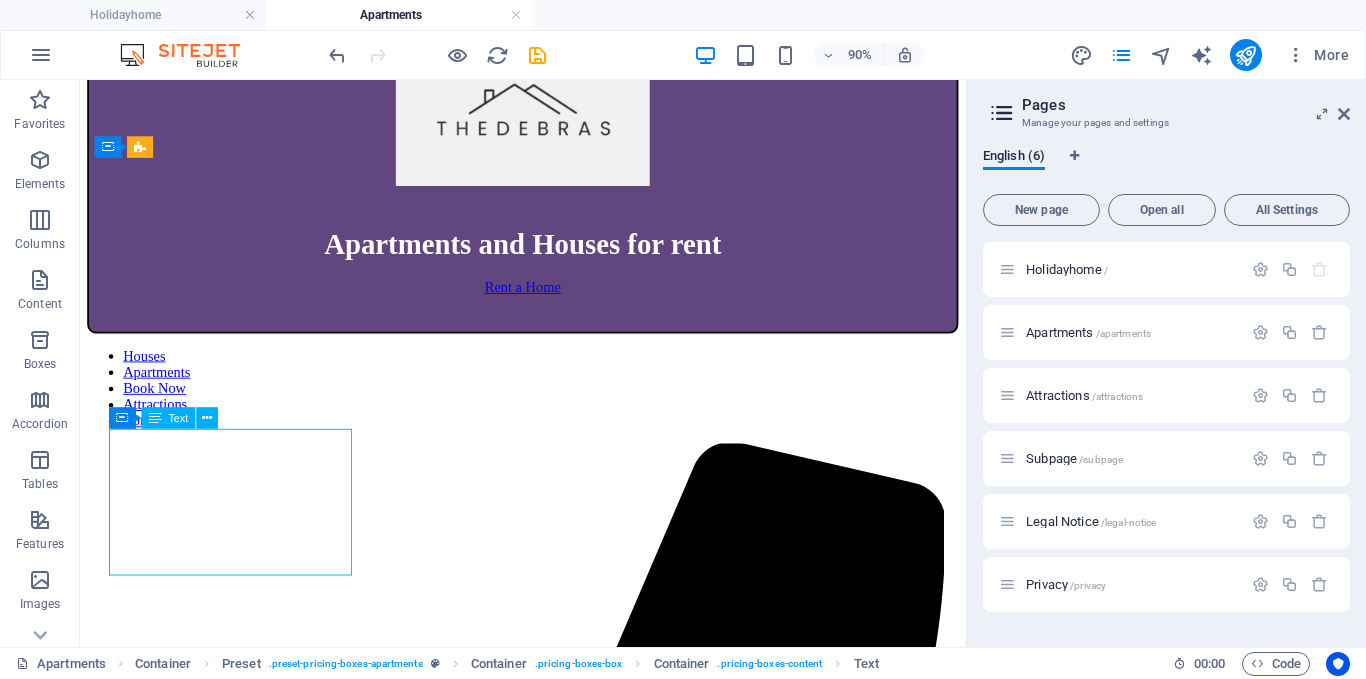 scroll, scrollTop: 656, scrollLeft: 0, axis: vertical 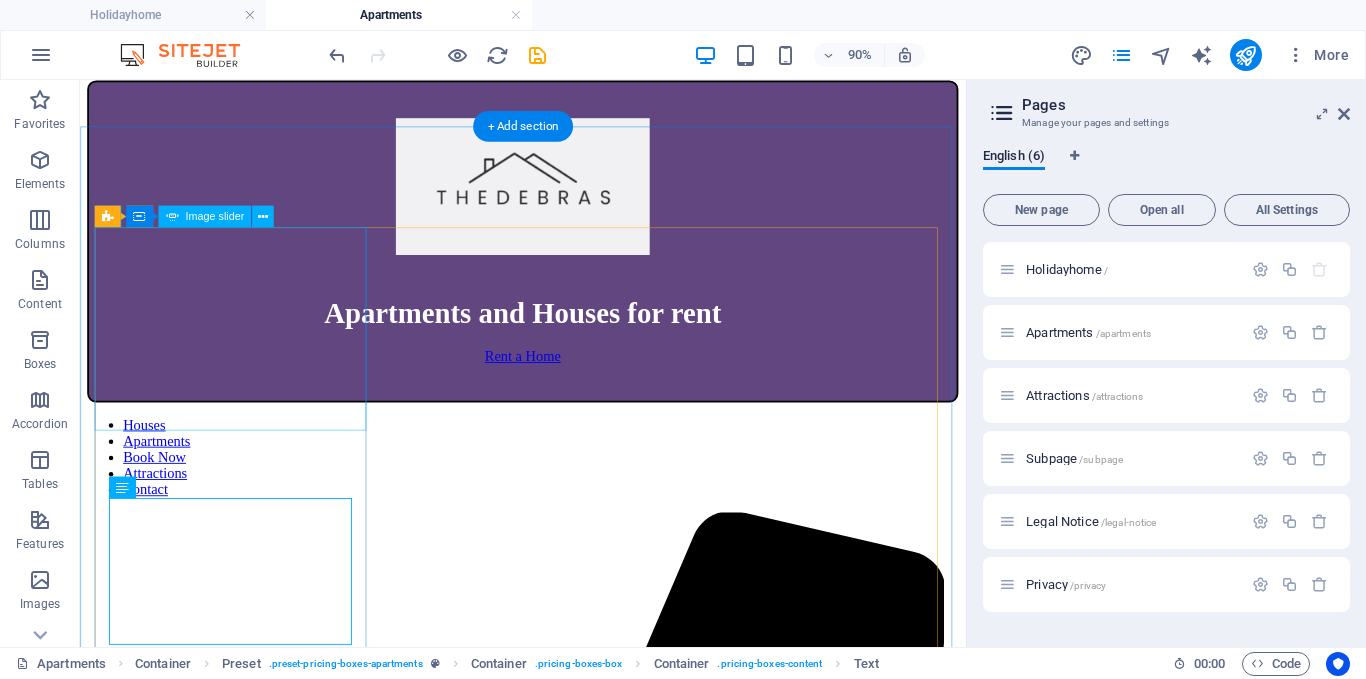 click at bounding box center (-63, 3315) 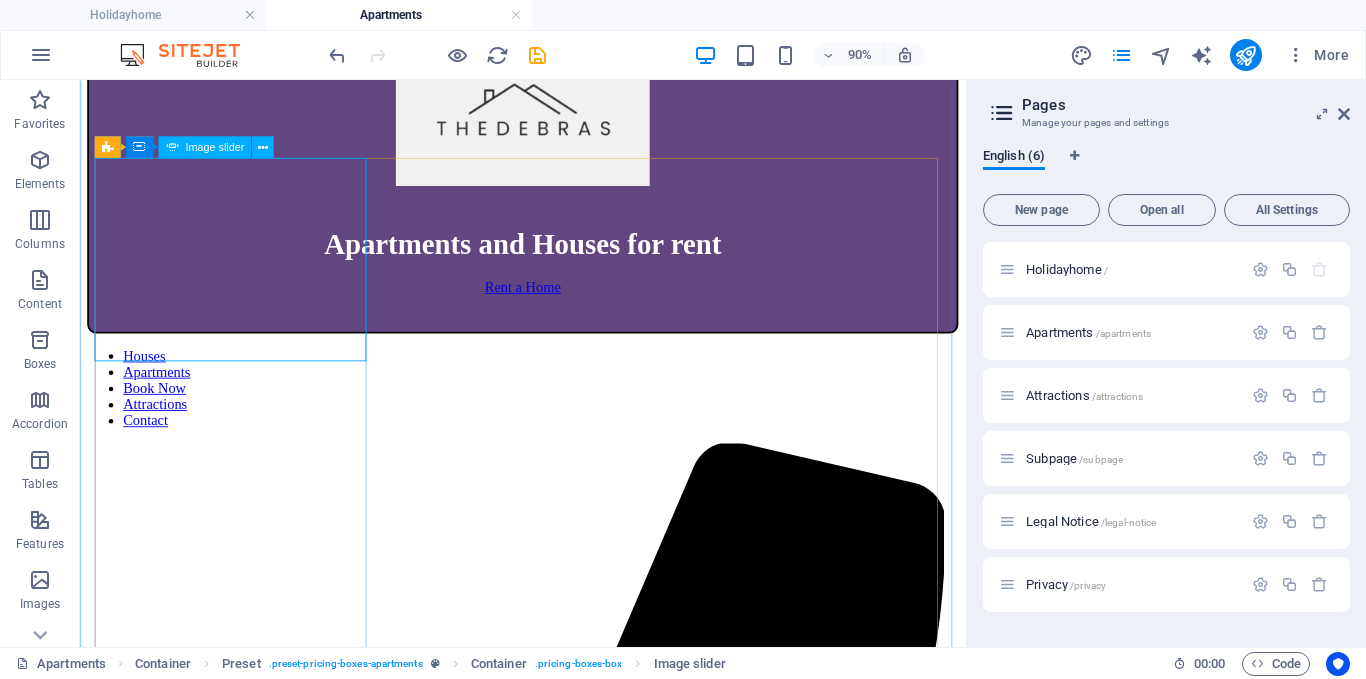 scroll, scrollTop: 656, scrollLeft: 0, axis: vertical 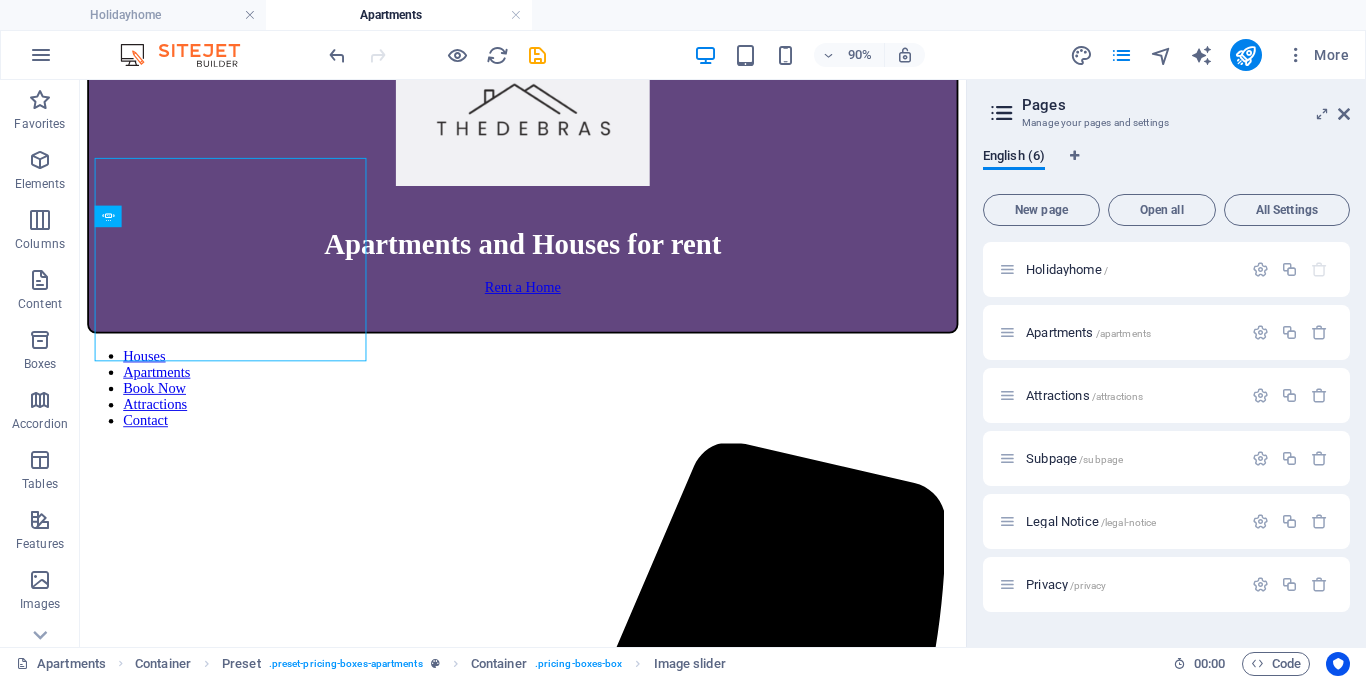 click on "Holidayhome Apartments" at bounding box center (683, 15) 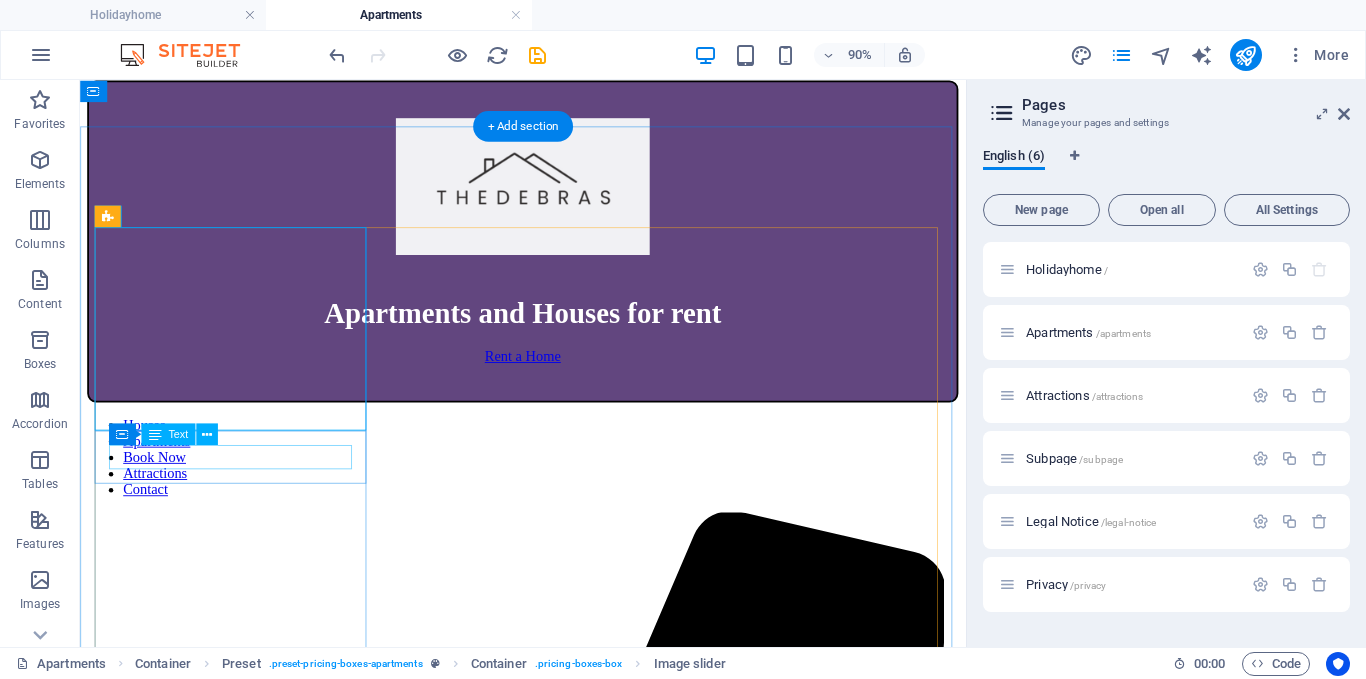 click on "Suthererland Central i" at bounding box center [572, 5006] 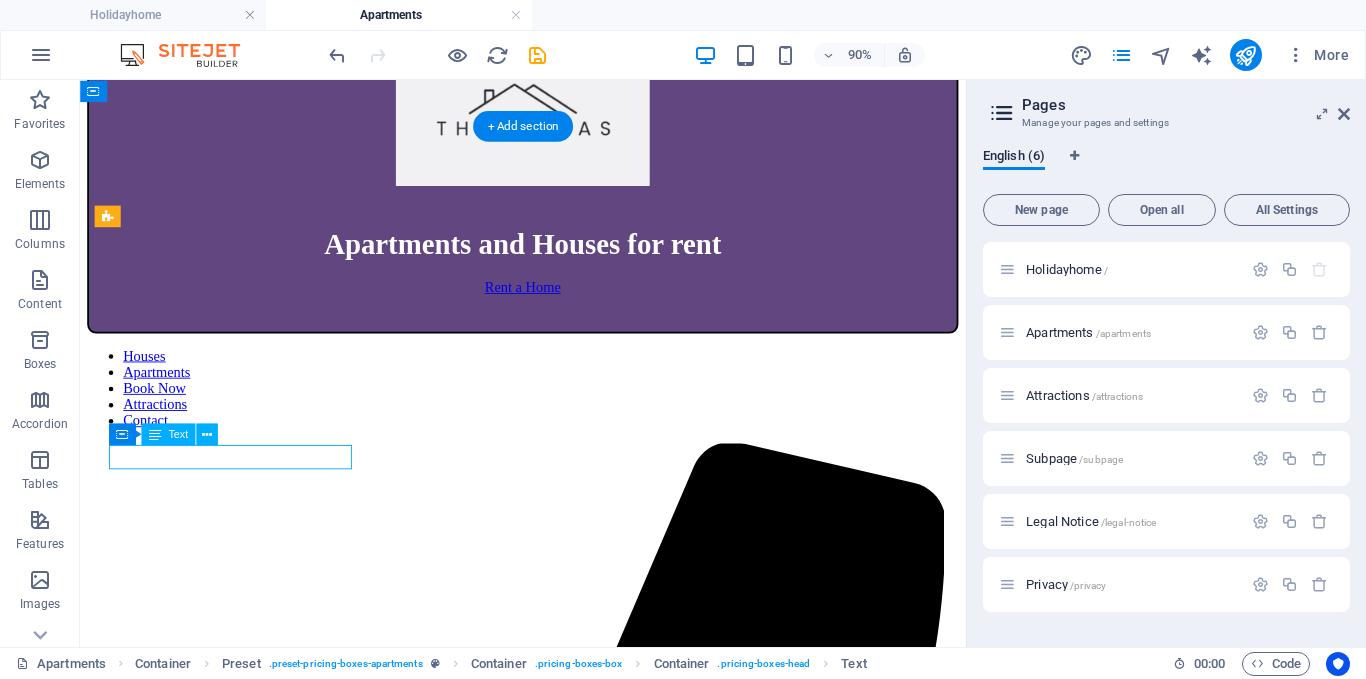 click on "Suthererland Central i" at bounding box center [572, 4929] 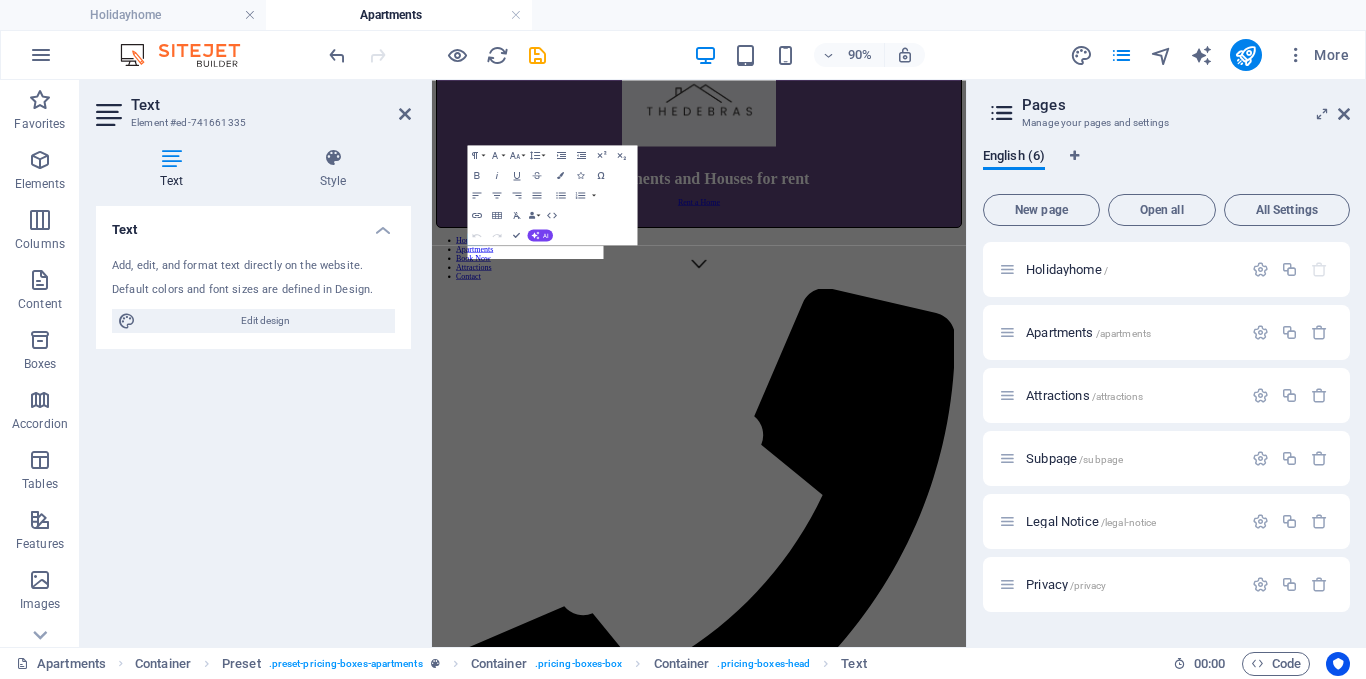 scroll, scrollTop: 1160, scrollLeft: 0, axis: vertical 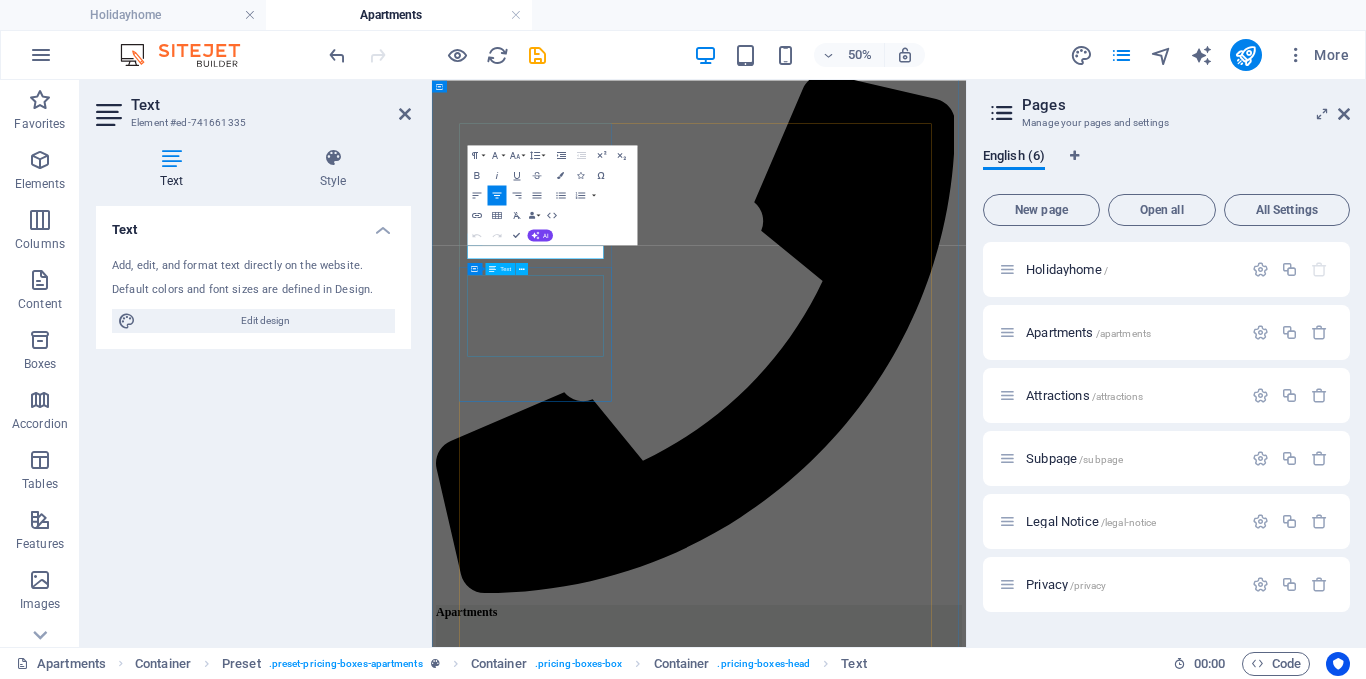click on "2  Guests 1  Bedrooms 1  Livingroom $60  per night" at bounding box center [966, 4950] 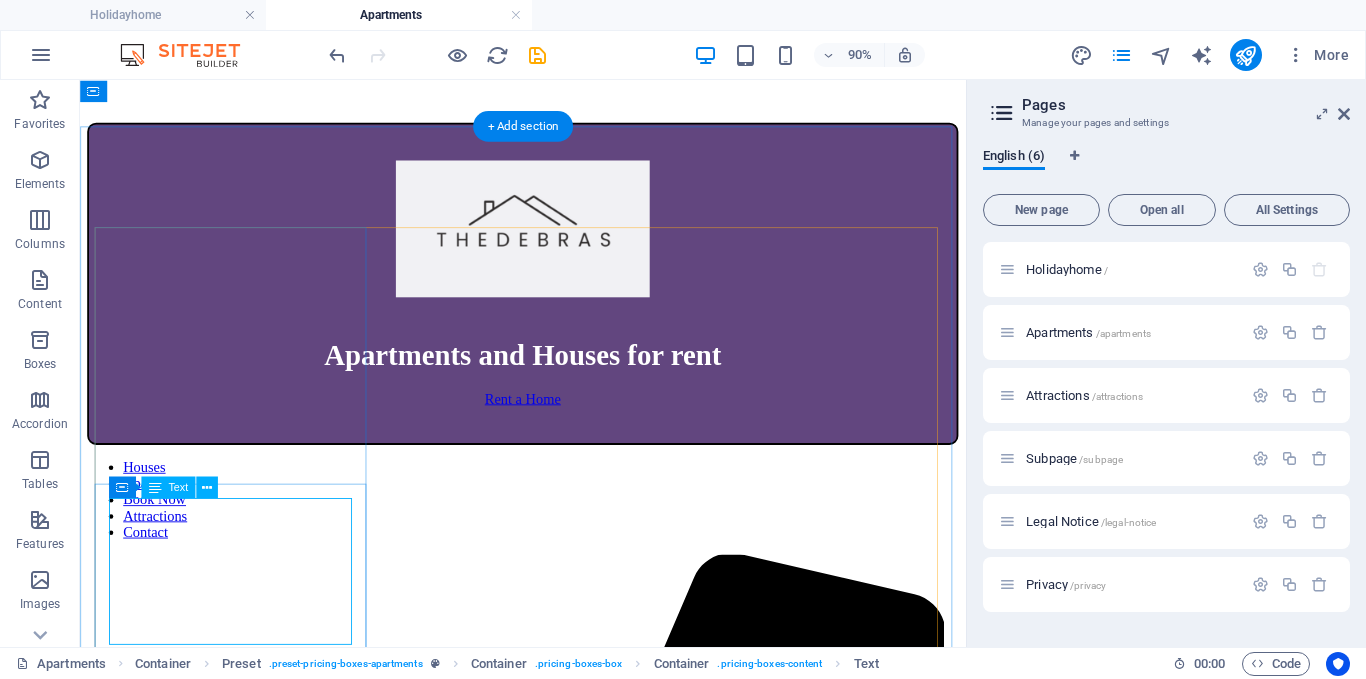scroll, scrollTop: 733, scrollLeft: 0, axis: vertical 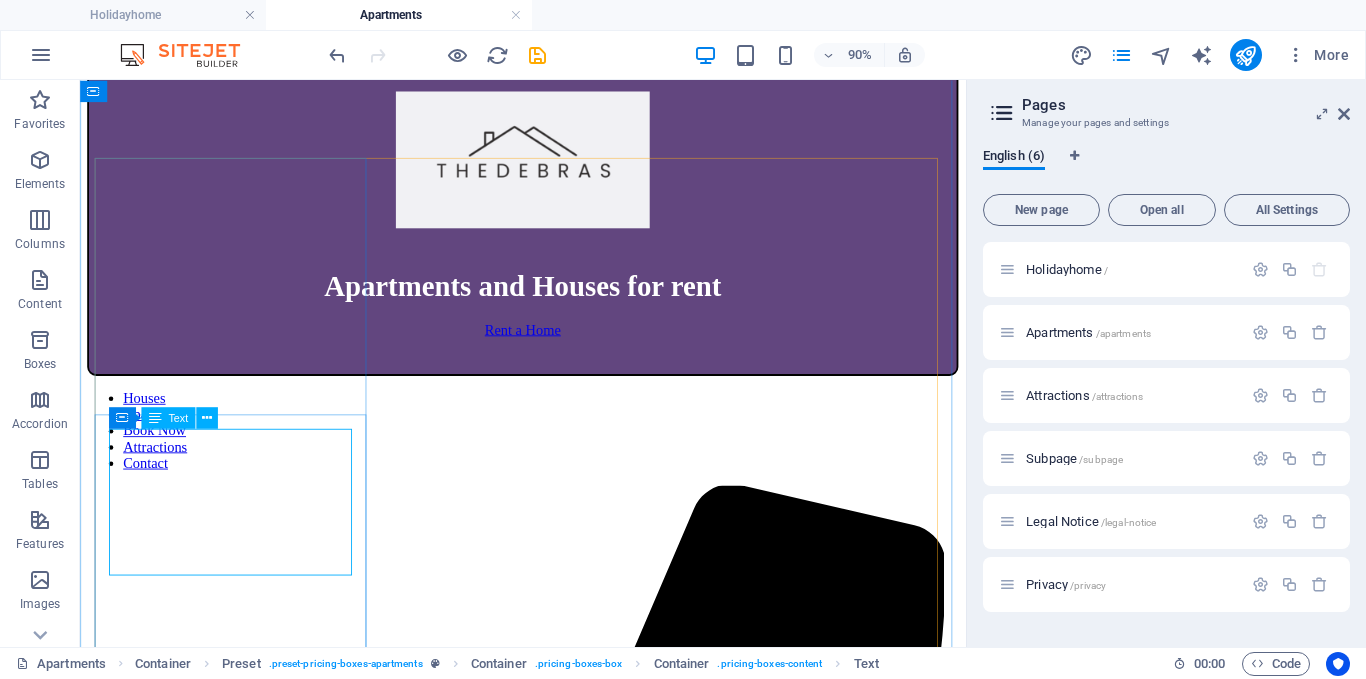 click on "2  Guests 1  Bedrooms 1  Livingroom $60  per night" at bounding box center [572, 5039] 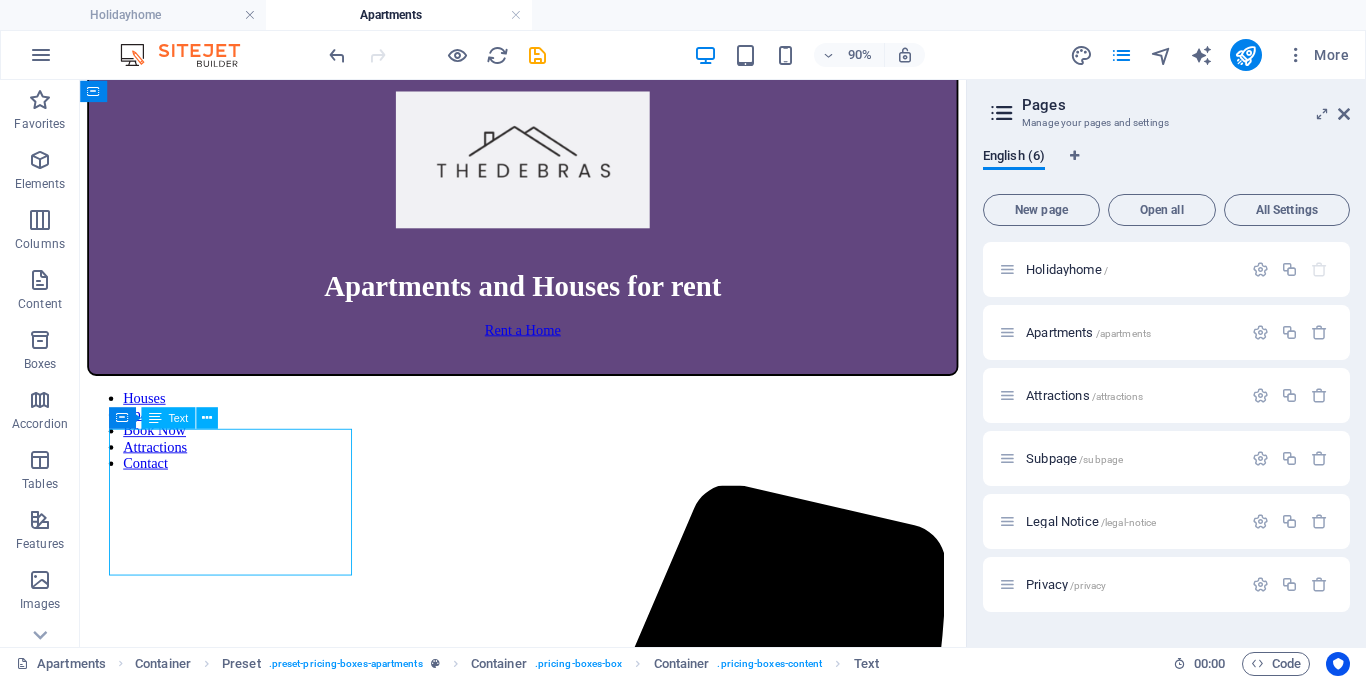 click on "2  Guests 1  Bedrooms 1  Livingroom $60  per night" at bounding box center [572, 5039] 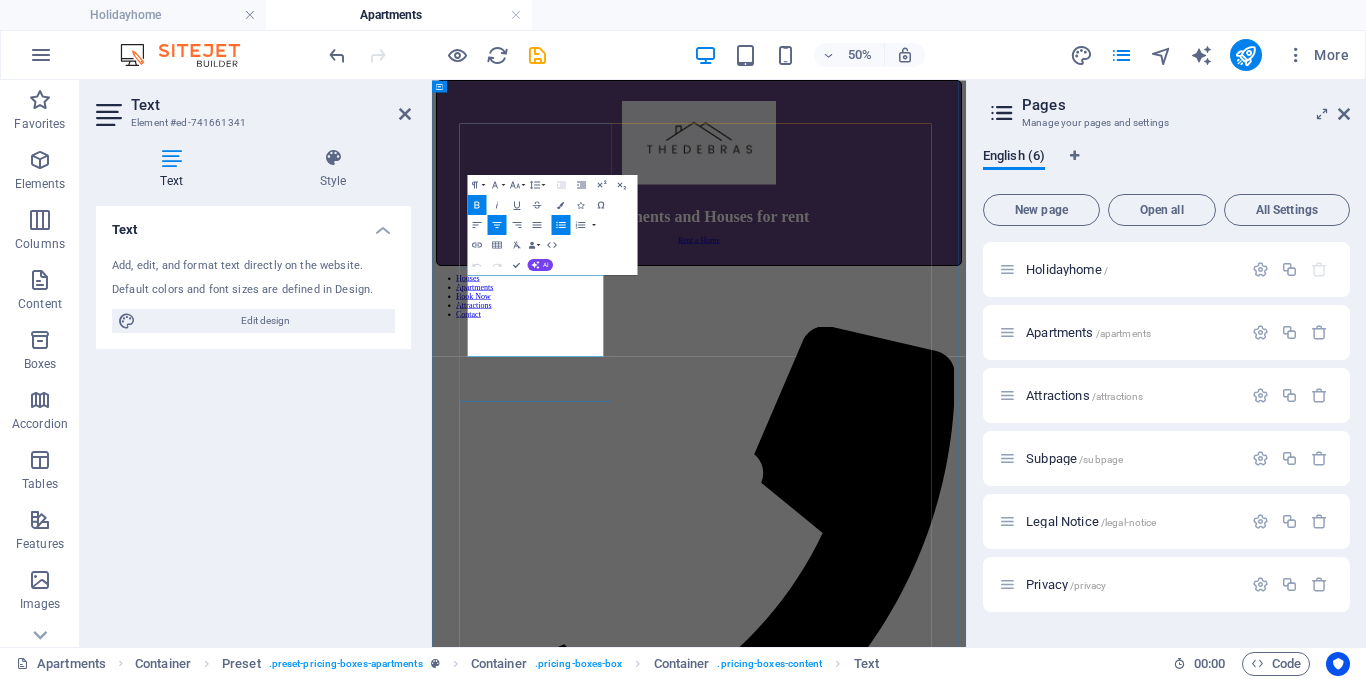 type 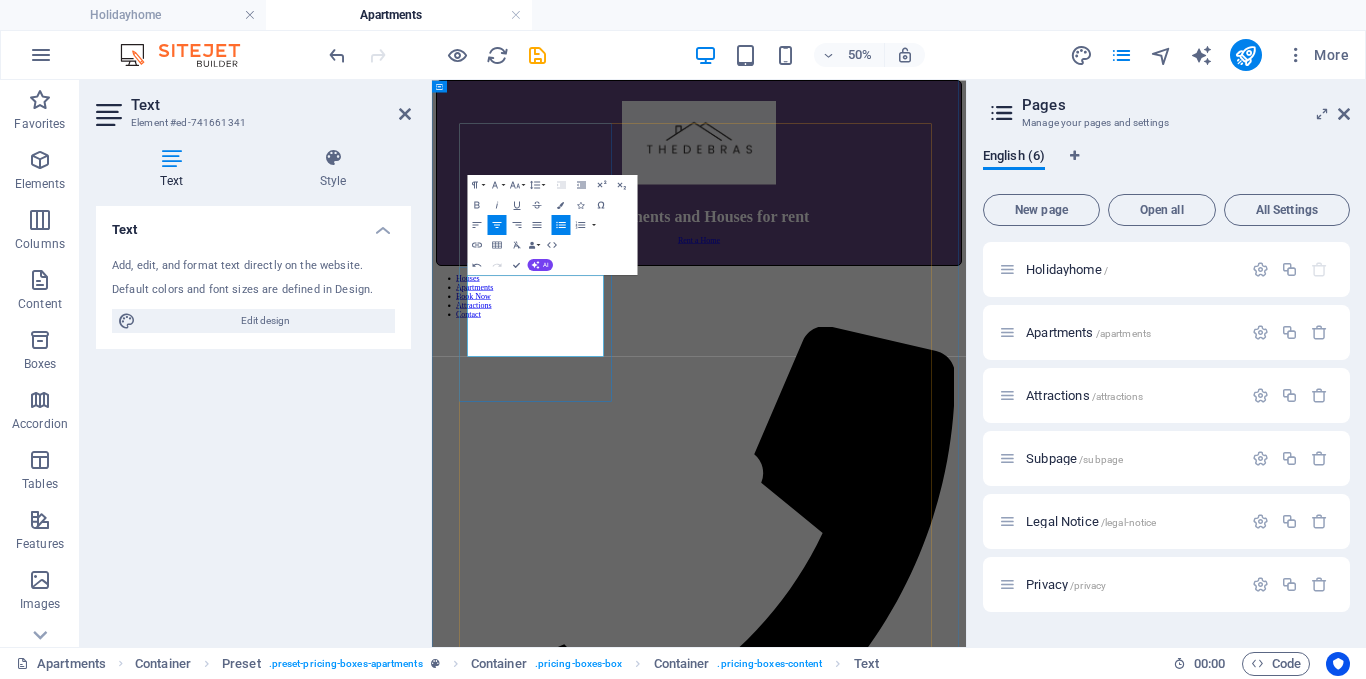click on "1  Bedrooms" at bounding box center (986, 5445) 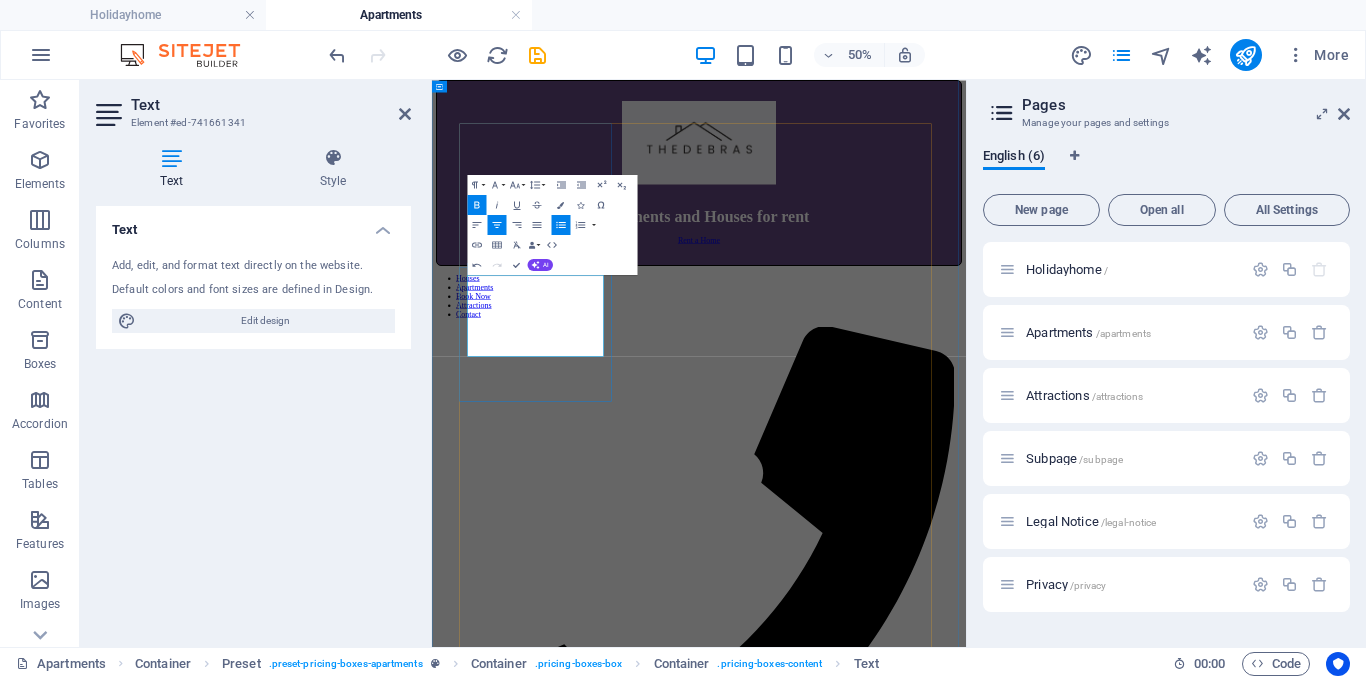 click on "1  Livingroom" at bounding box center (986, 5463) 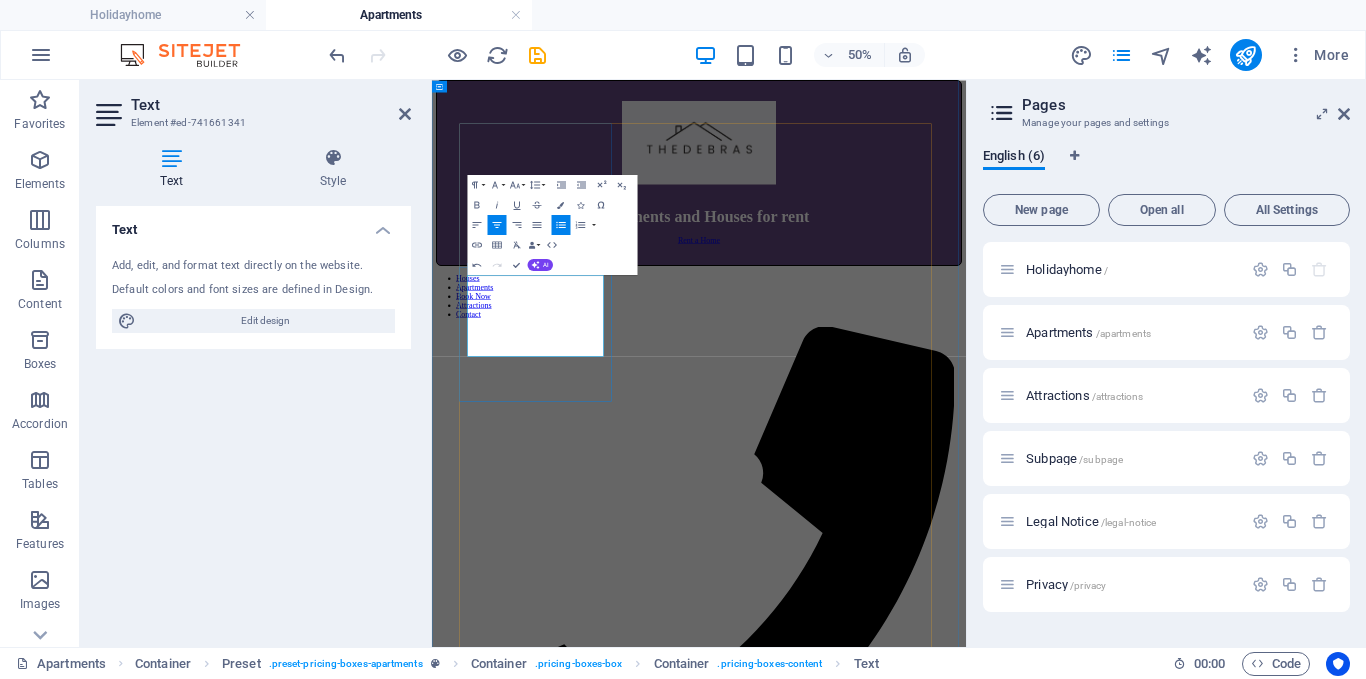 click on "1  Livingroom" at bounding box center [986, 5463] 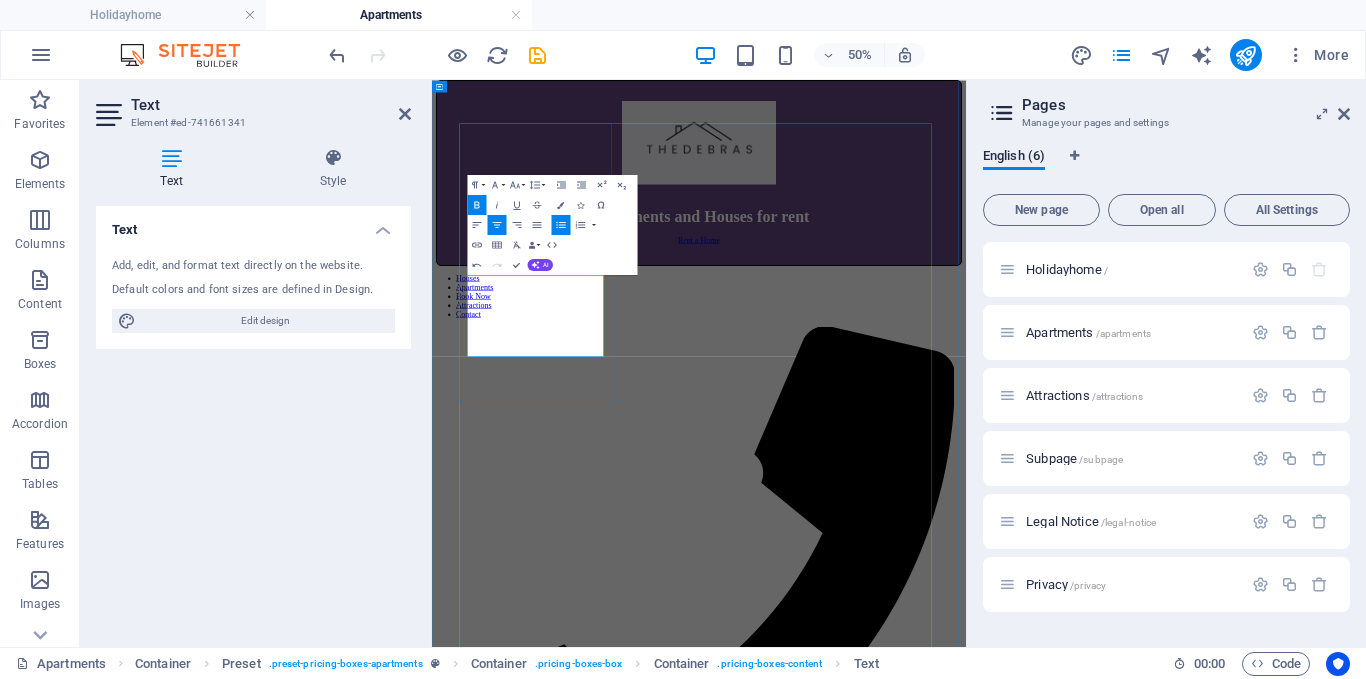 click on "$60" at bounding box center [957, 5480] 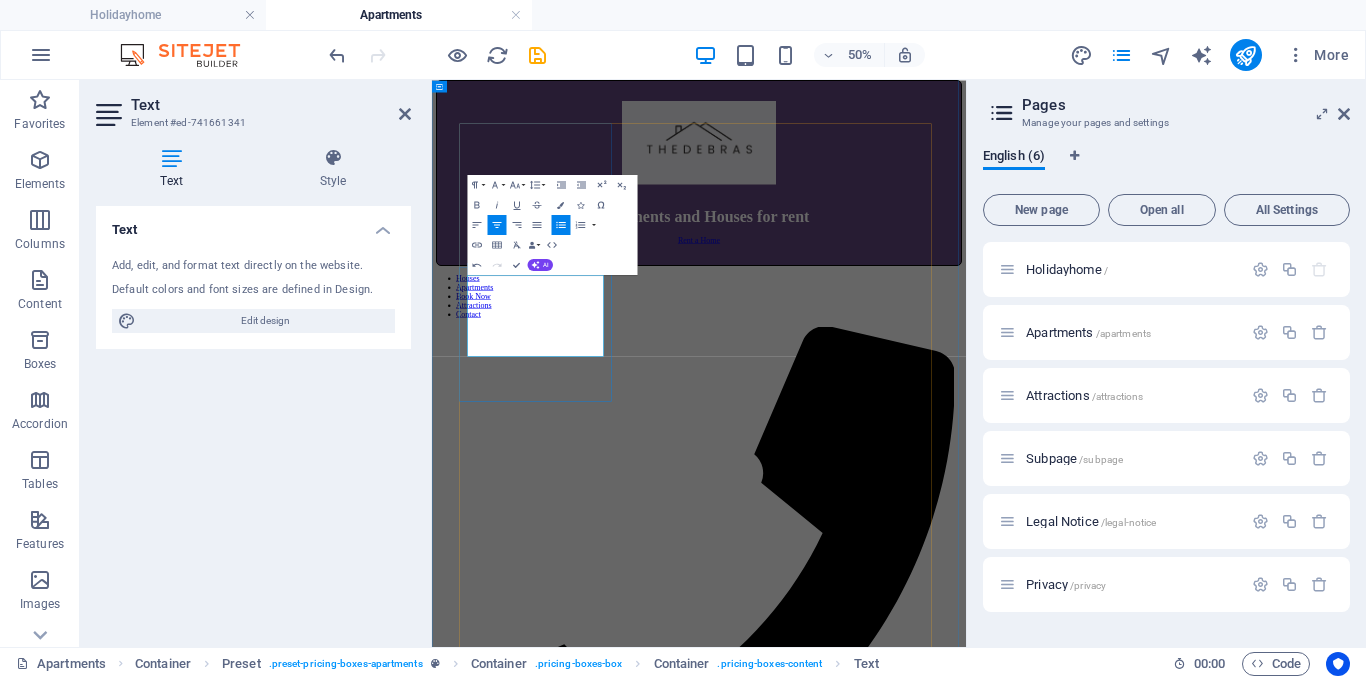 click on "$2500  per night" at bounding box center (986, 5481) 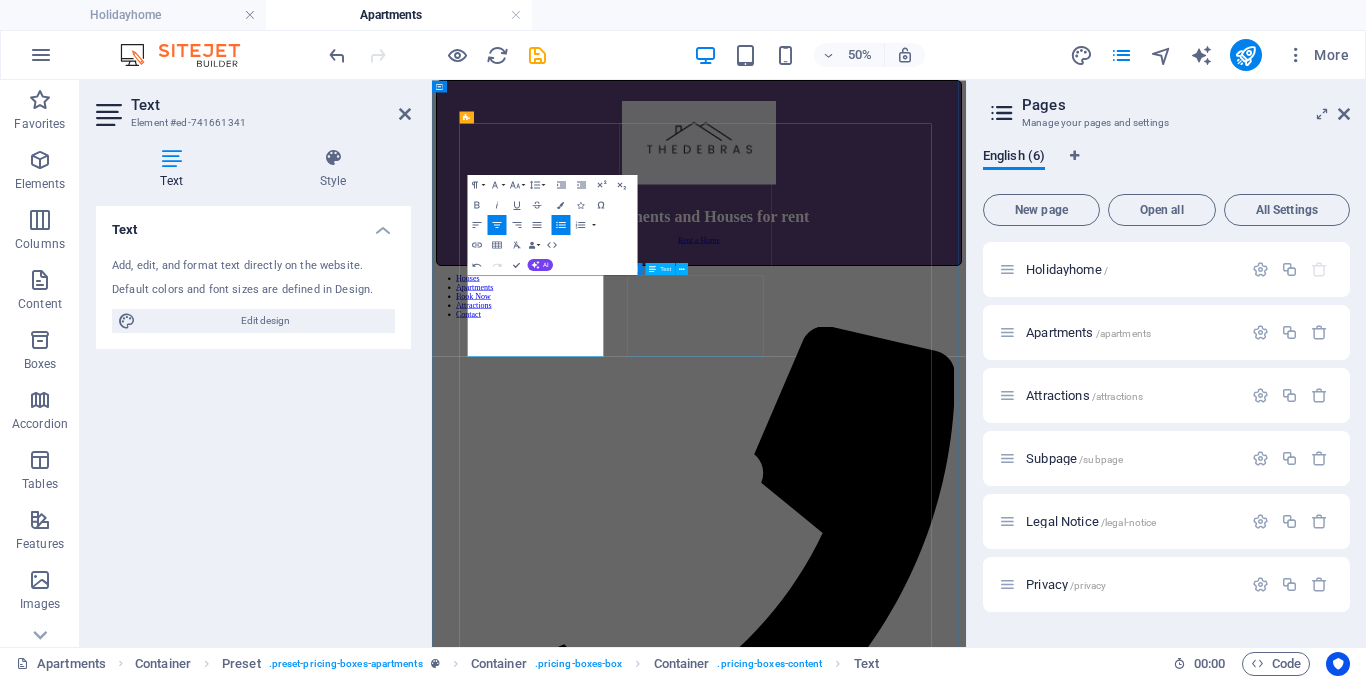 click on "3  Guests 2  Bedrooms 1  Livingroom $80  per night" at bounding box center [966, 9300] 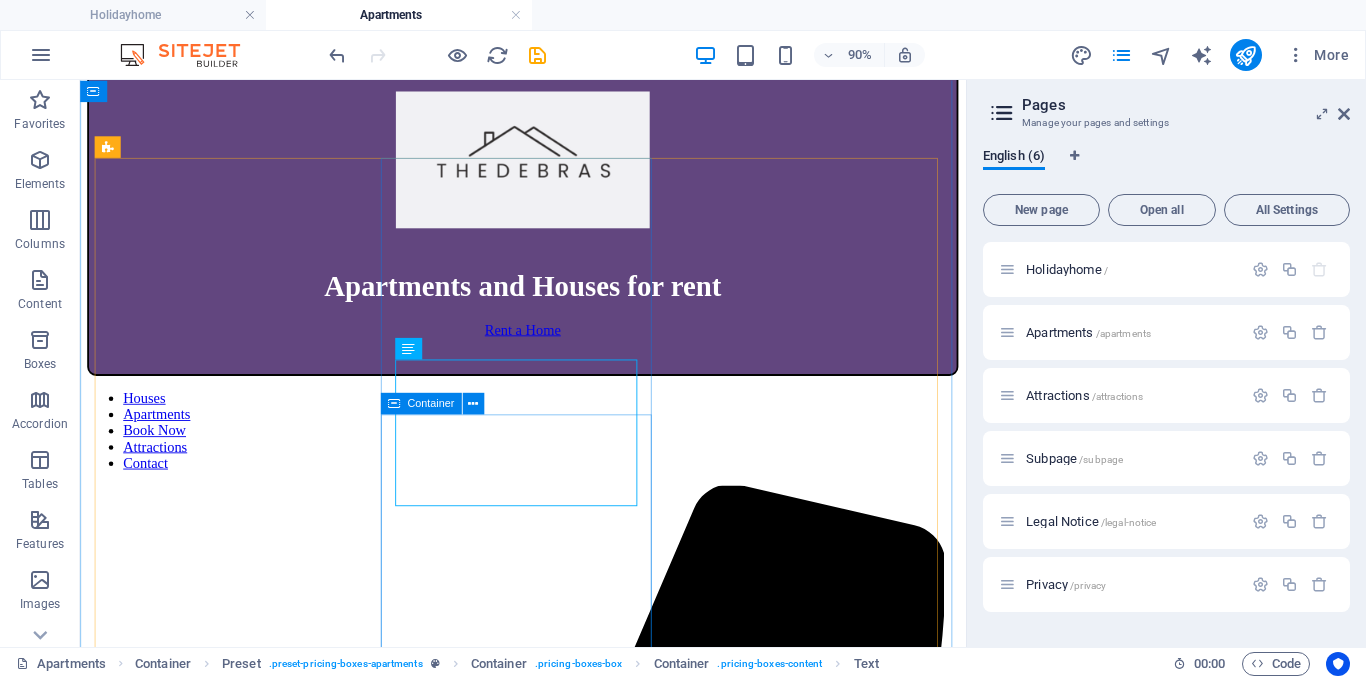 scroll, scrollTop: 656, scrollLeft: 0, axis: vertical 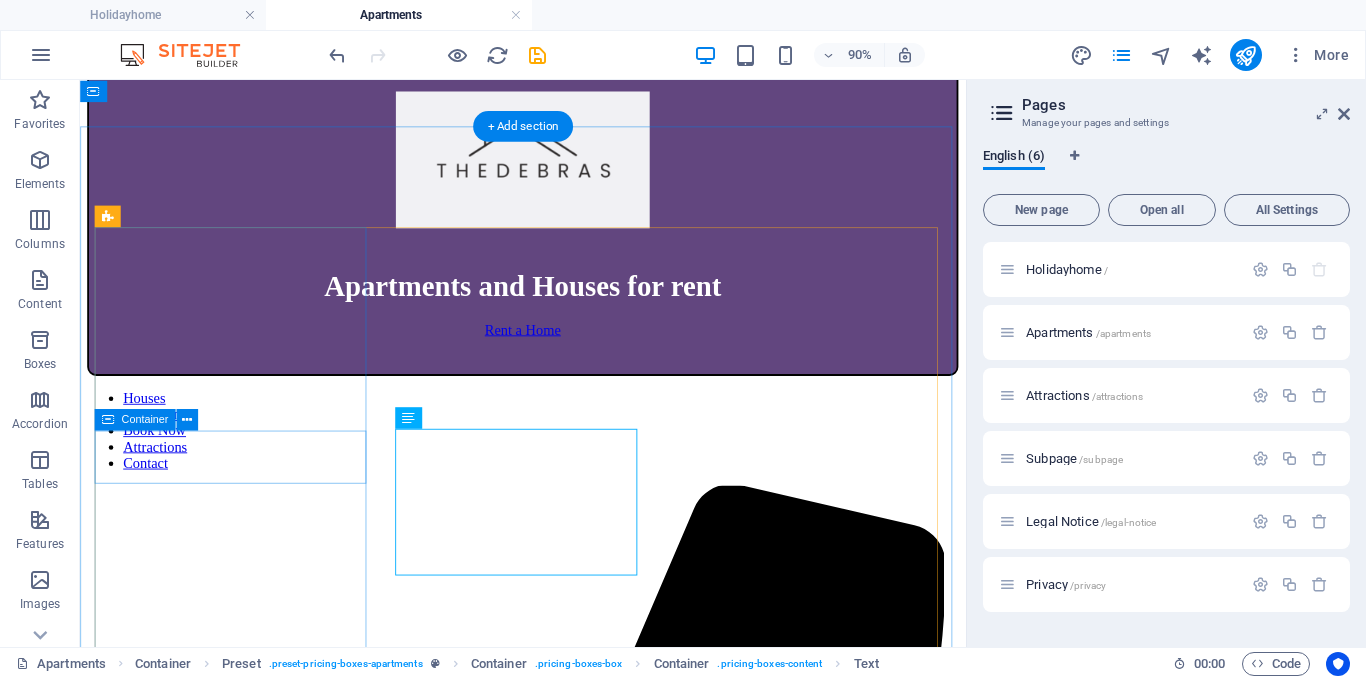 click on "Suthererland Central i" at bounding box center (572, 4976) 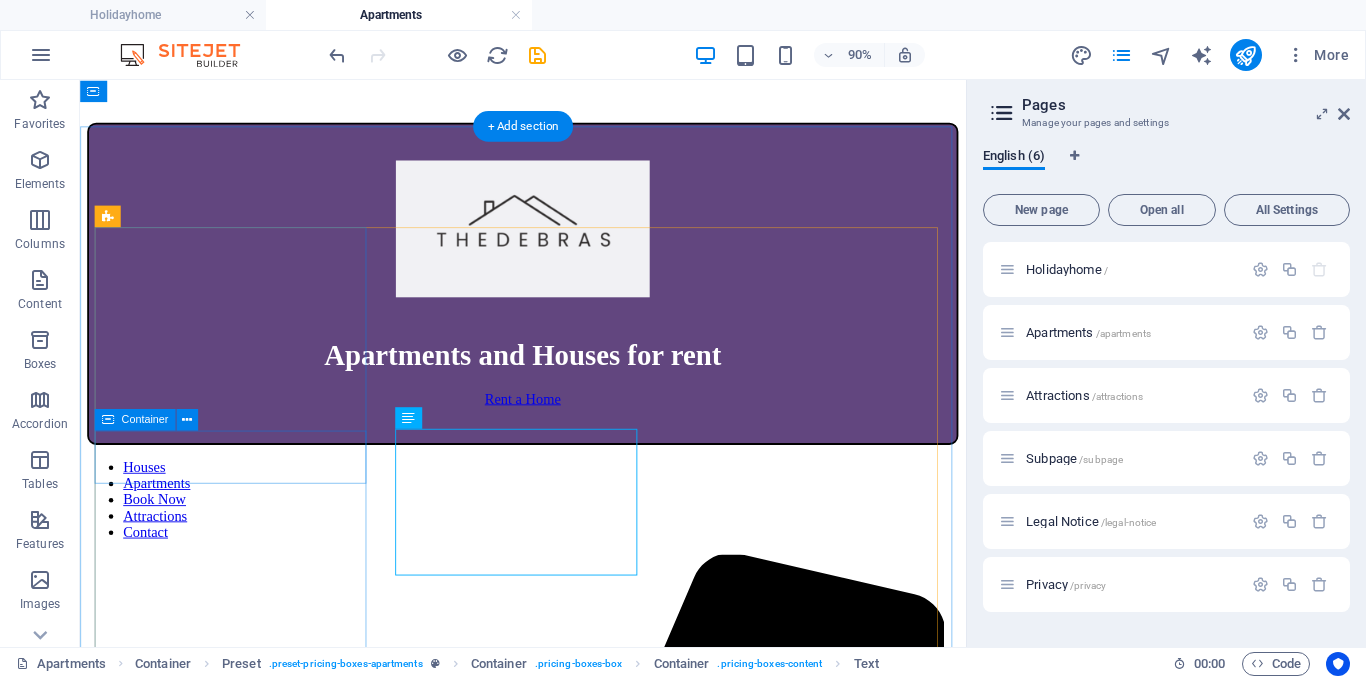 click on "Suthererland Central i" at bounding box center (572, 5053) 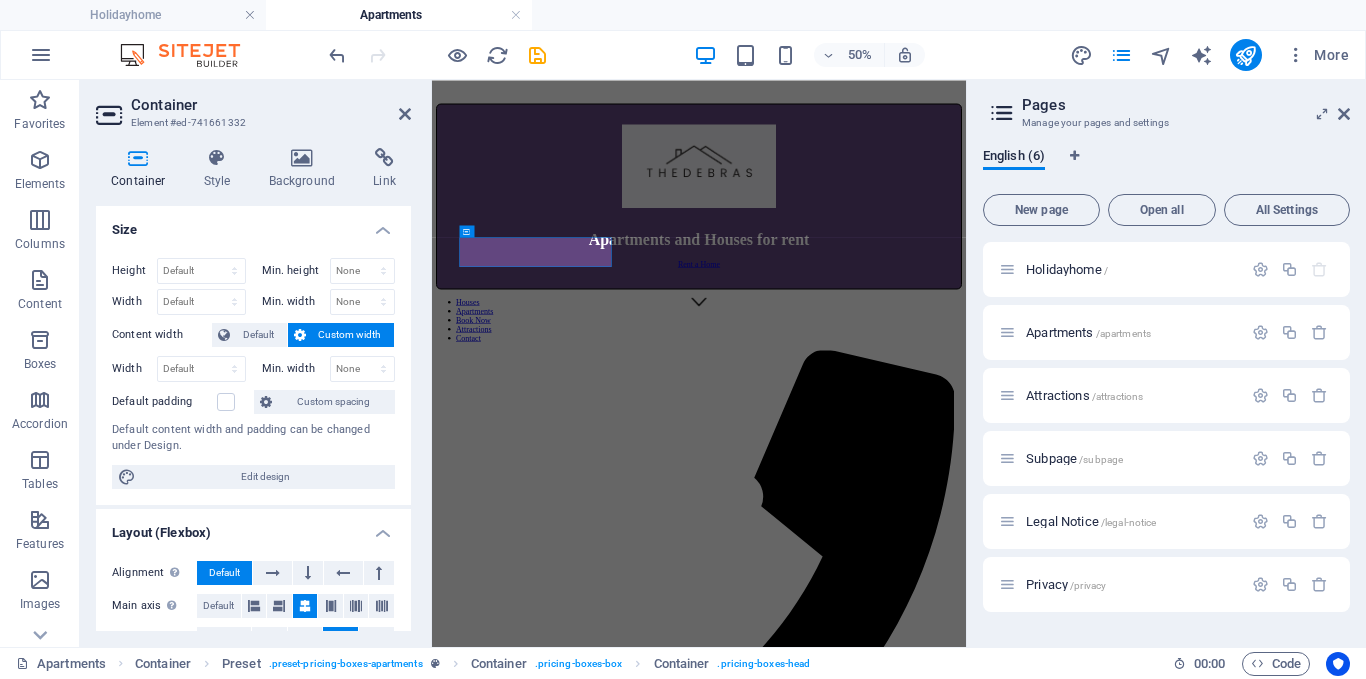 scroll, scrollTop: 1160, scrollLeft: 0, axis: vertical 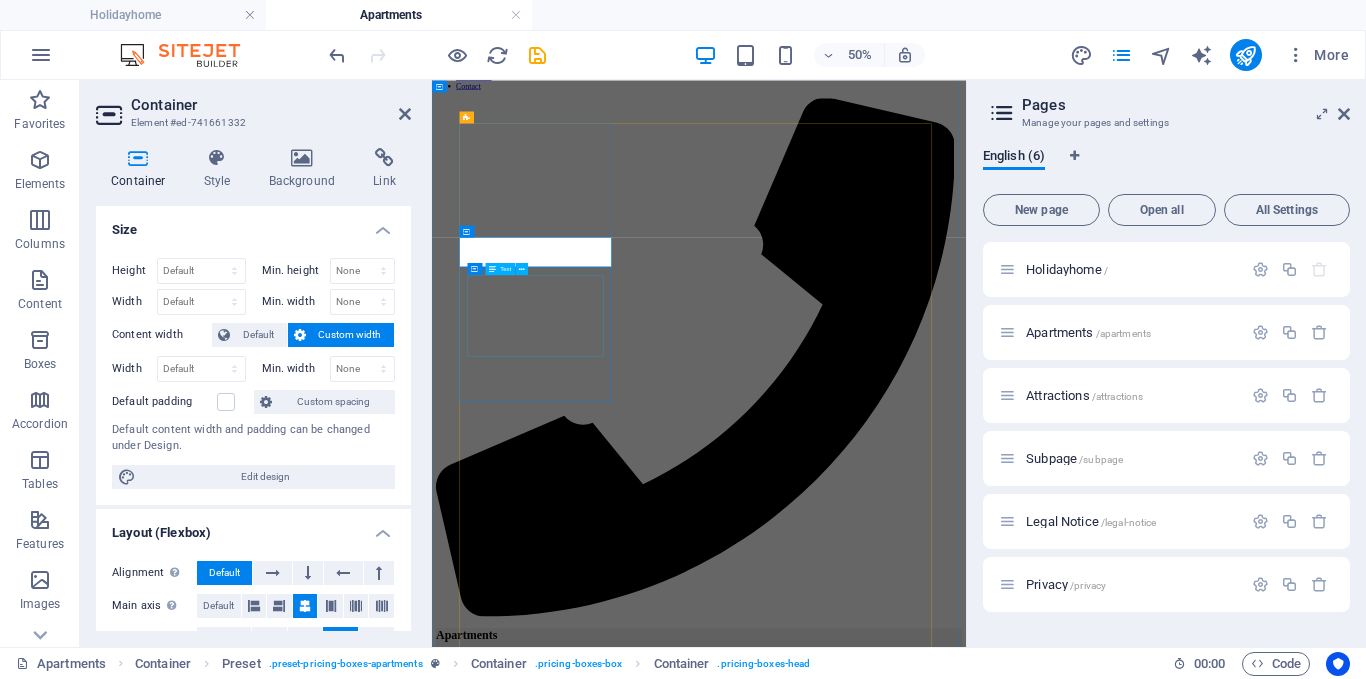 click on "3 Bedrooms 3 Bathrooms 1700 Sqft $2500  per month" at bounding box center (966, 5013) 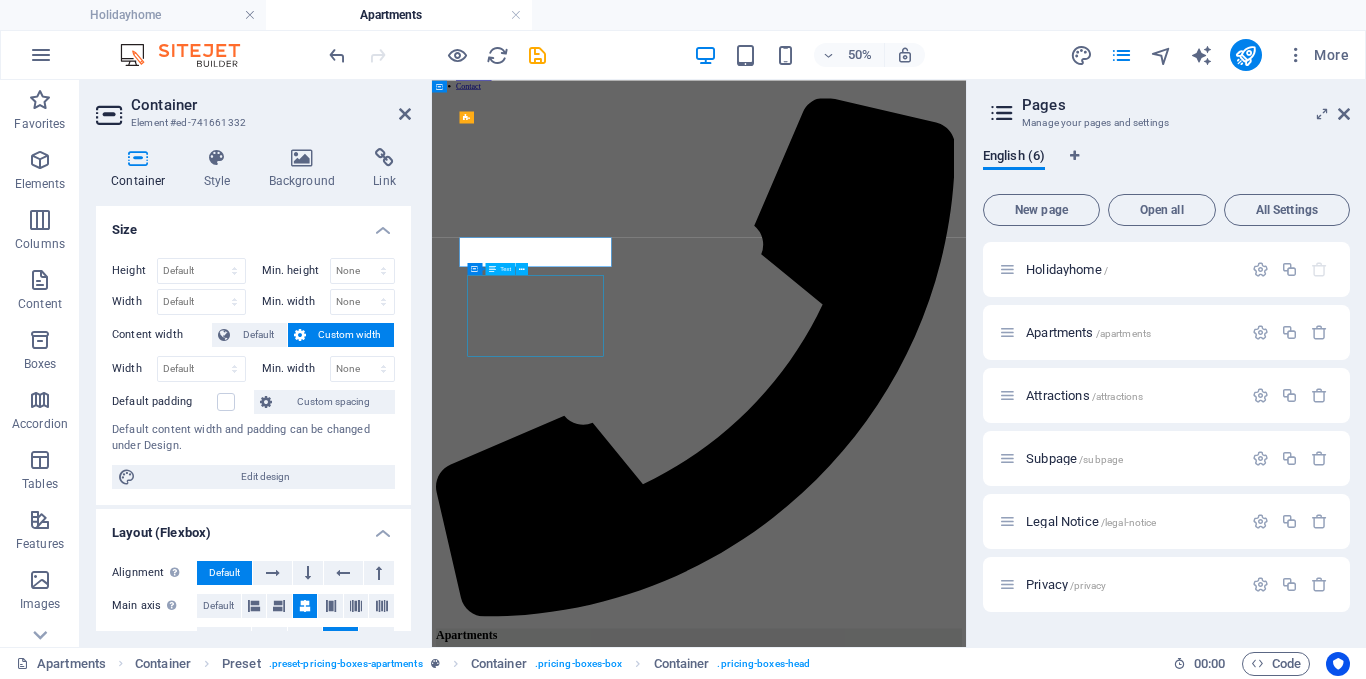 click on "3 Bedrooms 3 Bathrooms 1700 Sqft $2500  per month" at bounding box center [966, 5013] 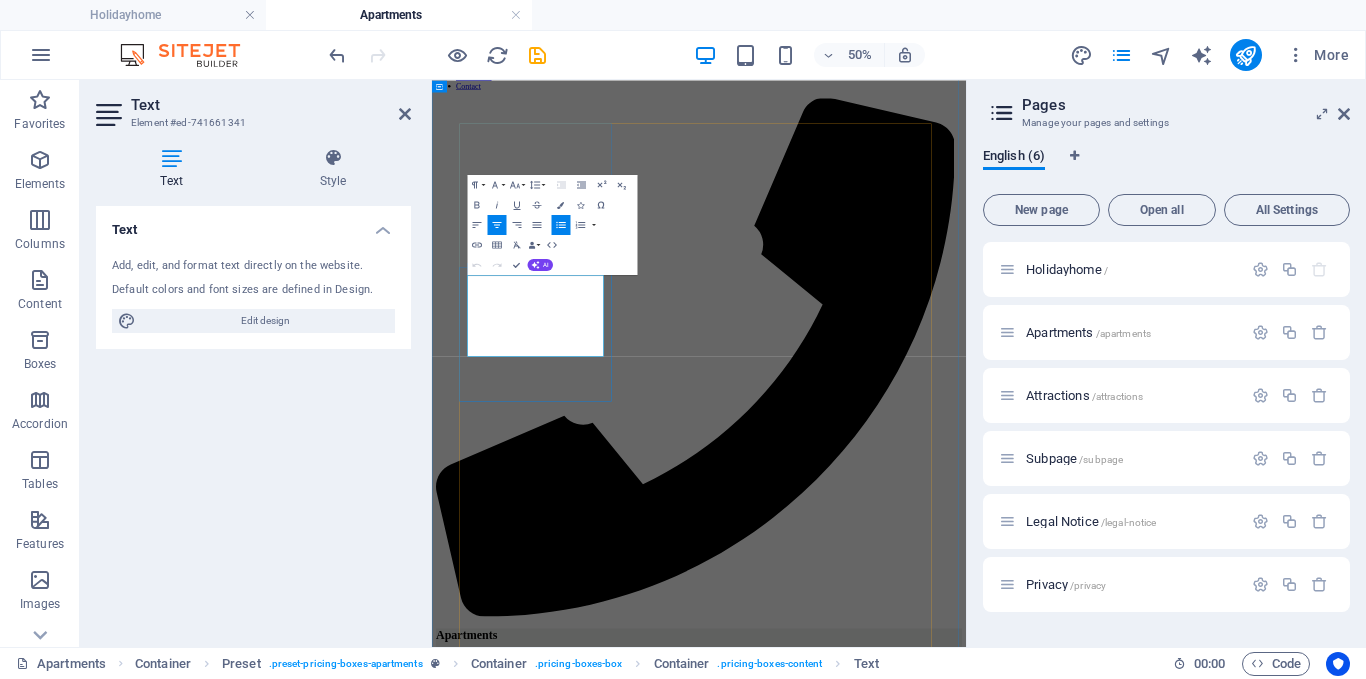 click on "3 Bathrooms" at bounding box center [985, 5003] 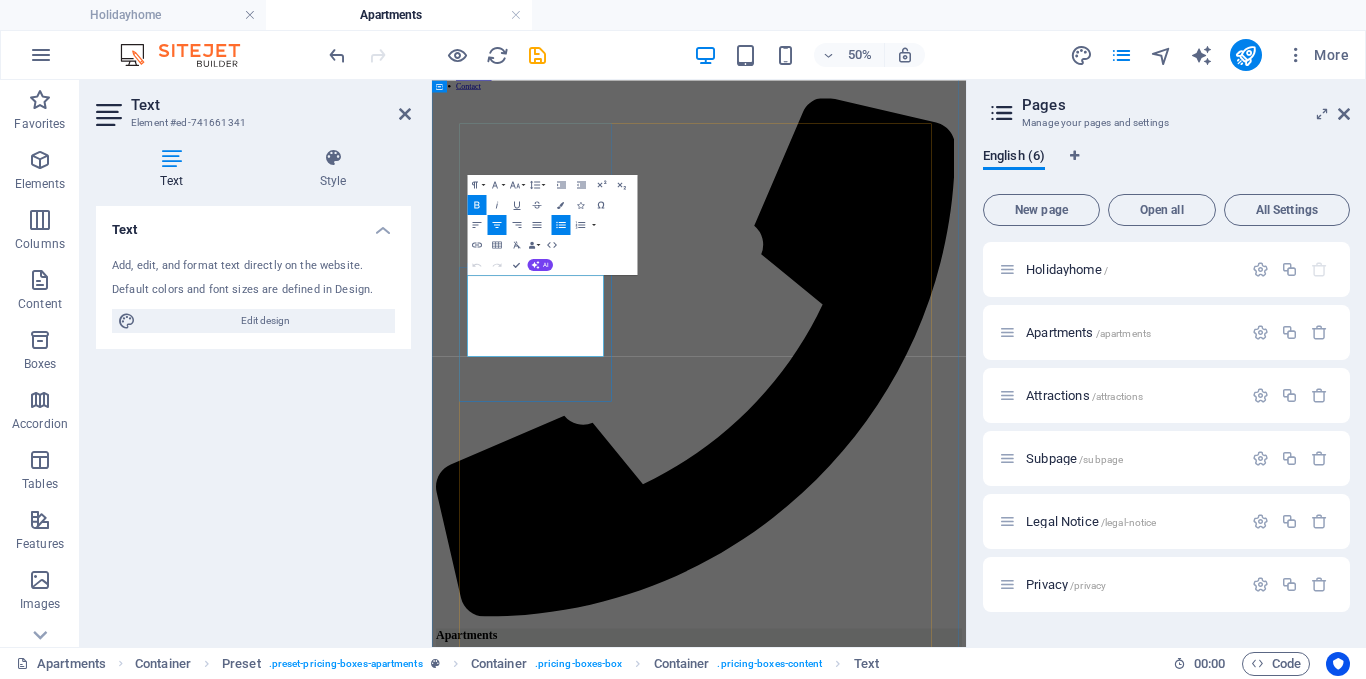 click on "3 Bathrooms" at bounding box center [985, 5003] 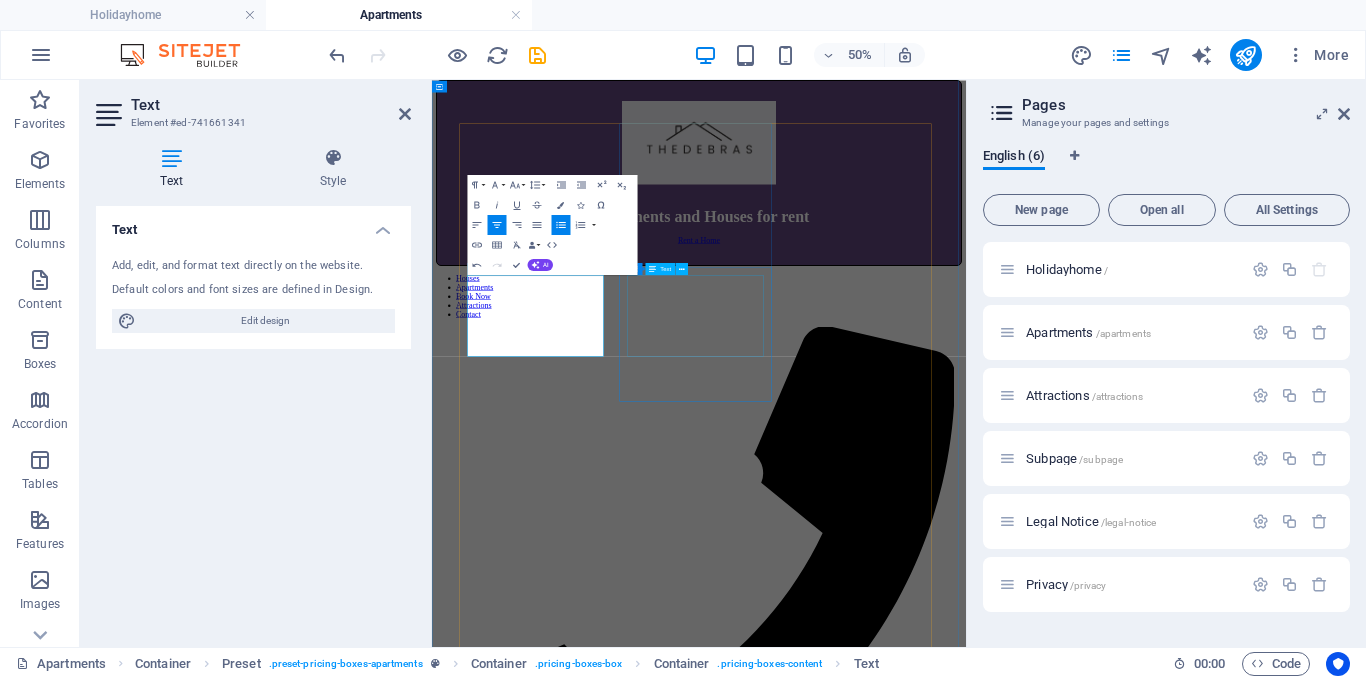 click on "3  Guests 2  Bedrooms 1  Livingroom $80  per night" at bounding box center [966, 9316] 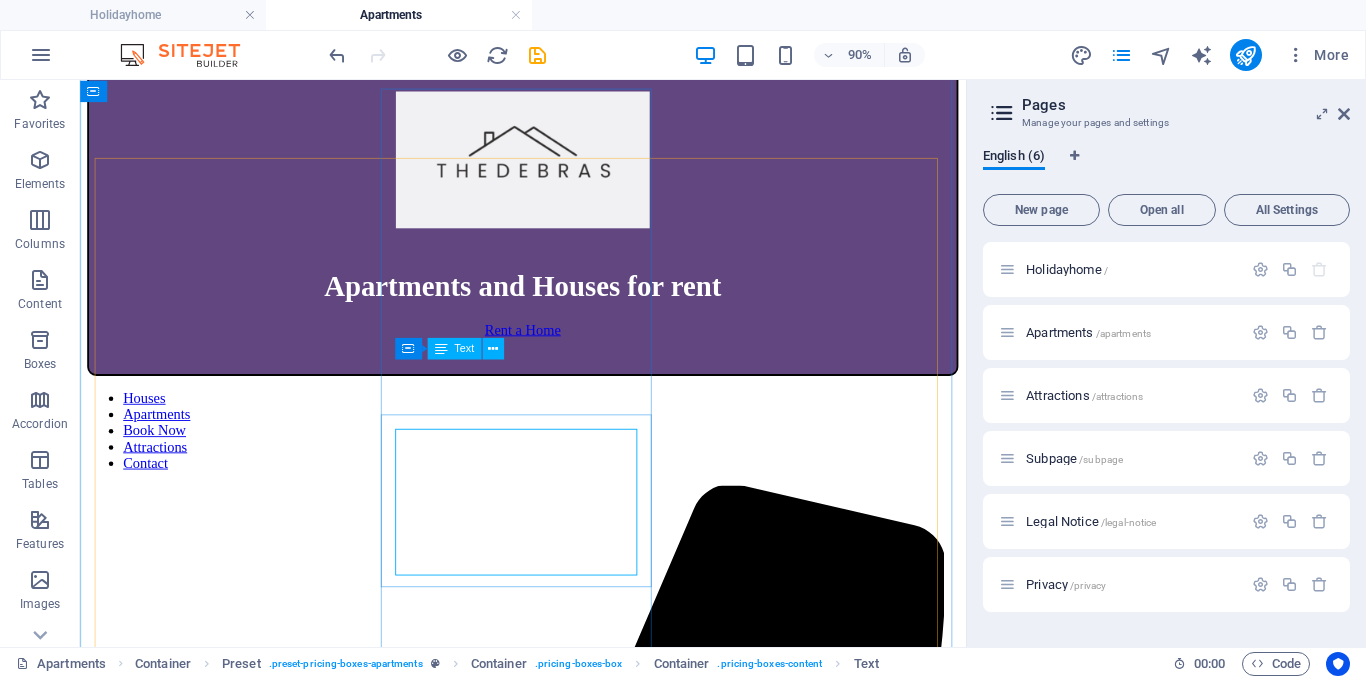 scroll, scrollTop: 656, scrollLeft: 0, axis: vertical 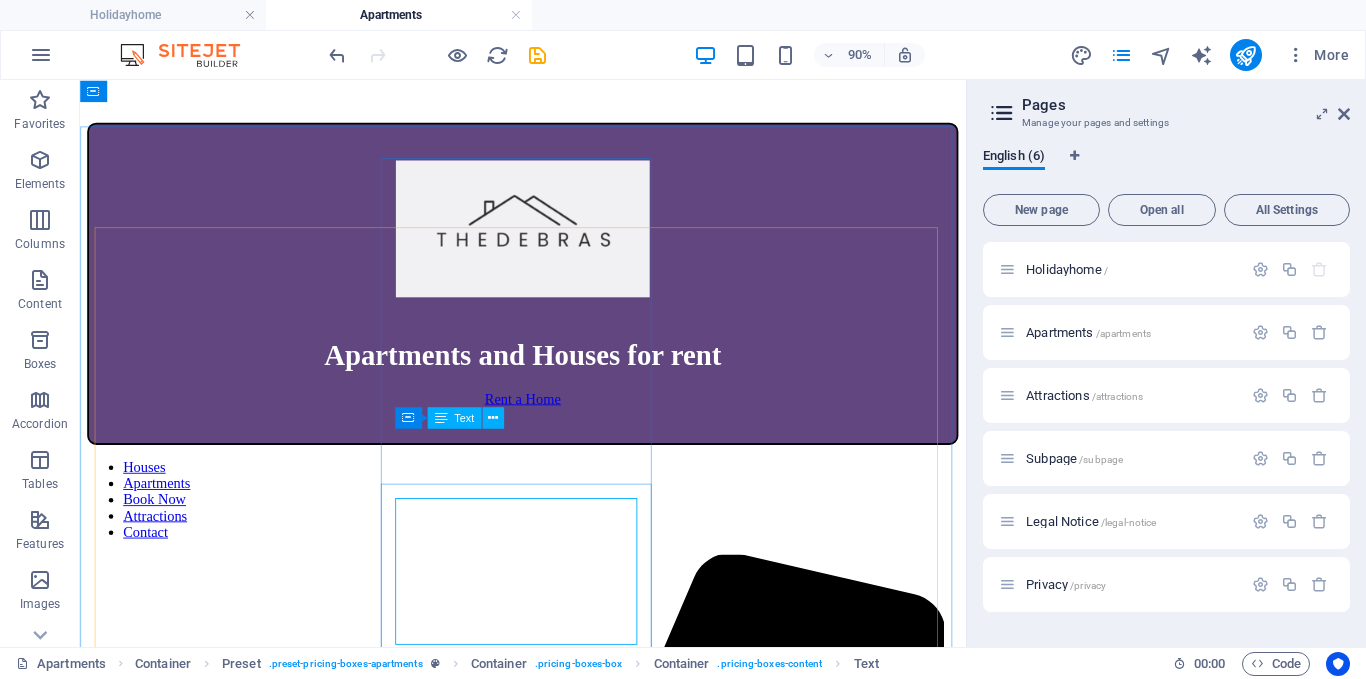 click on "3  Guests 2  Bedrooms 1  Livingroom $80  per night" at bounding box center [572, 8691] 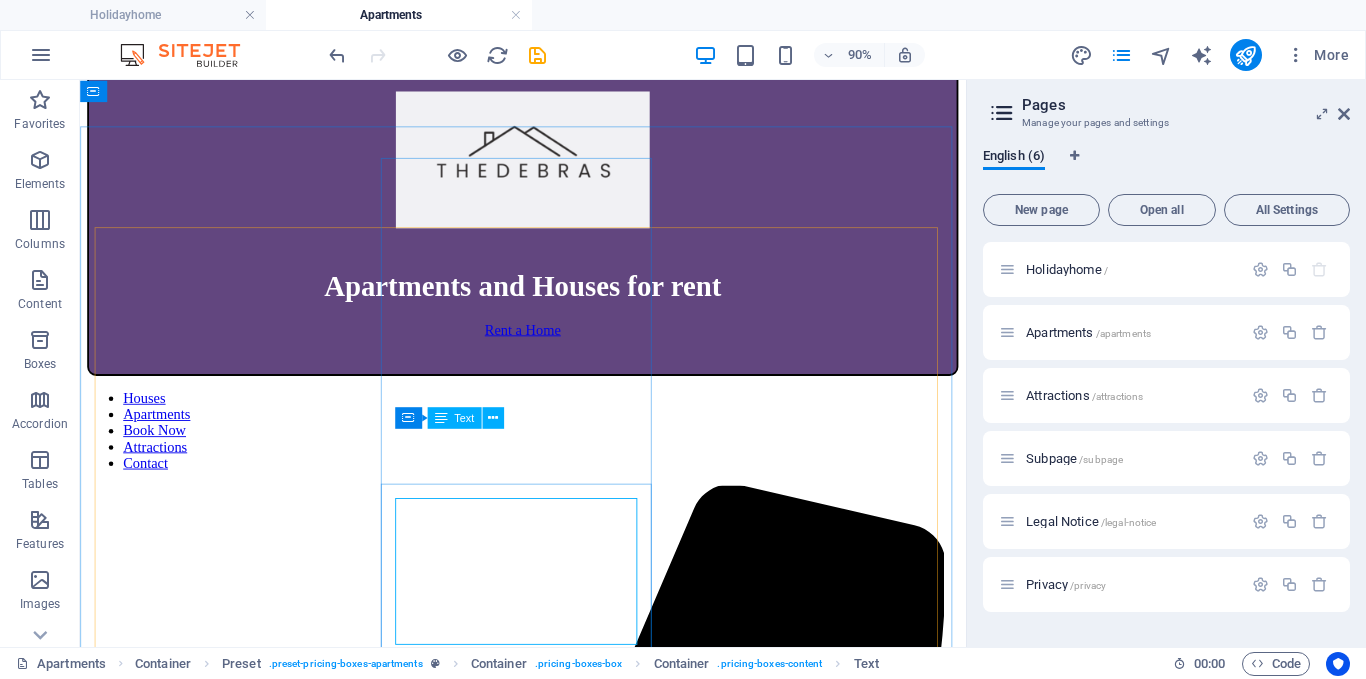 click on "3  Guests 2  Bedrooms 1  Livingroom $80  per night" at bounding box center [572, 8614] 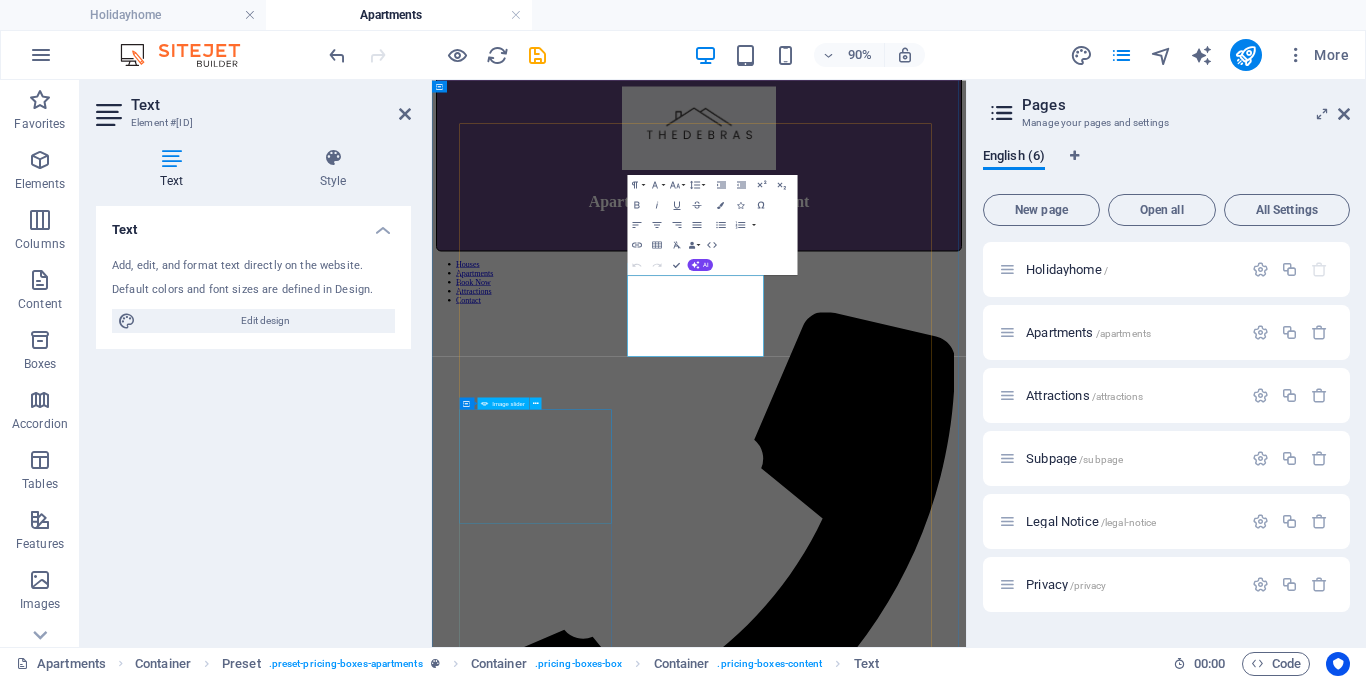 scroll, scrollTop: 1160, scrollLeft: 0, axis: vertical 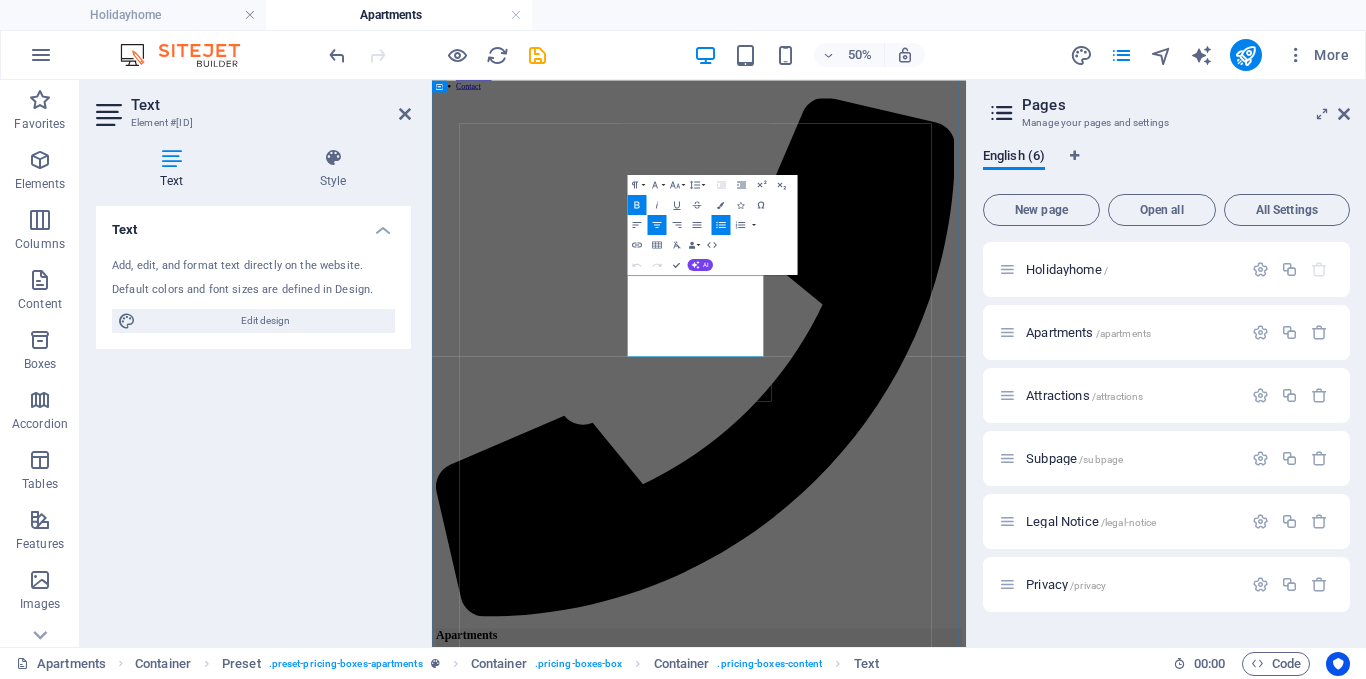 drag, startPoint x: 916, startPoint y: 526, endPoint x: 1002, endPoint y: 516, distance: 86.579445 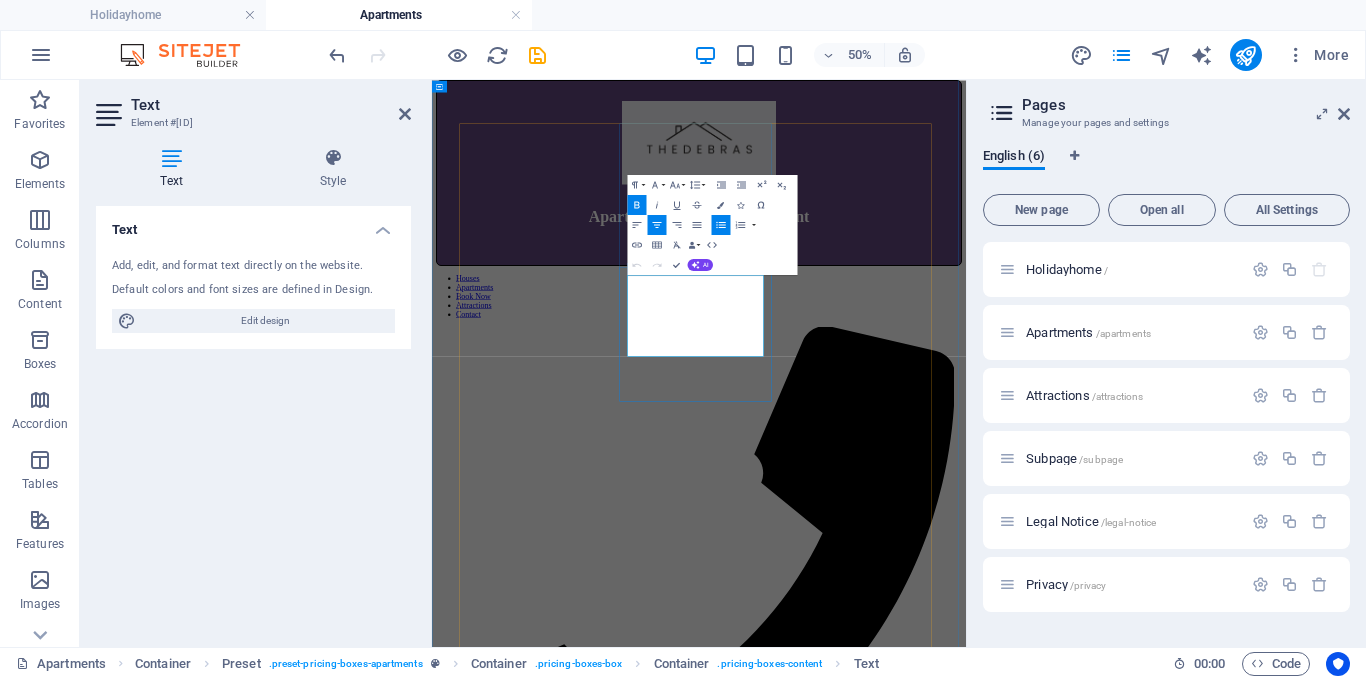 copy on "2  Bedrooms" 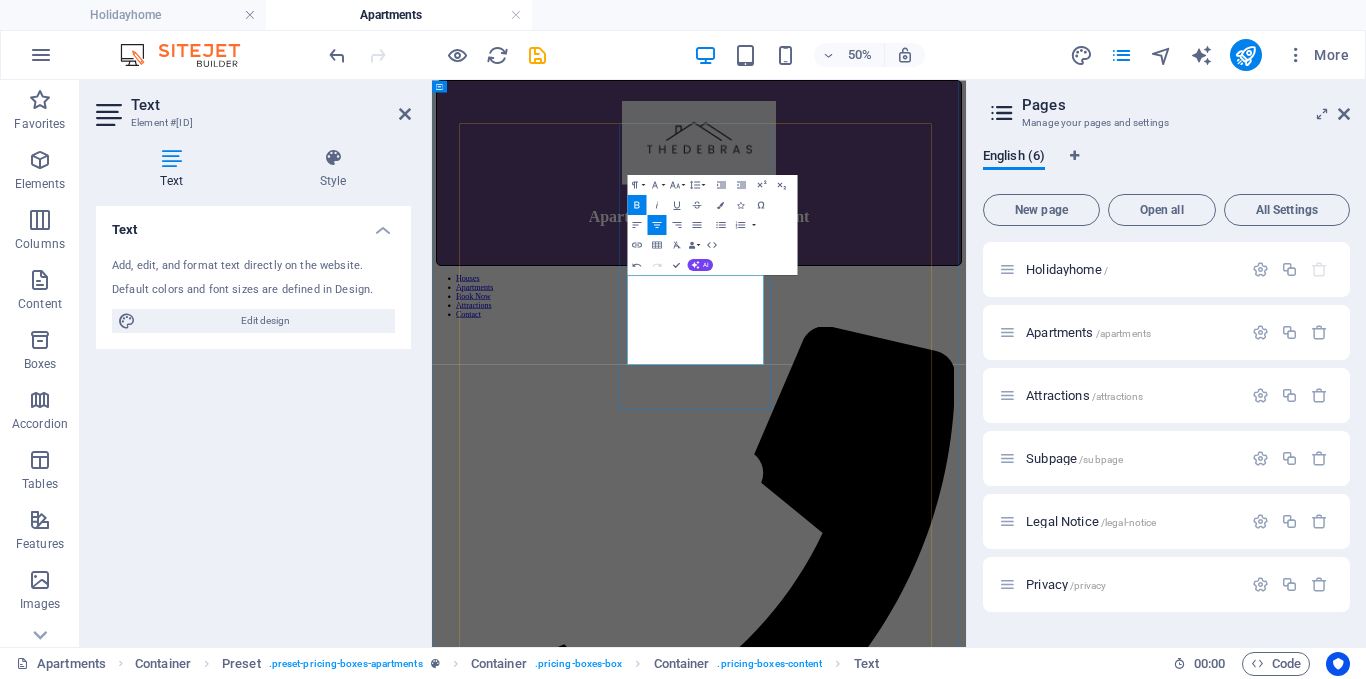 drag, startPoint x: 998, startPoint y: 536, endPoint x: 918, endPoint y: 538, distance: 80.024994 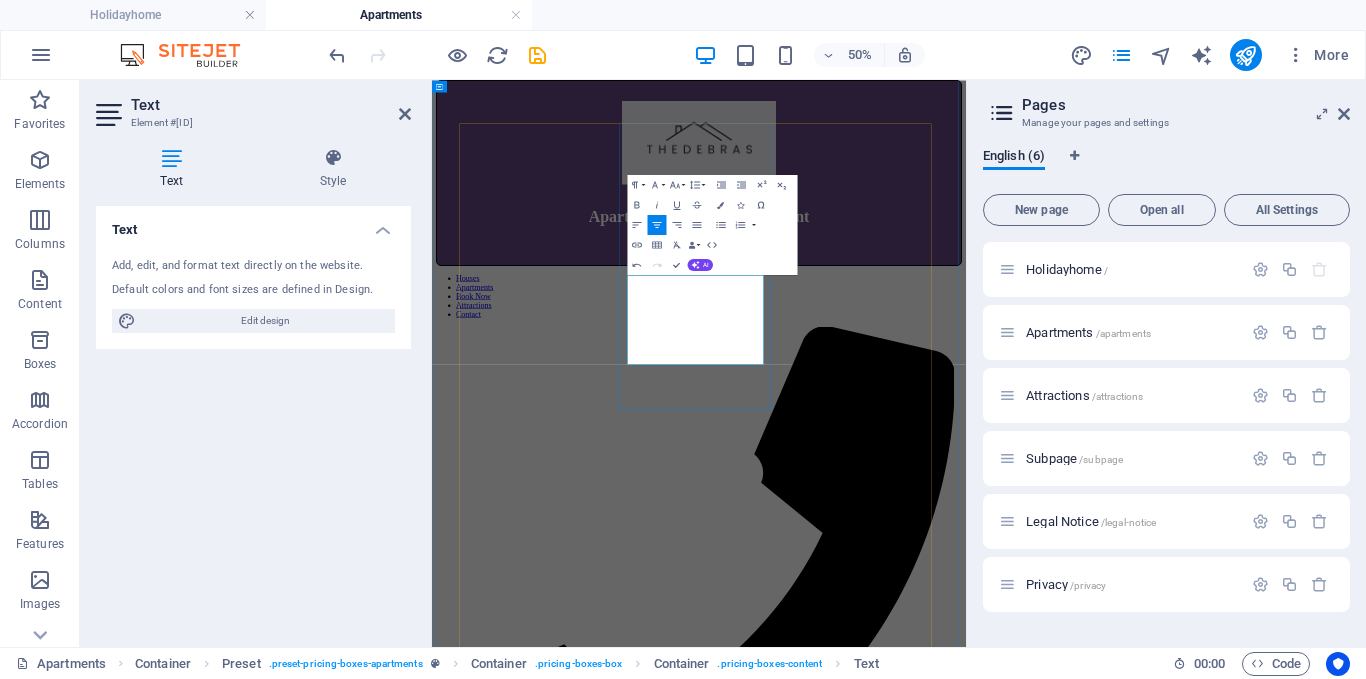 click on "1 Bthroom" at bounding box center [986, 9307] 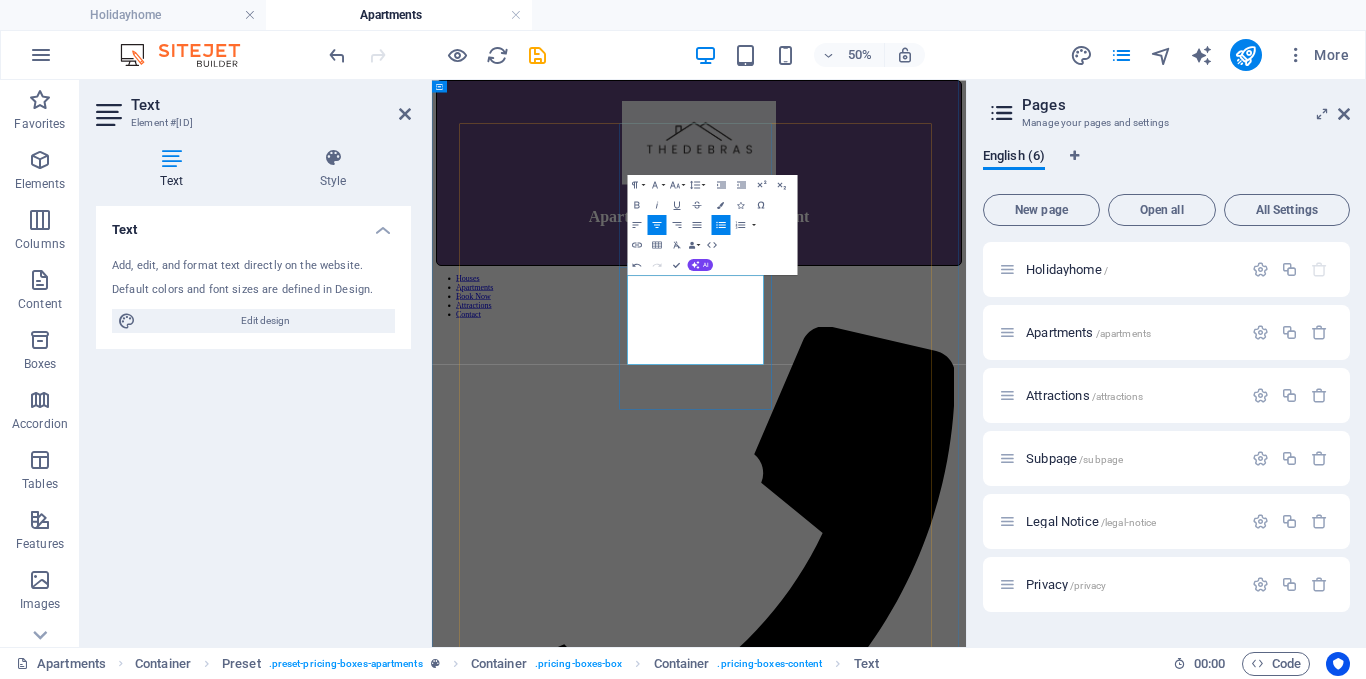 click on "$80" at bounding box center (957, 9342) 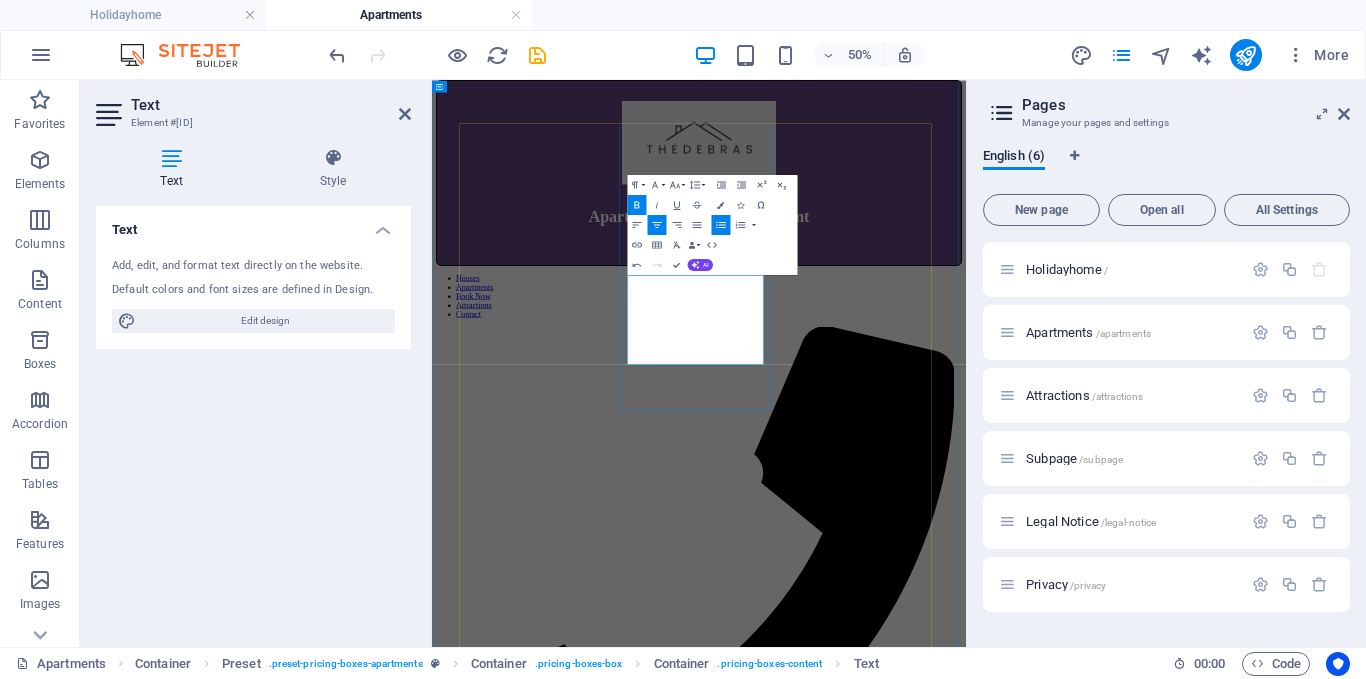 click on "$1500  per night" at bounding box center (986, 9343) 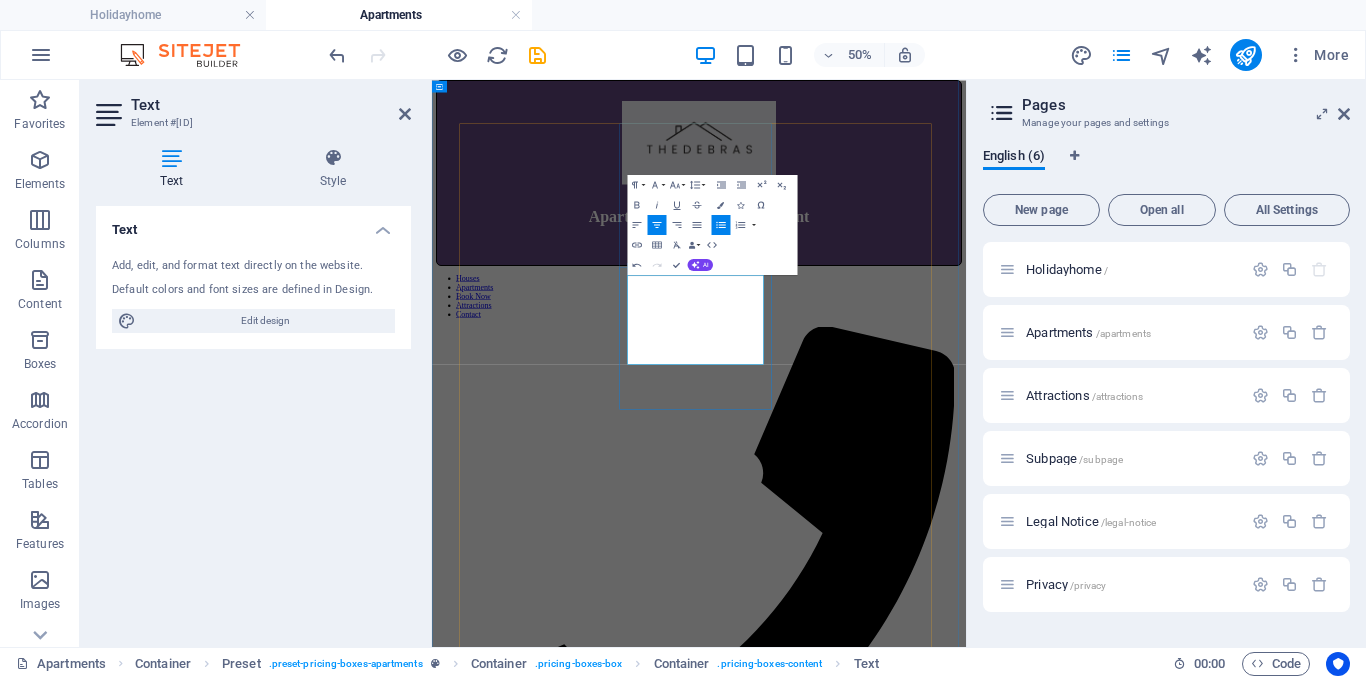 click on "$1500  per night" at bounding box center (986, 9343) 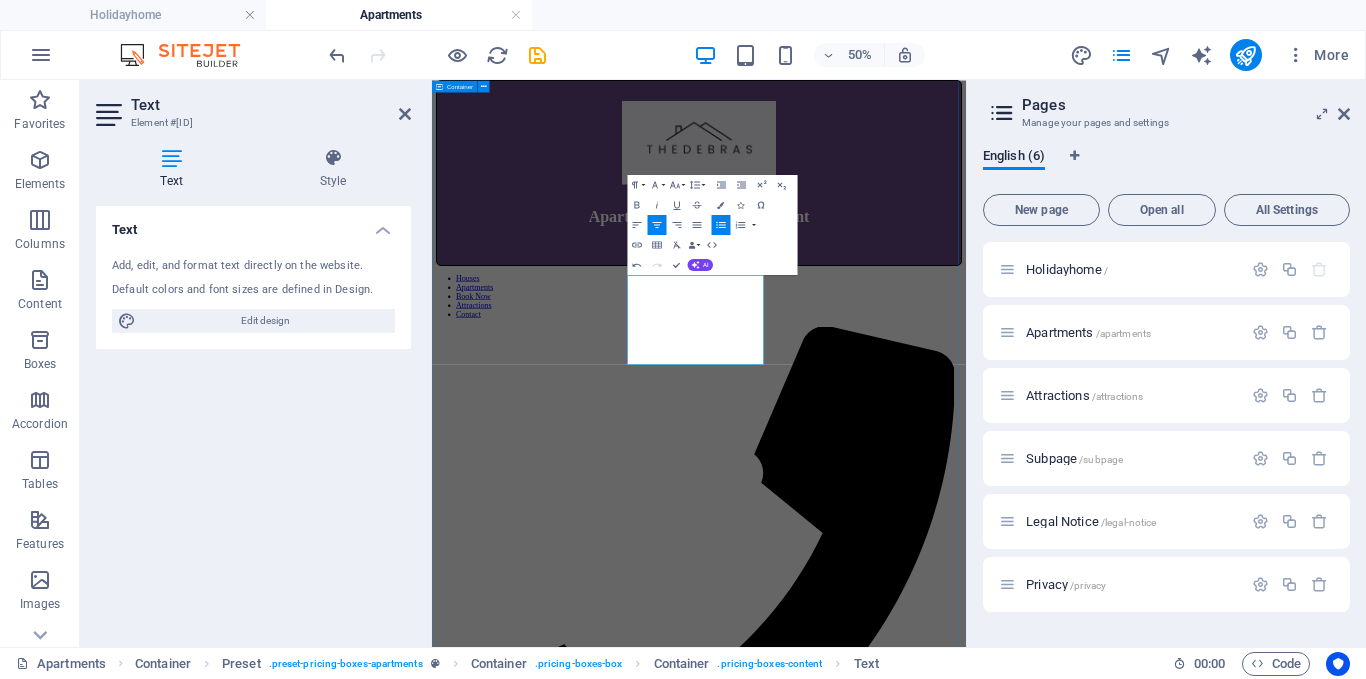 click on "Apartments Suthererland Central i 3 Bedrooms 3  Bathrooms 1700 Sqft $2500  per month Book now Suthererland Central iI 2  Bedrooms 1 Bathroom 800 sqft $1500  per  month Book now Time Square-Apartment 3  Guests 2  Bedrooms 1  Livingroom $85  per night Book now Museum of modern Art 4  Guests 2  Bedrooms 1  Livingroom $90  per night Book now Brooklyn Bridge 5  Guests 3  Bedrooms 1  Livingroom $100  per night Book now statue of liberty 5  Guests 3  Bedroom 2  Livingrooms $120  per night Book now" at bounding box center (966, 14056) 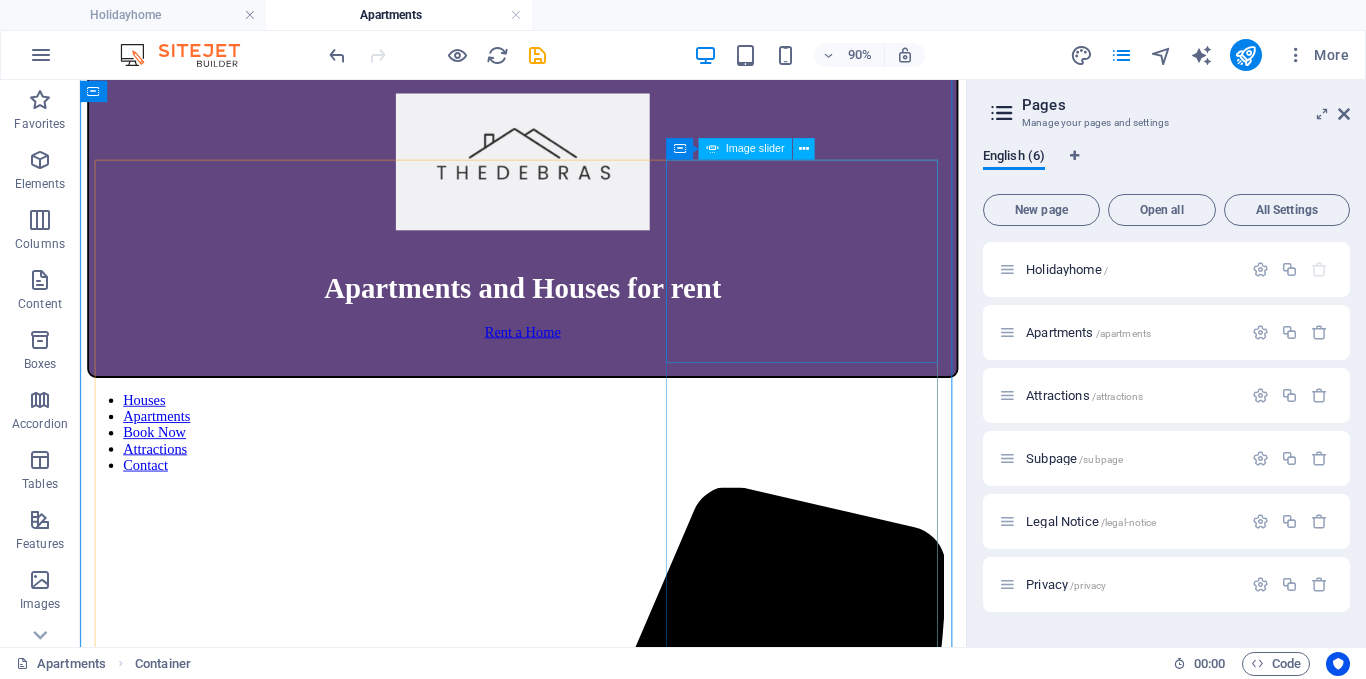 scroll, scrollTop: 654, scrollLeft: 0, axis: vertical 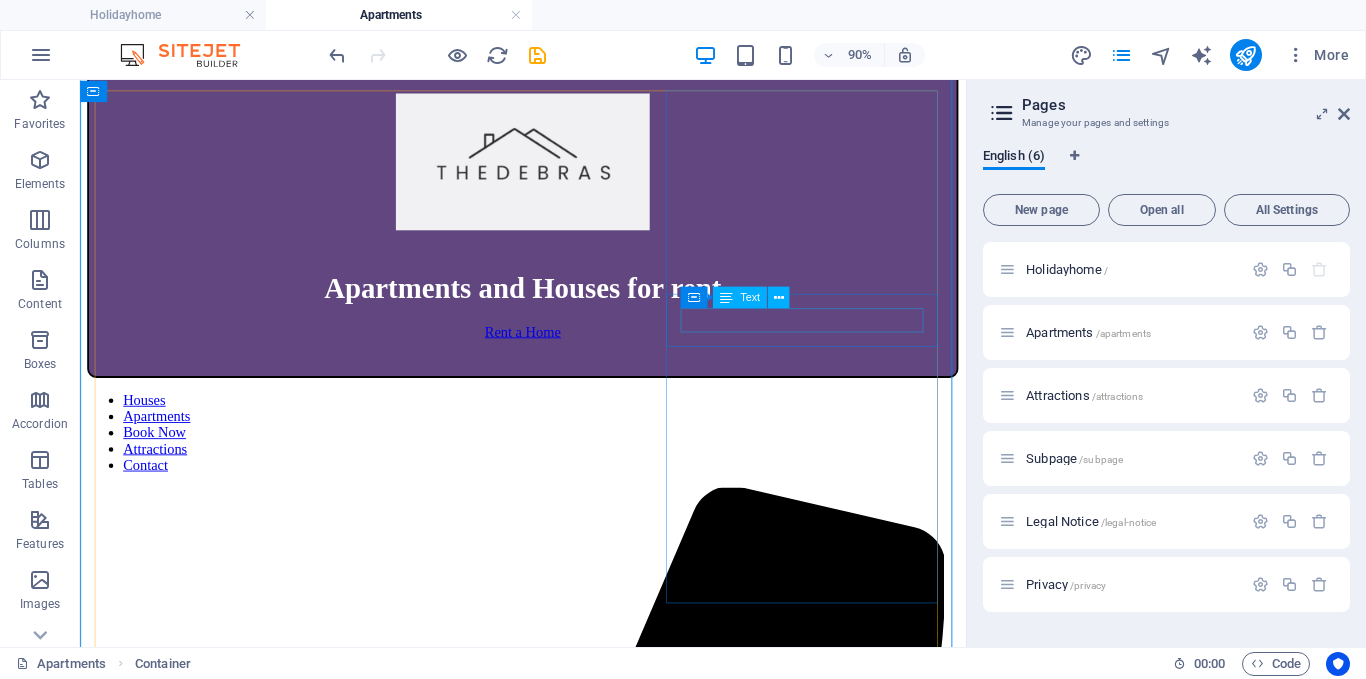 click on "Time Square-Apartment" at bounding box center [572, 12104] 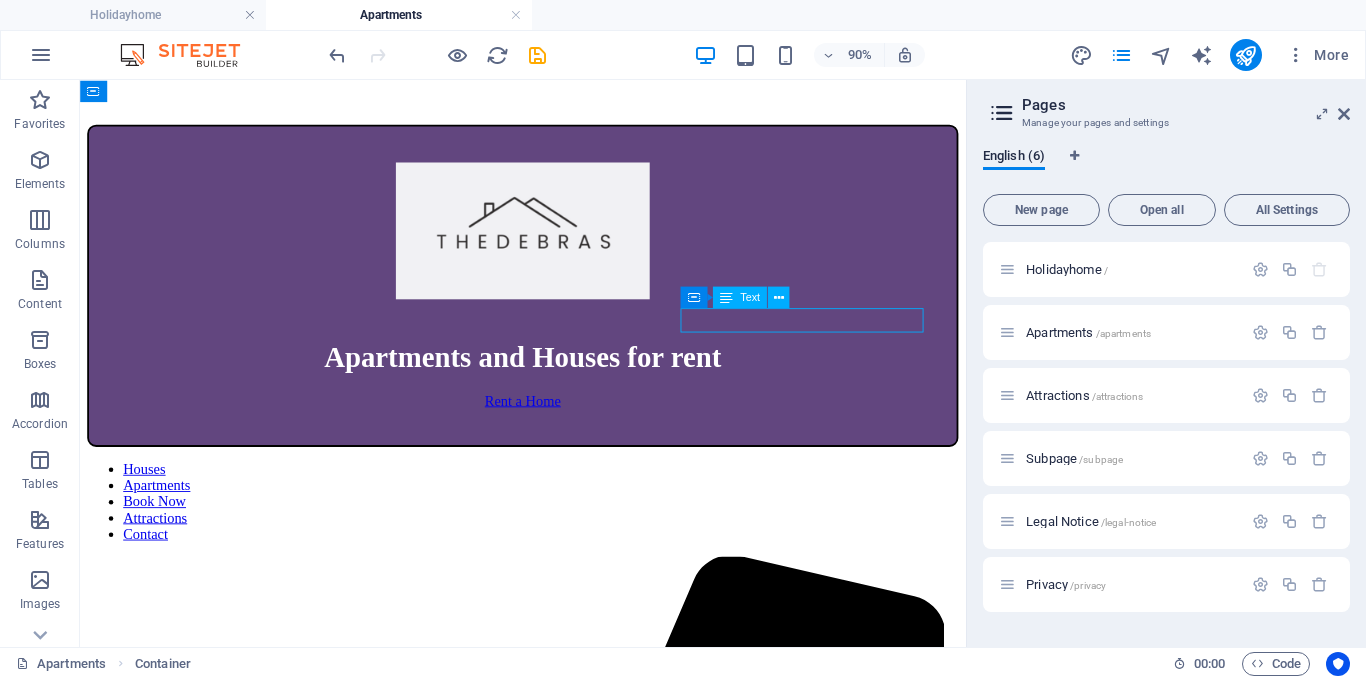 click on "Time Square-Apartment" at bounding box center (572, 12181) 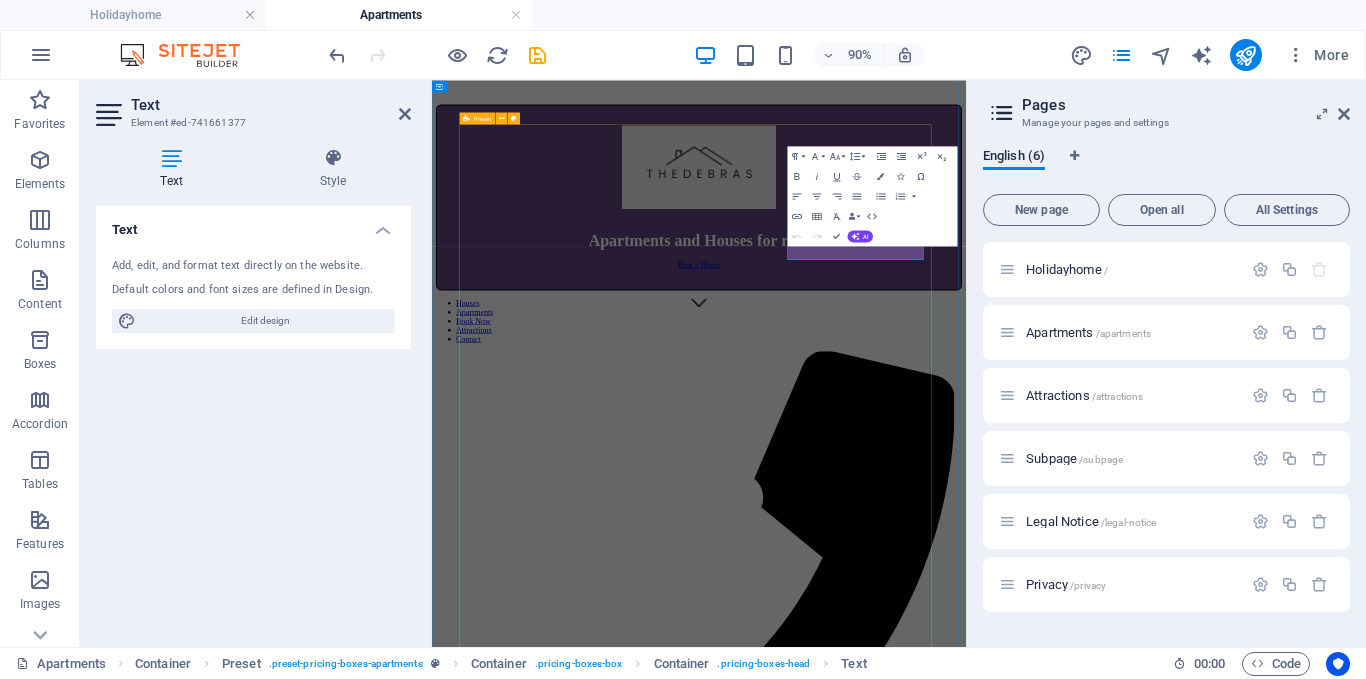 scroll, scrollTop: 1158, scrollLeft: 0, axis: vertical 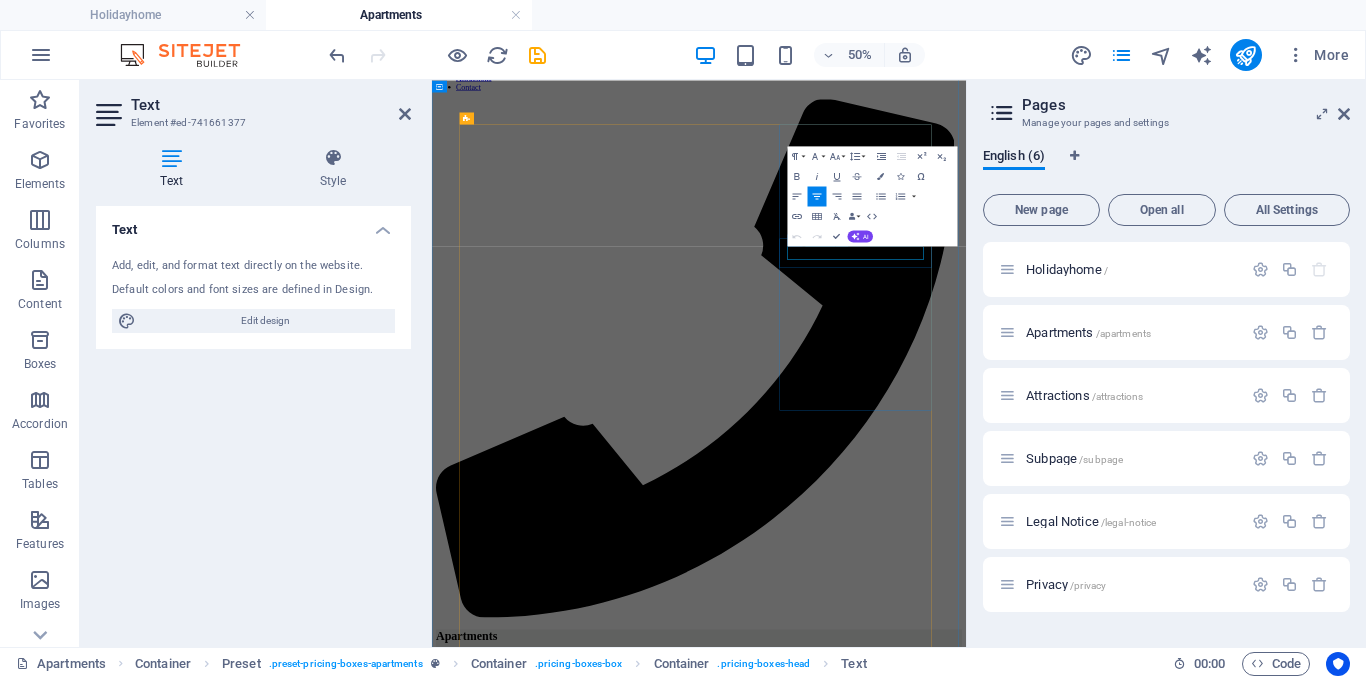 click on "Time Square-Apartment" at bounding box center (966, 12634) 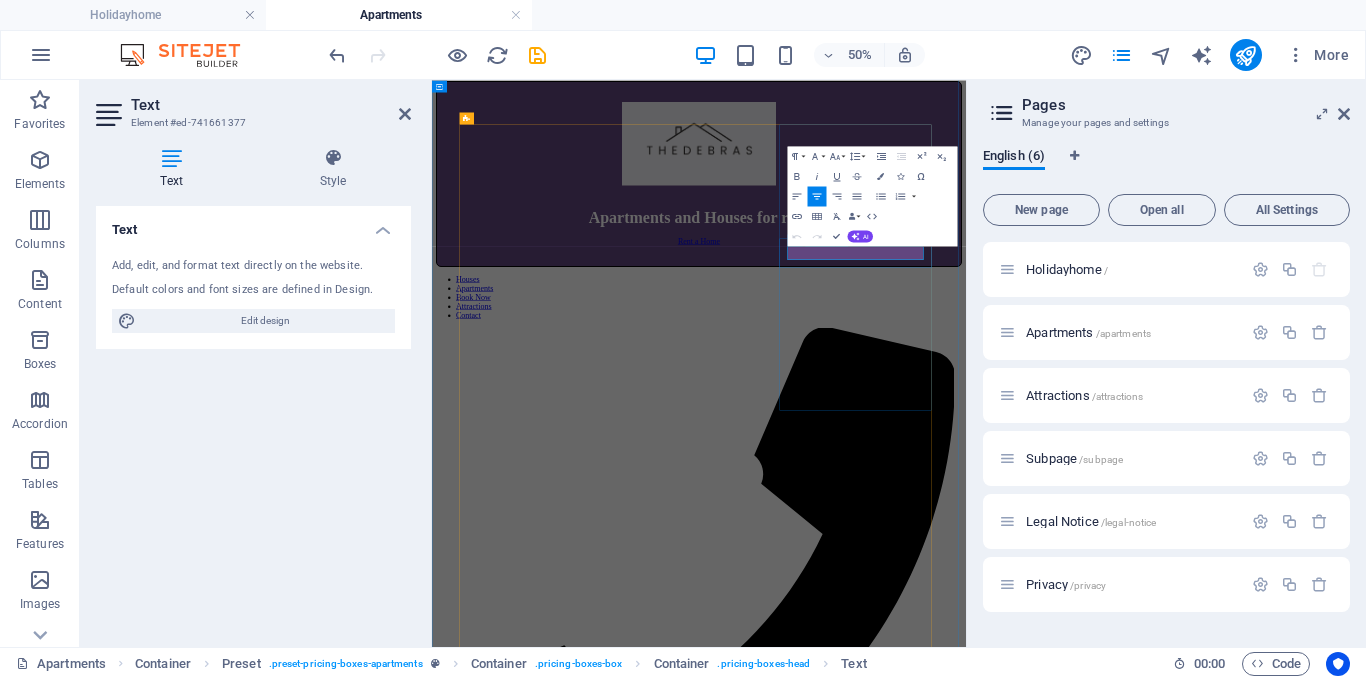 type 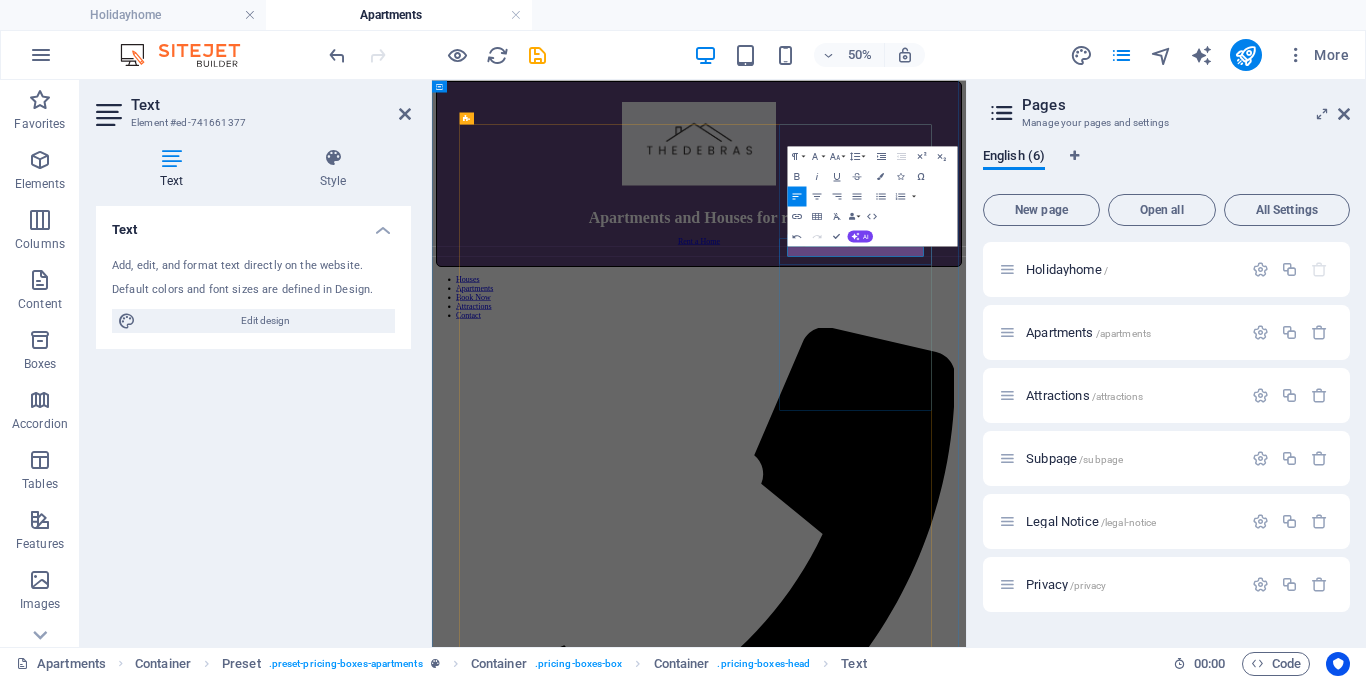 click on "ERINDALE FINEST I" at bounding box center (966, 13090) 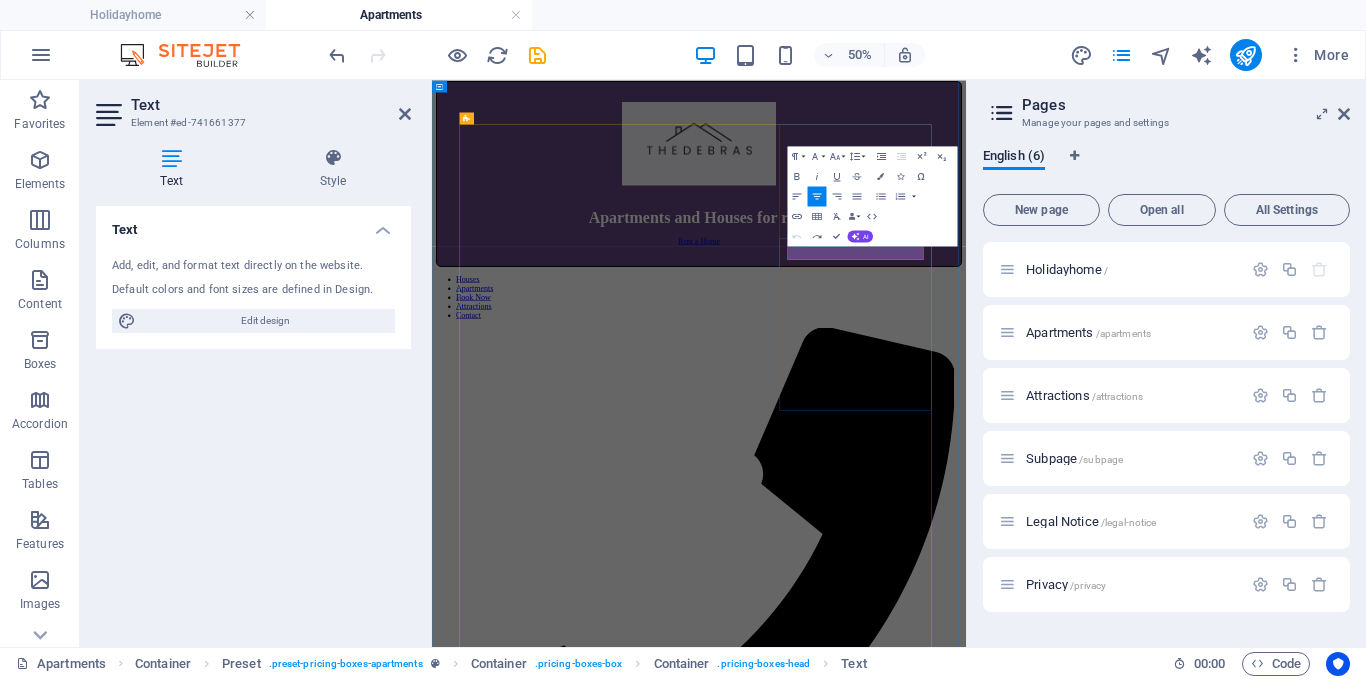 click on "Time Square-Apartment" at bounding box center (966, 13091) 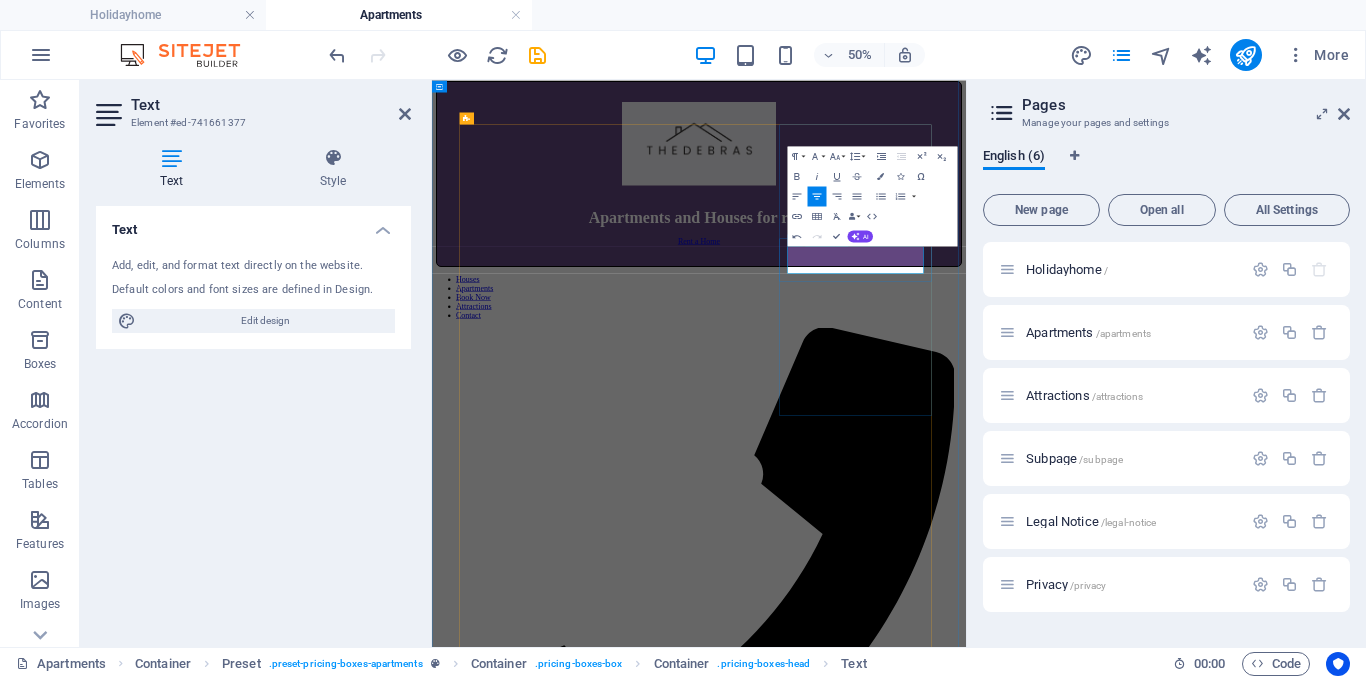 drag, startPoint x: 1296, startPoint y: 432, endPoint x: 1184, endPoint y: 442, distance: 112.44554 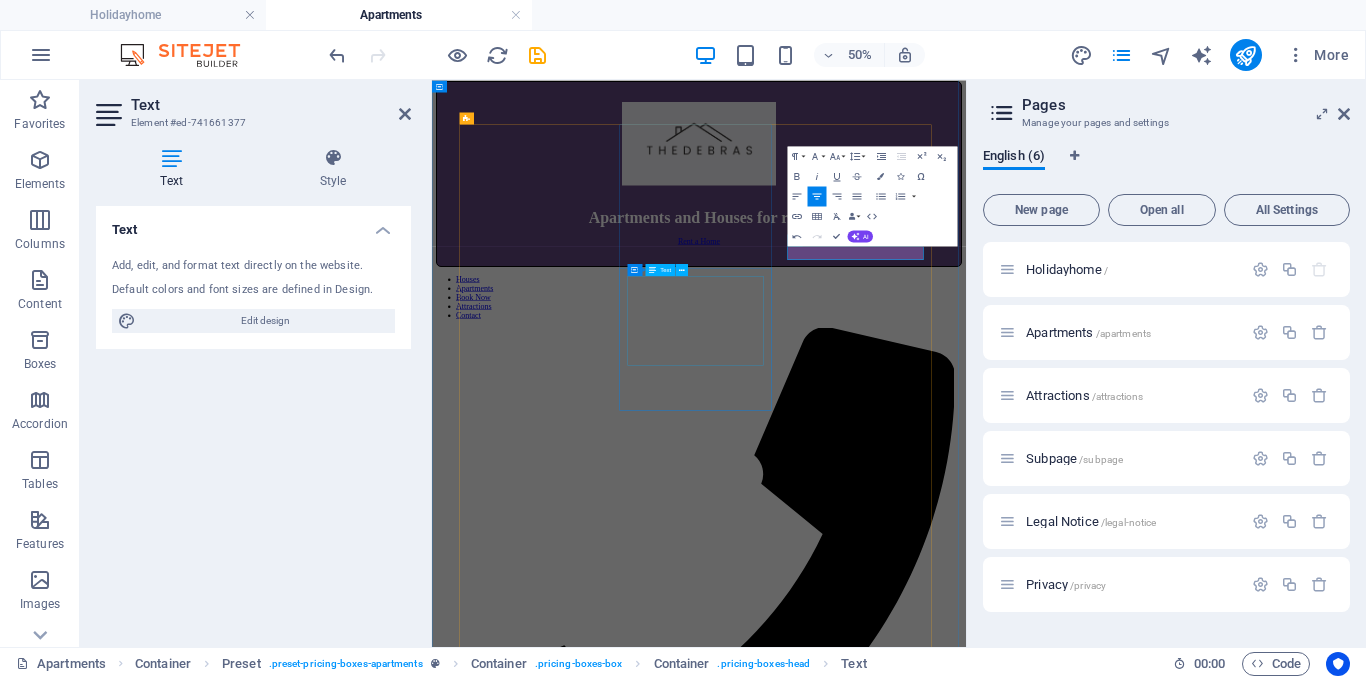 click on "2  Bedrooms 1 Bathroom 800 sqft $1500  per month" at bounding box center (966, 9318) 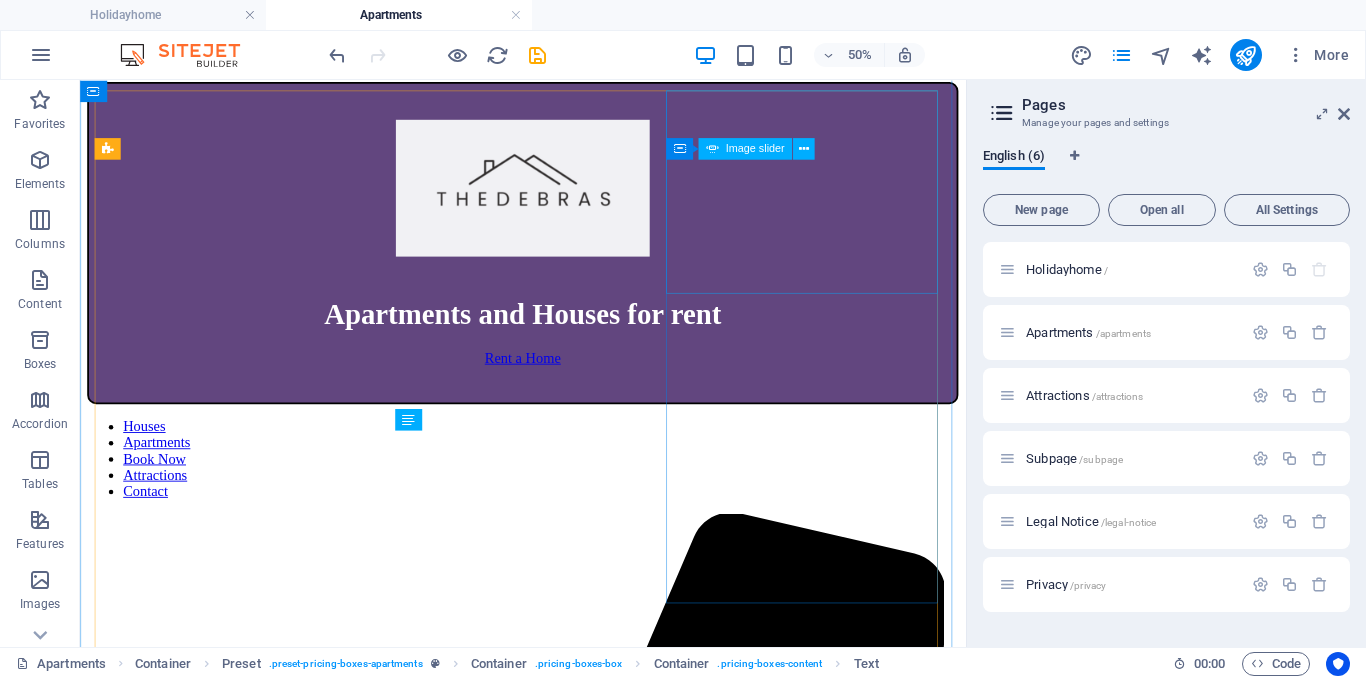 scroll, scrollTop: 654, scrollLeft: 0, axis: vertical 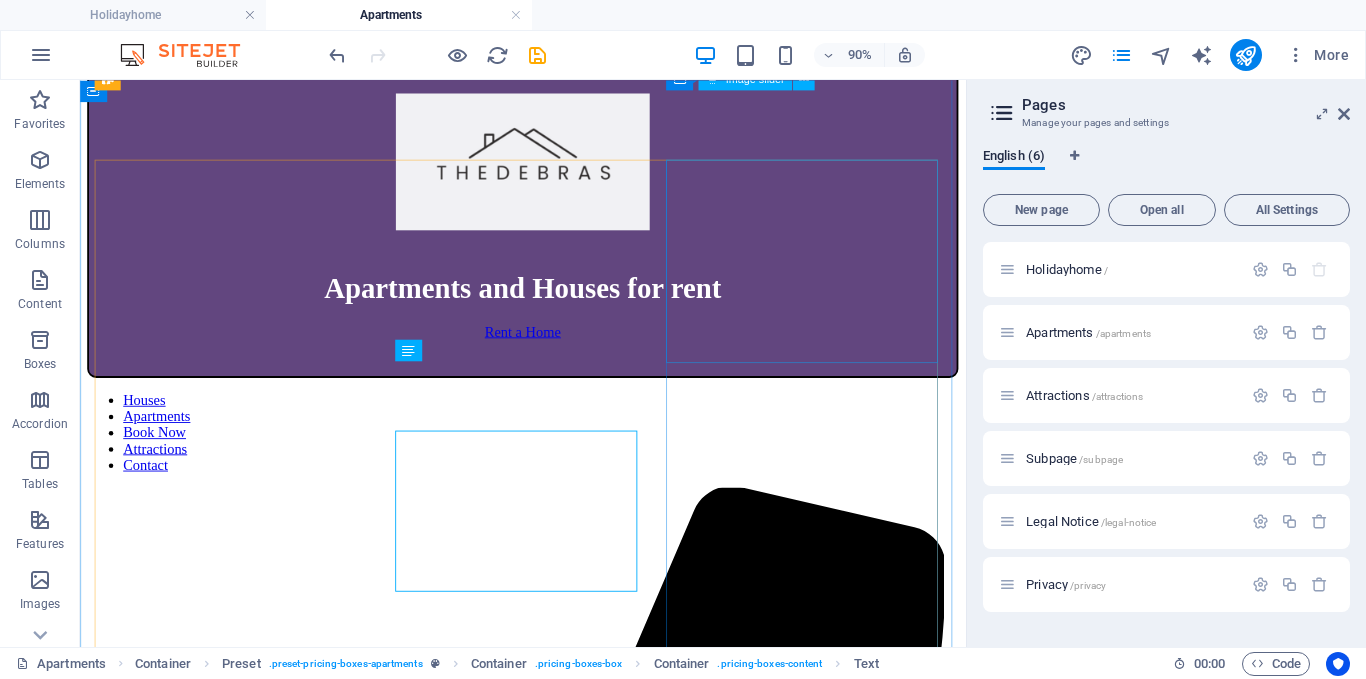 click on "2  Bedrooms 1 Bathroom 800 sqft $1500  per month" at bounding box center (572, 8616) 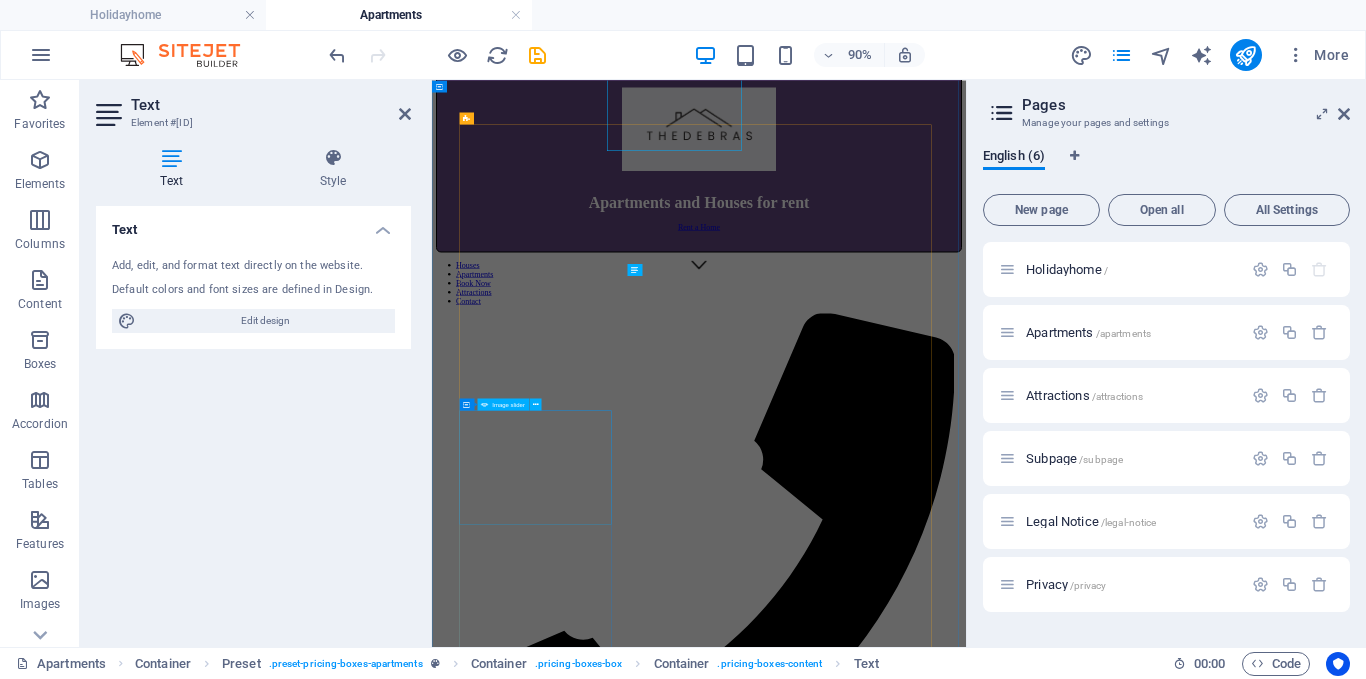 scroll, scrollTop: 1158, scrollLeft: 0, axis: vertical 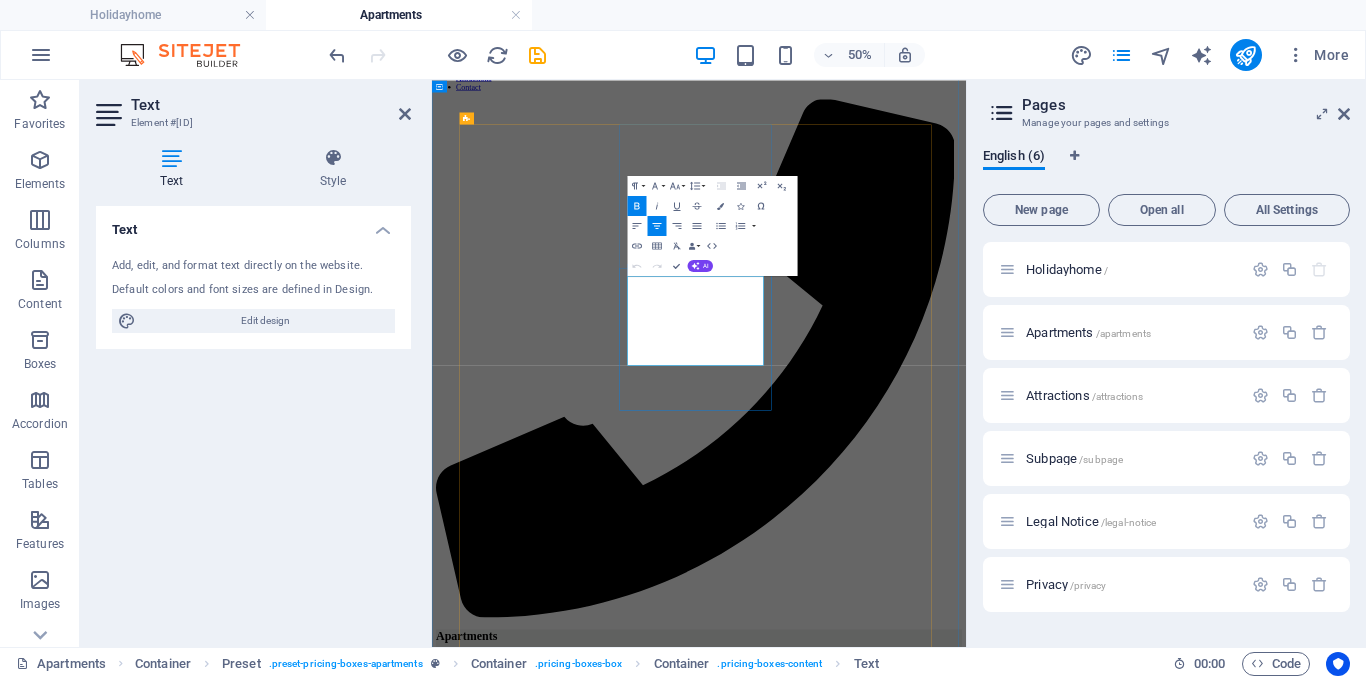 drag, startPoint x: 914, startPoint y: 496, endPoint x: 1038, endPoint y: 634, distance: 185.52628 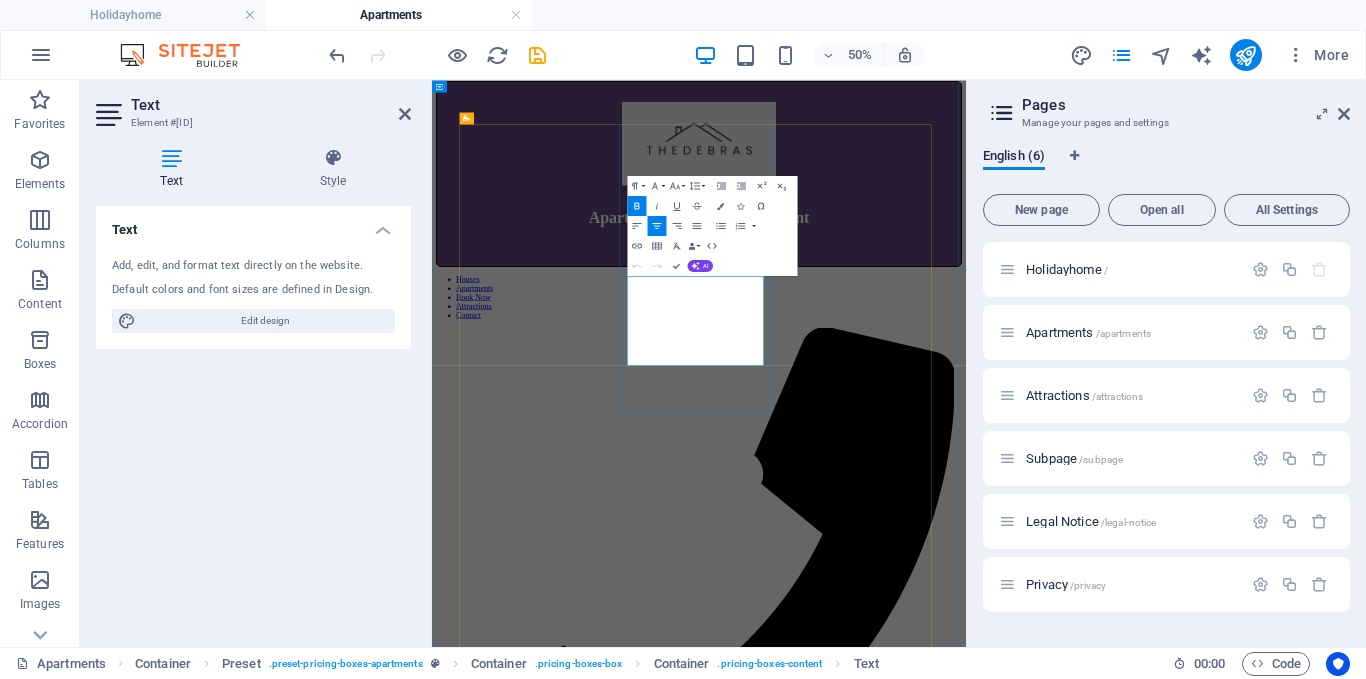 copy on "2  Bedrooms 1 Bathroom 800 sqft $1500  per month" 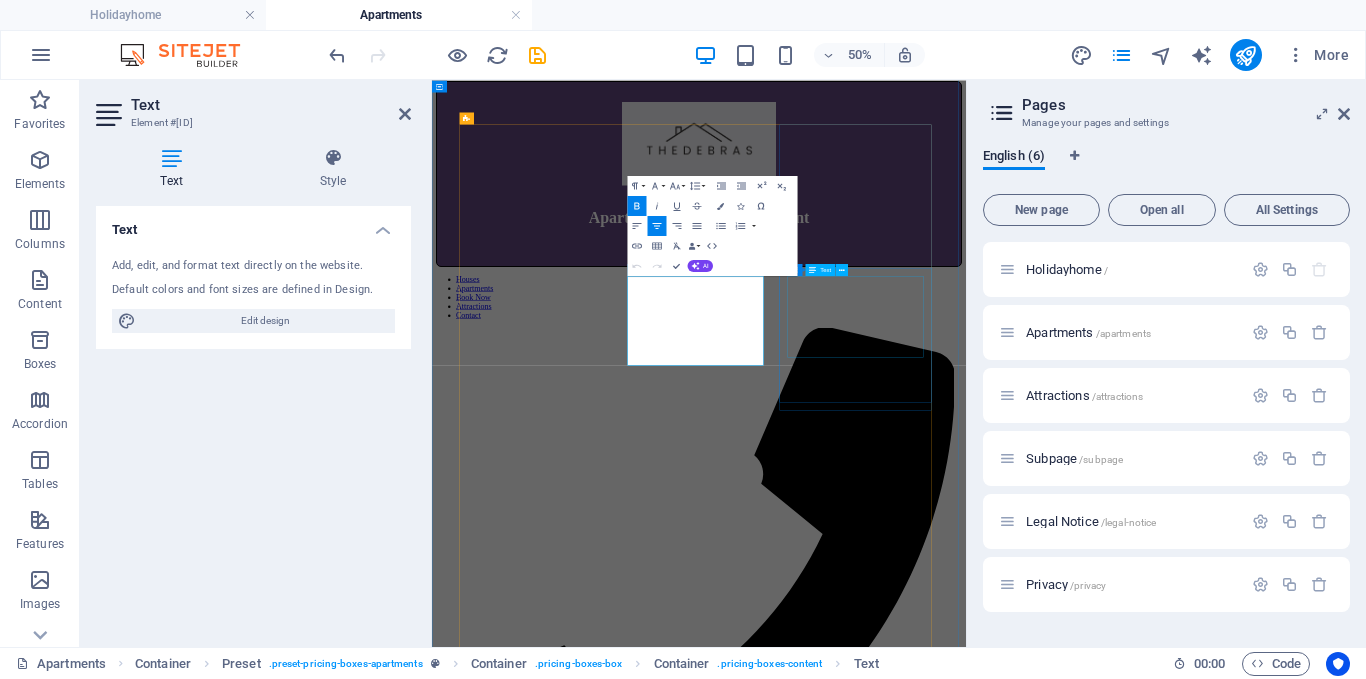 click on "3  Guests 2  Bedrooms 1  Livingroom $85  per night" at bounding box center (966, 13170) 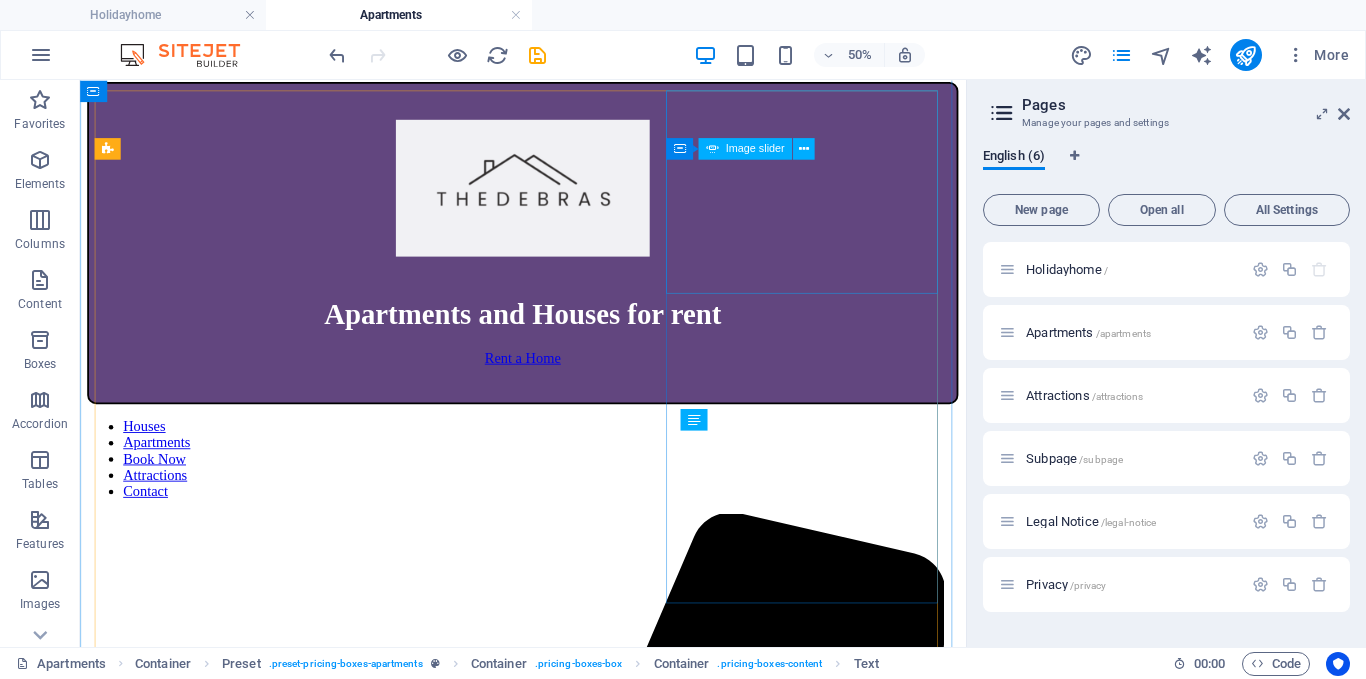 click at bounding box center [-64, 10447] 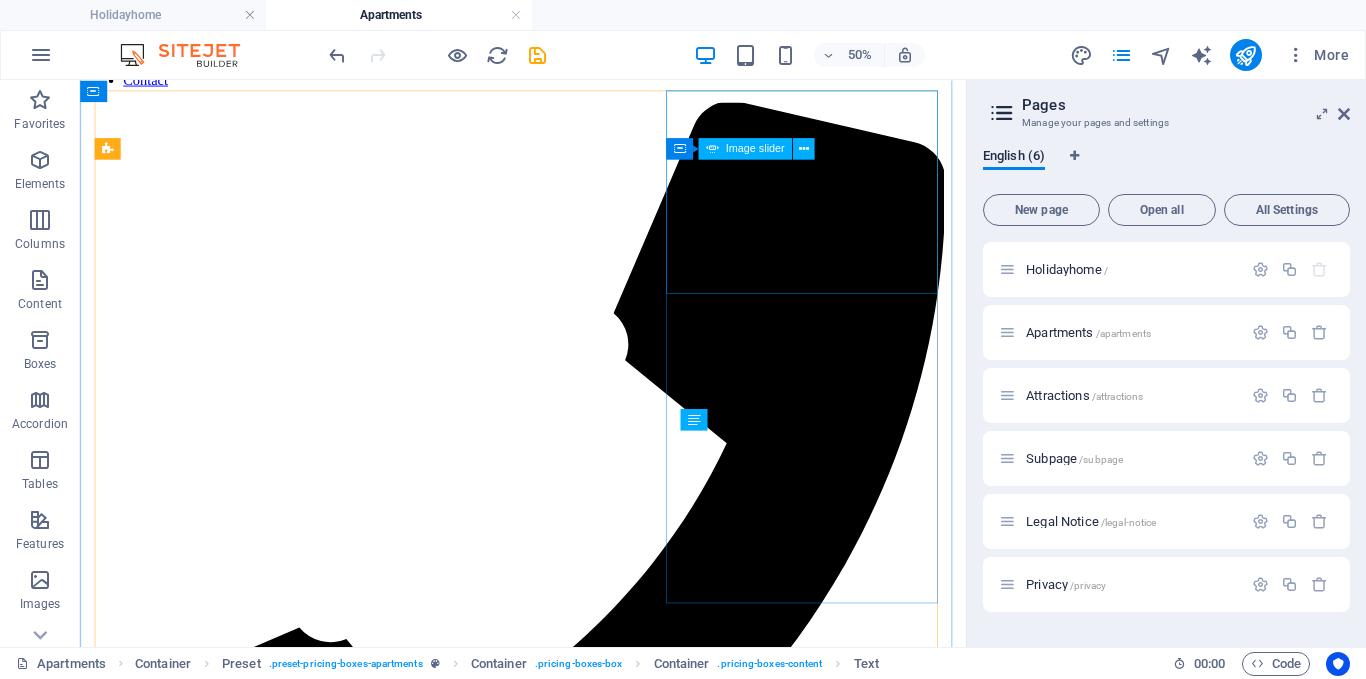 click at bounding box center [-64, 9990] 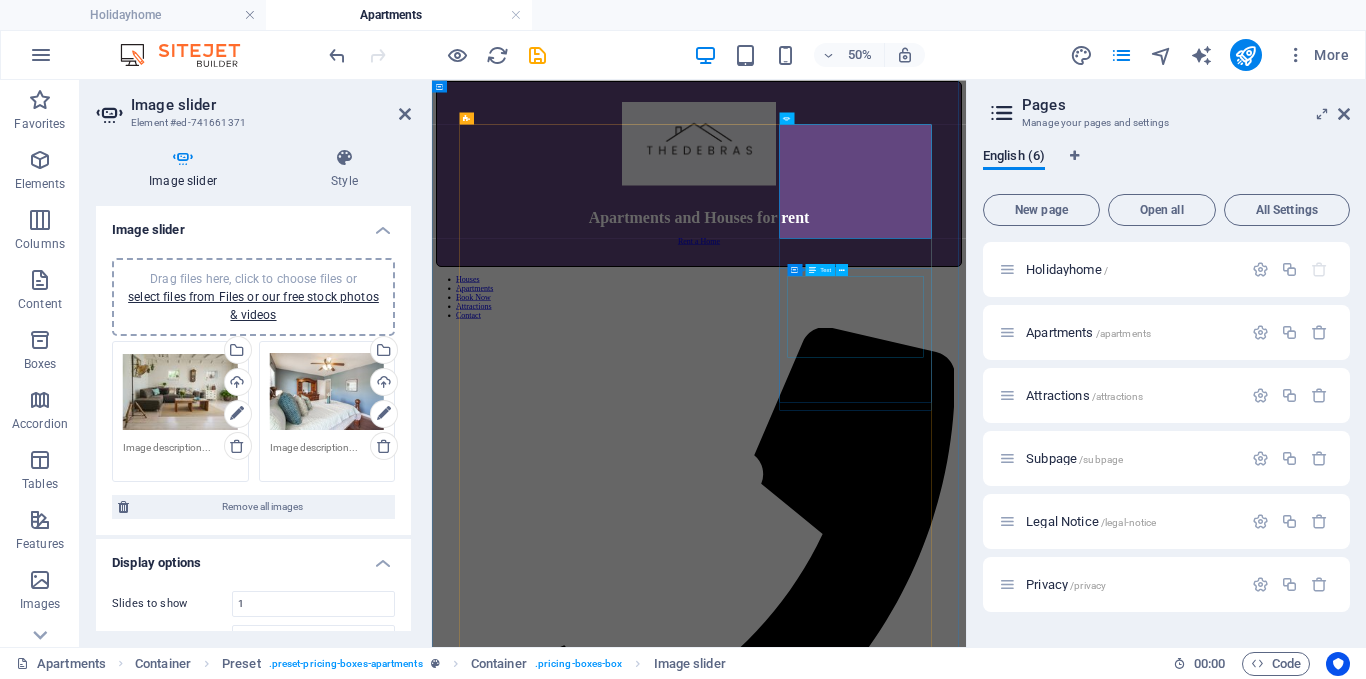 click on "3  Guests 2  Bedrooms 1  Livingroom $85  per night" at bounding box center (966, 13170) 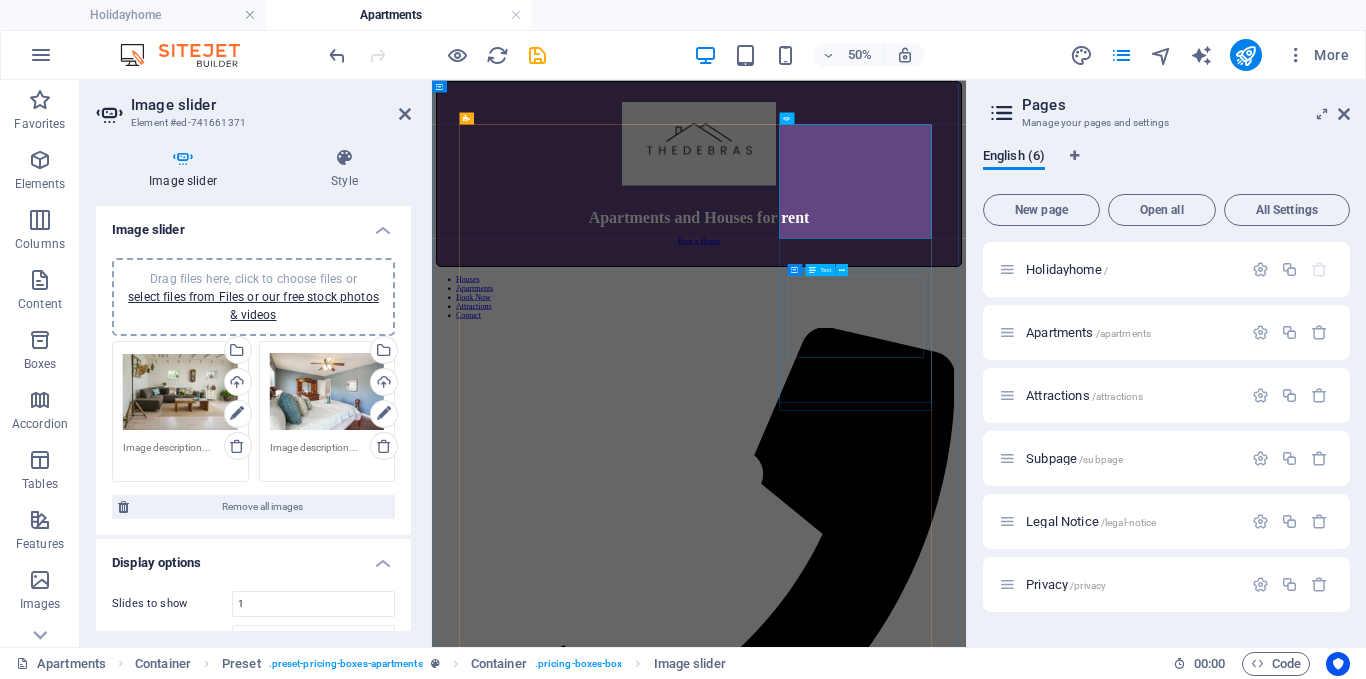 click on "3  Guests 2  Bedrooms 1  Livingroom $85  per night" at bounding box center [966, 13170] 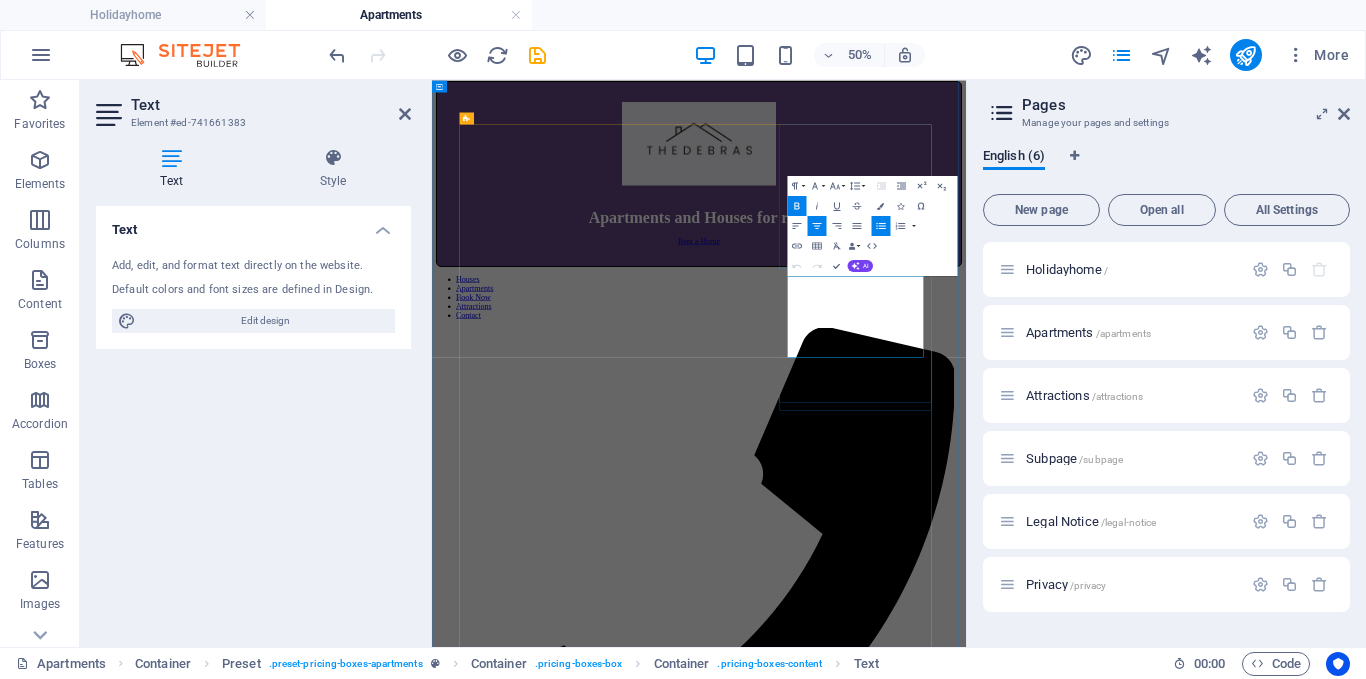 drag, startPoint x: 1246, startPoint y: 488, endPoint x: 1334, endPoint y: 604, distance: 145.6022 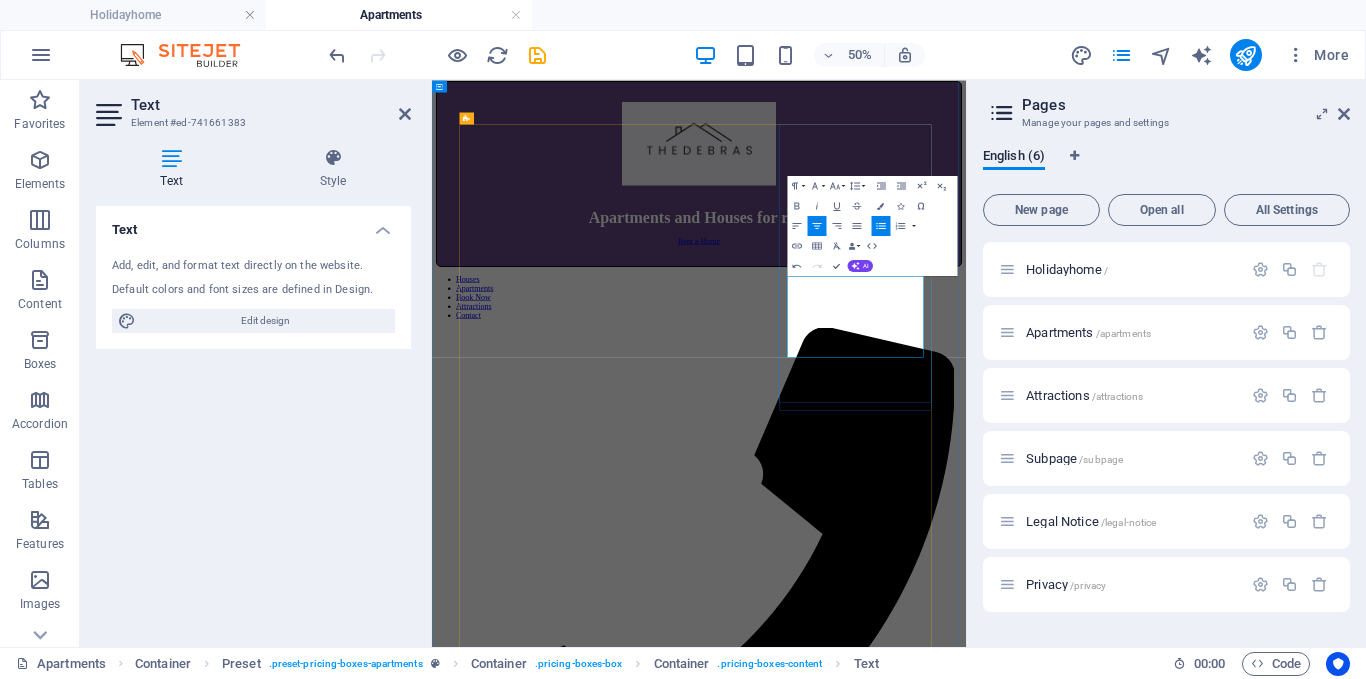 click on "800 sqft" at bounding box center [986, 13179] 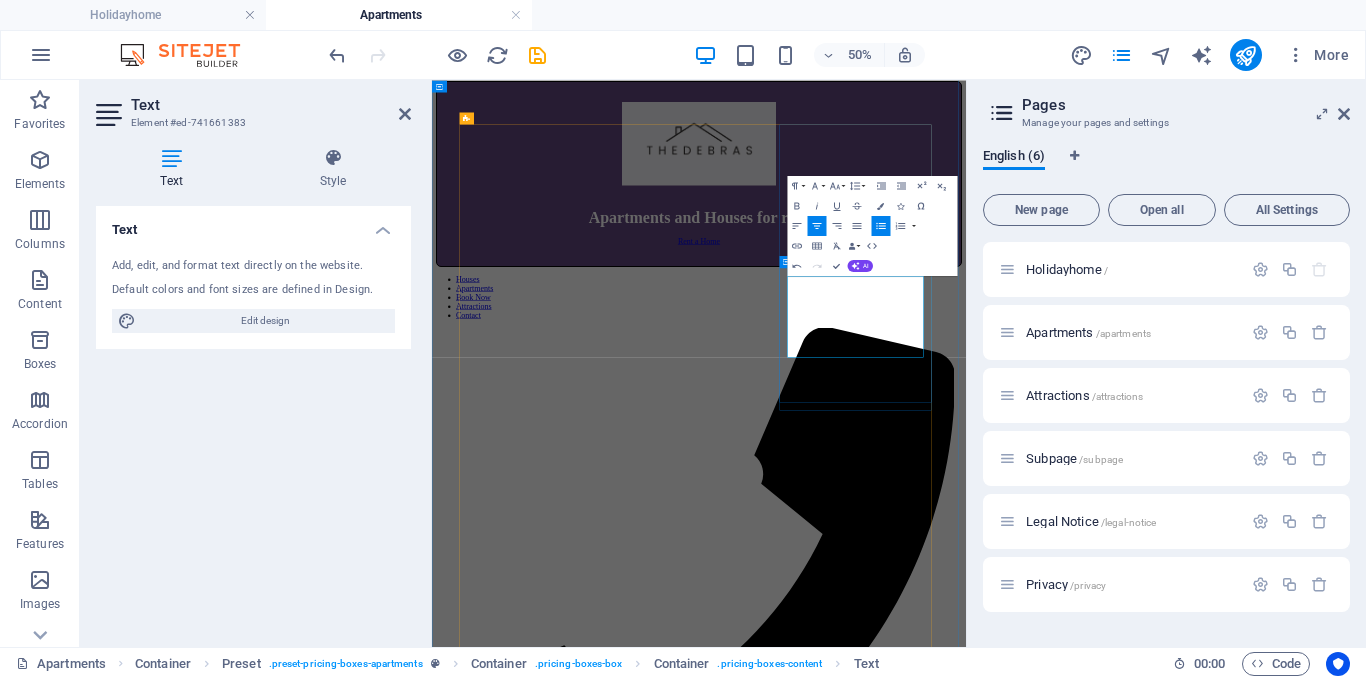 click on "2  Bedrooms 1 Bathroom 1200 Sqft $1500  per month Book now" at bounding box center (966, 13187) 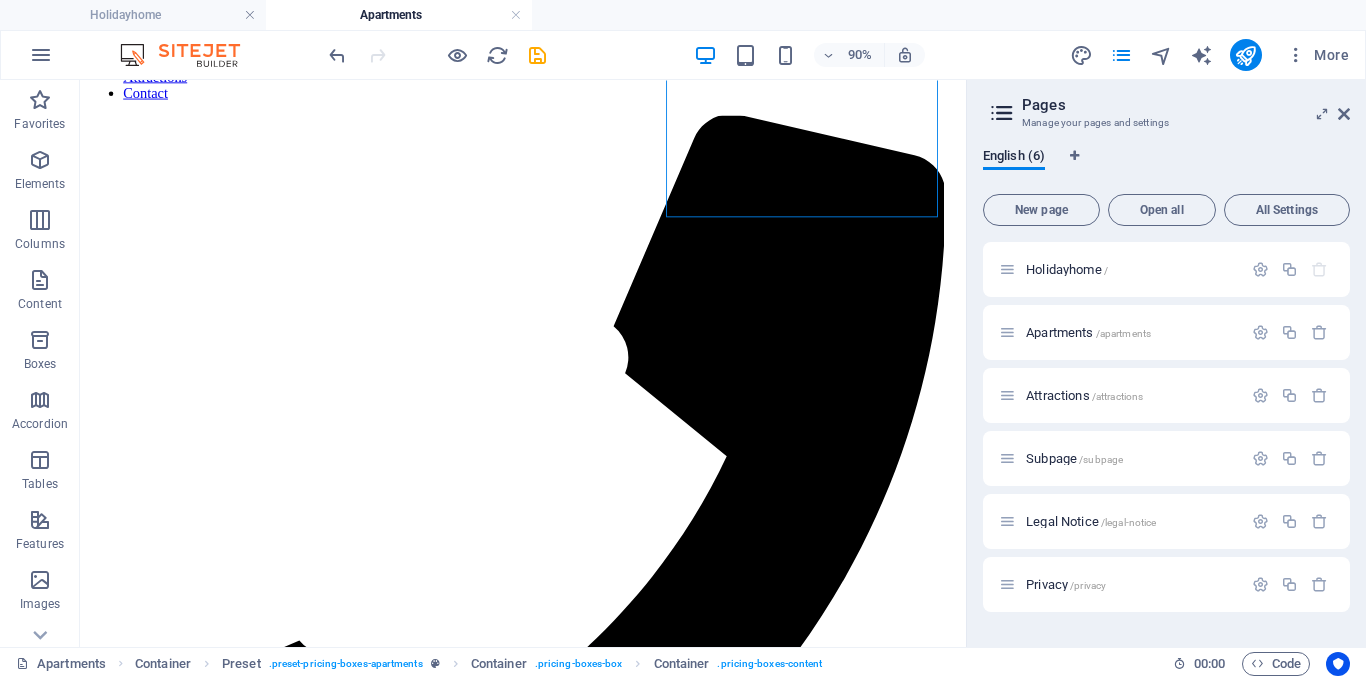 scroll, scrollTop: 1166, scrollLeft: 0, axis: vertical 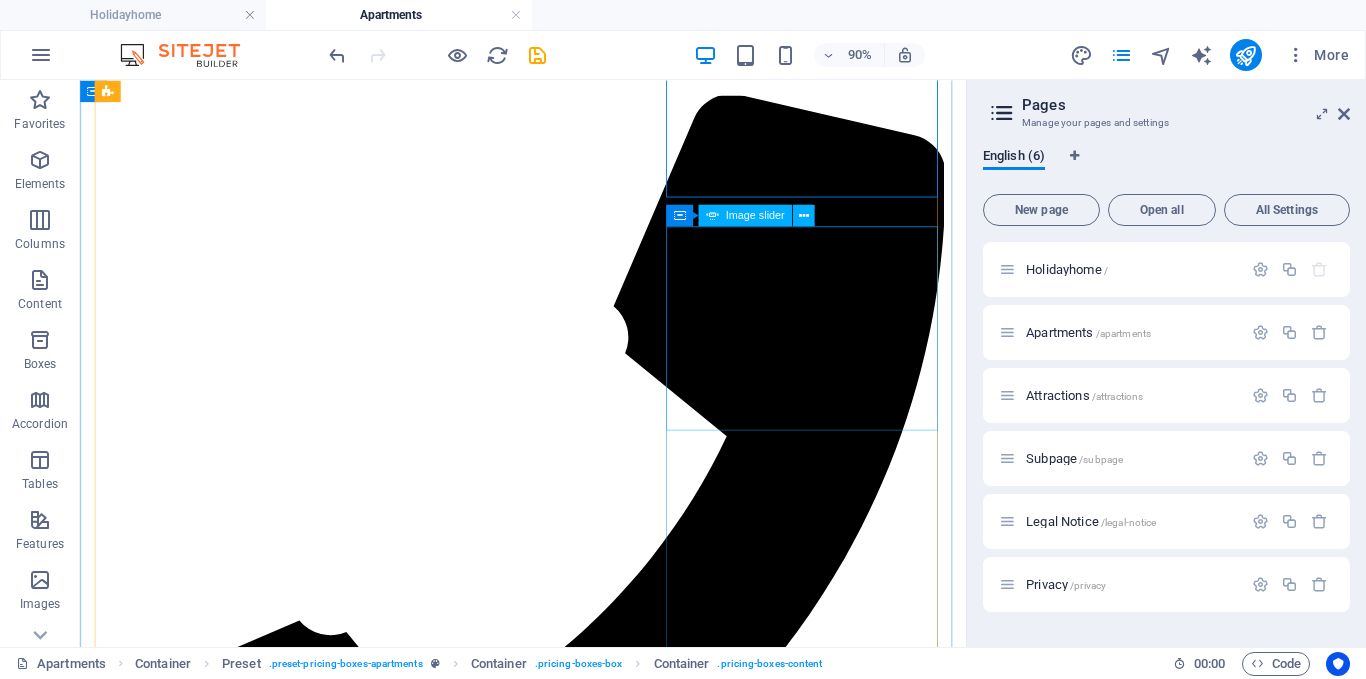click at bounding box center (96, 23901) 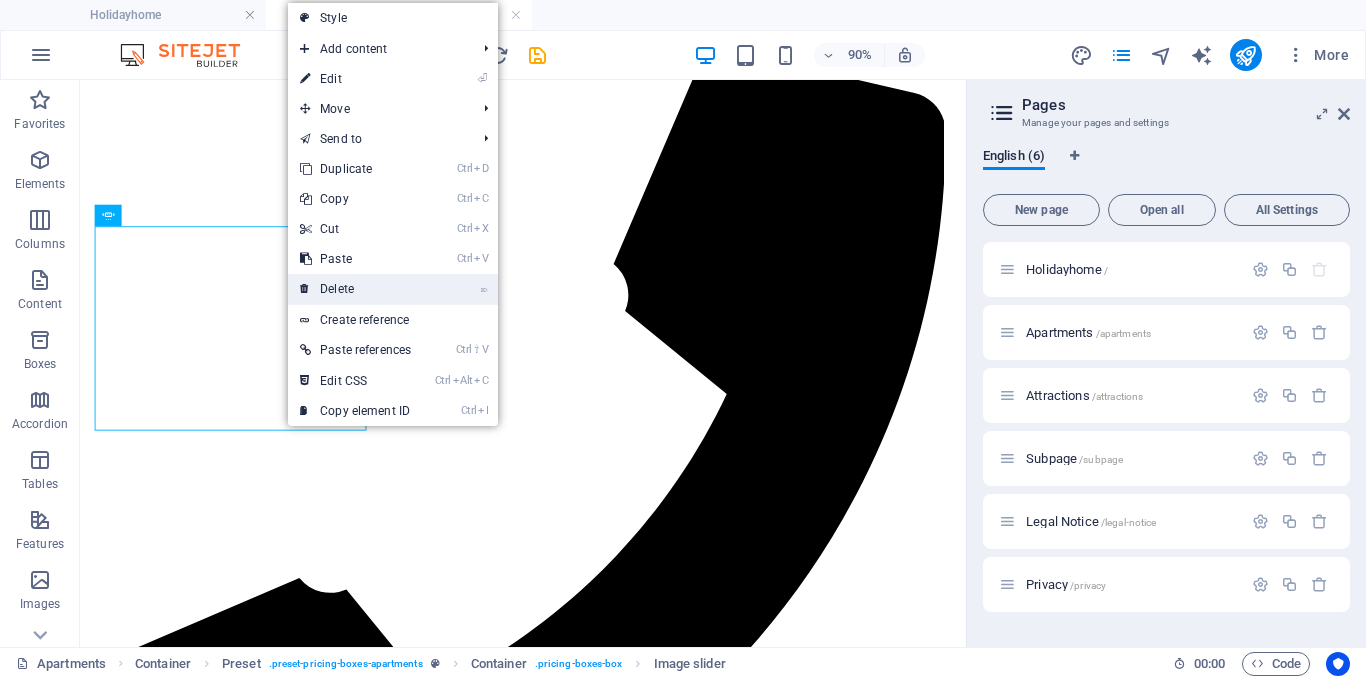 click on "⌦  Delete" at bounding box center [355, 289] 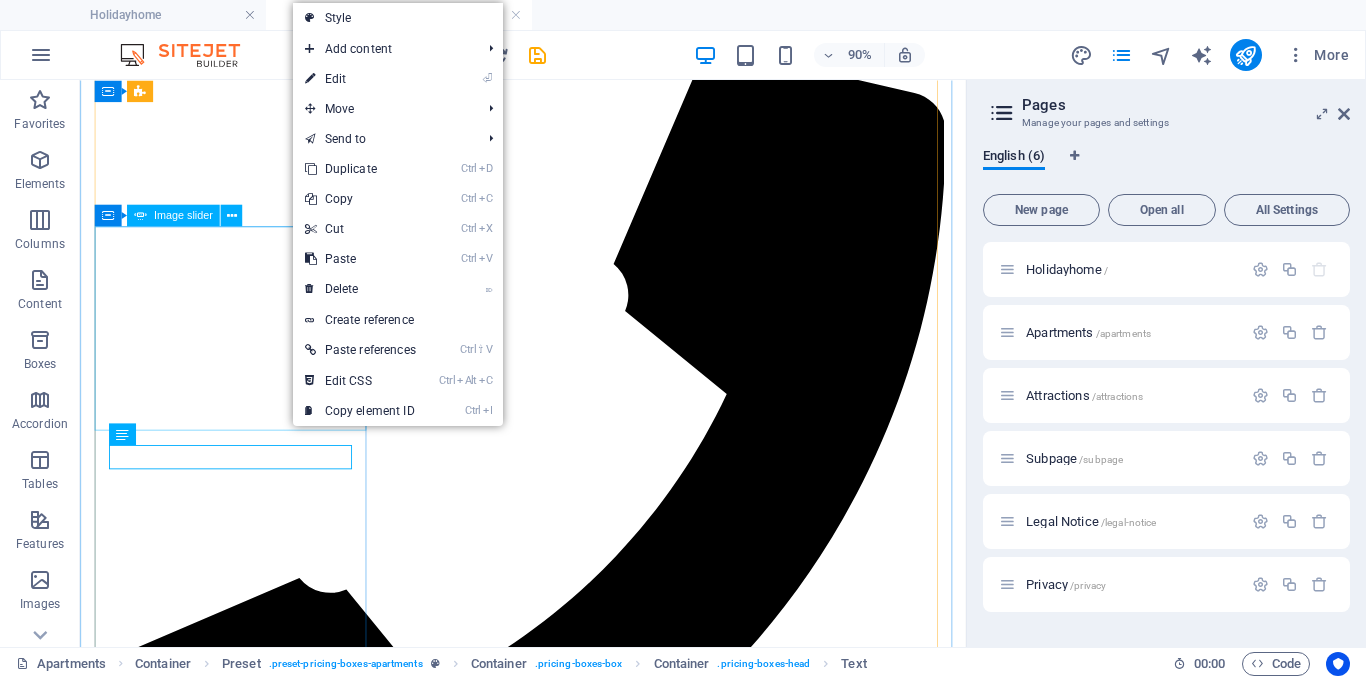 click at bounding box center [-63, 13730] 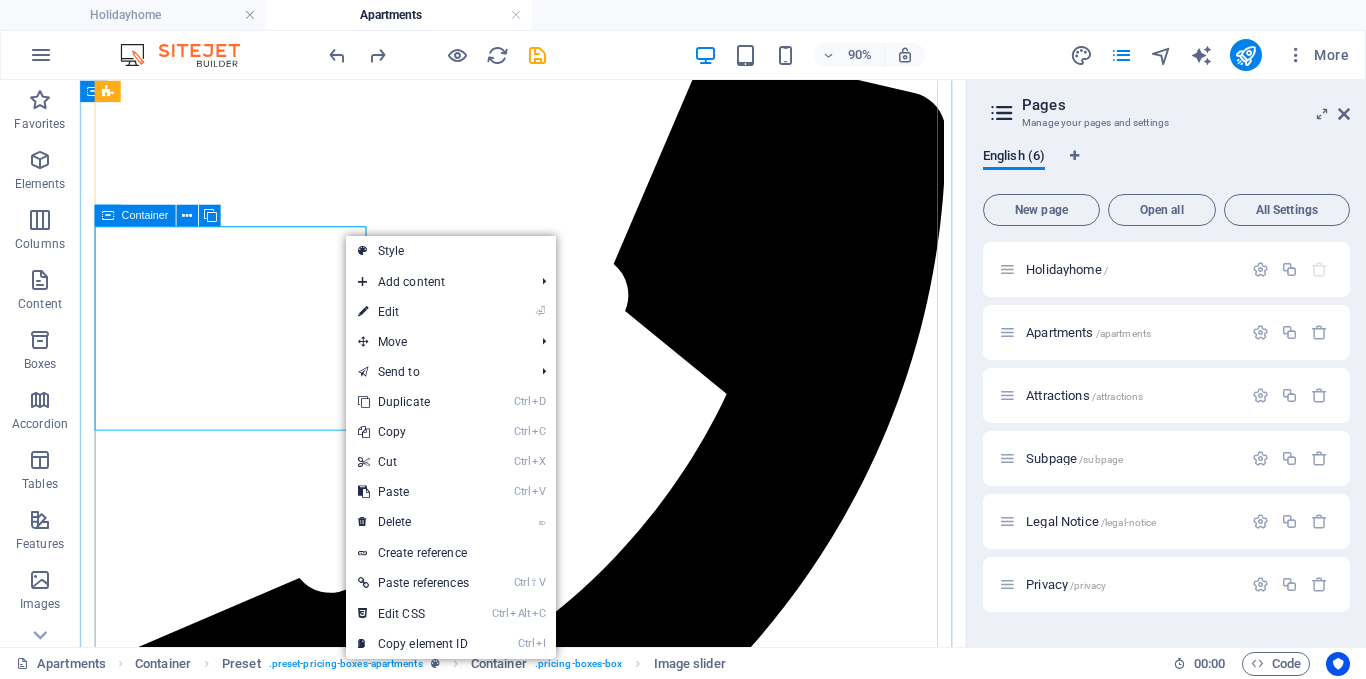 click at bounding box center [108, 215] 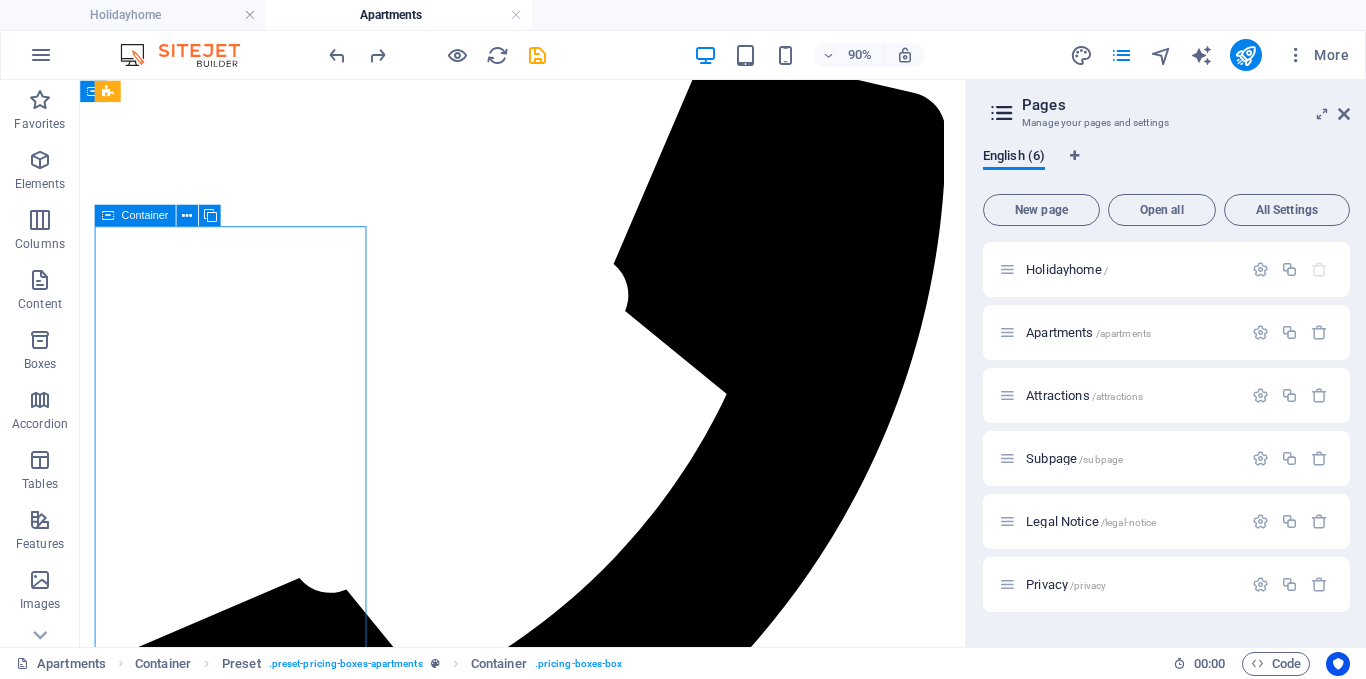 click at bounding box center [108, 215] 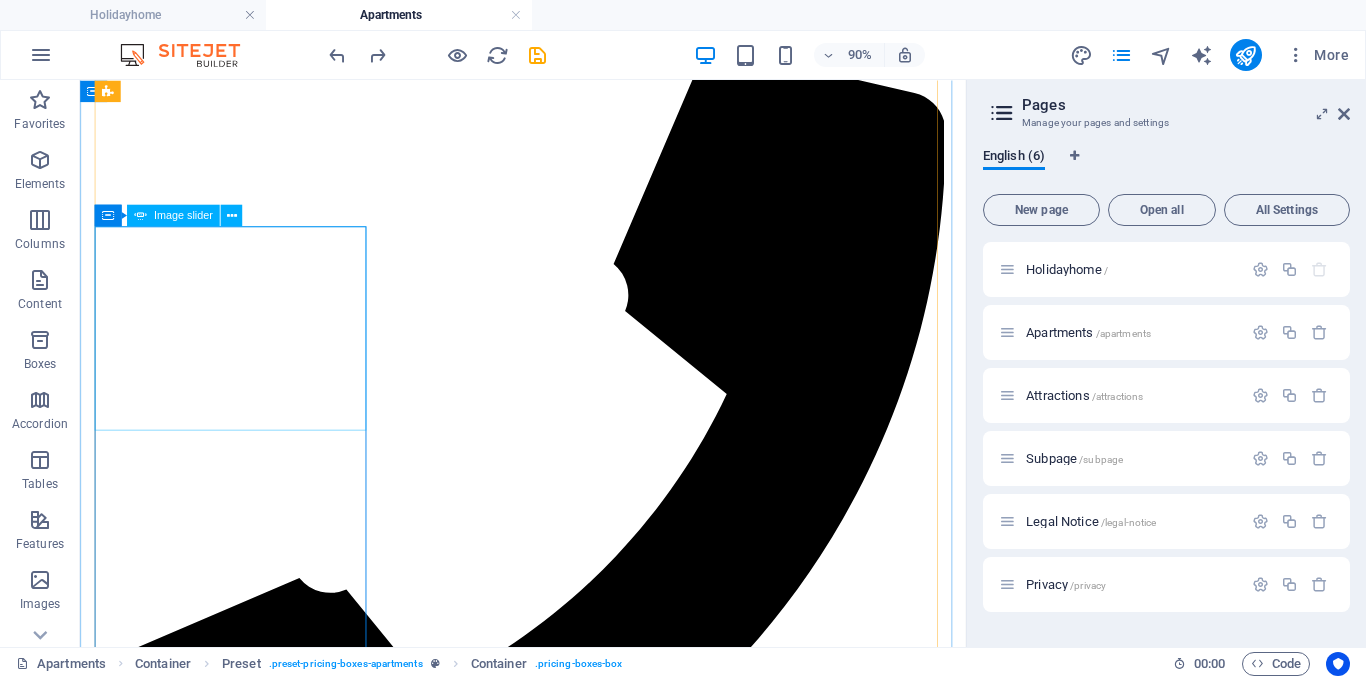 click at bounding box center (-63, 13730) 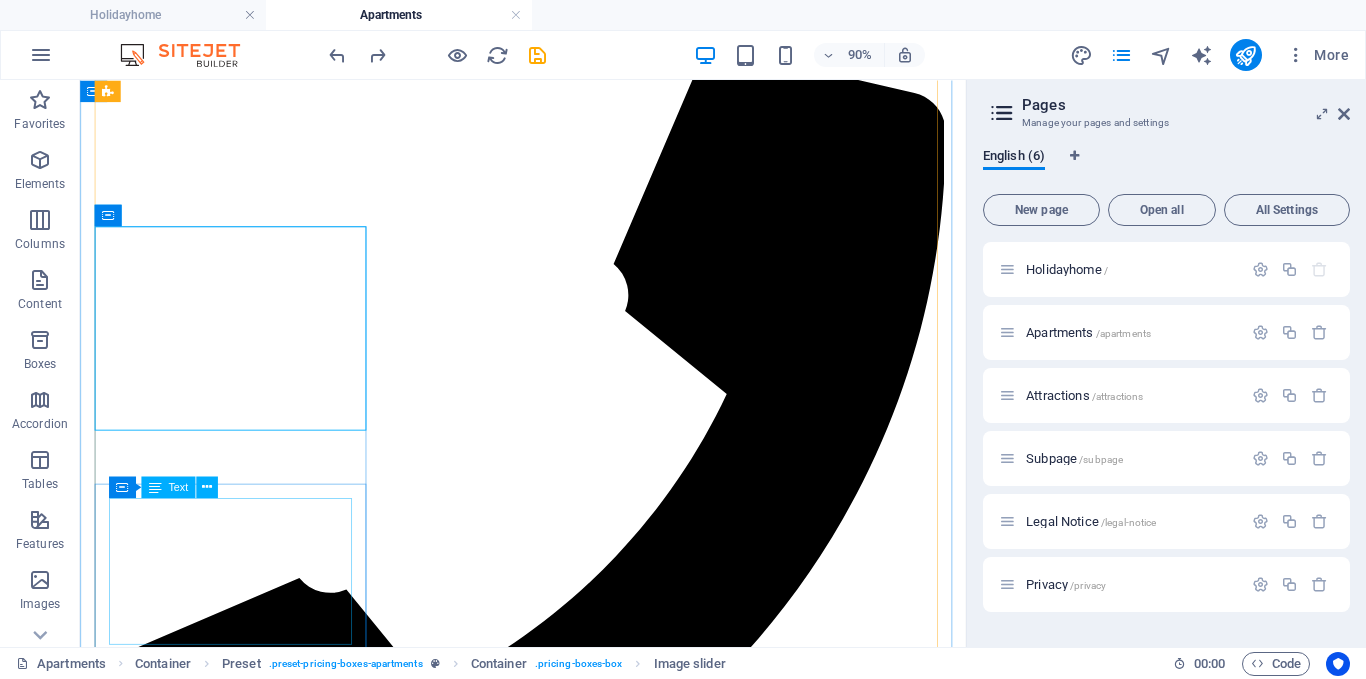 scroll, scrollTop: 1409, scrollLeft: 0, axis: vertical 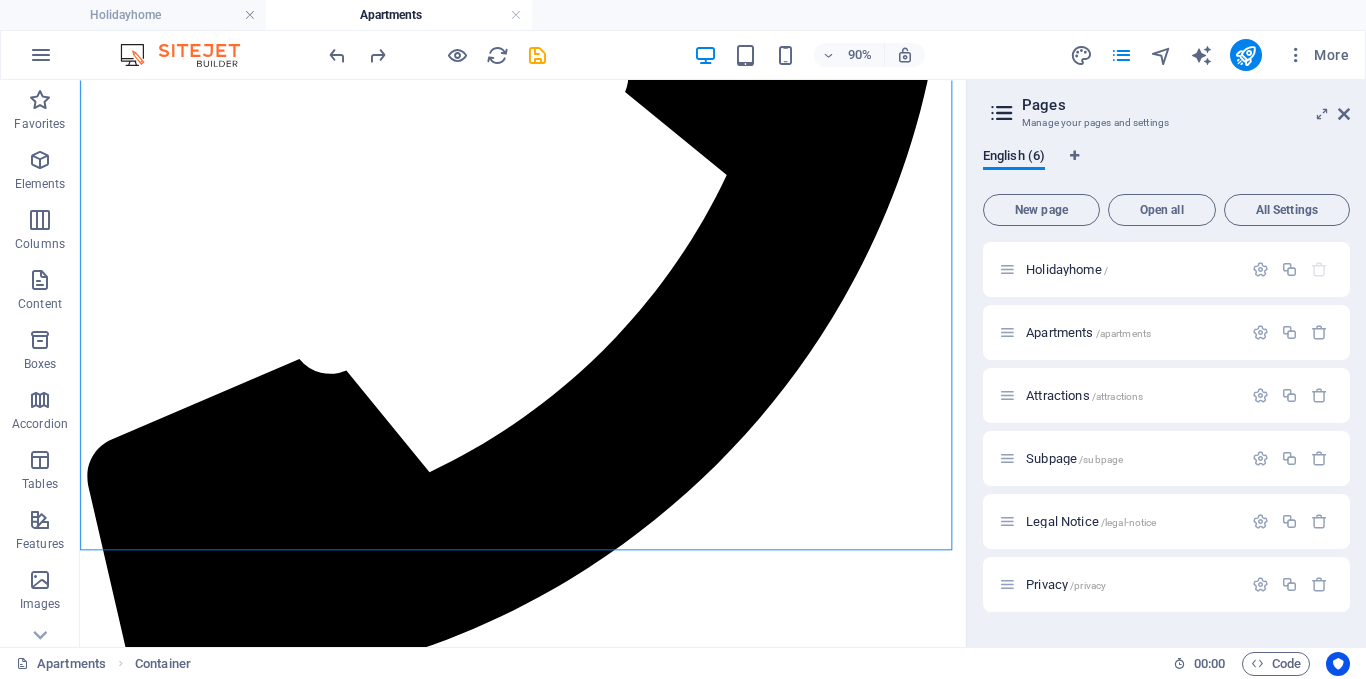 drag, startPoint x: 355, startPoint y: 546, endPoint x: 238, endPoint y: 191, distance: 373.78336 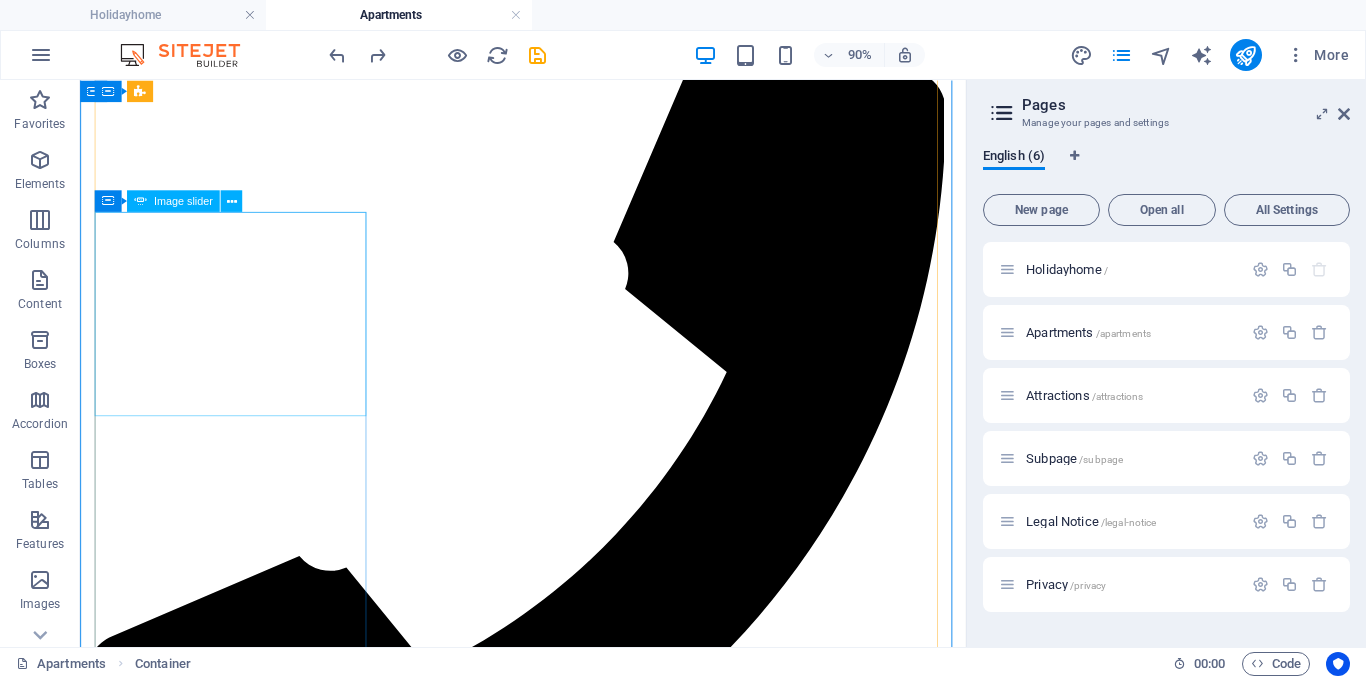 scroll, scrollTop: 1180, scrollLeft: 0, axis: vertical 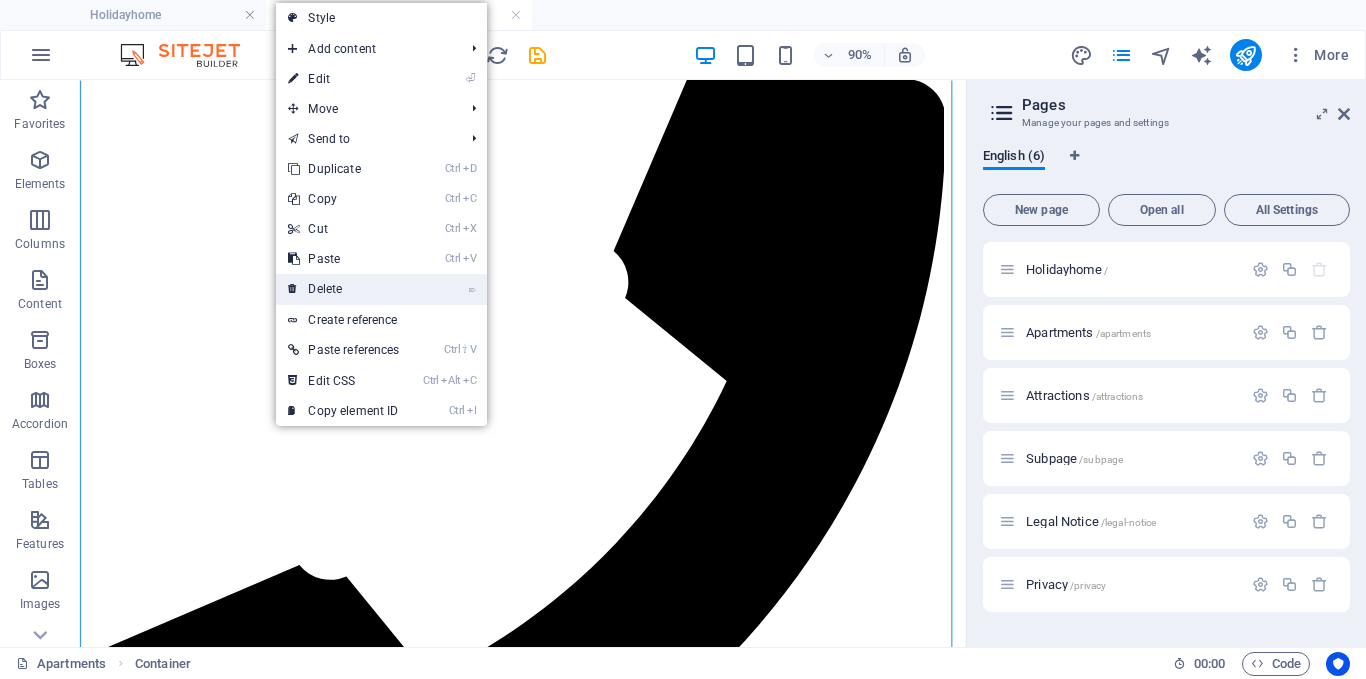 click on "⌦  Delete" at bounding box center (343, 289) 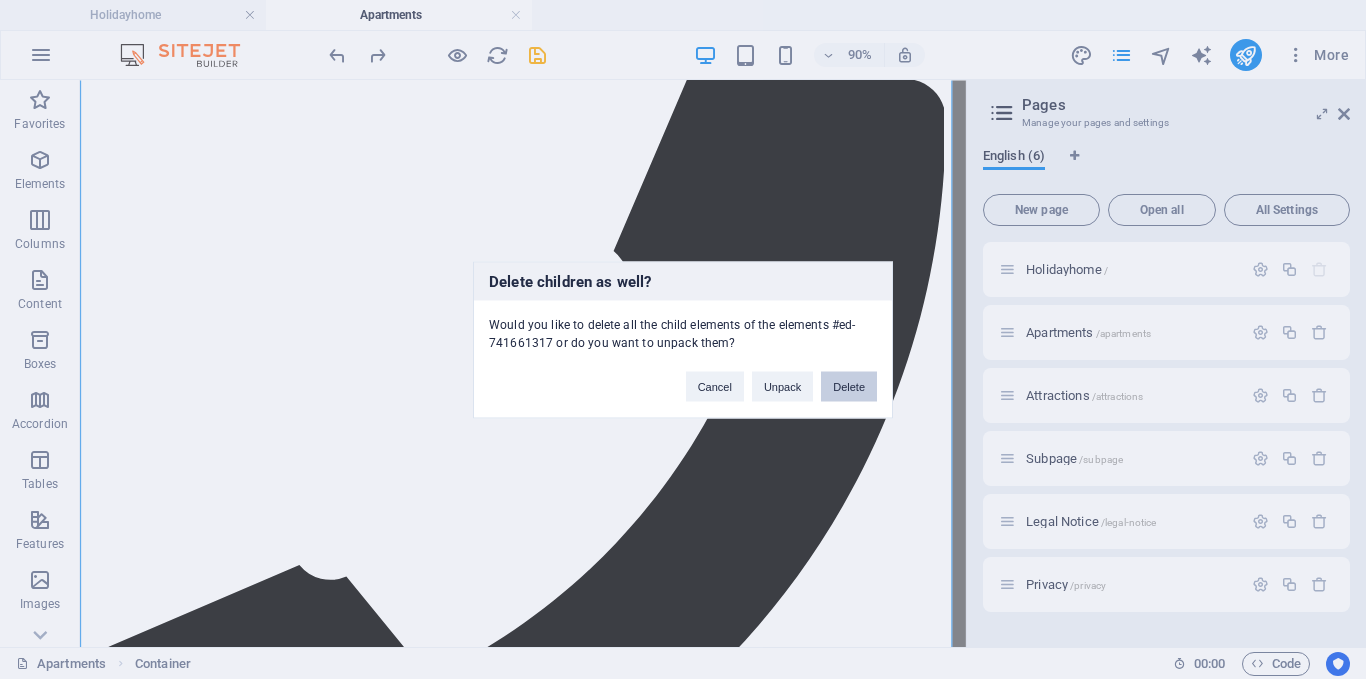 drag, startPoint x: 853, startPoint y: 386, endPoint x: 859, endPoint y: 340, distance: 46.389652 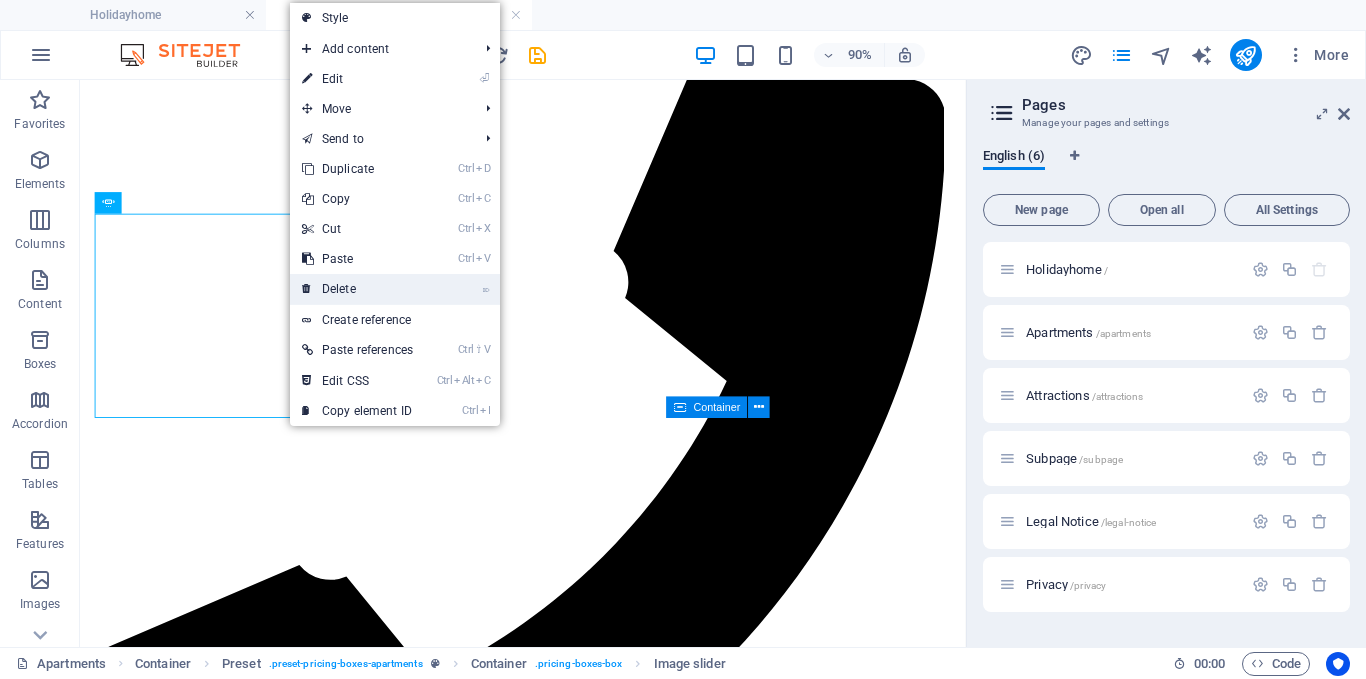 click on "⌦  Delete" at bounding box center [357, 289] 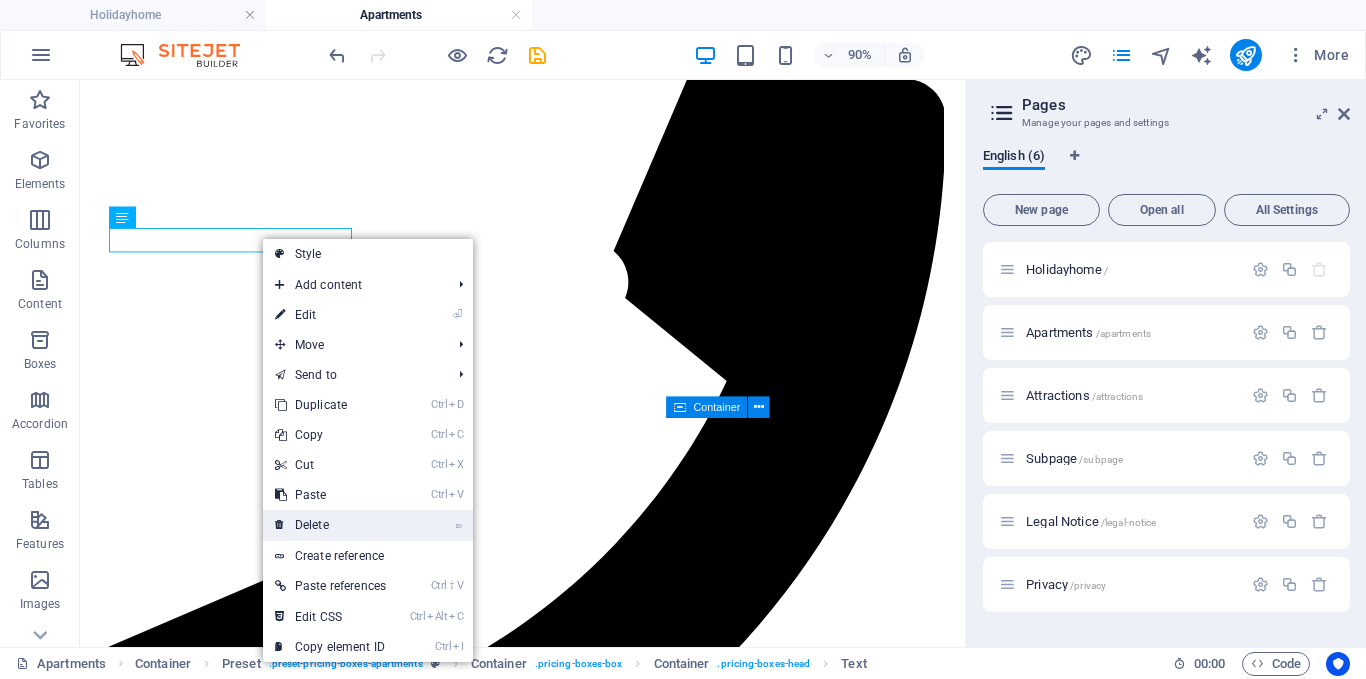 click on "⌦  Delete" at bounding box center (330, 525) 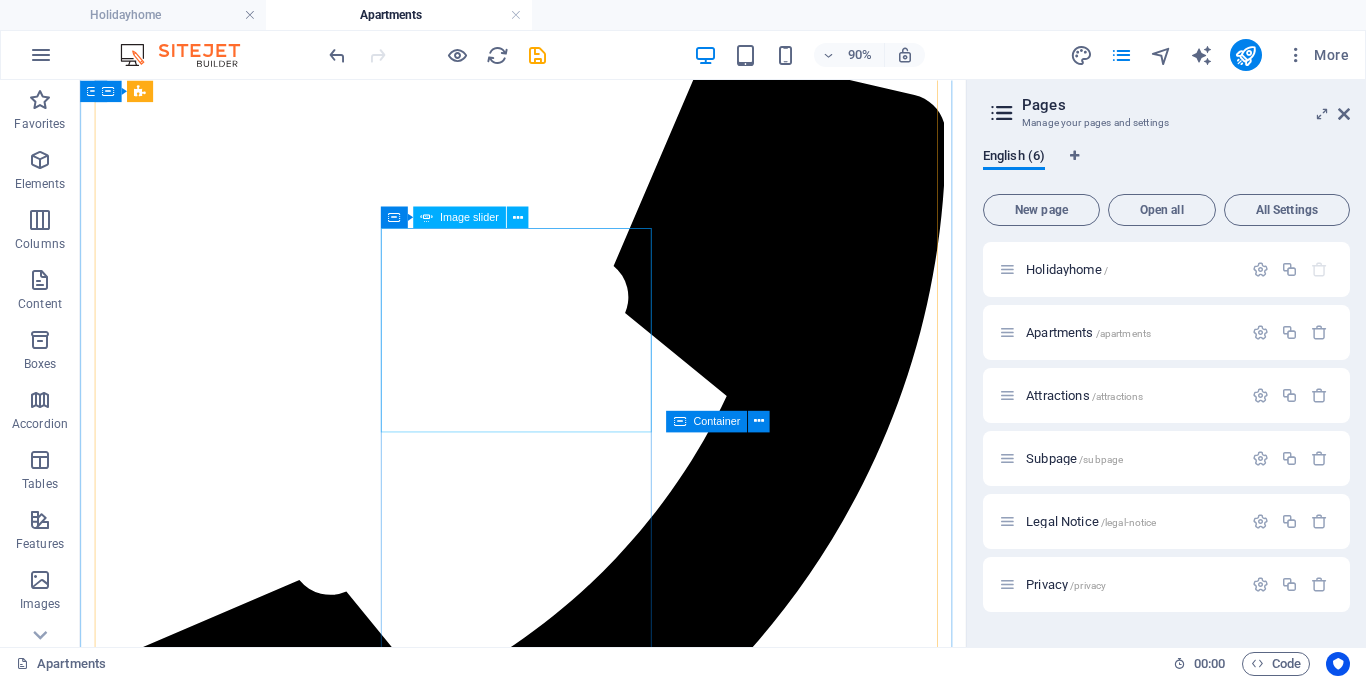 scroll, scrollTop: 1165, scrollLeft: 0, axis: vertical 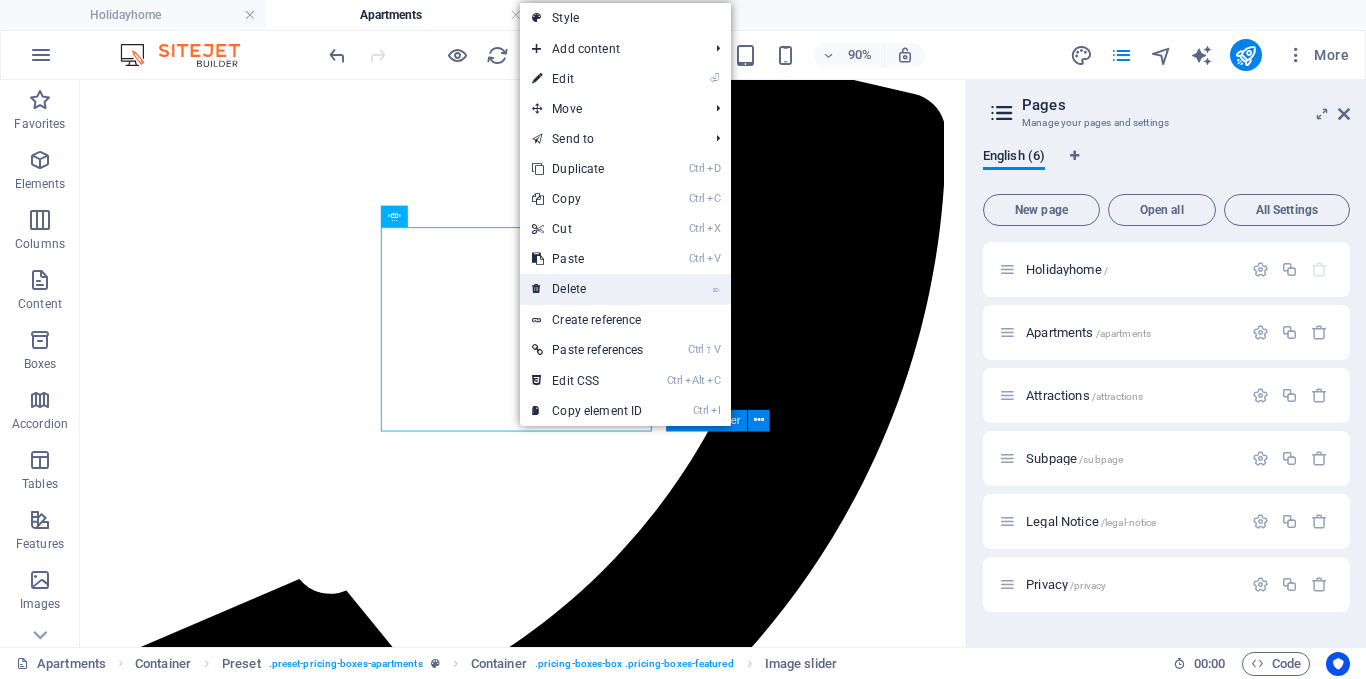 click on "⌦  Delete" at bounding box center (587, 289) 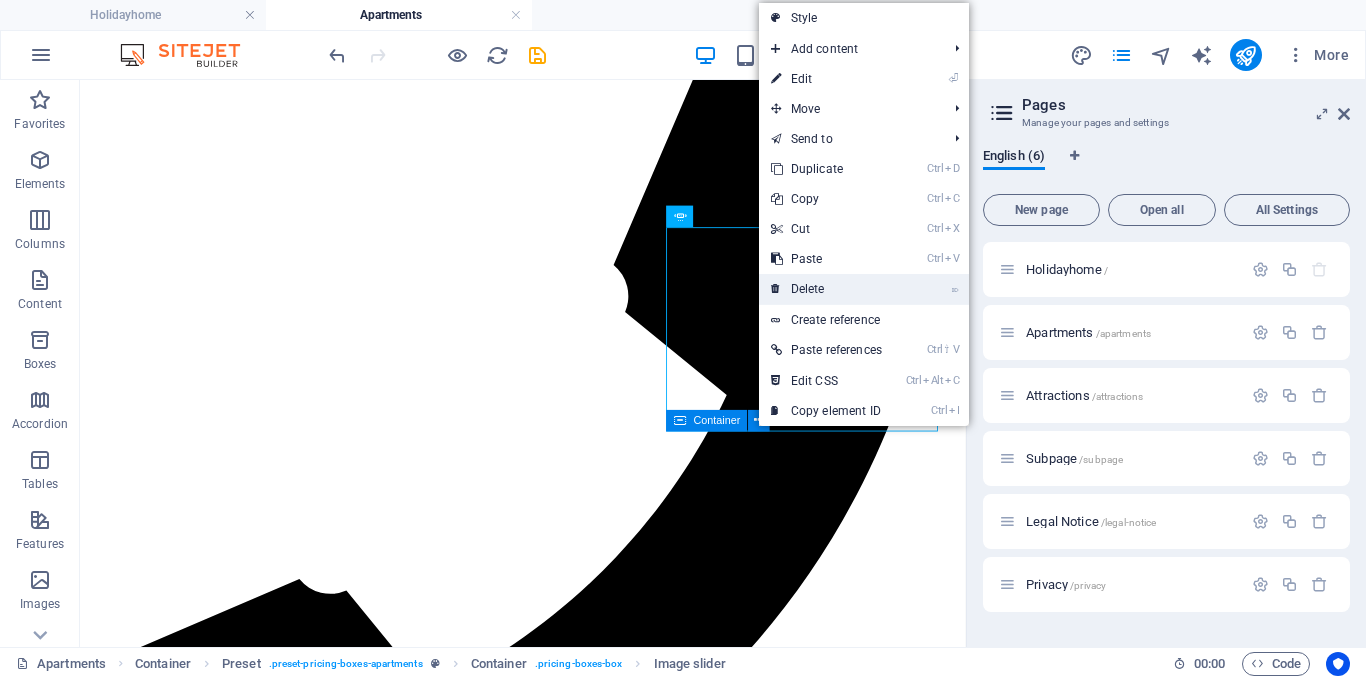 click on "⌦  Delete" at bounding box center [826, 289] 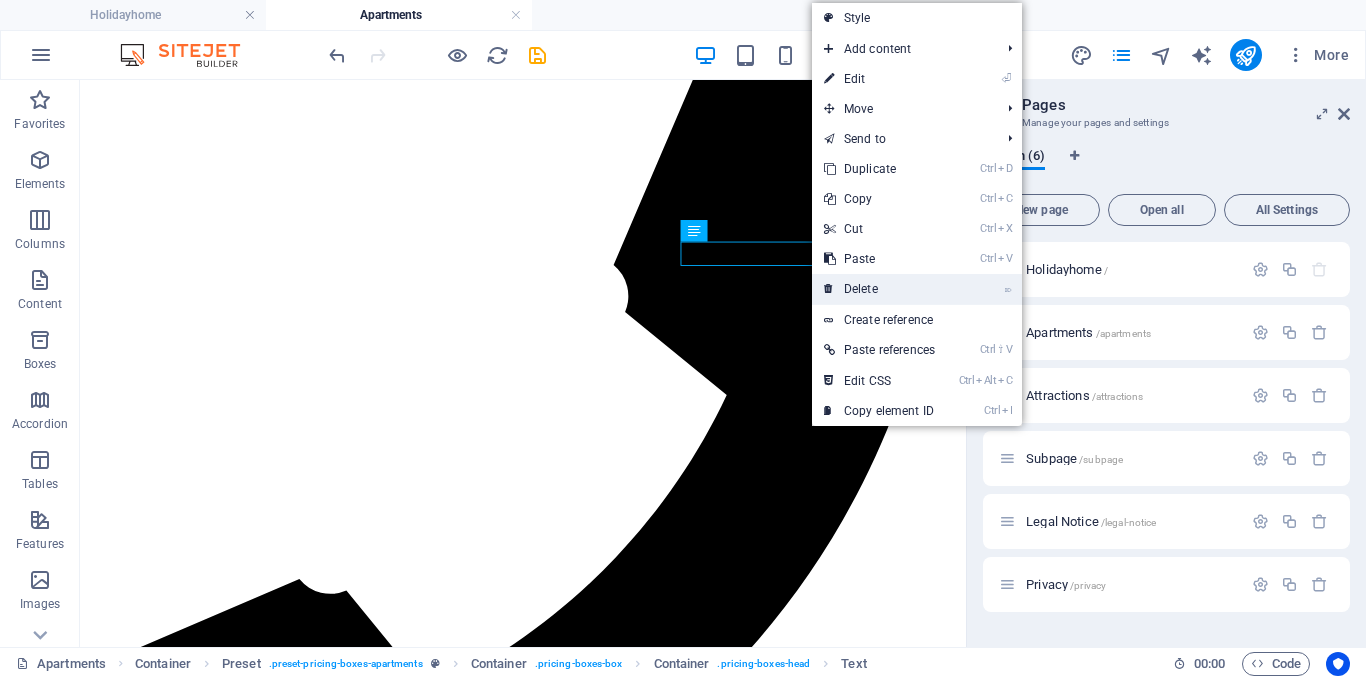 click on "⌦  Delete" at bounding box center [879, 289] 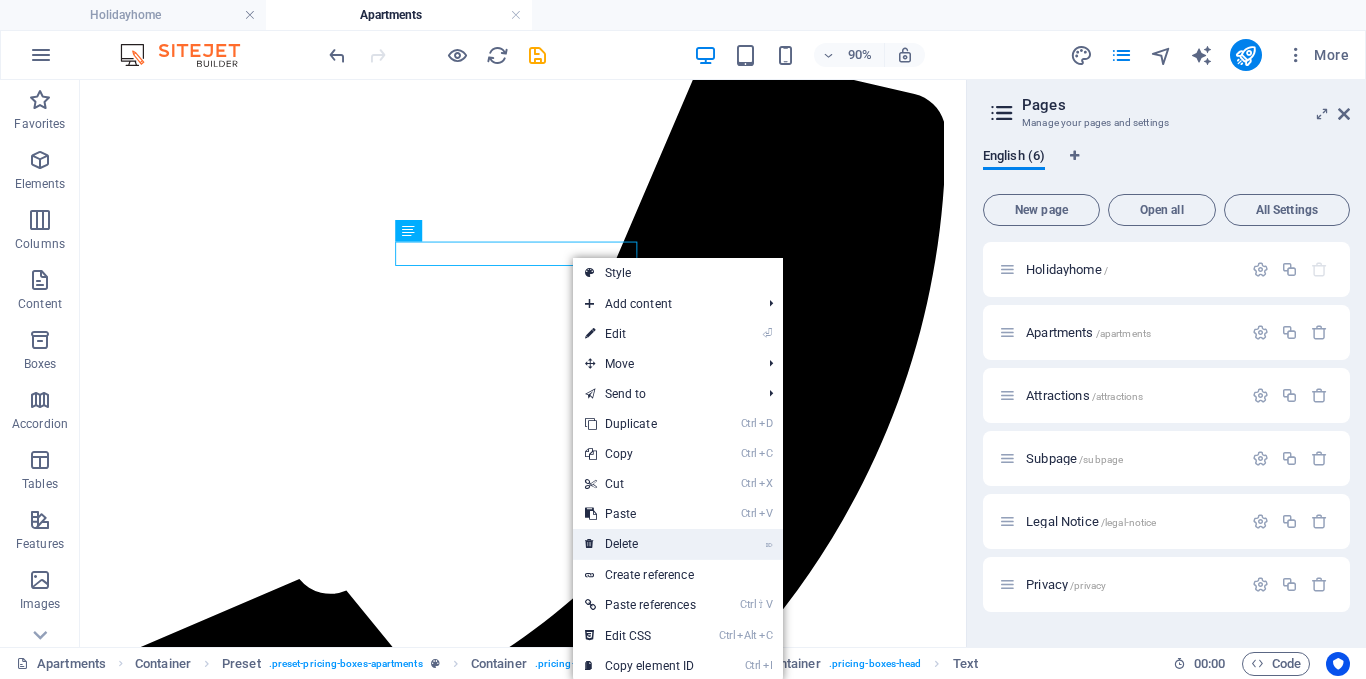 click on "⌦  Delete" at bounding box center (640, 544) 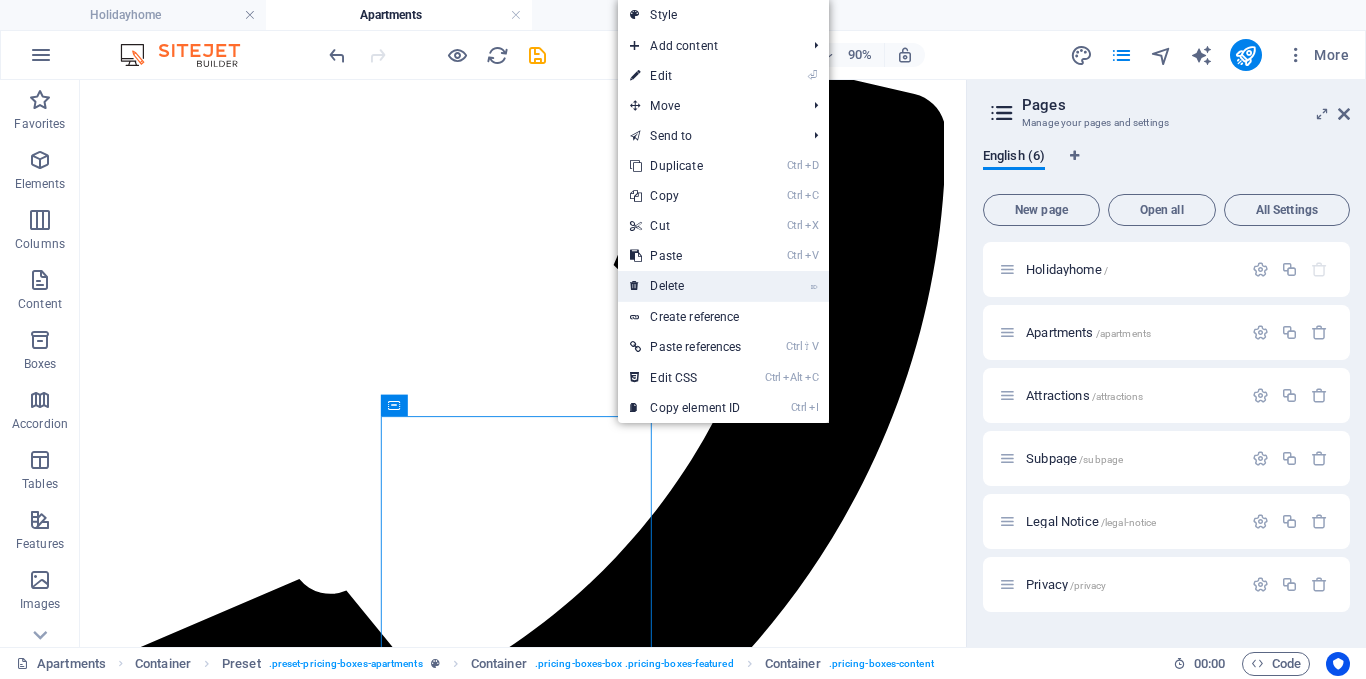 click on "⌦  Delete" at bounding box center (685, 286) 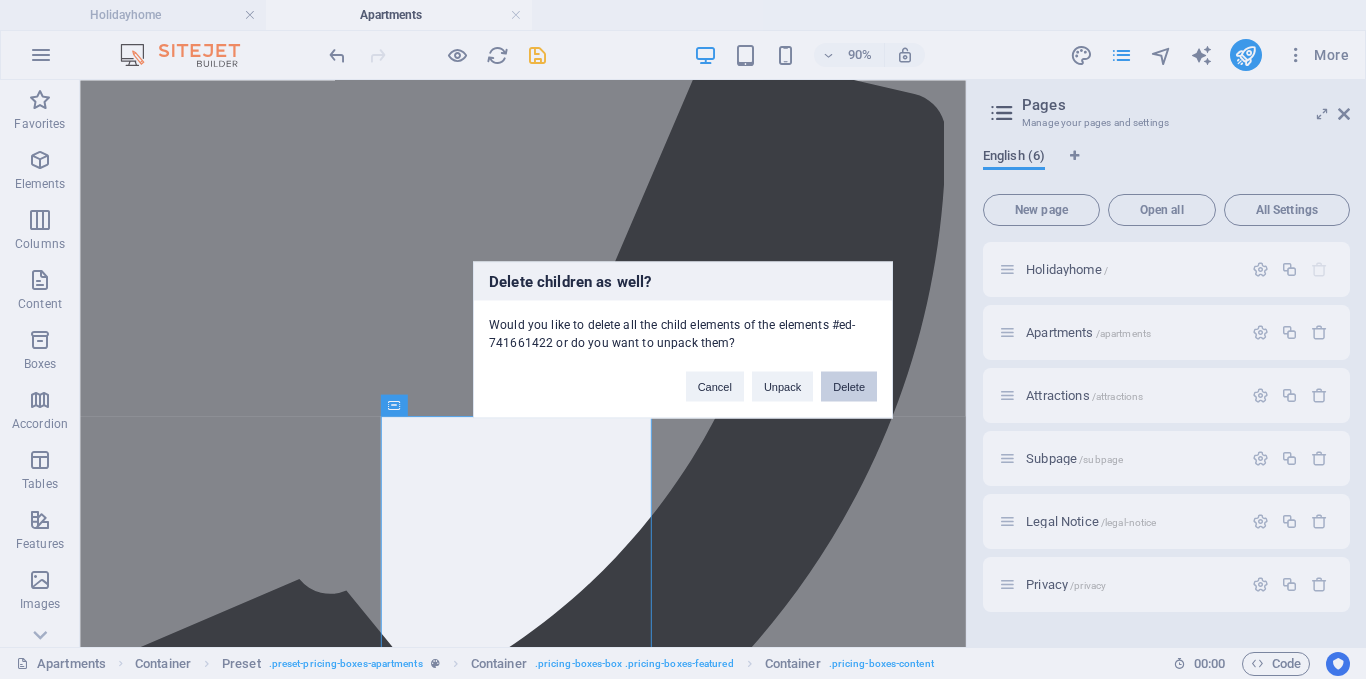 click on "Delete" at bounding box center [849, 386] 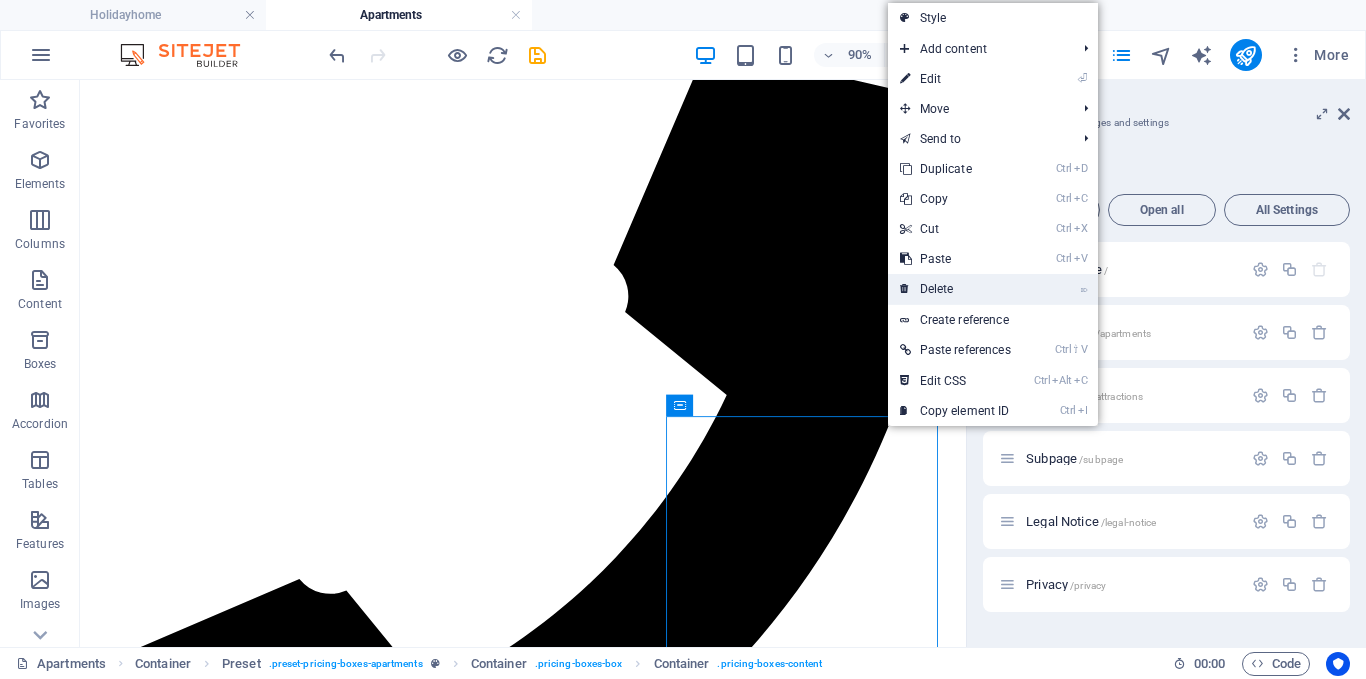 click on "⌦  Delete" at bounding box center [955, 289] 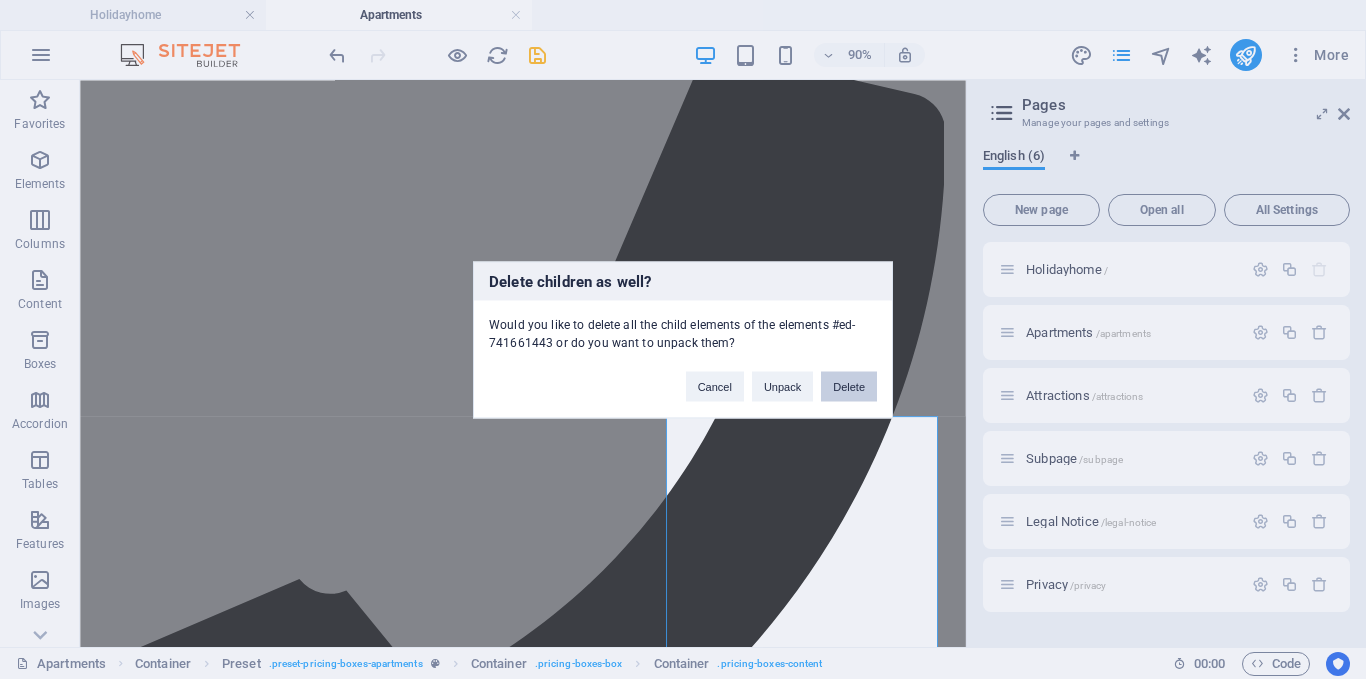 click on "Delete" at bounding box center [849, 386] 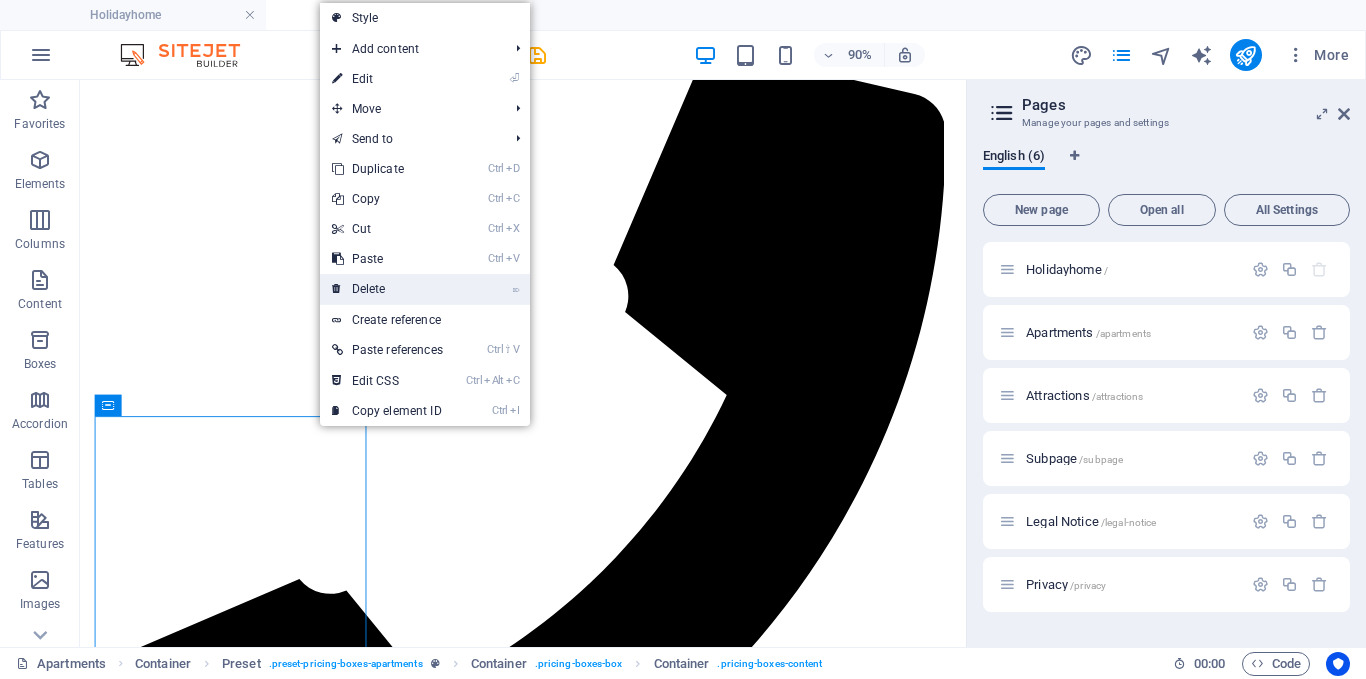 click on "⌦  Delete" at bounding box center [387, 289] 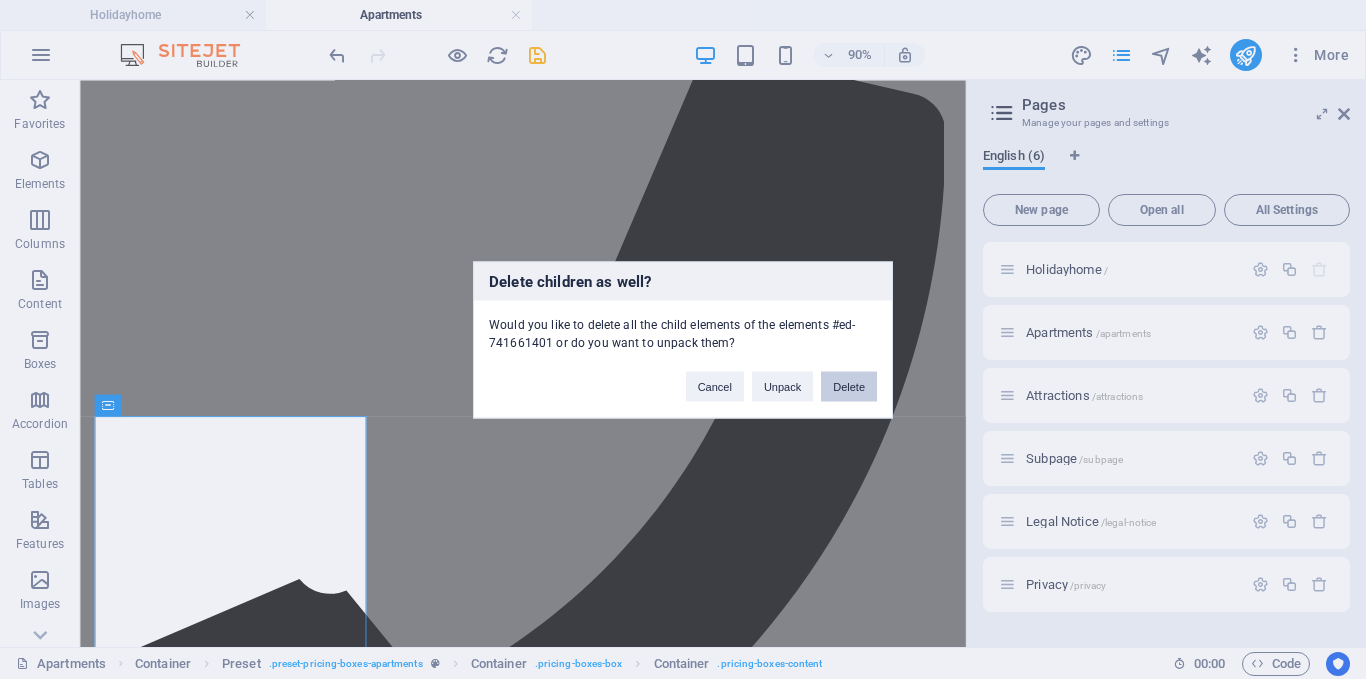 click on "Delete" at bounding box center [849, 386] 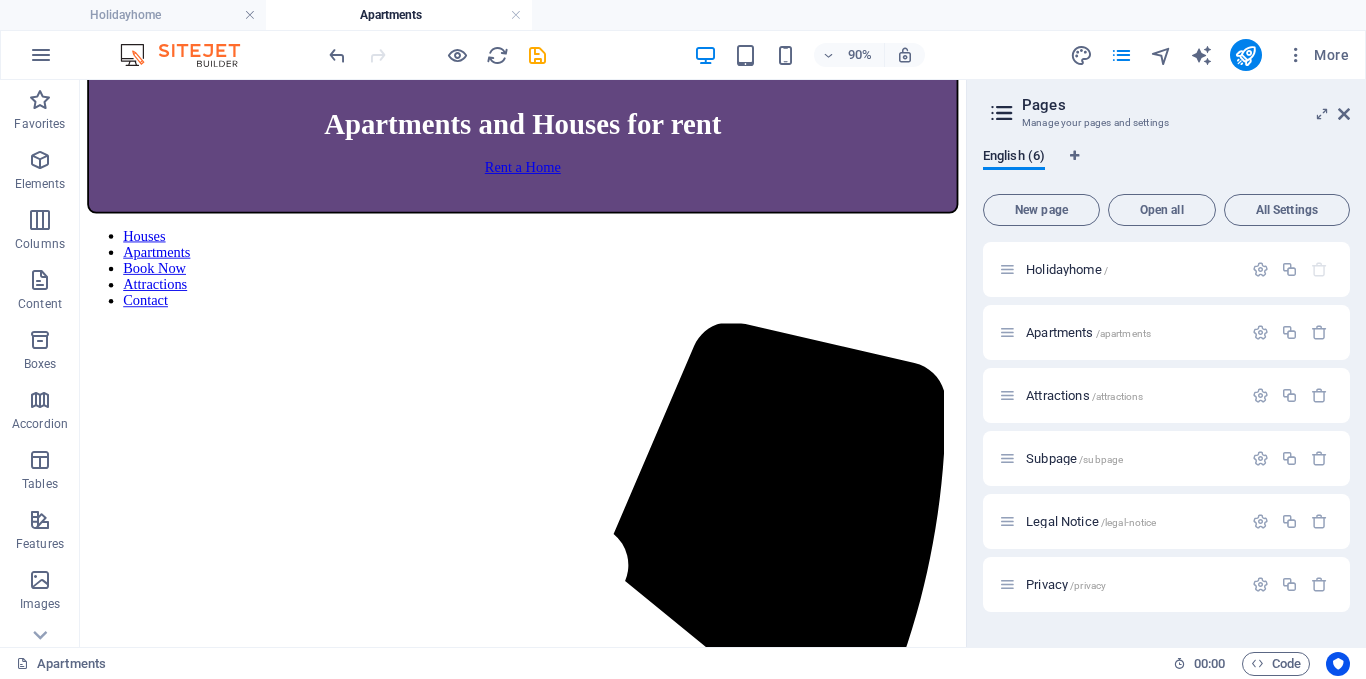 scroll, scrollTop: 948, scrollLeft: 0, axis: vertical 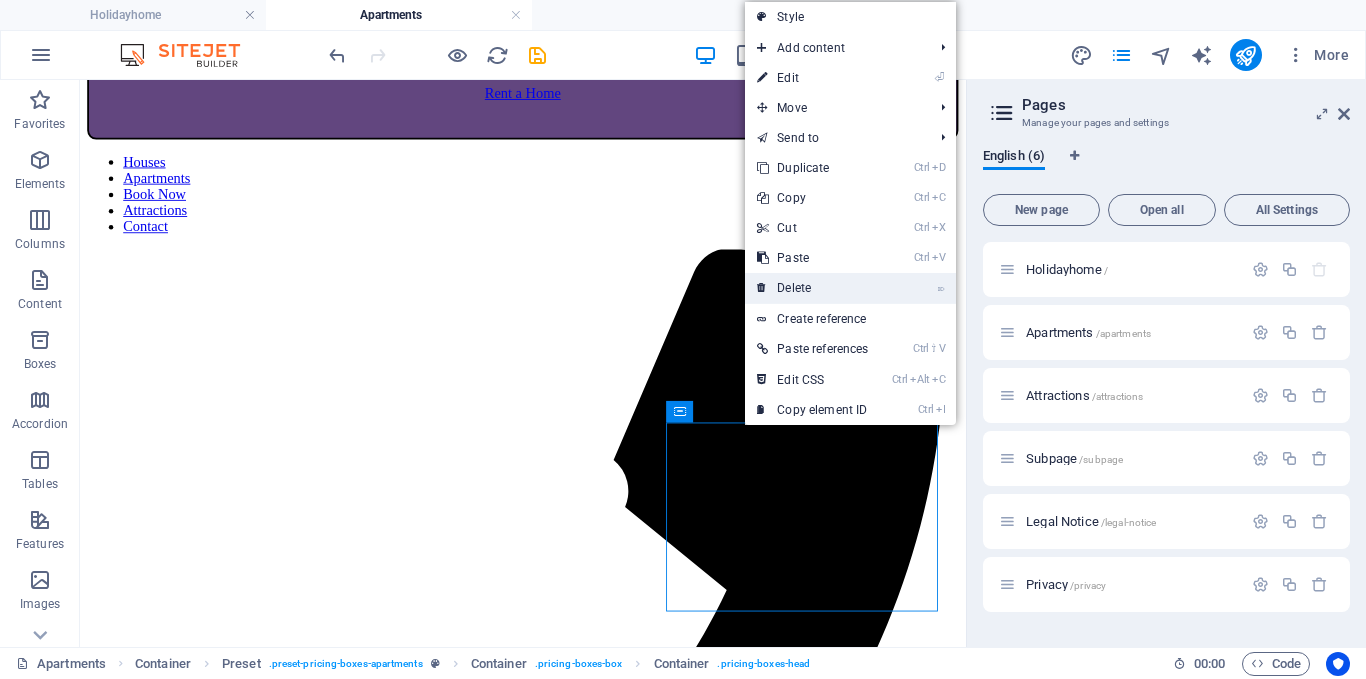 click on "⌦  Delete" at bounding box center (812, 288) 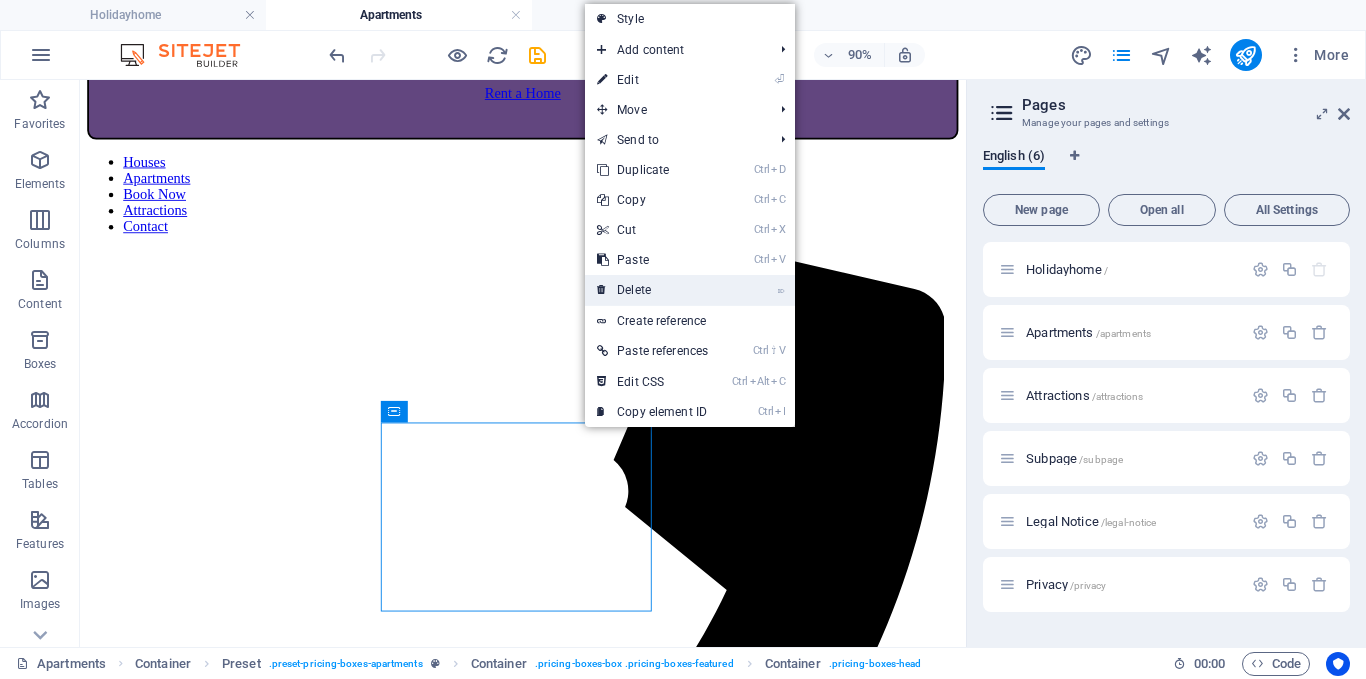 click on "⌦  Delete" at bounding box center (652, 290) 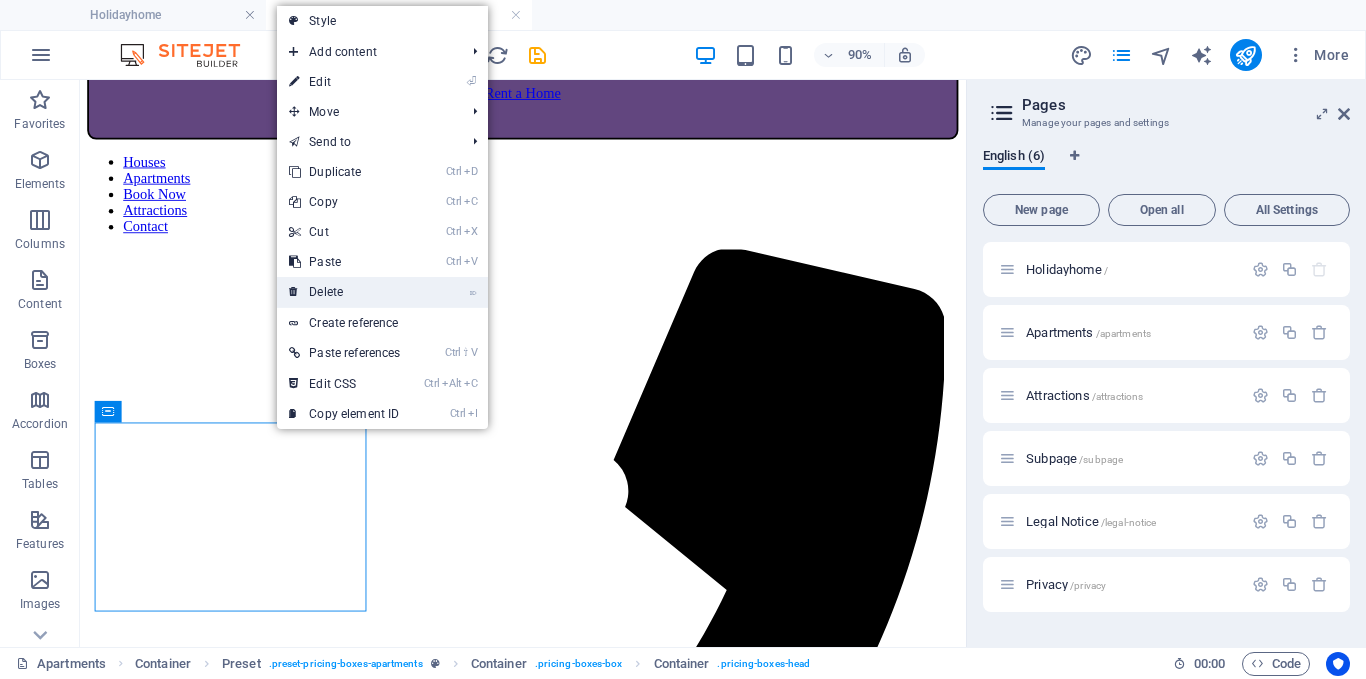 click on "⌦  Delete" at bounding box center (344, 292) 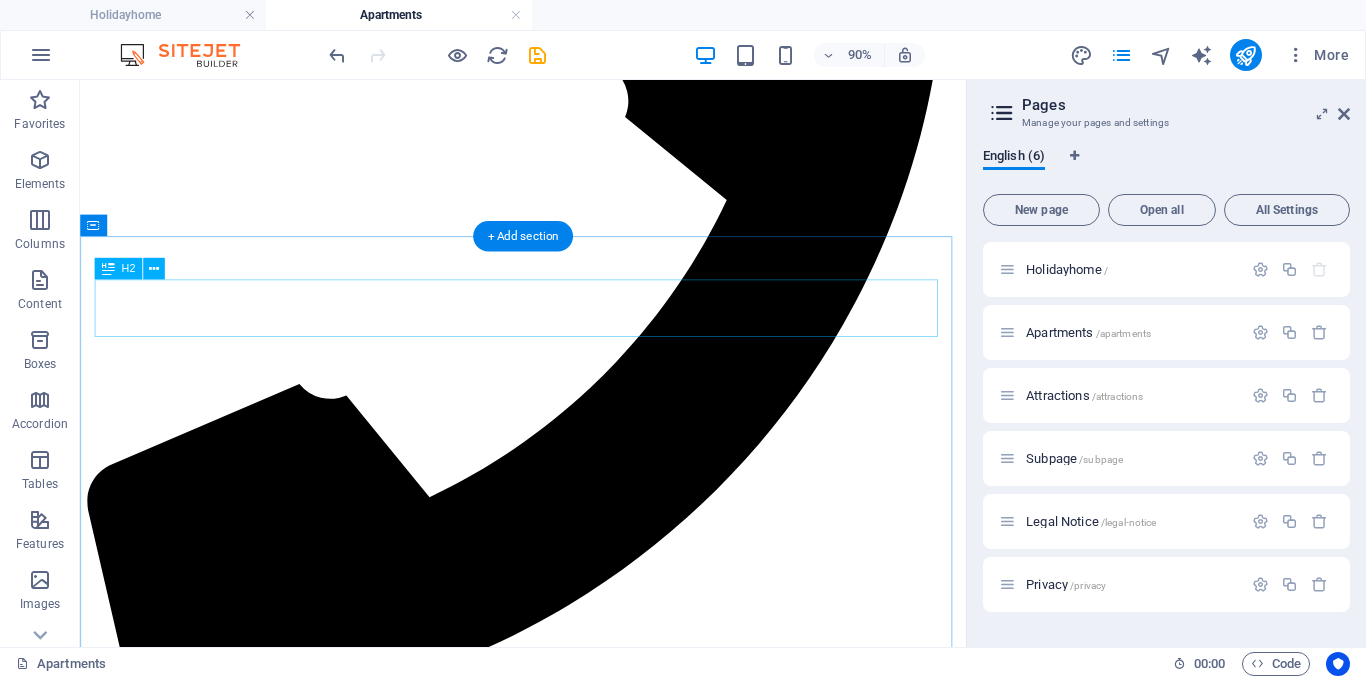 scroll, scrollTop: 1362, scrollLeft: 0, axis: vertical 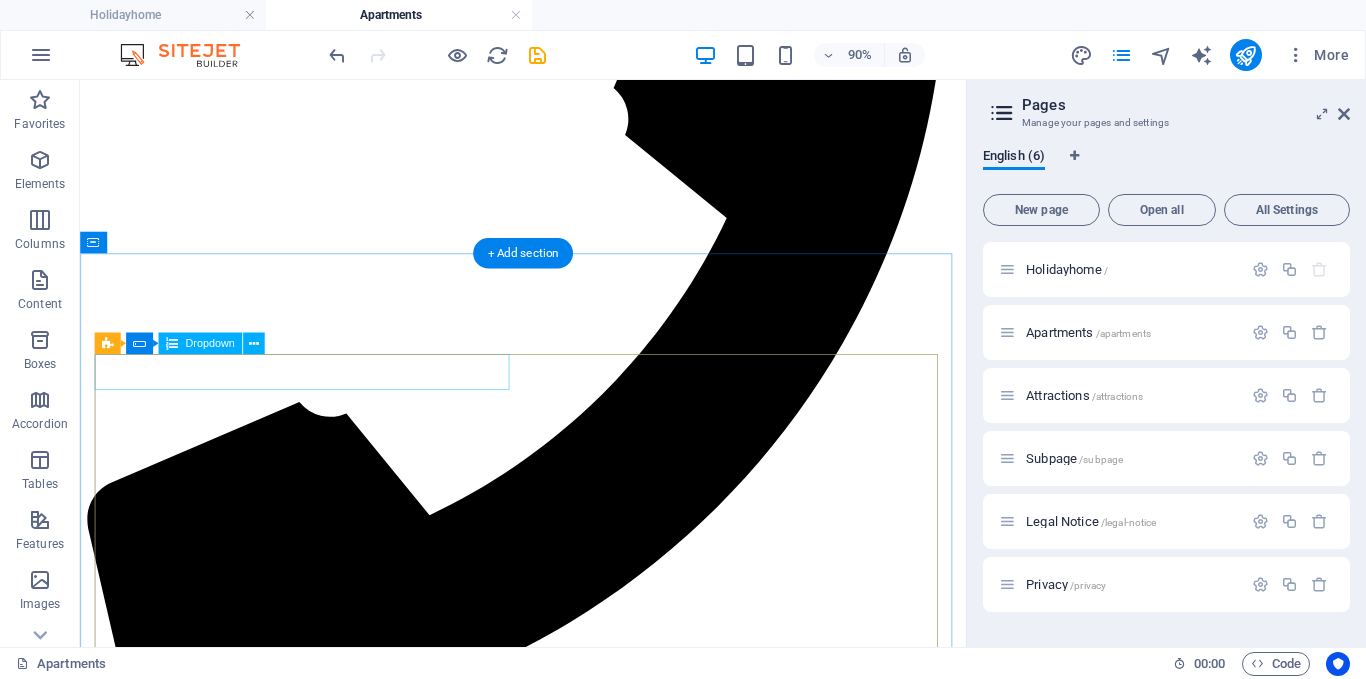 click on "Apartment
CENTRAL PARK
EMPIRE STATE BUILDING
TIME SQUARE
MUSEUM OF MODERN ART
BROOKLYN BRIDGE
STATUE OF LIBERTY" at bounding box center (572, 12076) 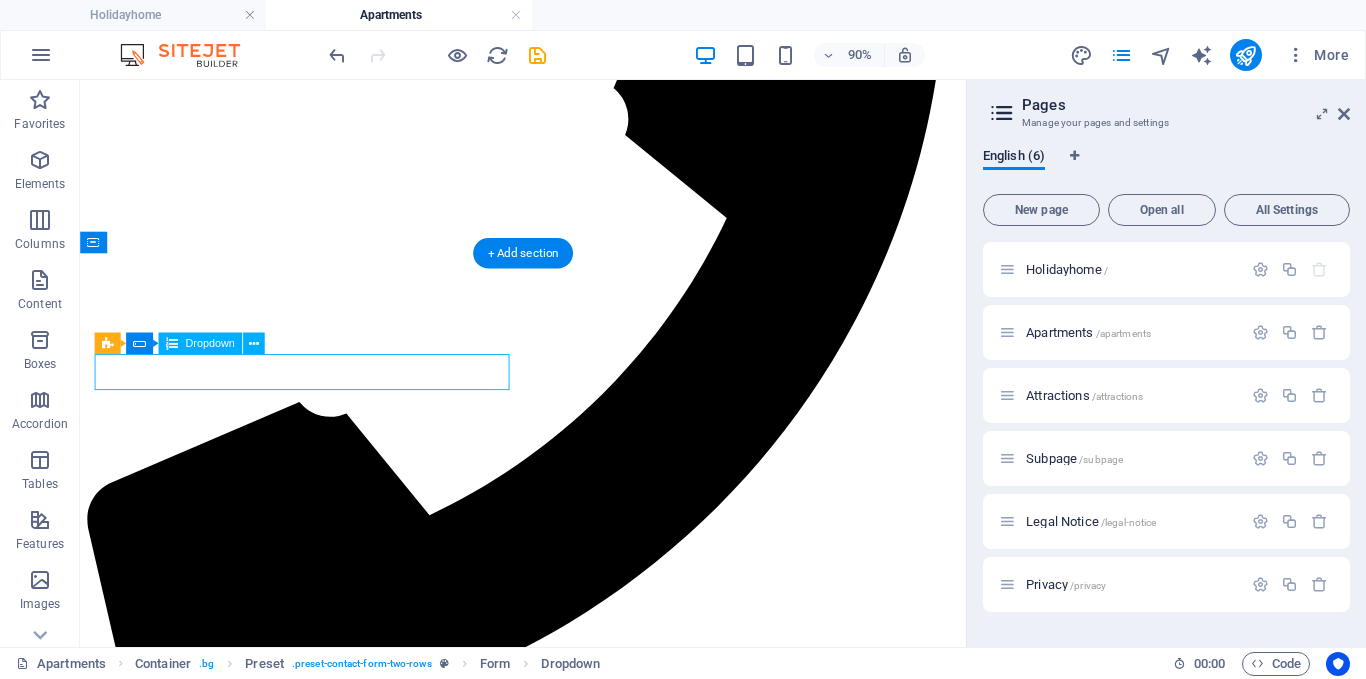 click on "Apartment
CENTRAL PARK
EMPIRE STATE BUILDING
TIME SQUARE
MUSEUM OF MODERN ART
BROOKLYN BRIDGE
STATUE OF LIBERTY" at bounding box center [572, 12076] 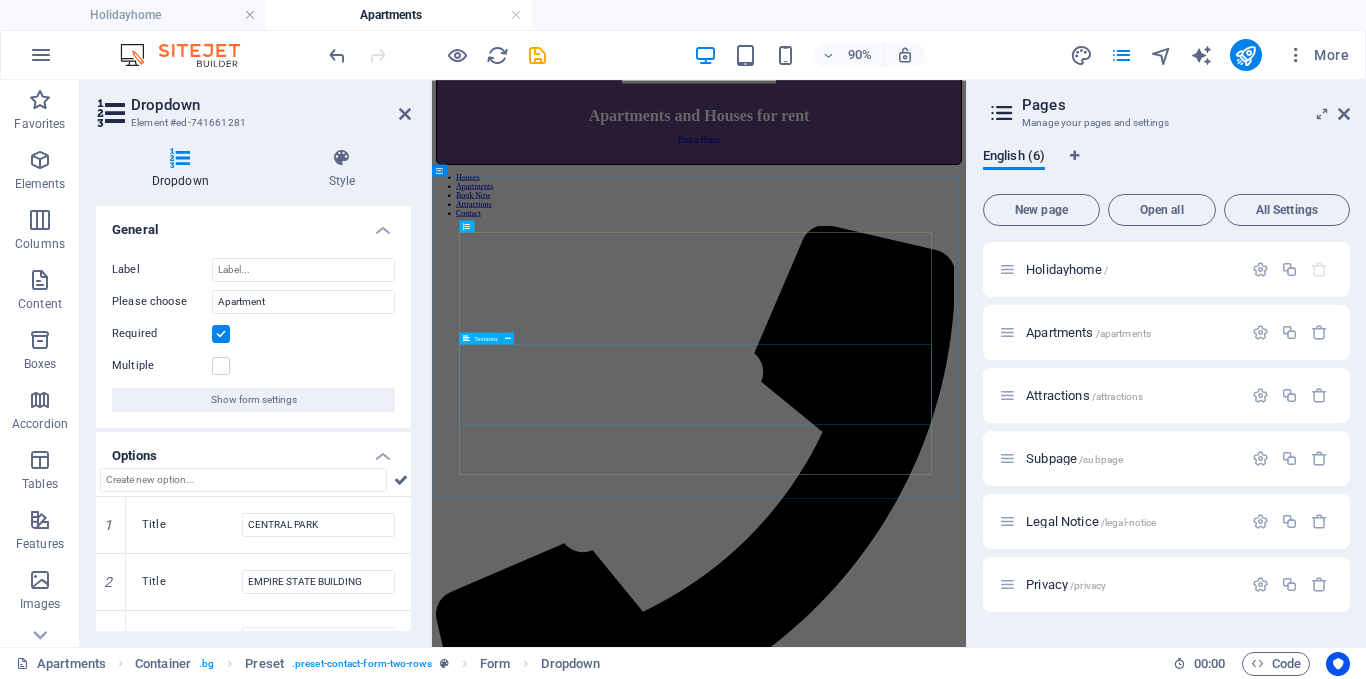 scroll, scrollTop: 1868, scrollLeft: 0, axis: vertical 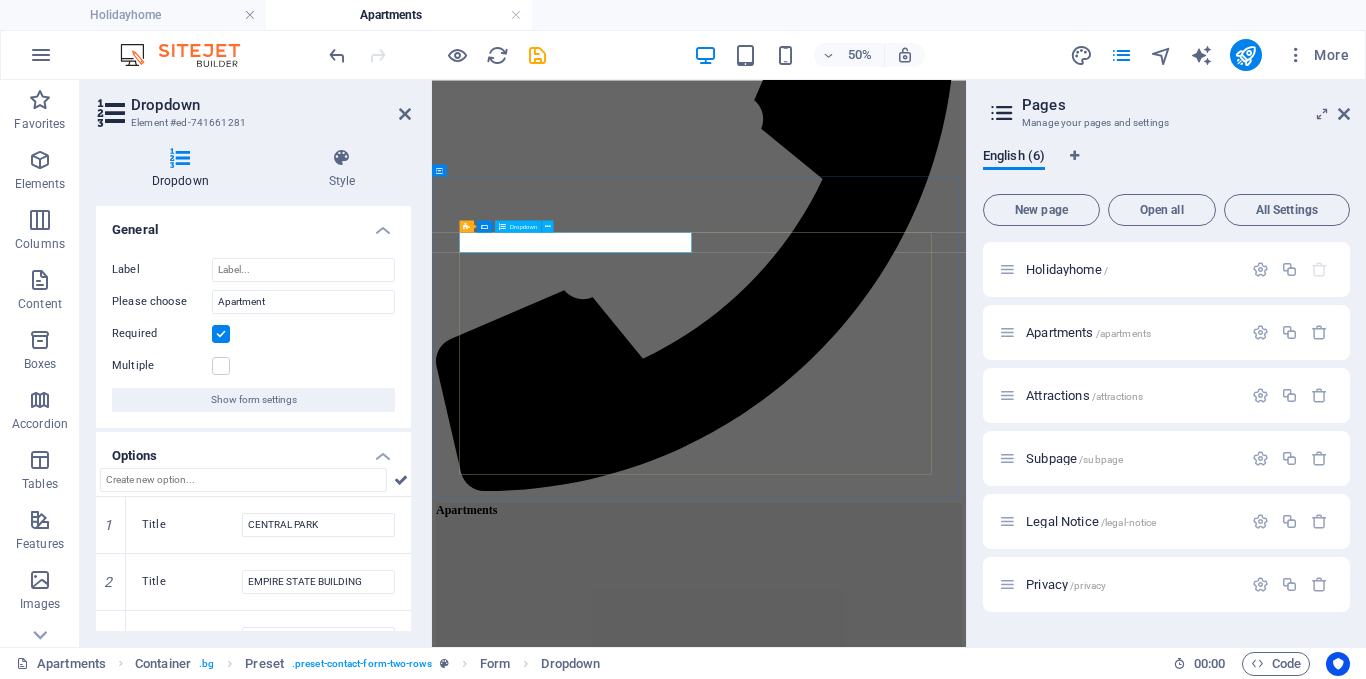 click on "Apartment
CENTRAL PARK
EMPIRE STATE BUILDING
TIME SQUARE
MUSEUM OF MODERN ART
BROOKLYN BRIDGE
STATUE OF LIBERTY" at bounding box center (966, 13032) 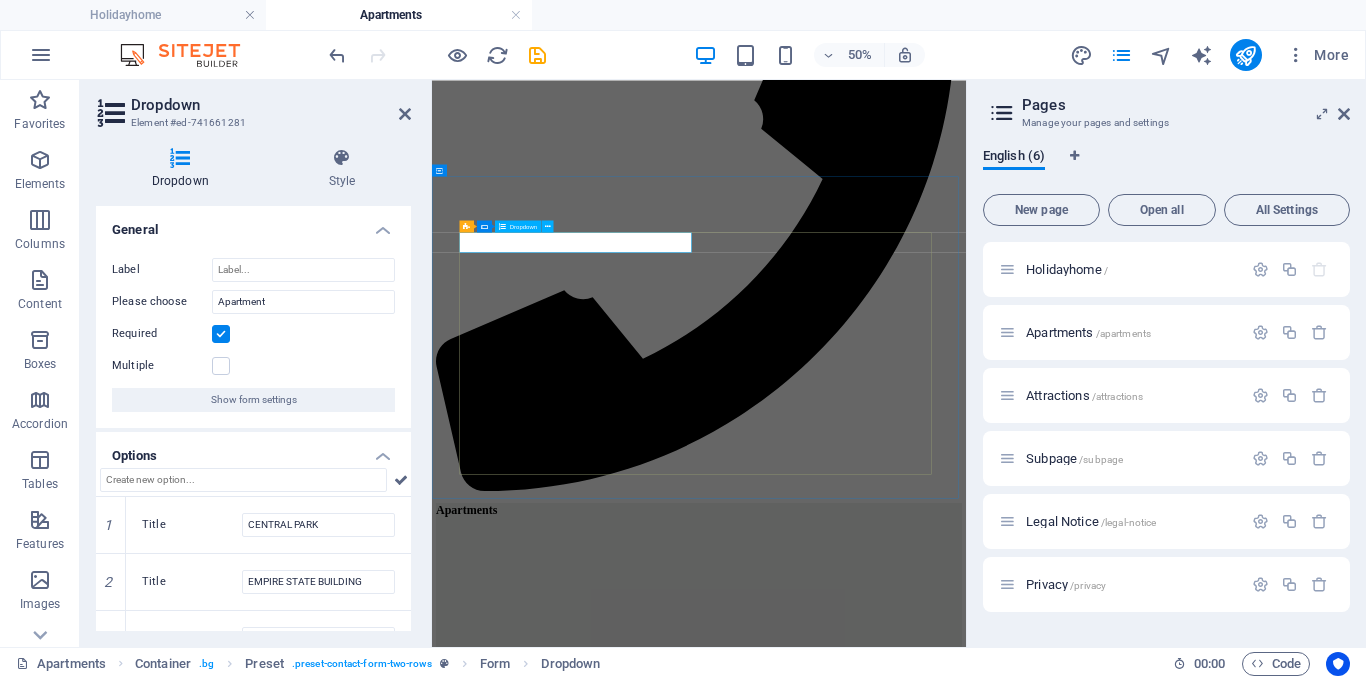 click on "Apartment
CENTRAL PARK
EMPIRE STATE BUILDING
TIME SQUARE
MUSEUM OF MODERN ART
BROOKLYN BRIDGE
STATUE OF LIBERTY" at bounding box center (966, 13032) 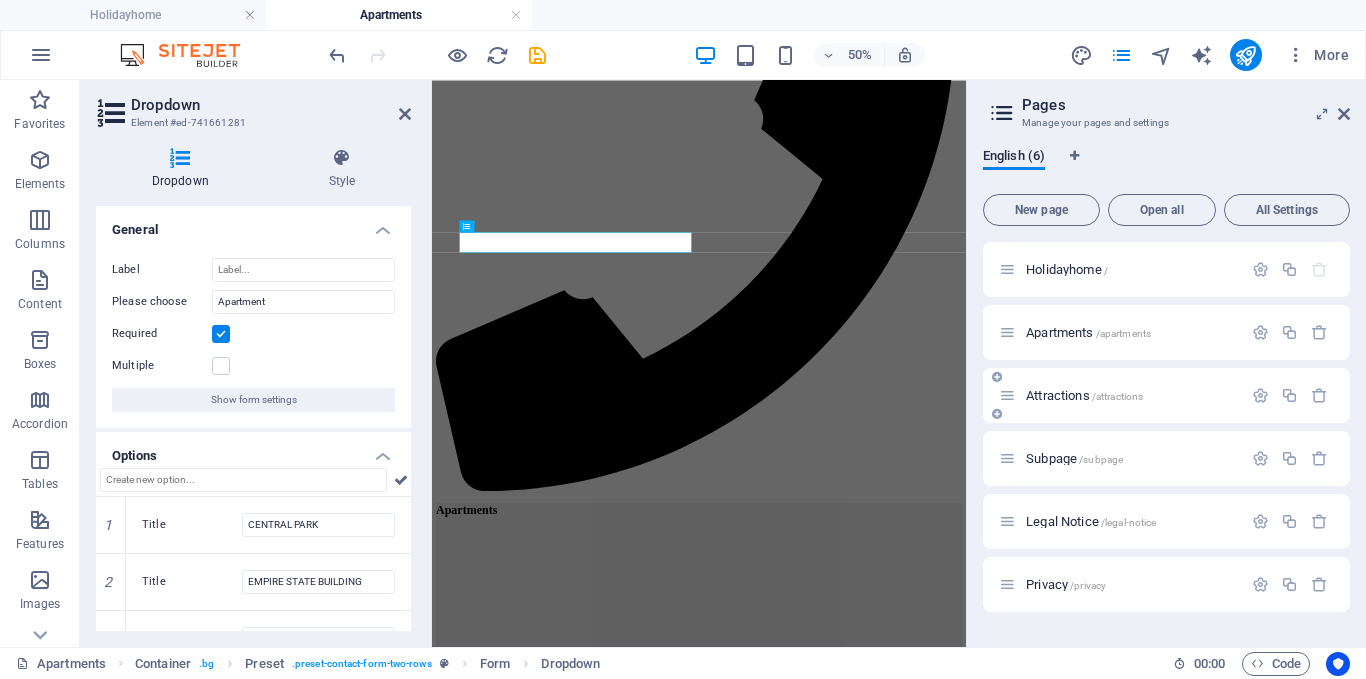 click on "Attractions /attractions" at bounding box center [1084, 395] 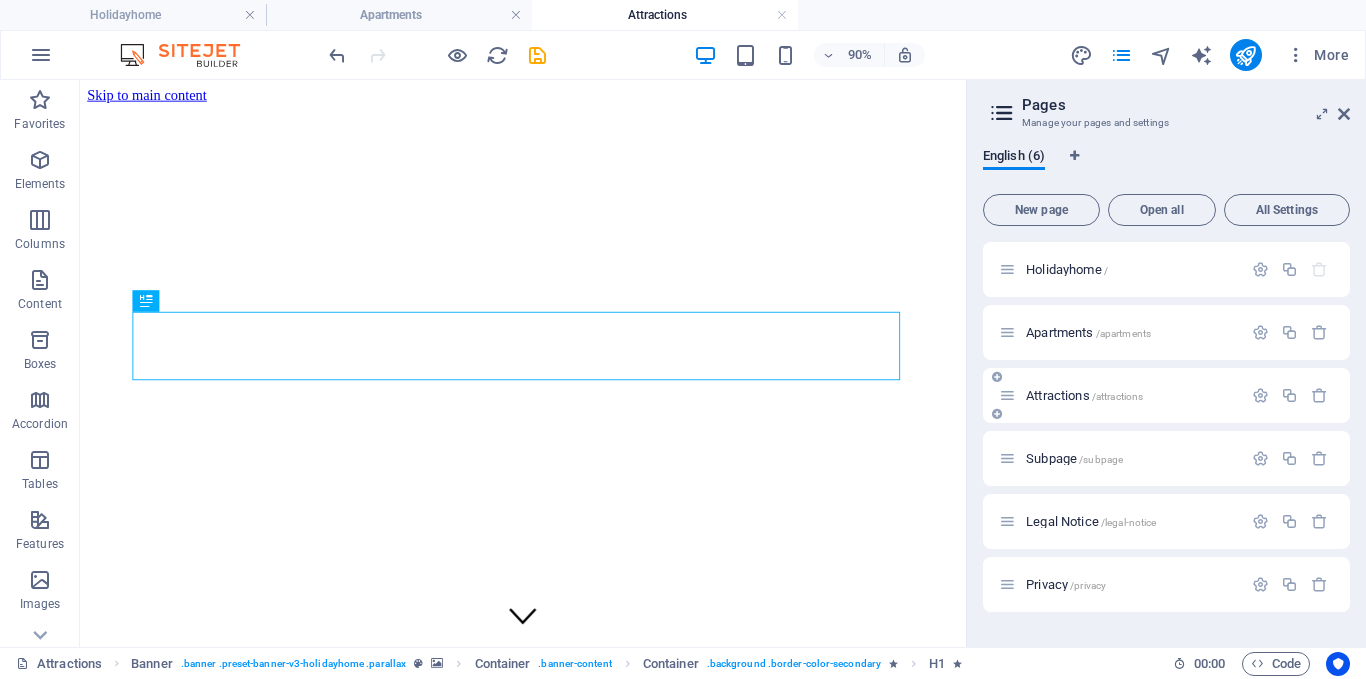 scroll, scrollTop: 0, scrollLeft: 0, axis: both 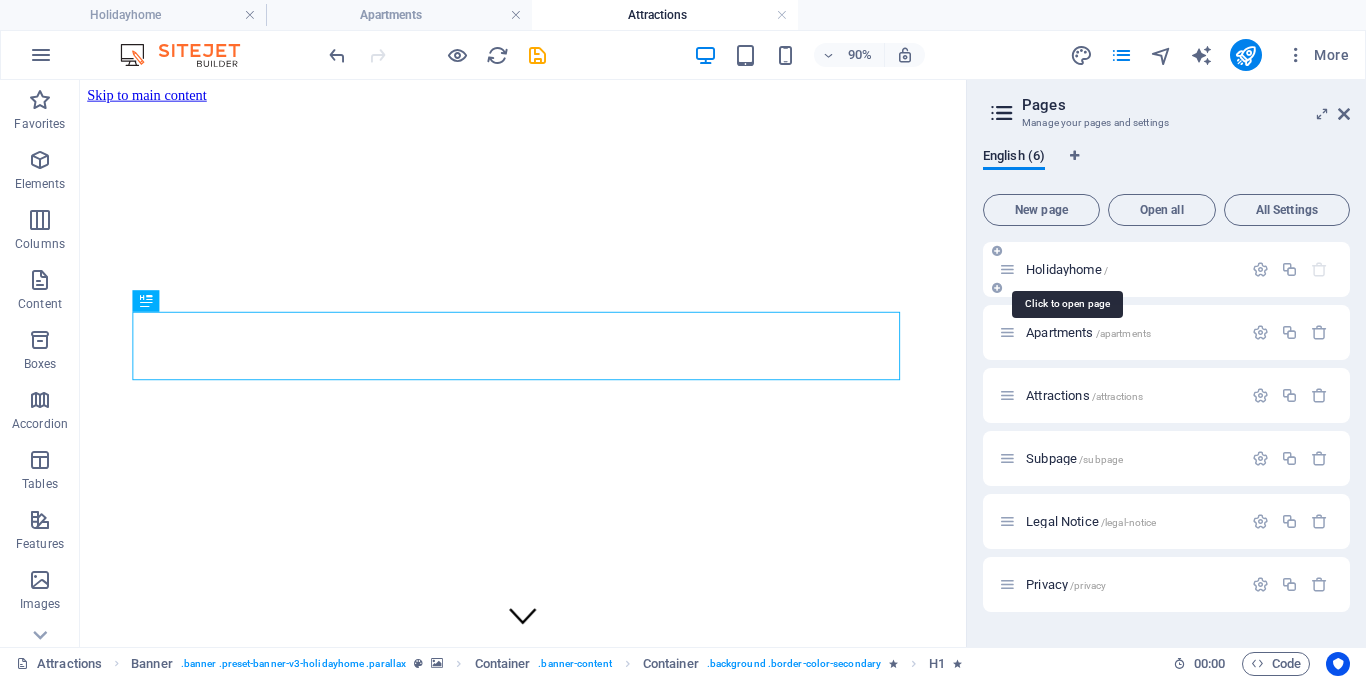 click on "Holidayhome /" at bounding box center [1067, 269] 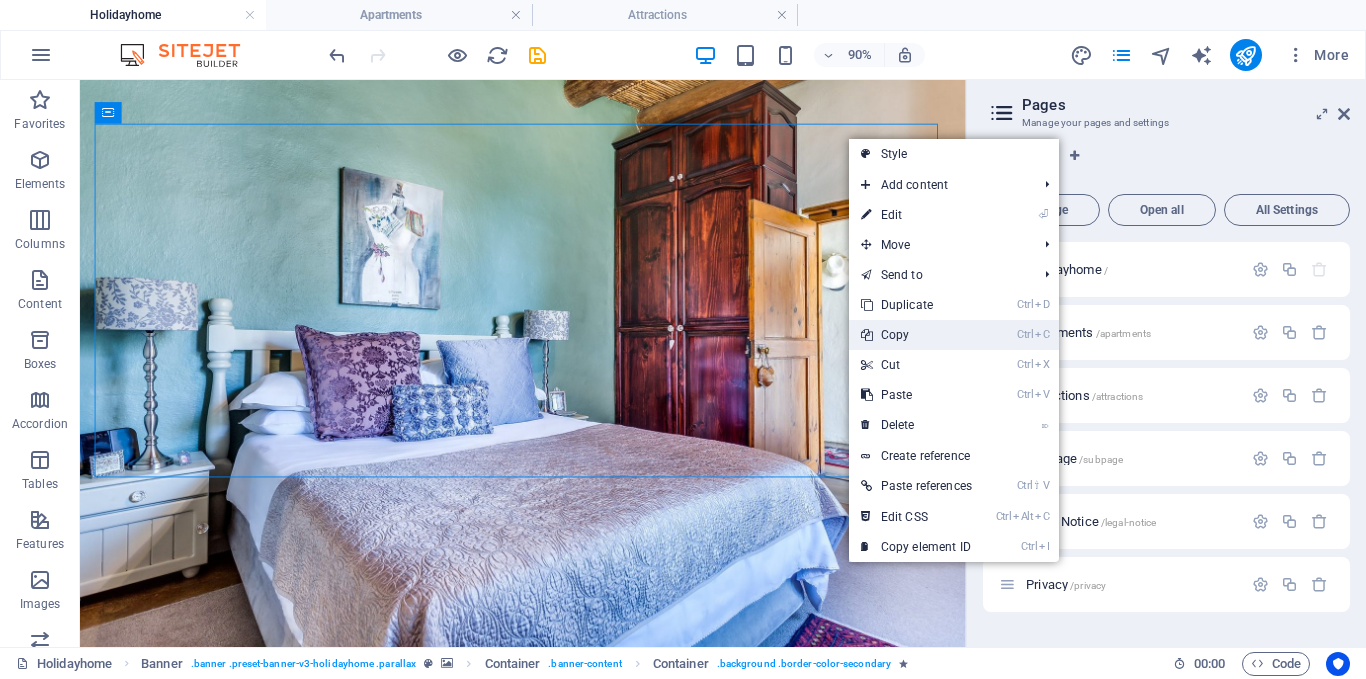 click on "Ctrl C  Copy" at bounding box center [916, 335] 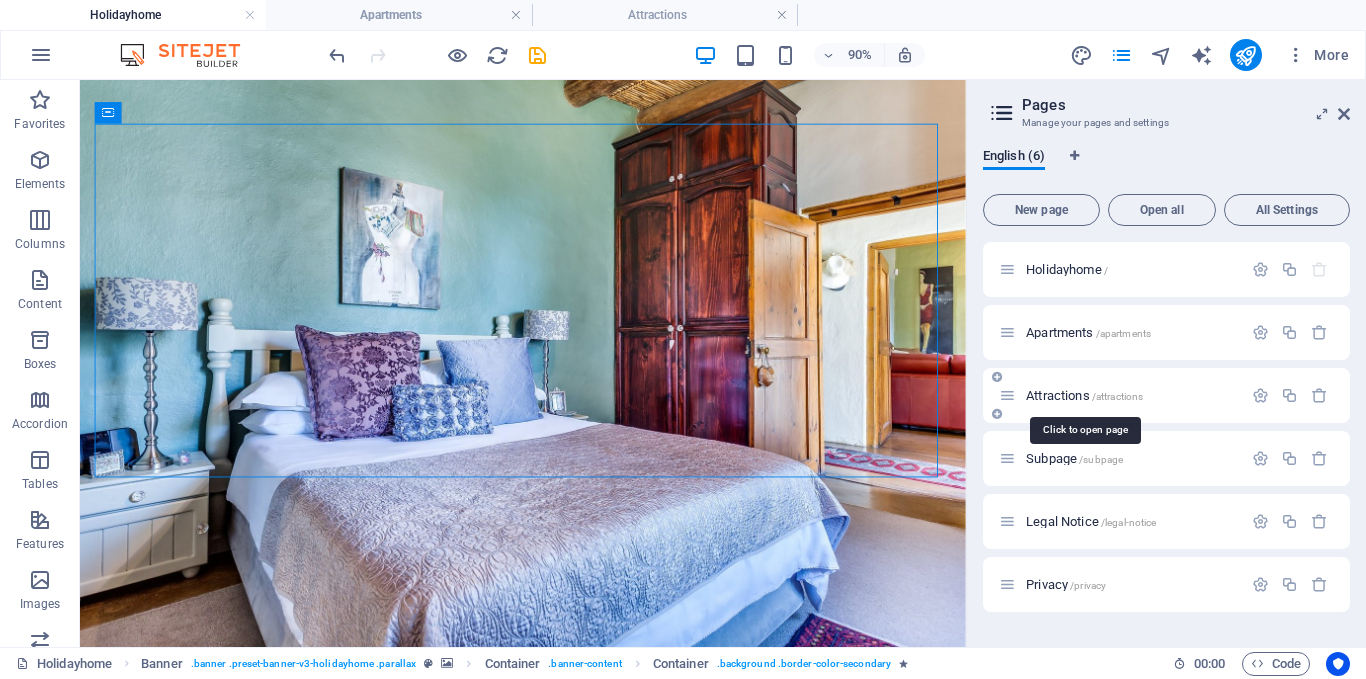 click on "Attractions /attractions" at bounding box center [1084, 395] 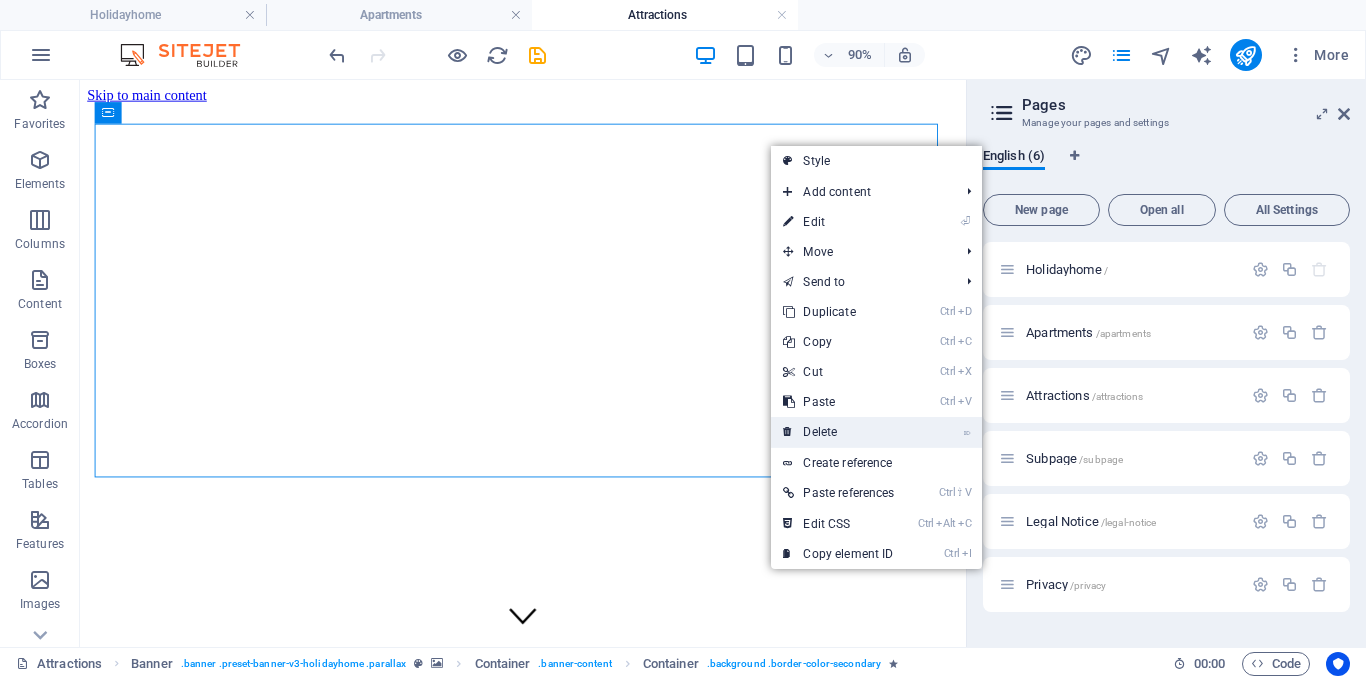 click on "⌦  Delete" at bounding box center (838, 432) 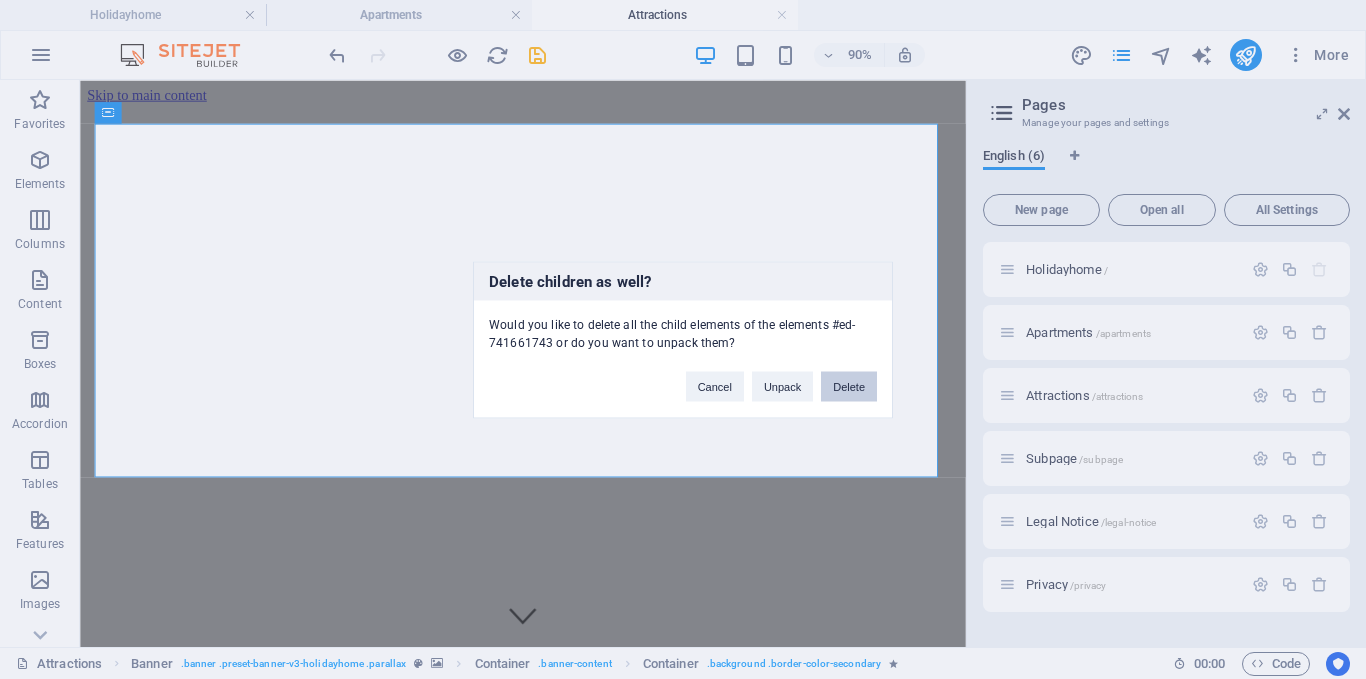 click on "Delete" at bounding box center [849, 386] 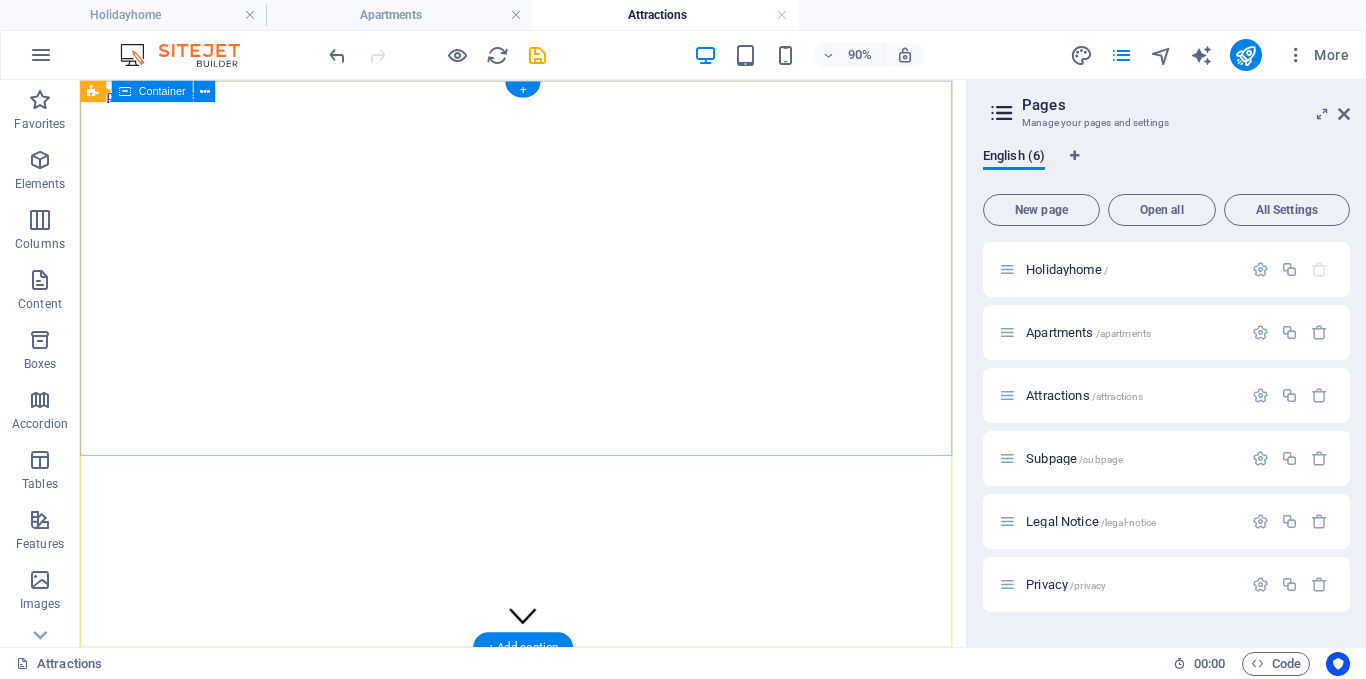click at bounding box center [572, 736] 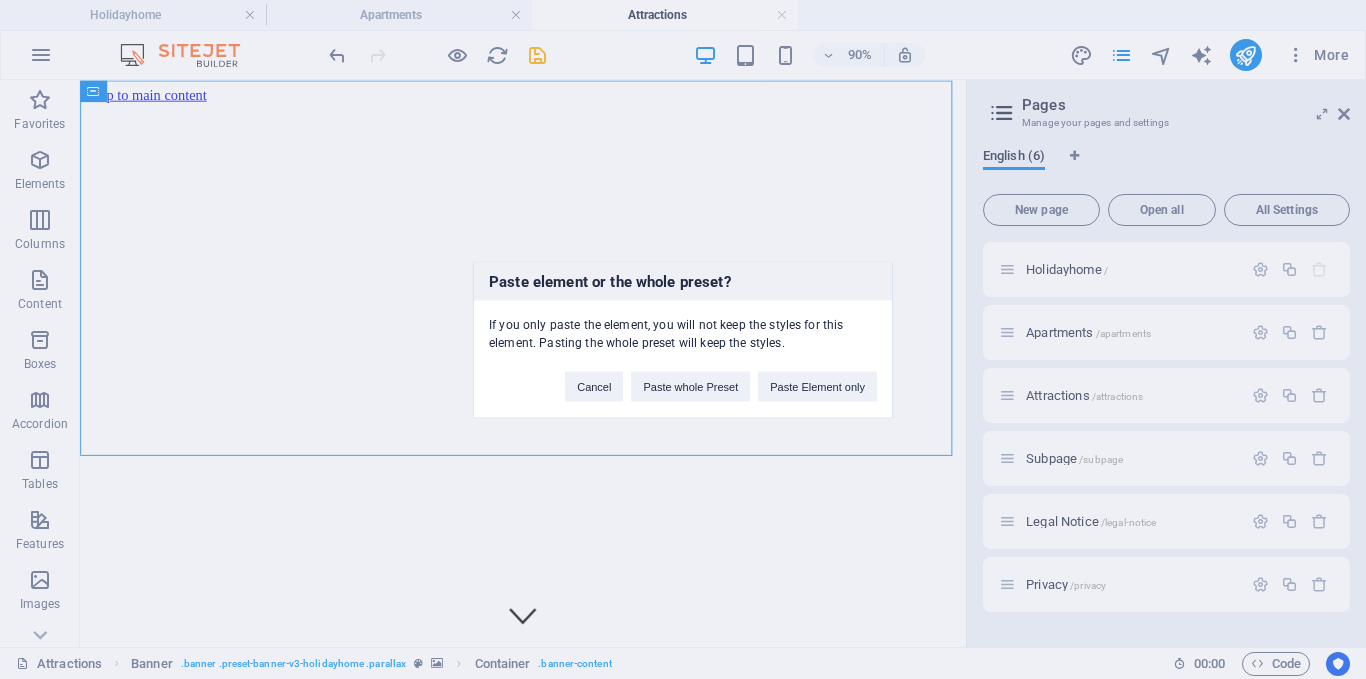 type 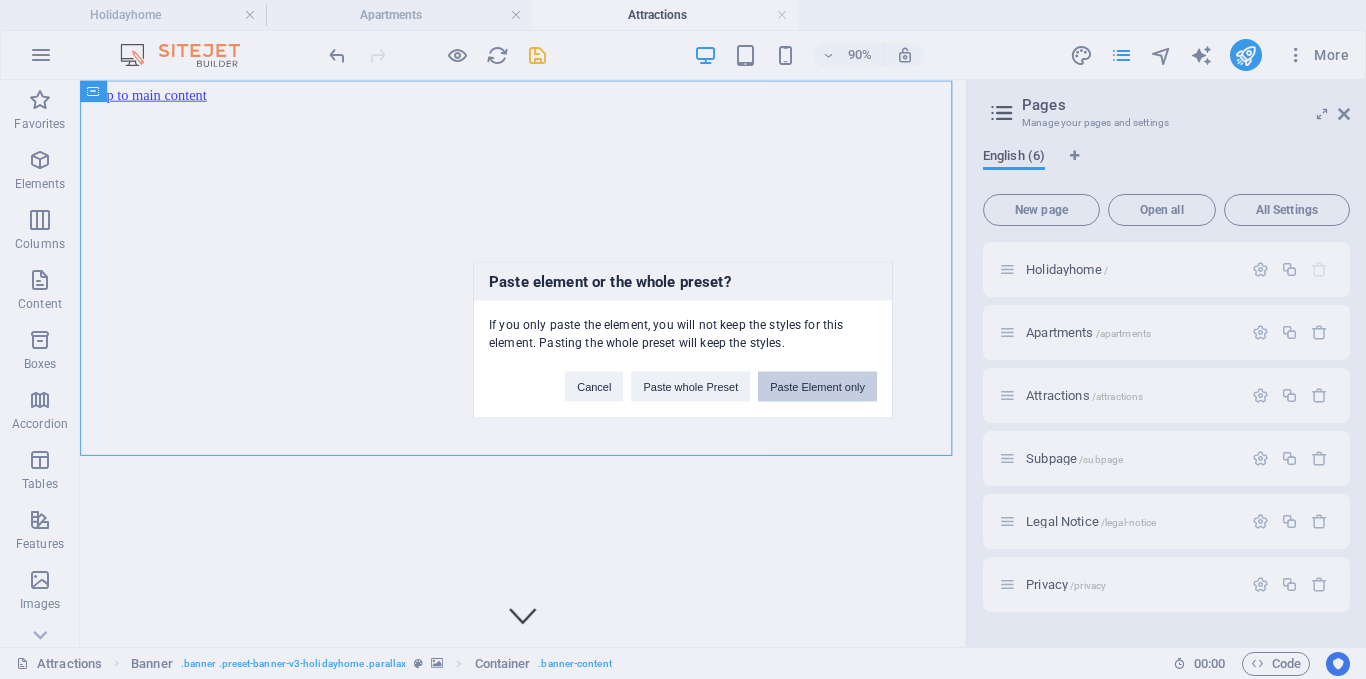 click on "Paste Element only" at bounding box center [817, 386] 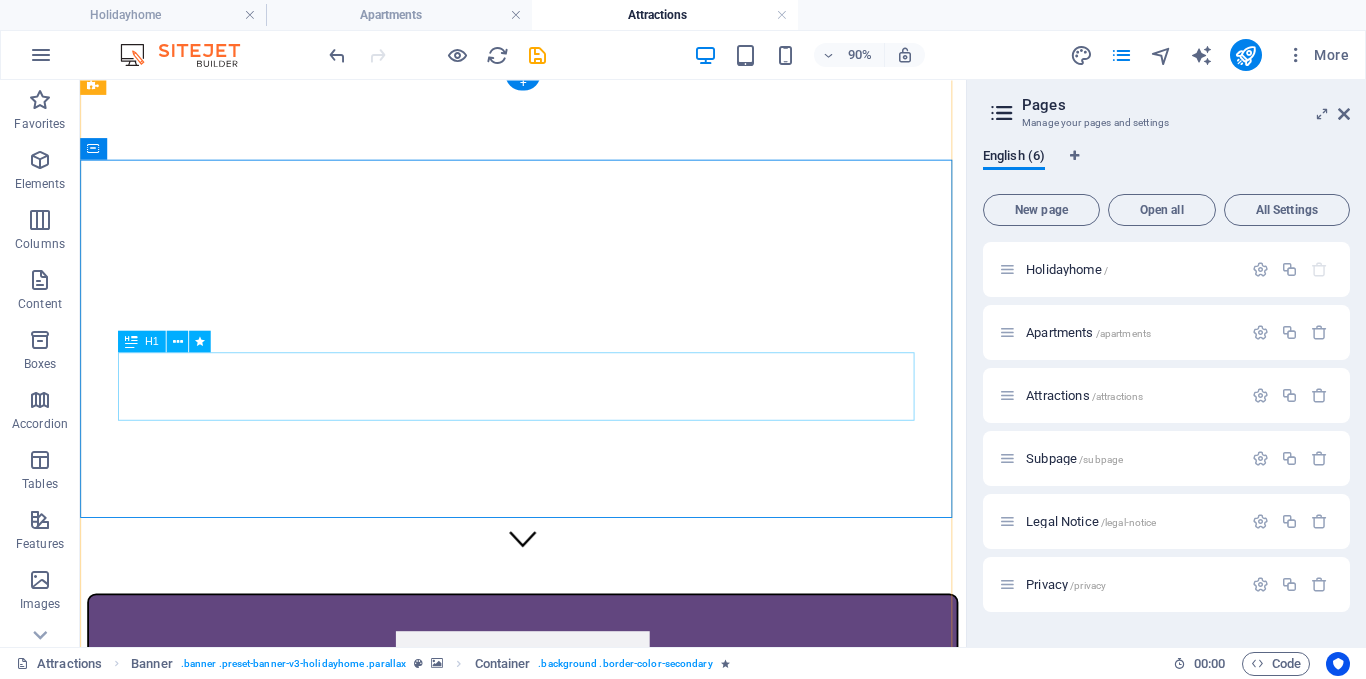 scroll, scrollTop: 139, scrollLeft: 0, axis: vertical 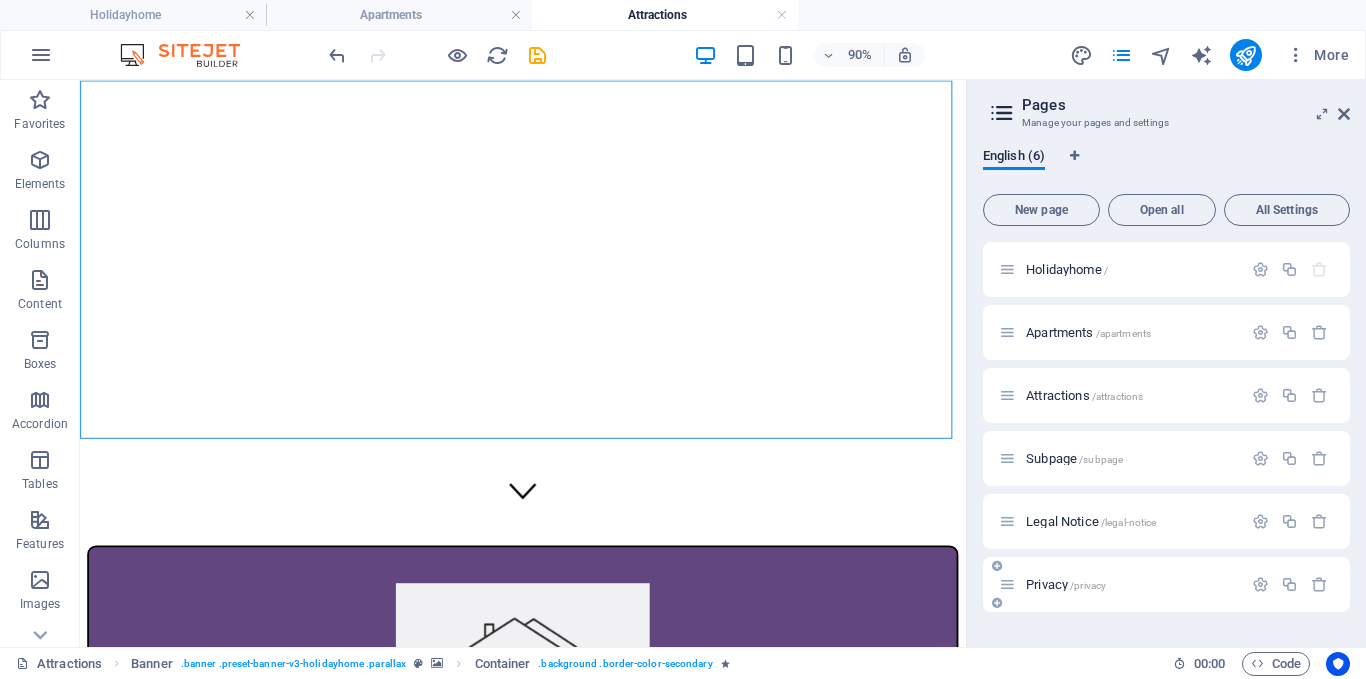 click on "Legal Notice /legal-notice" at bounding box center (1091, 521) 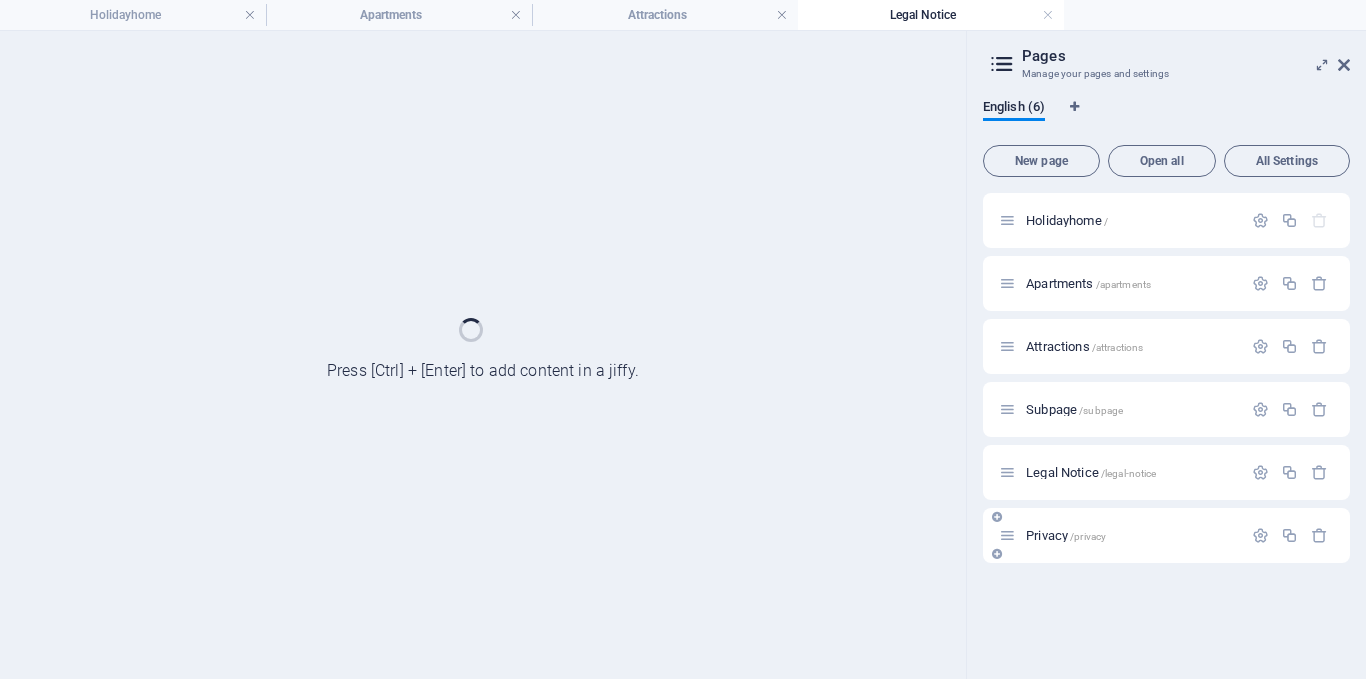 scroll, scrollTop: 0, scrollLeft: 0, axis: both 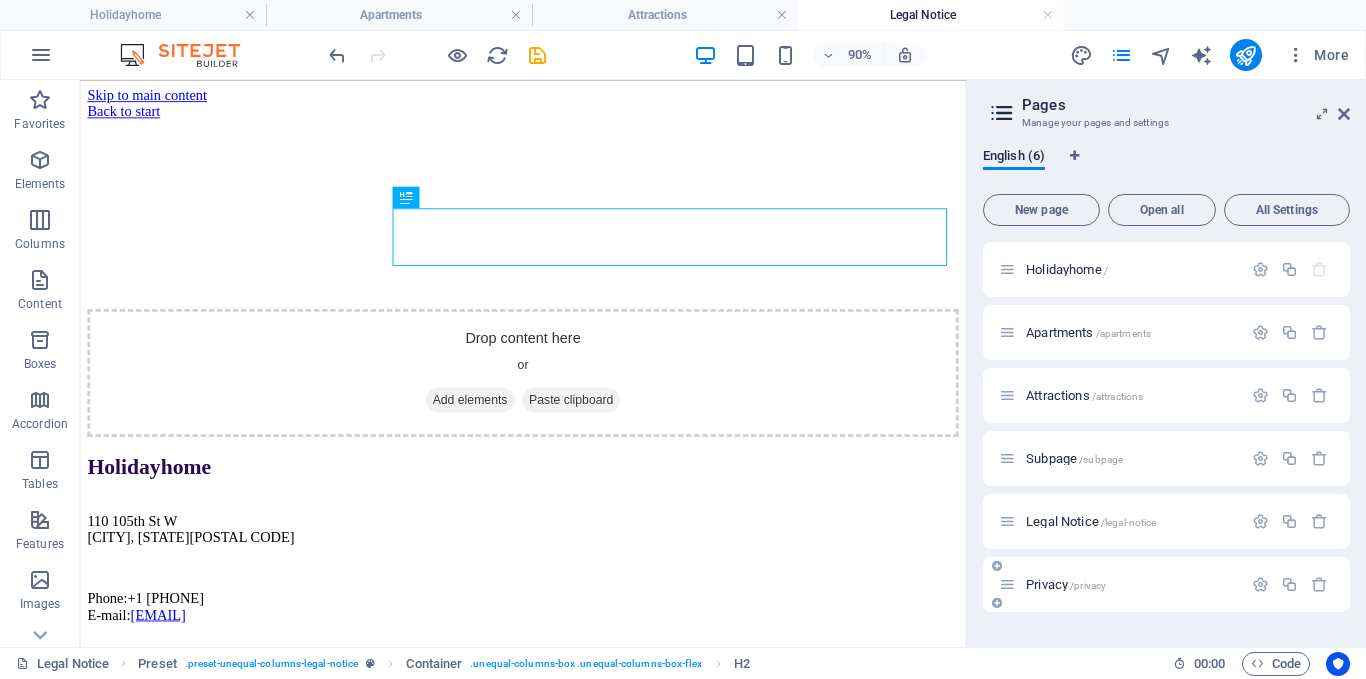 click on "Privacy /privacy" at bounding box center [1066, 584] 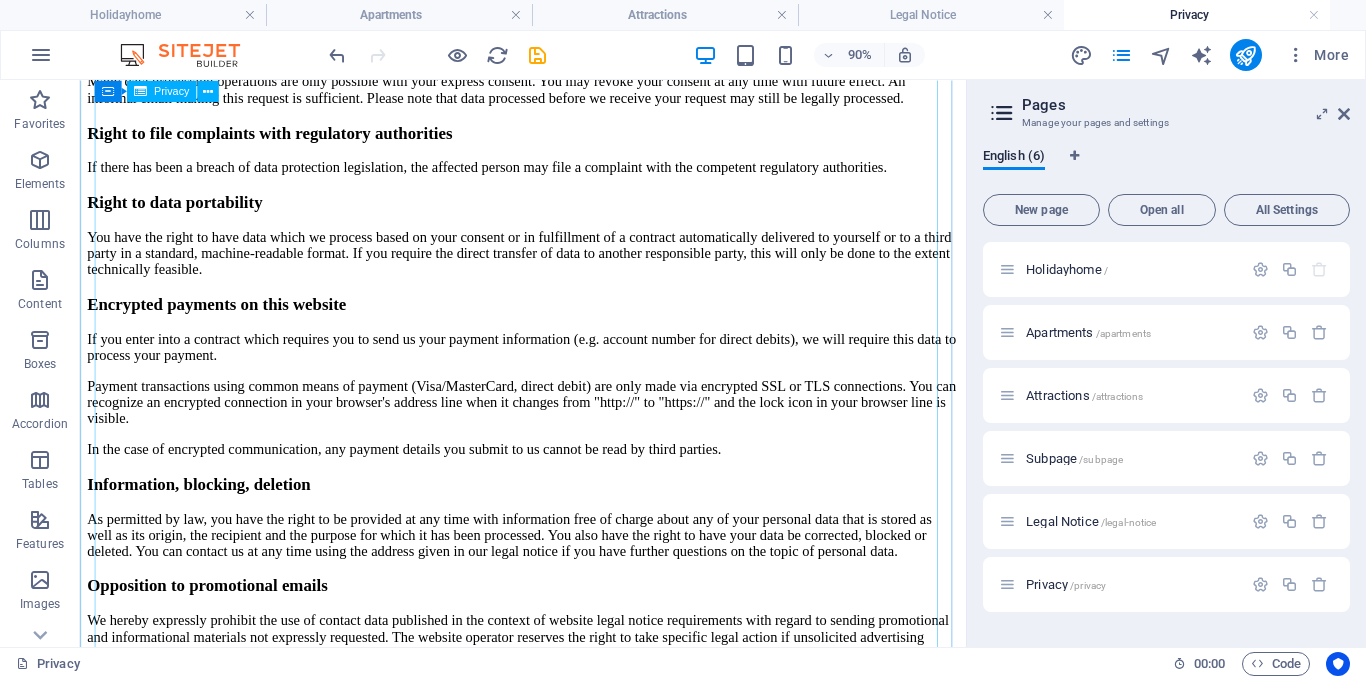 scroll, scrollTop: 1323, scrollLeft: 0, axis: vertical 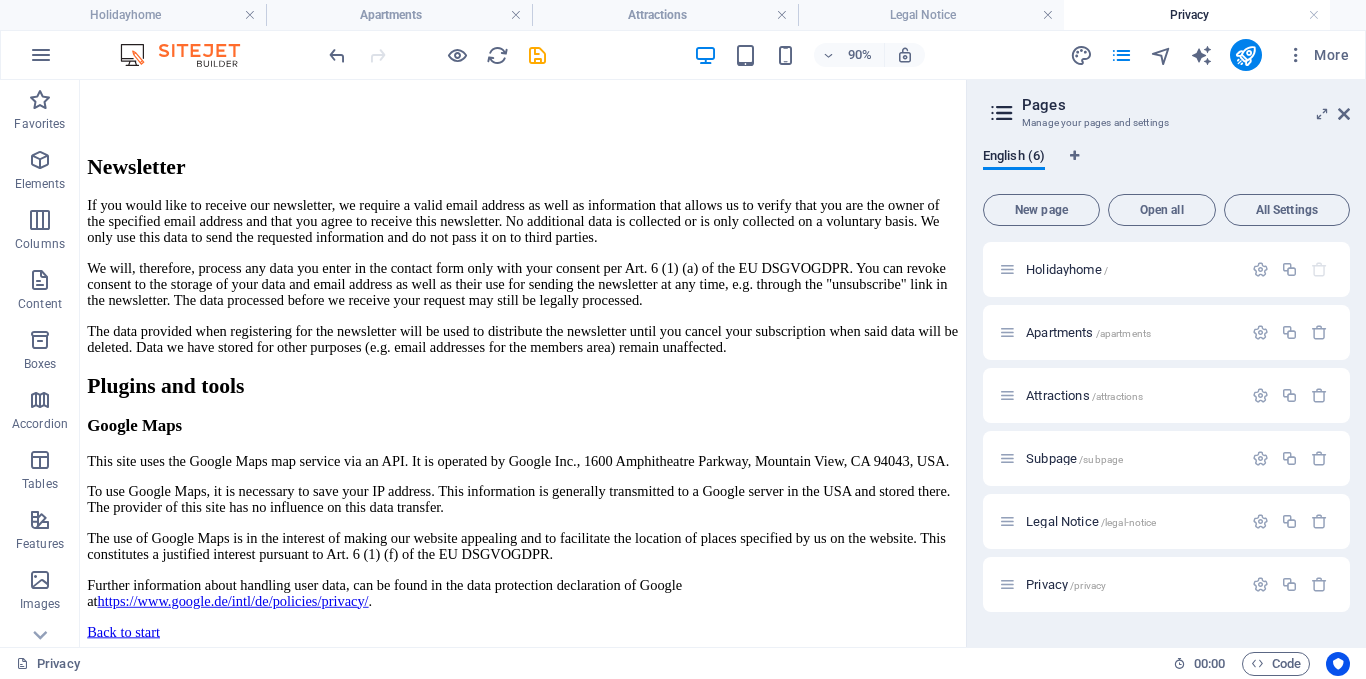 drag, startPoint x: 1056, startPoint y: 244, endPoint x: 1073, endPoint y: 692, distance: 448.32242 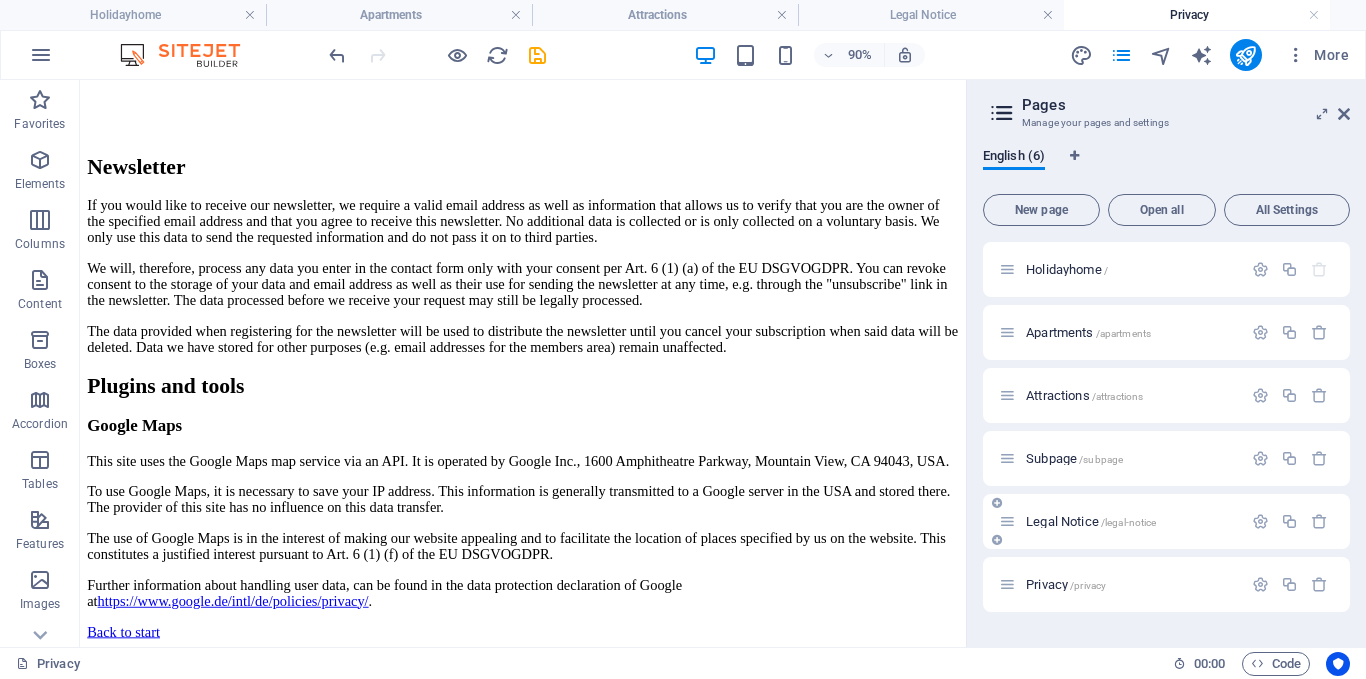 click on "Legal Notice /legal-notice" at bounding box center (1120, 521) 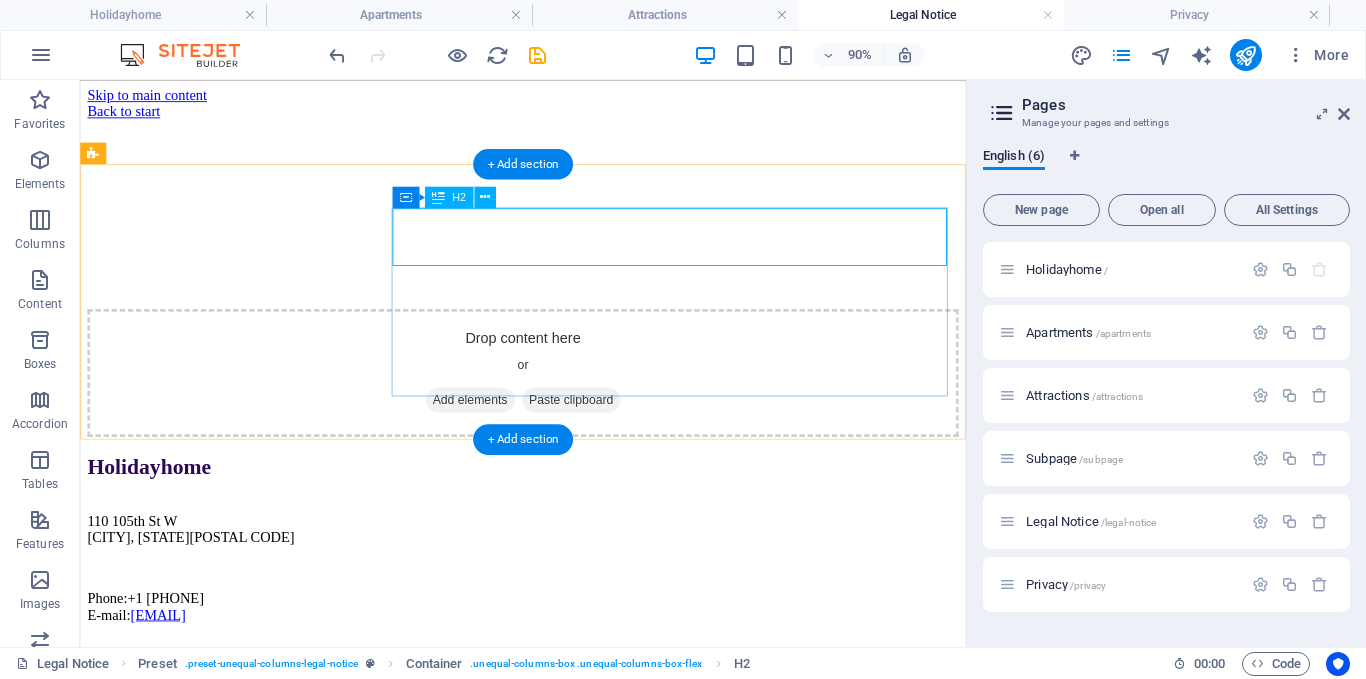 click on "Holidayhome" at bounding box center [572, 509] 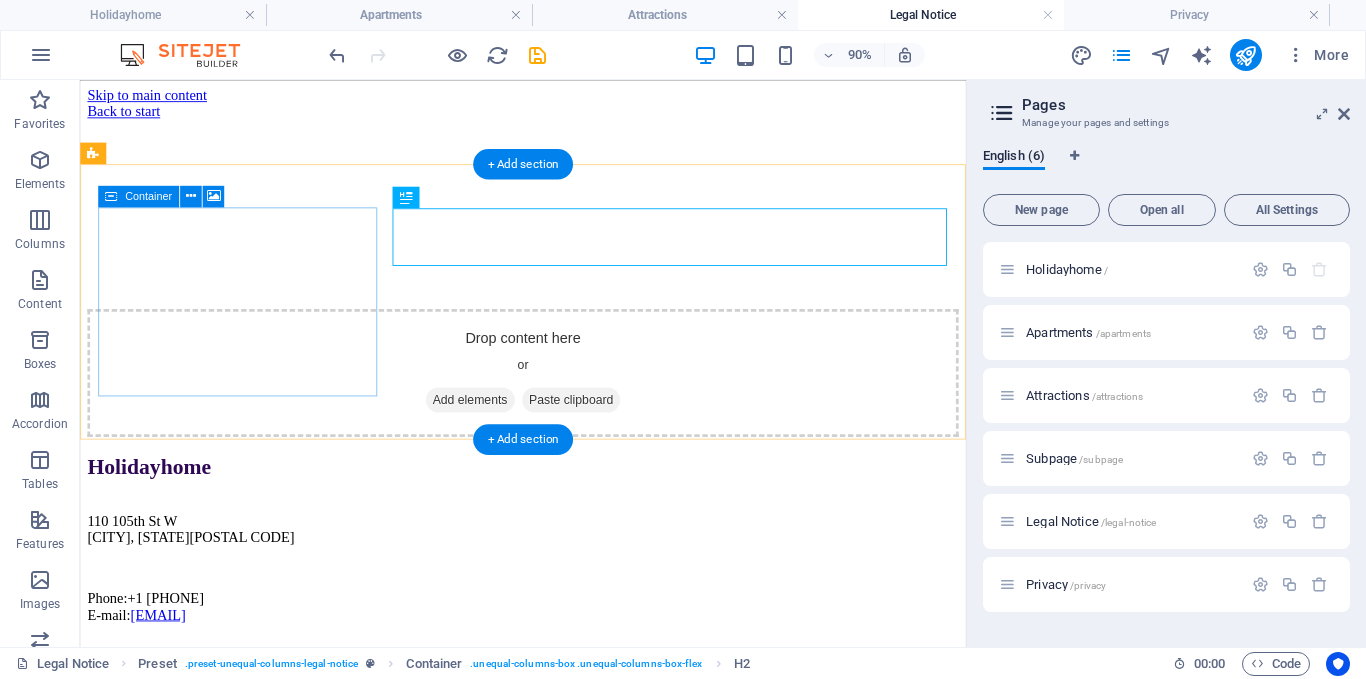click on "Drop content here or  Add elements  Paste clipboard" at bounding box center (572, 405) 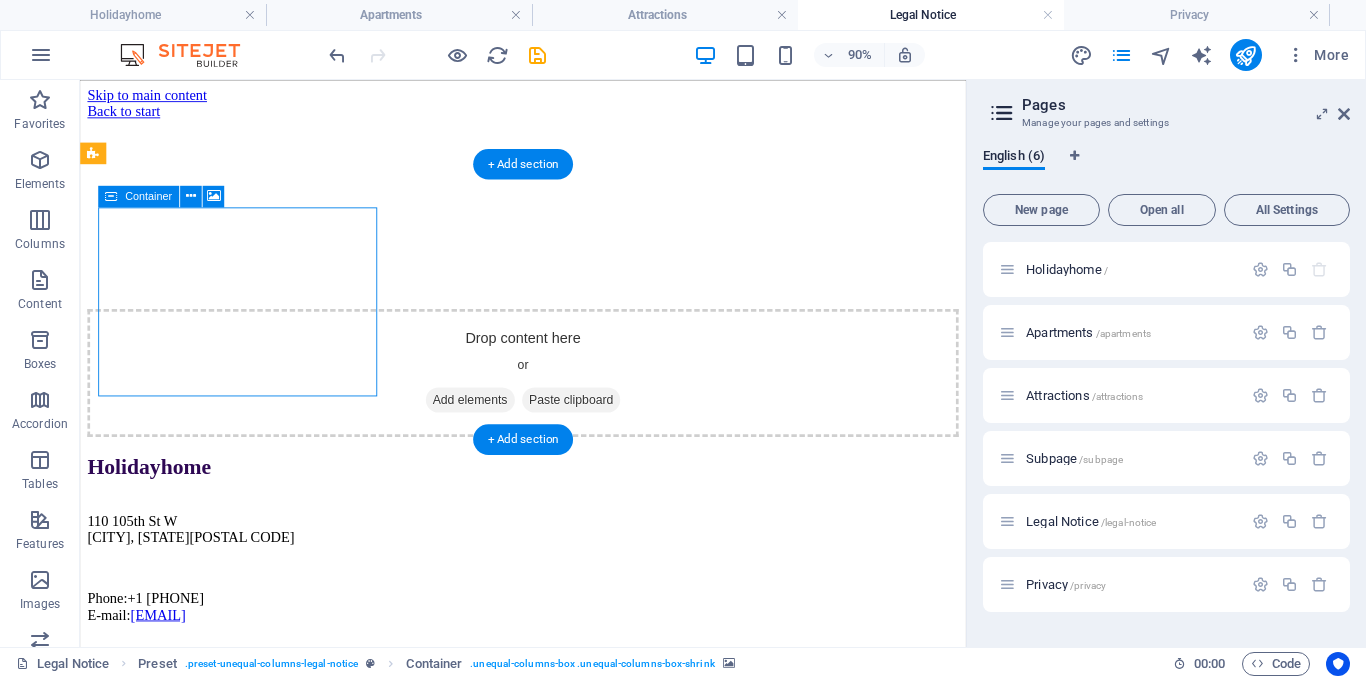 click on "Paste clipboard" at bounding box center (626, 435) 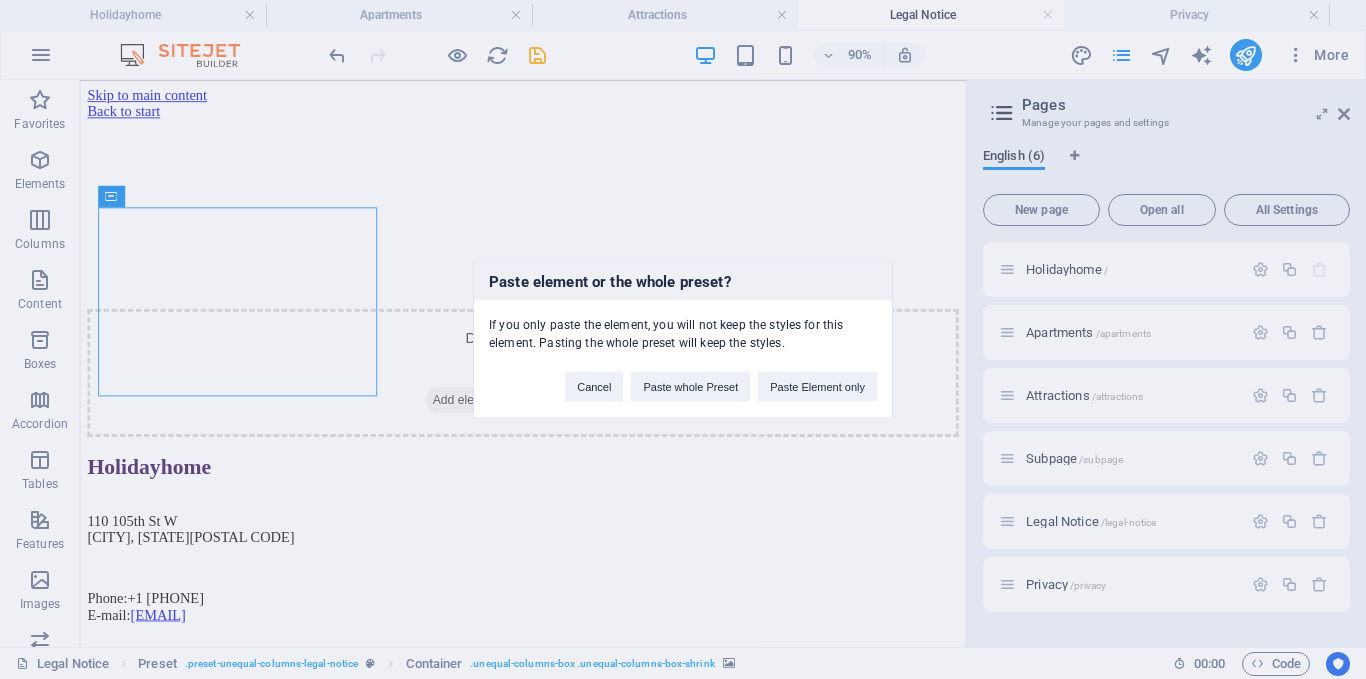click on "Paste element or the whole preset? If you only paste the element, you will not keep the styles for this element. Pasting the whole preset will keep the styles. Cancel Paste whole Preset Paste Element only" at bounding box center (683, 339) 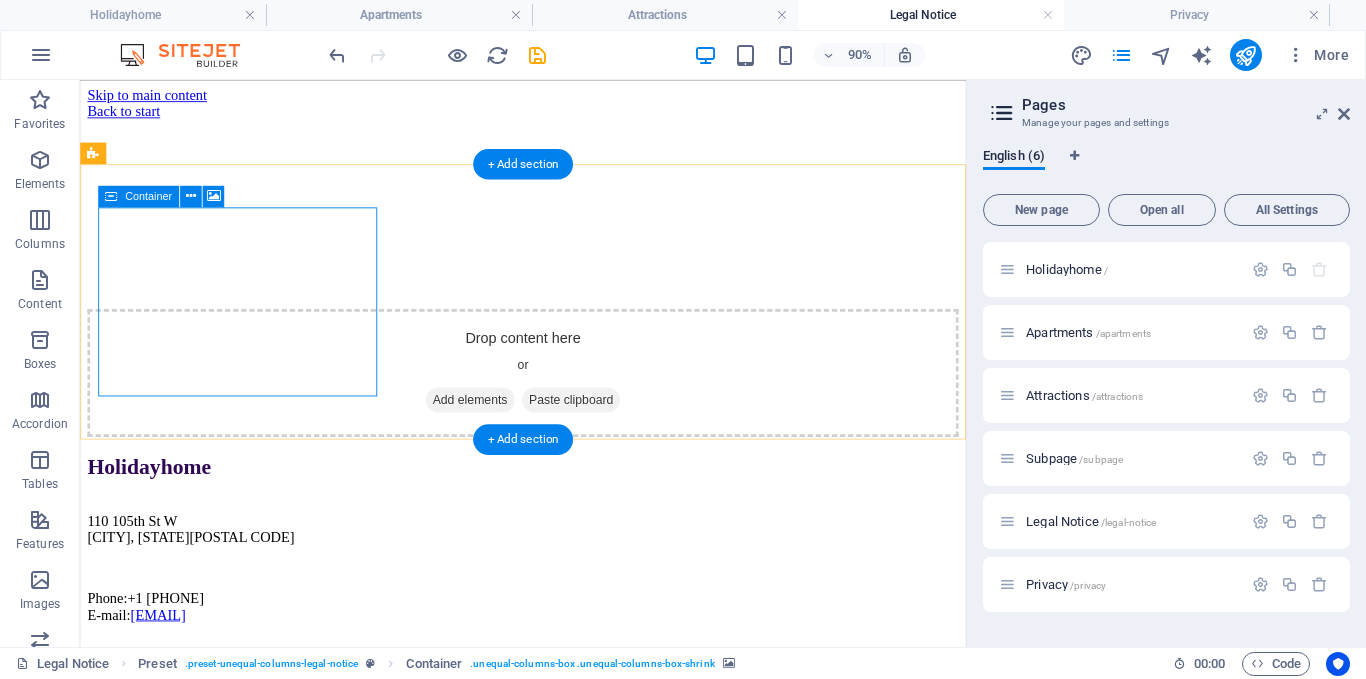 click on "Paste clipboard" at bounding box center (626, 435) 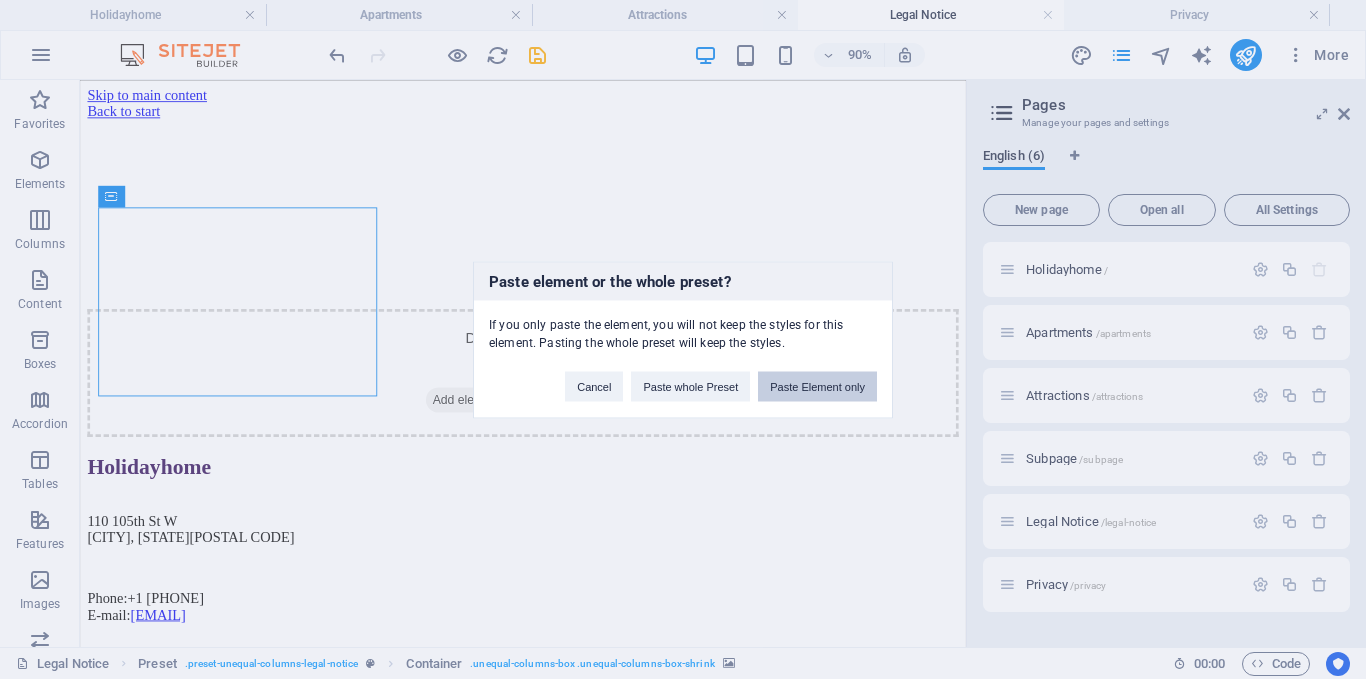 click on "Paste Element only" at bounding box center [817, 386] 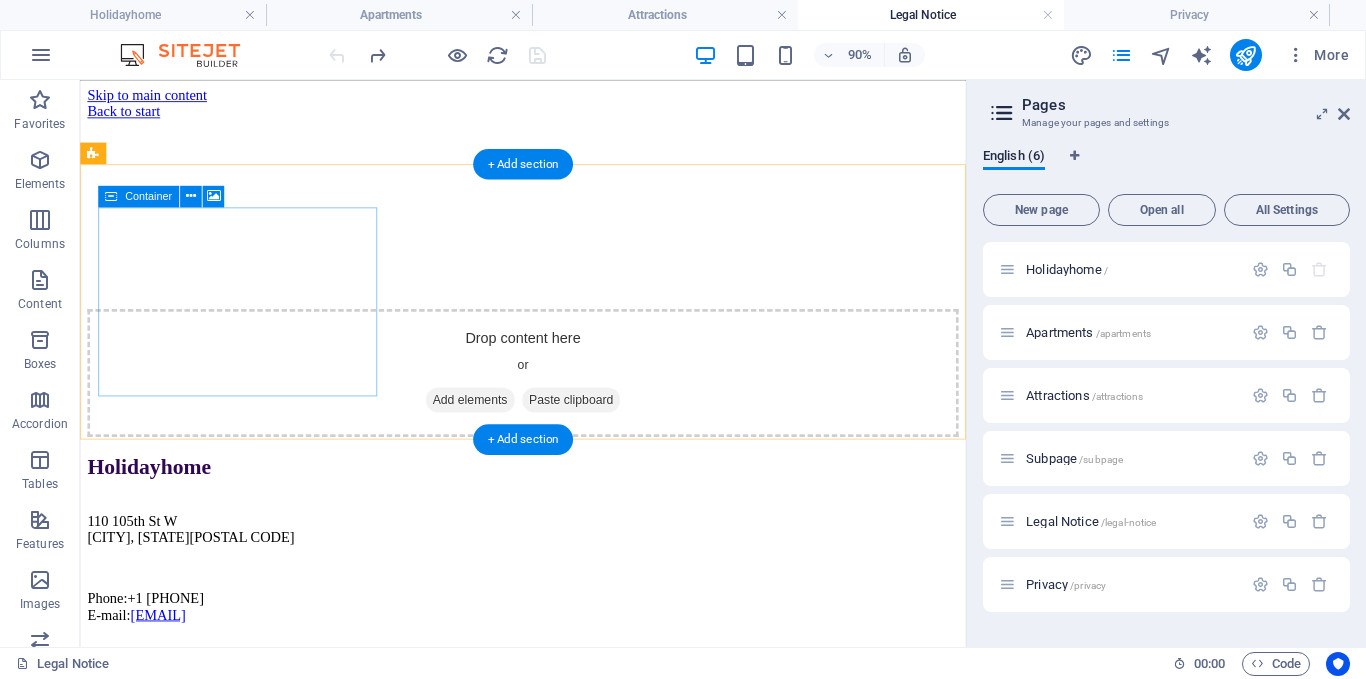 click on "Drop content here or  Add elements  Paste clipboard" at bounding box center (572, 405) 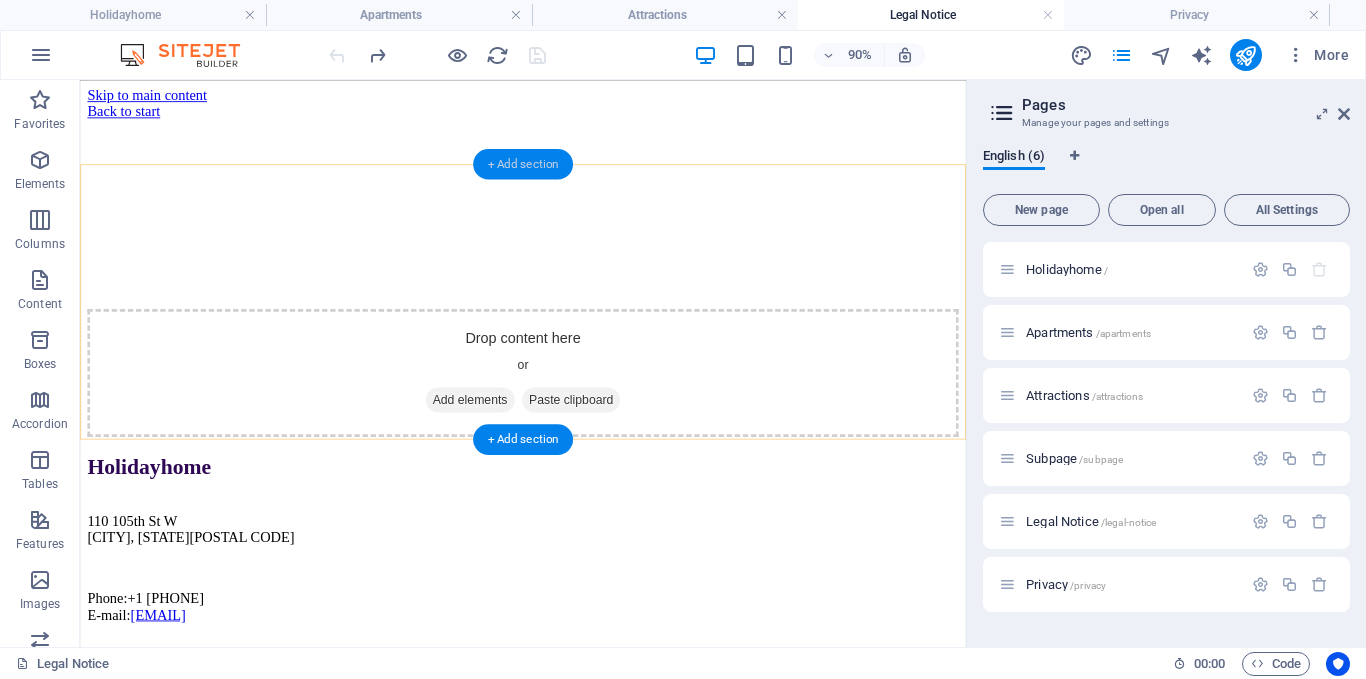 click on "+ Add section" at bounding box center (523, 163) 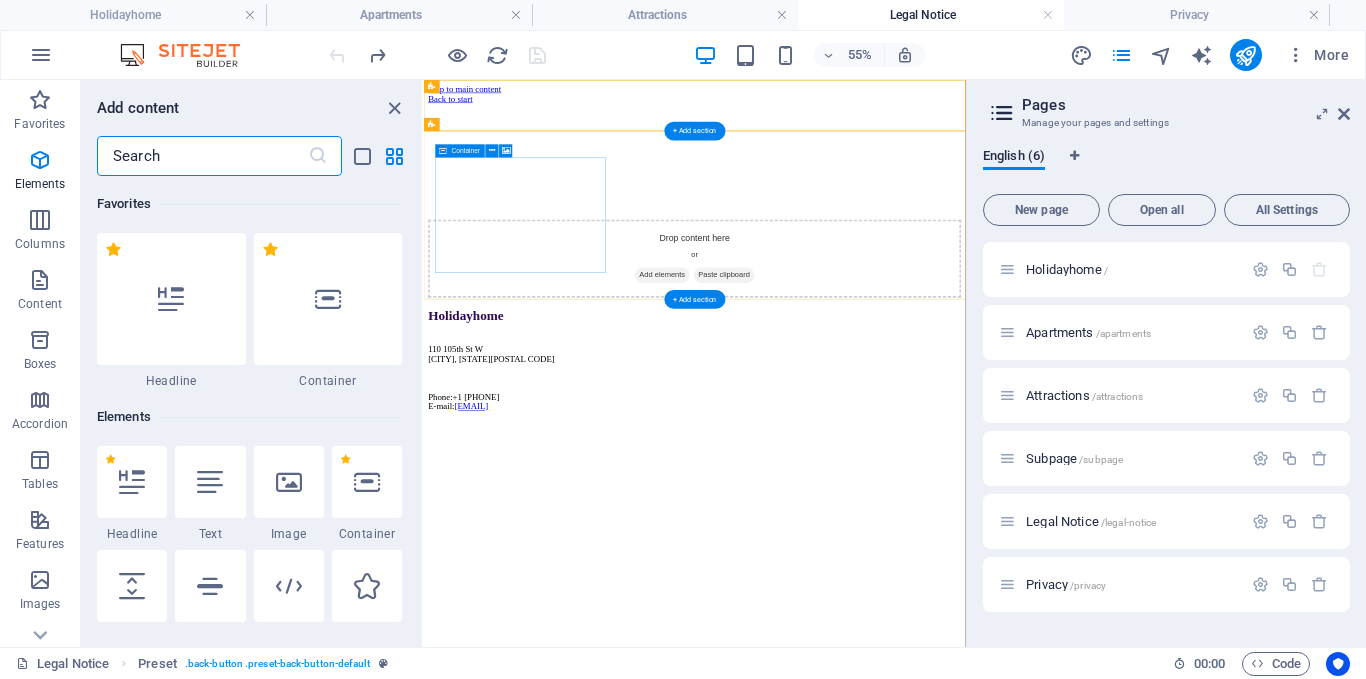 scroll, scrollTop: 3499, scrollLeft: 0, axis: vertical 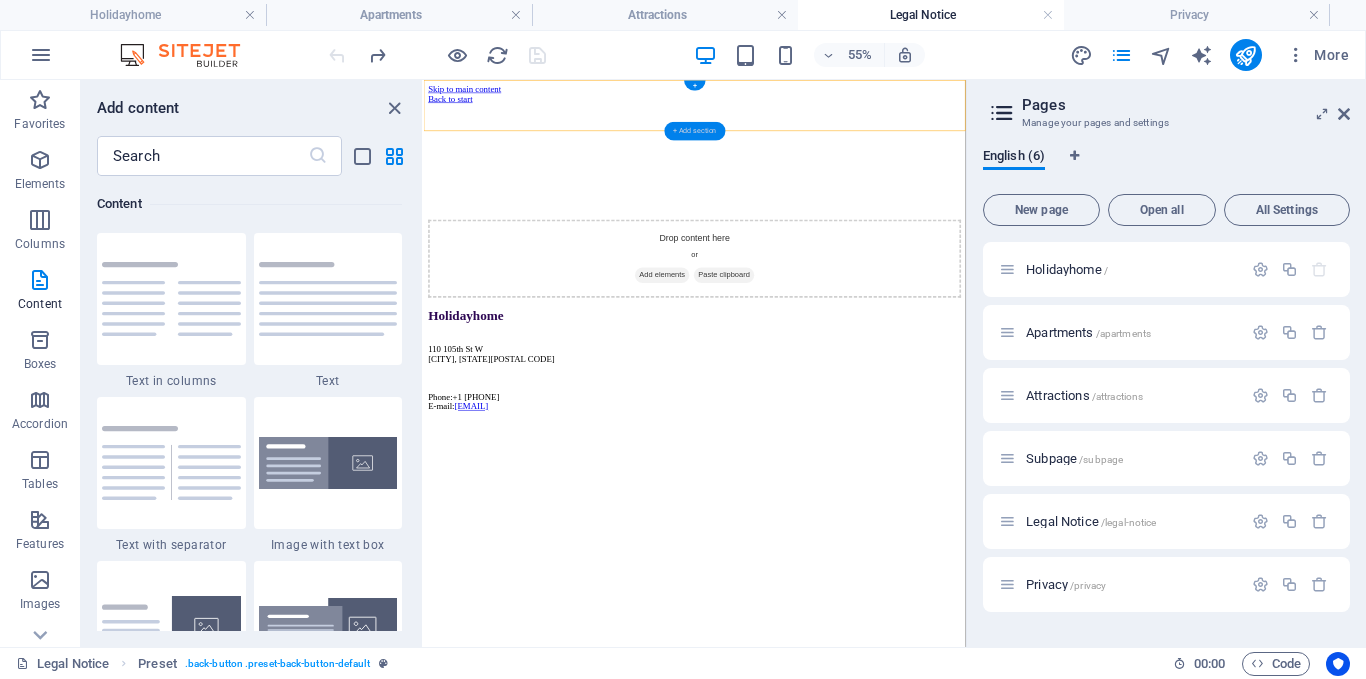 click on "+ Add section" at bounding box center [695, 131] 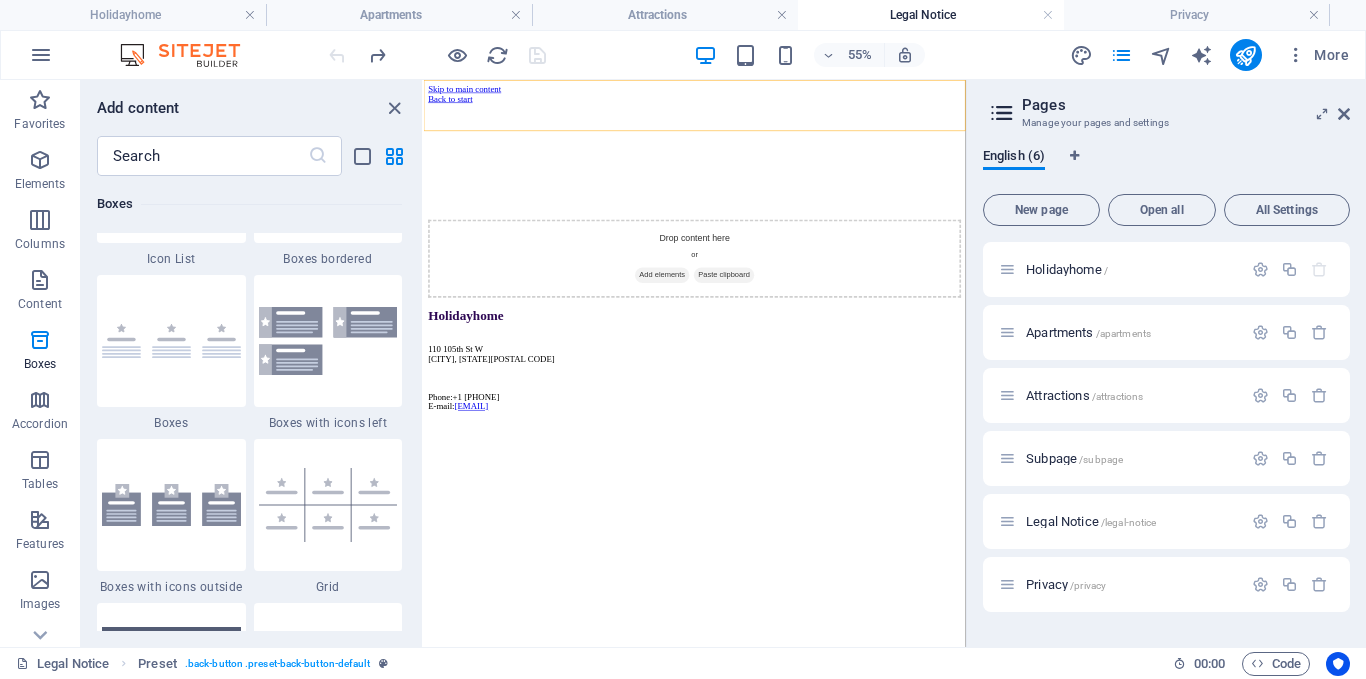 scroll, scrollTop: 5642, scrollLeft: 0, axis: vertical 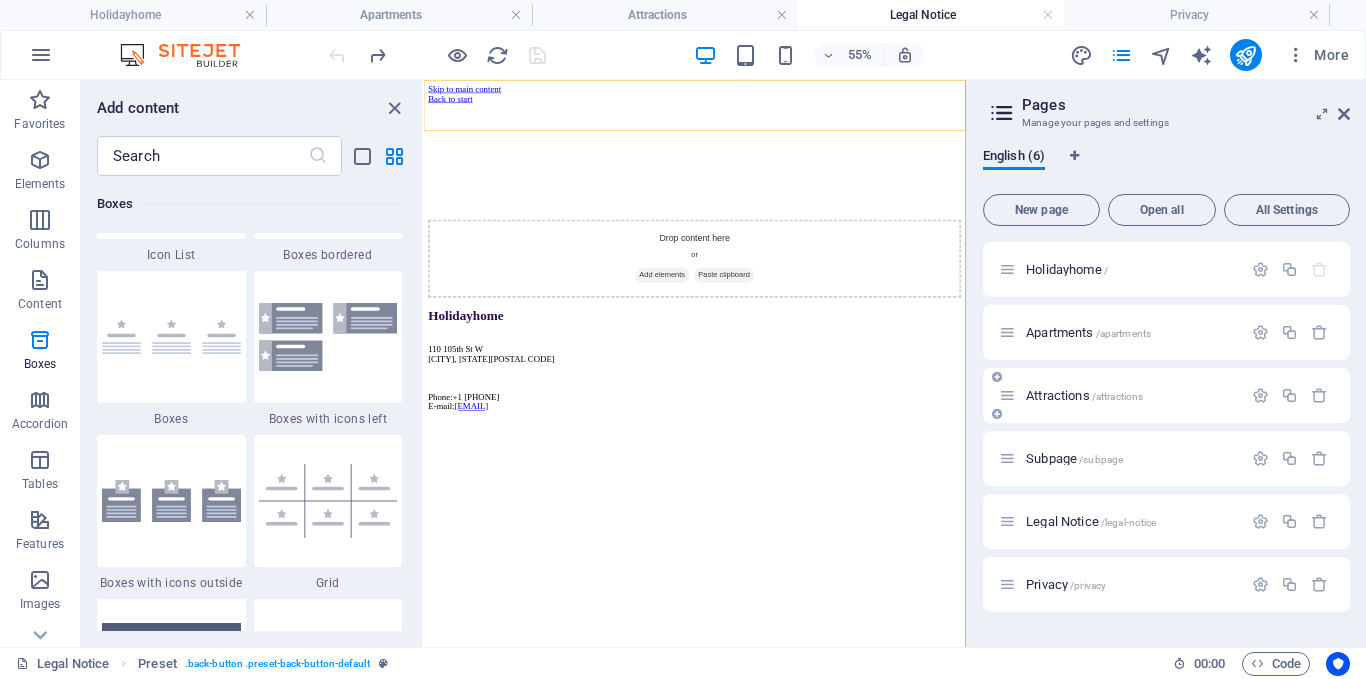 click on "Attractions /attractions" at bounding box center [1084, 395] 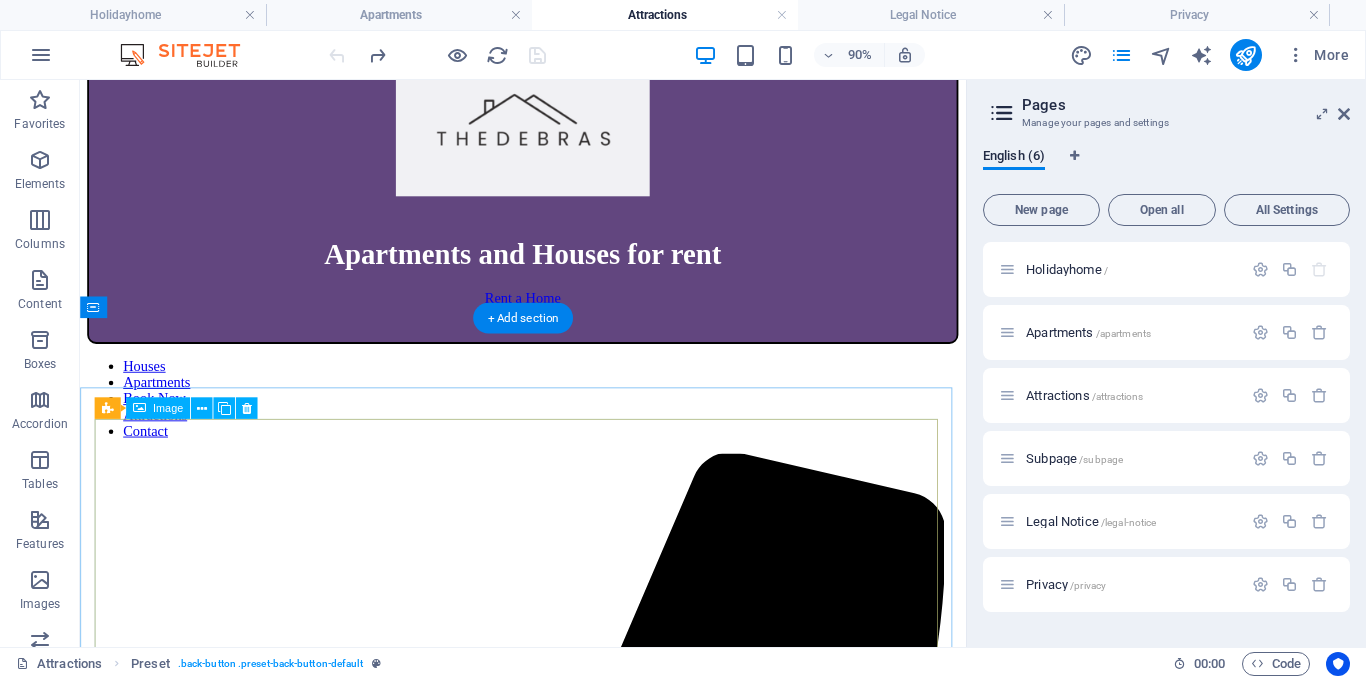 scroll, scrollTop: 795, scrollLeft: 0, axis: vertical 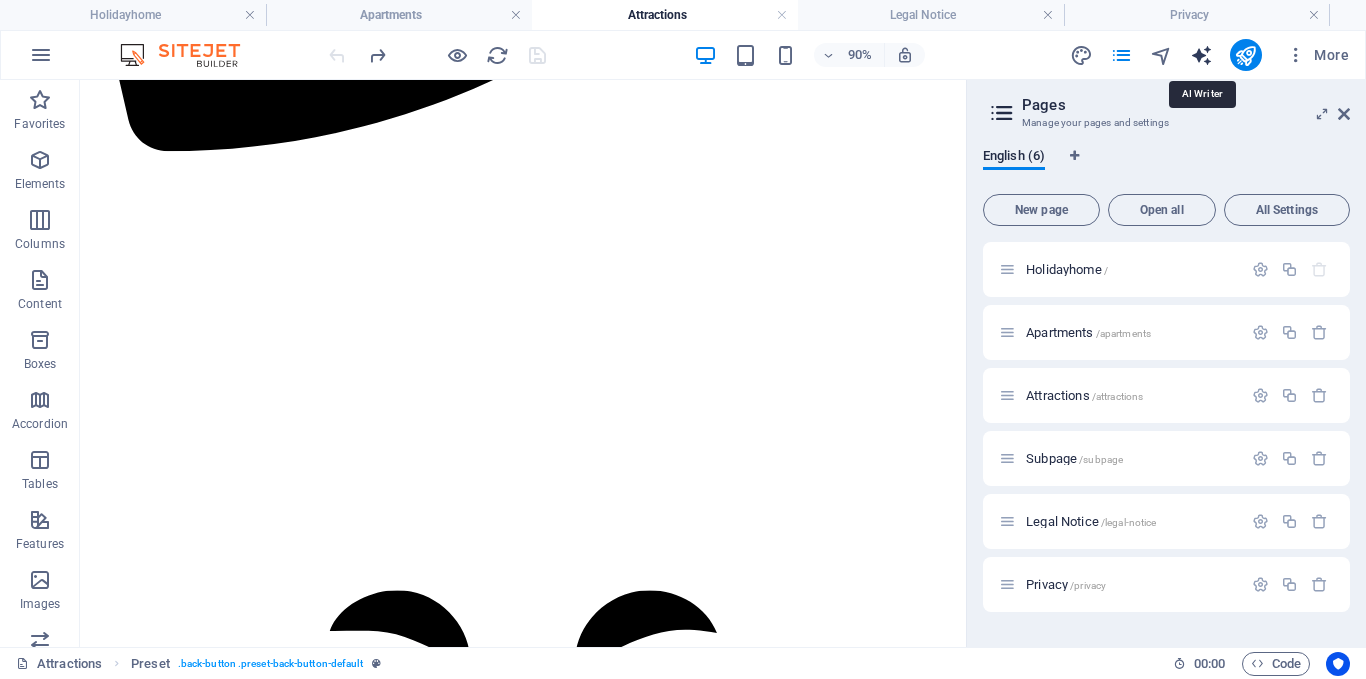 click at bounding box center (1201, 55) 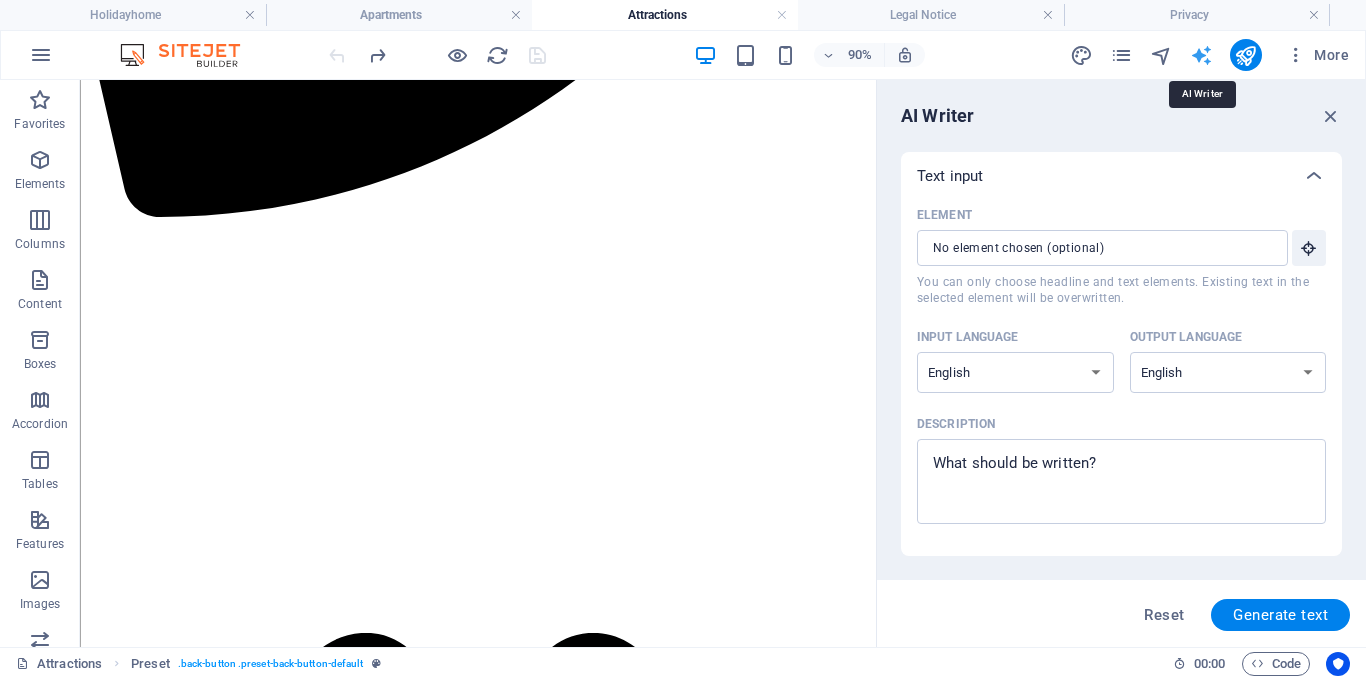 scroll, scrollTop: 2093, scrollLeft: 0, axis: vertical 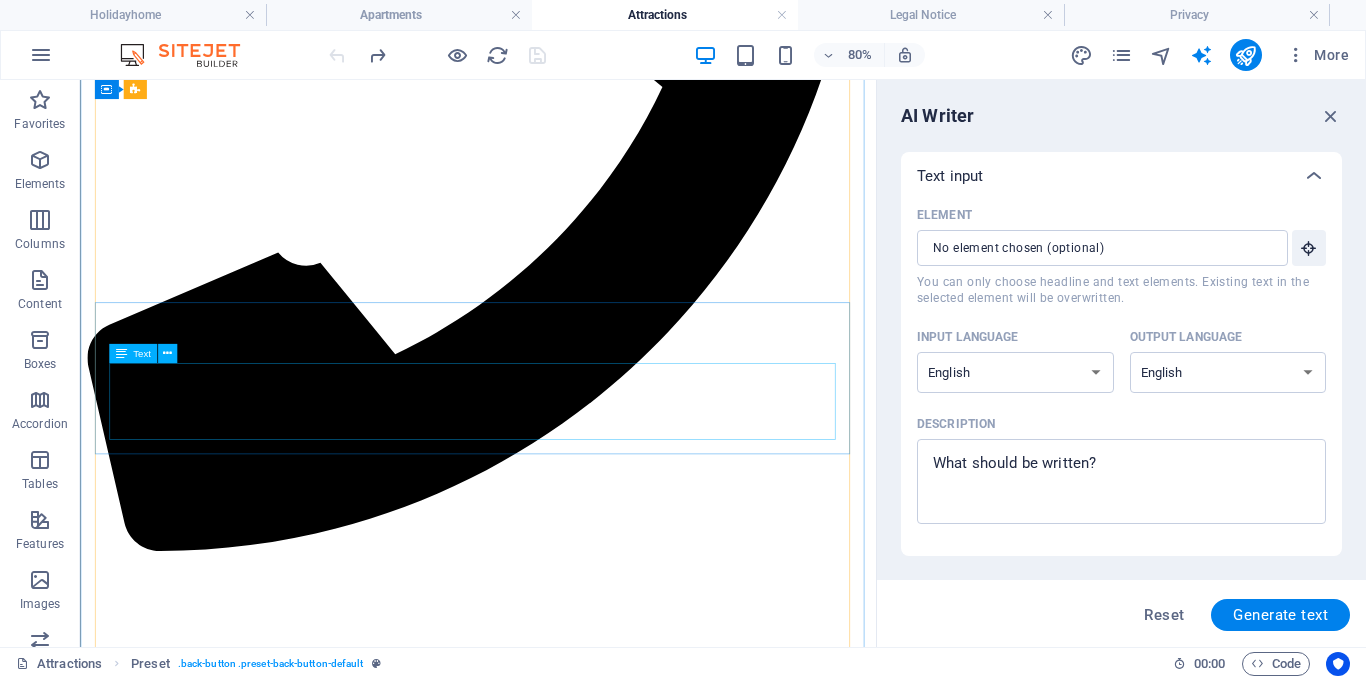 click on "Lorem ipsum dolor sit amet, consectetur adipisicing elit. Natus, dolores, at, nisi eligendi repellat voluptatem minima officia veritatis quasi animi porro laudantium dicta dolor voluptate non maiores ipsum reprehenderit odio fugiat reiciendis consectetur fuga pariatur libero accusantium quod minus odit debitis cumque quo adipisci vel vitae aliquid corrupti perferendis voluptates." at bounding box center (577, 5272) 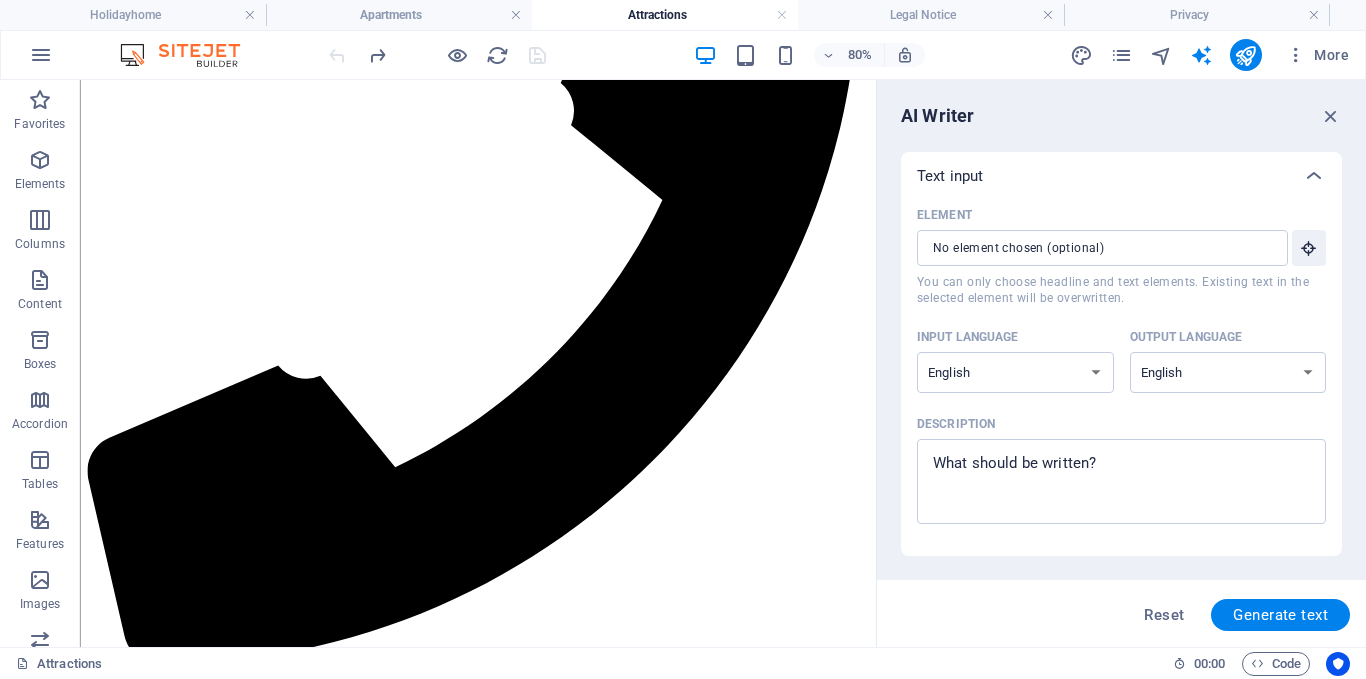 scroll, scrollTop: 1436, scrollLeft: 0, axis: vertical 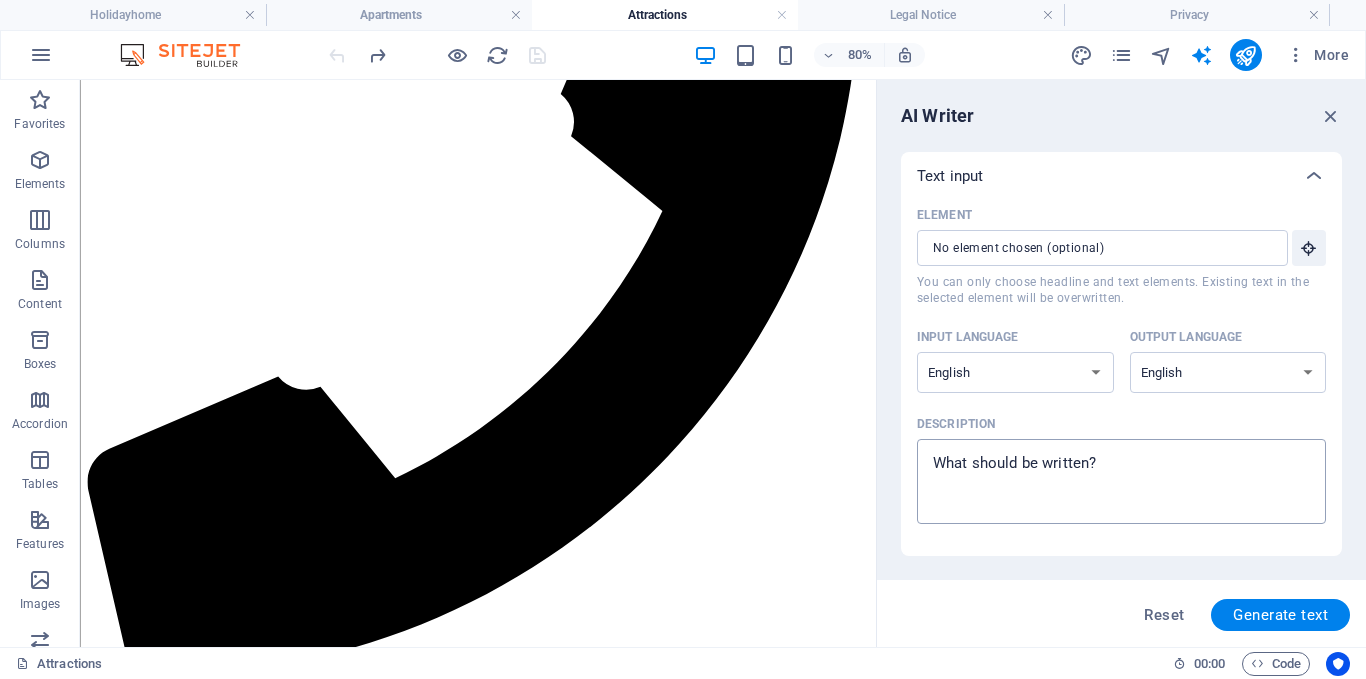 click on "Description x ​" at bounding box center (1121, 481) 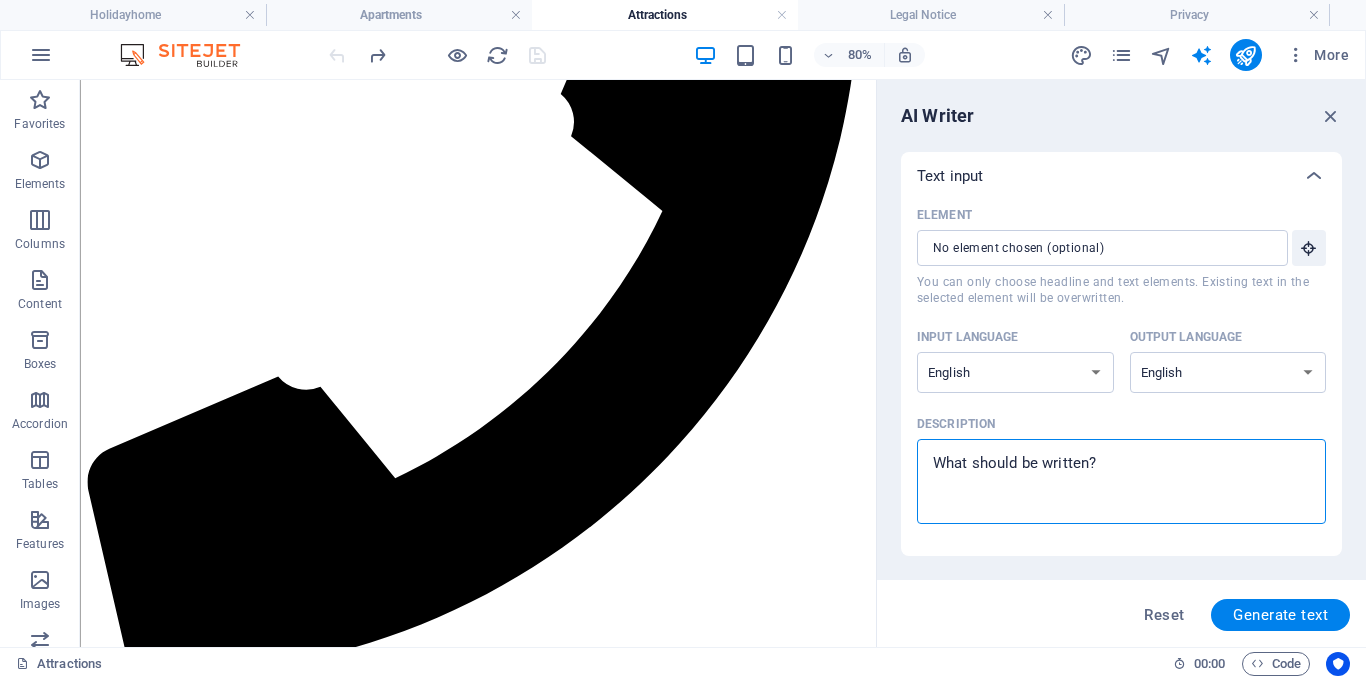 click on "Description x ​" at bounding box center [1121, 481] 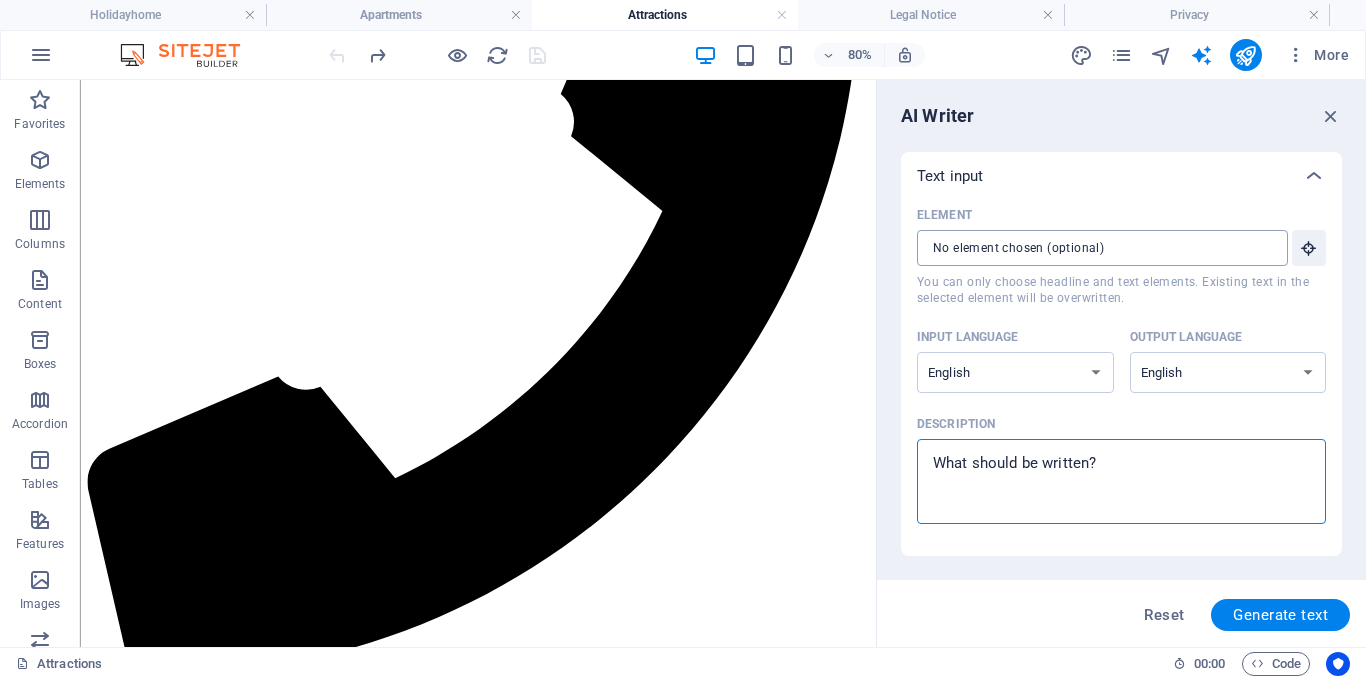 type on "x" 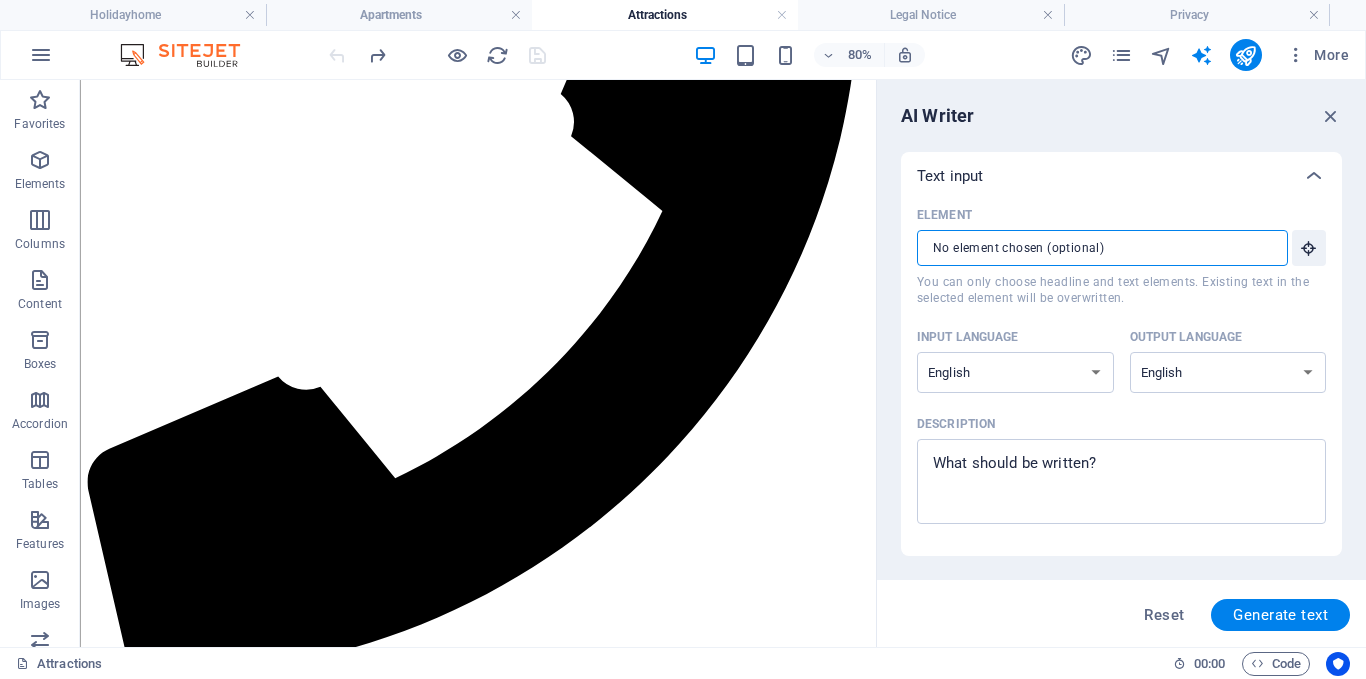 click on "Element ​ You can only choose headline and text elements. Existing text in the selected element will be overwritten." at bounding box center [1095, 248] 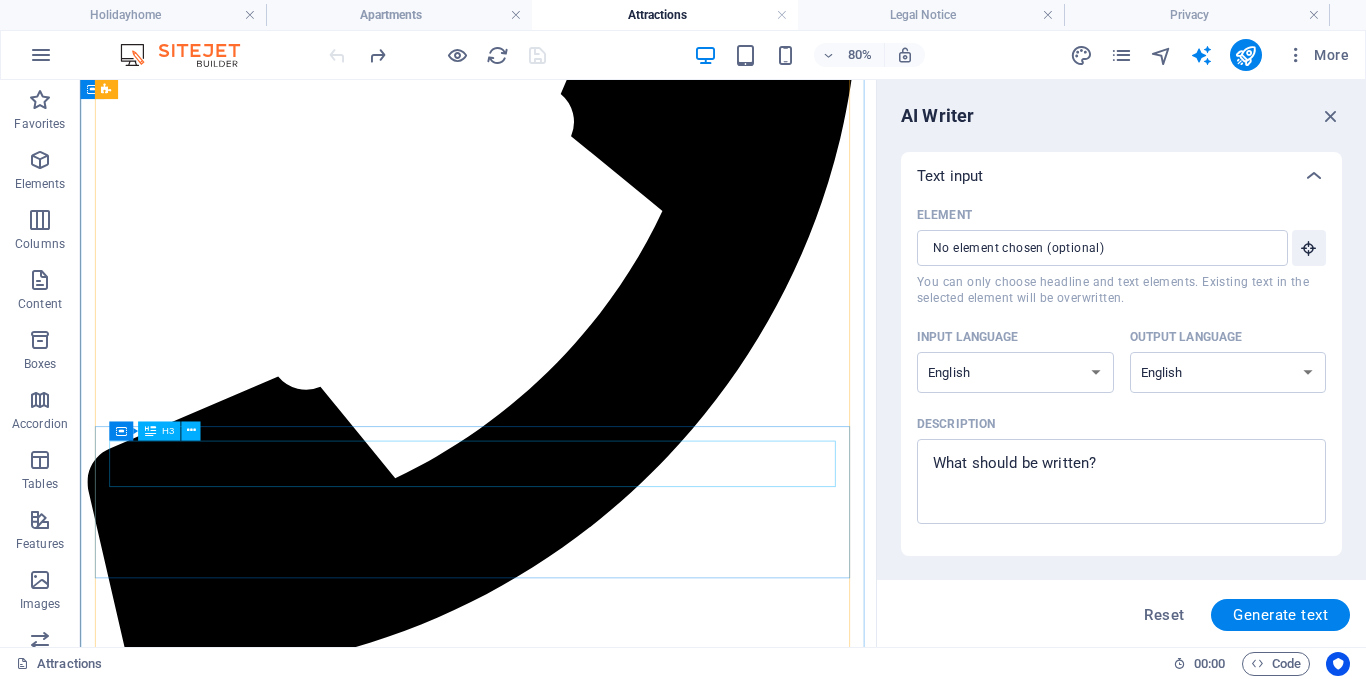 click on "Statue of Liberty" at bounding box center [577, 5371] 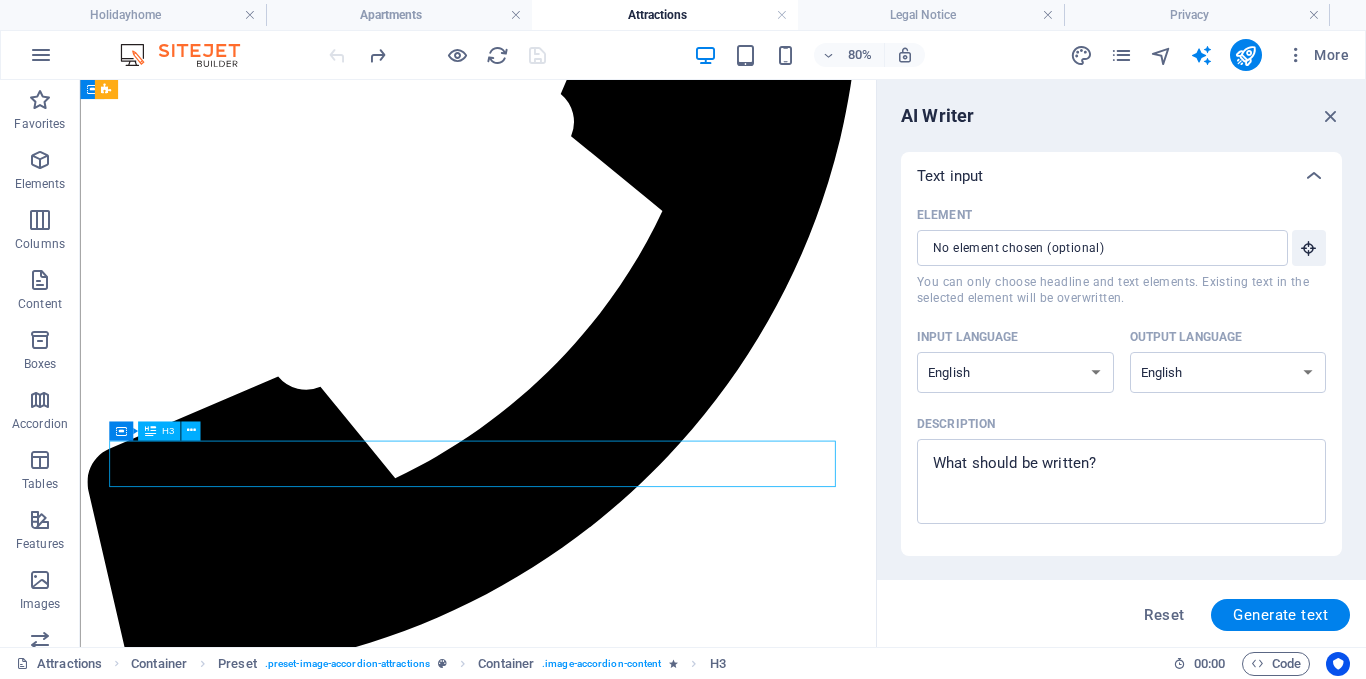 click on "Statue of Liberty" at bounding box center (577, 5371) 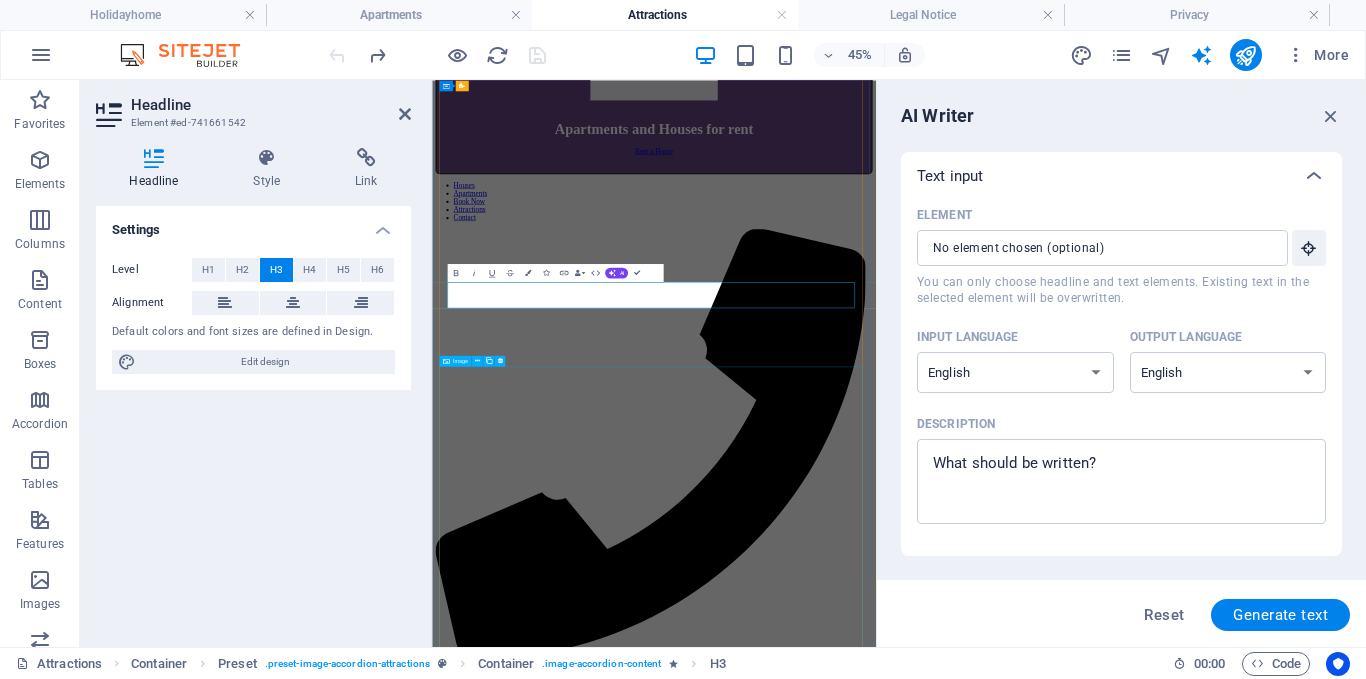 scroll, scrollTop: 1987, scrollLeft: 0, axis: vertical 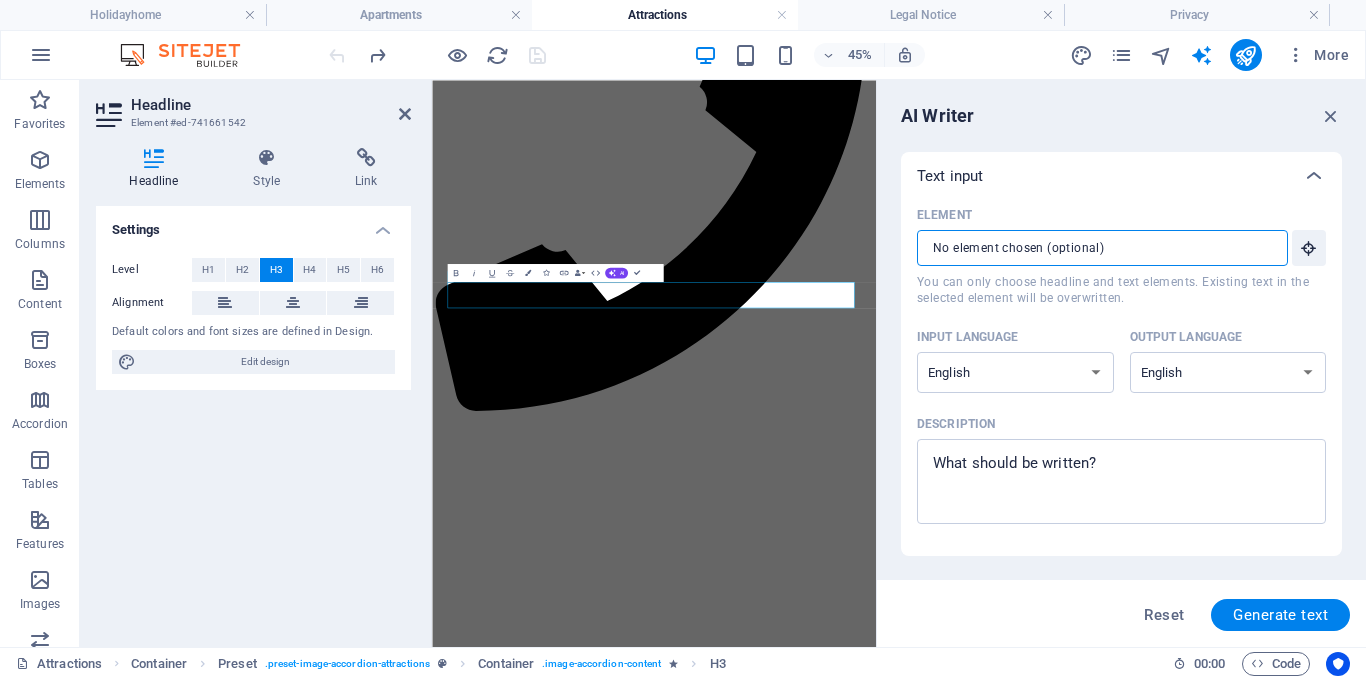 click on "Element ​ You can only choose headline and text elements. Existing text in the selected element will be overwritten." at bounding box center [1095, 248] 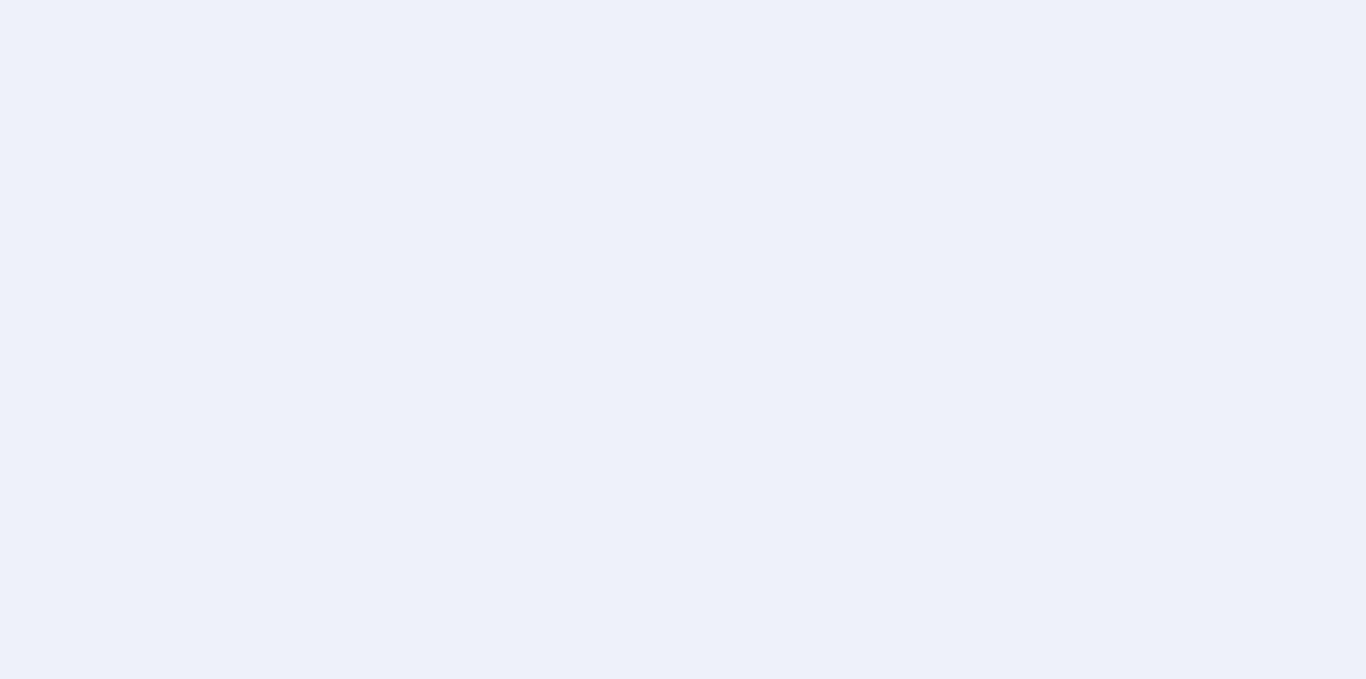 scroll, scrollTop: 0, scrollLeft: 0, axis: both 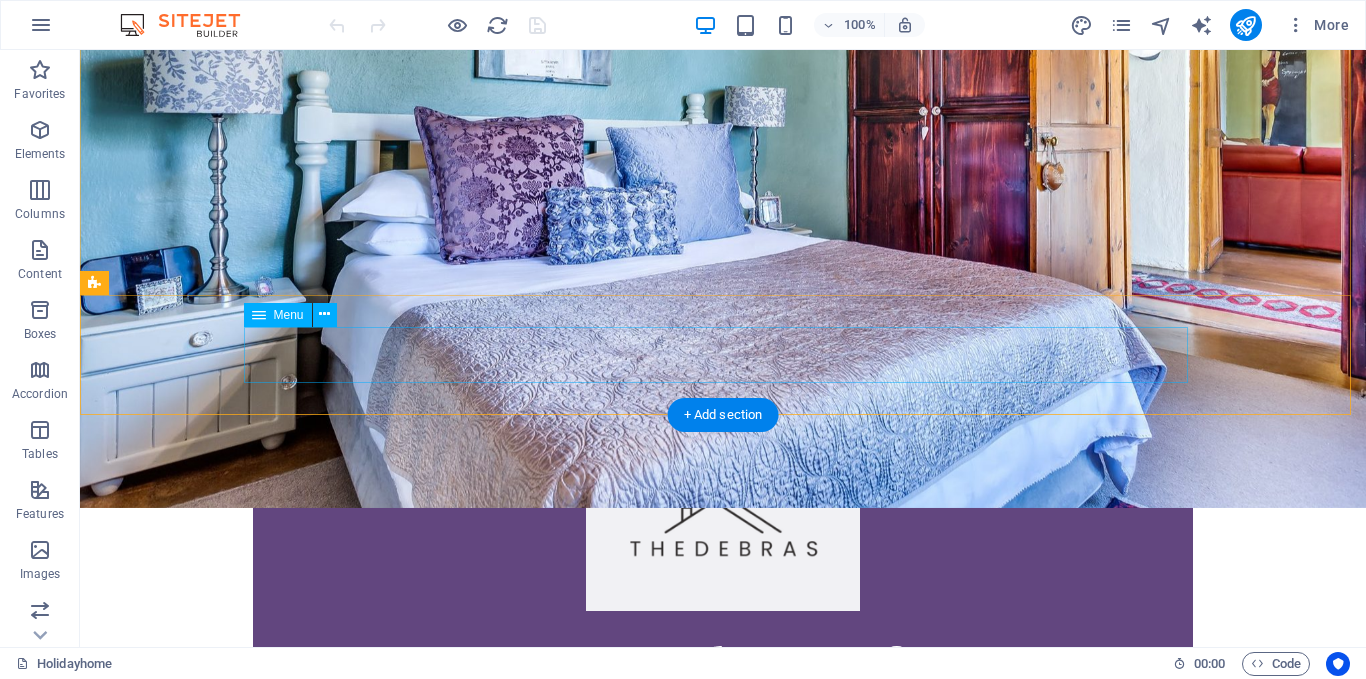 click on "Houses Apartments Book Now Attractions Contact" at bounding box center (723, 1016) 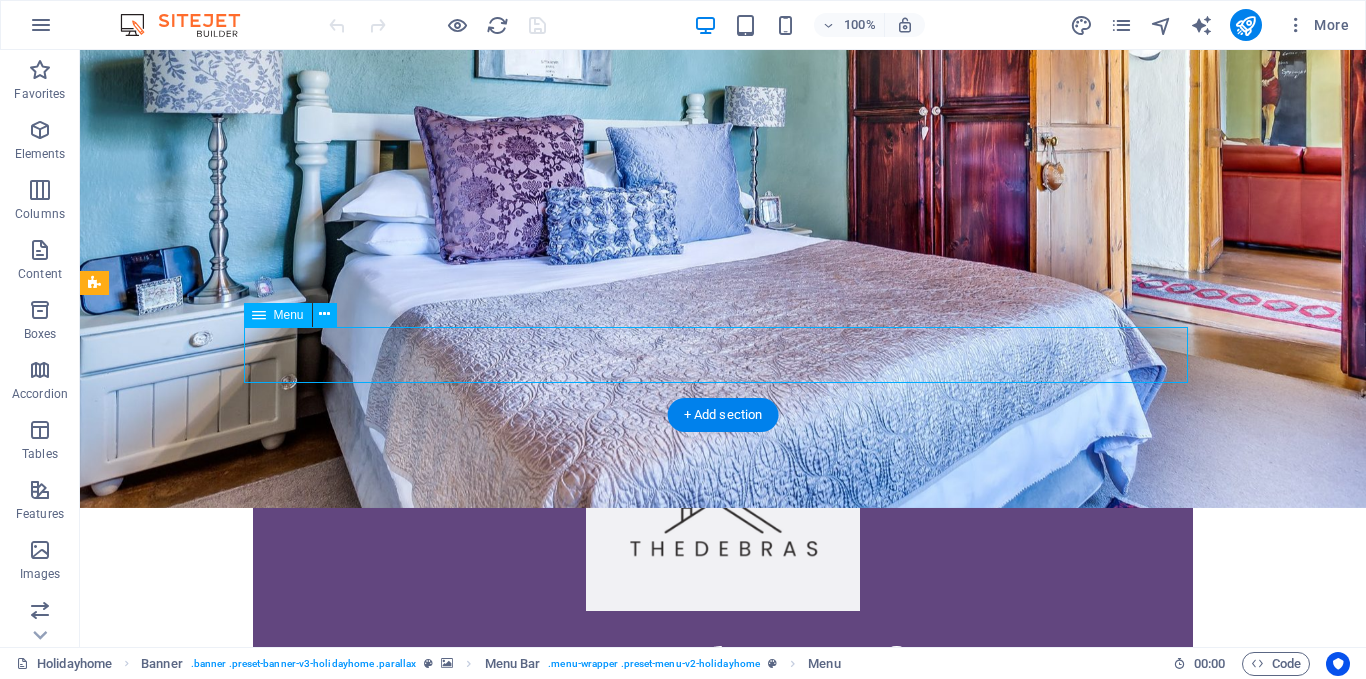 click on "Houses Apartments Book Now Attractions Contact" at bounding box center [723, 1016] 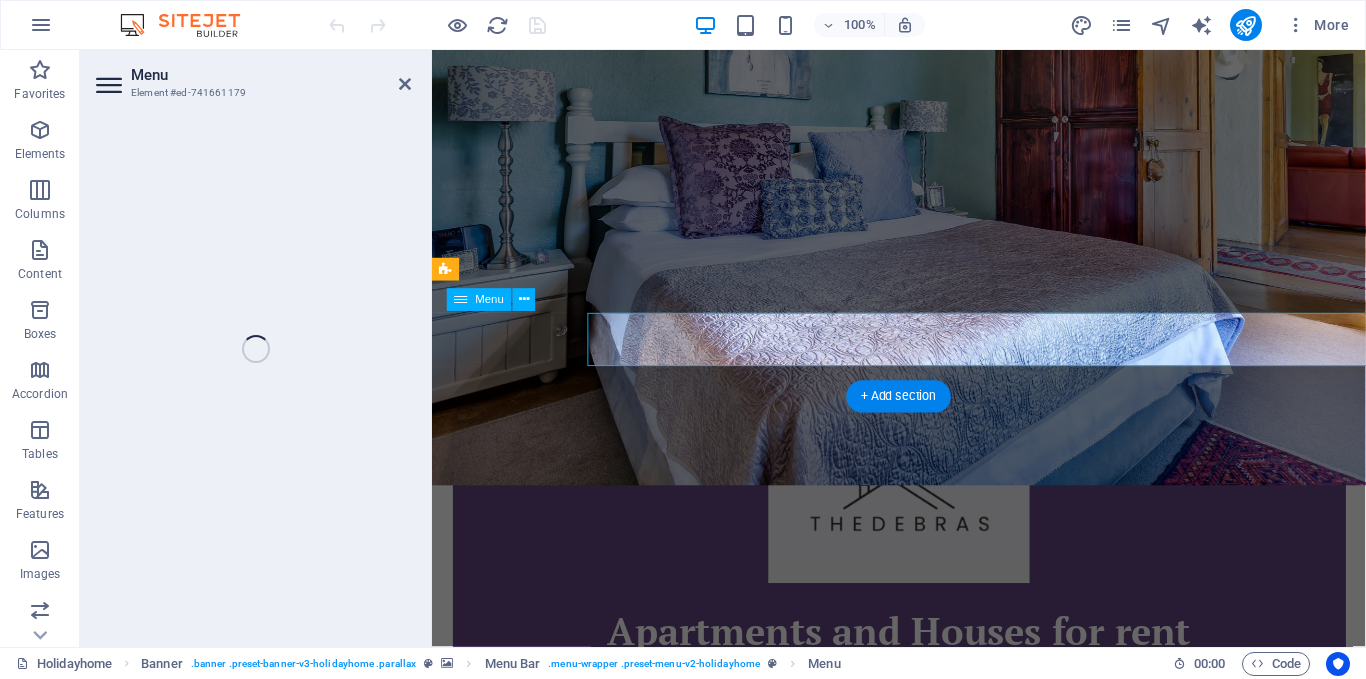 select 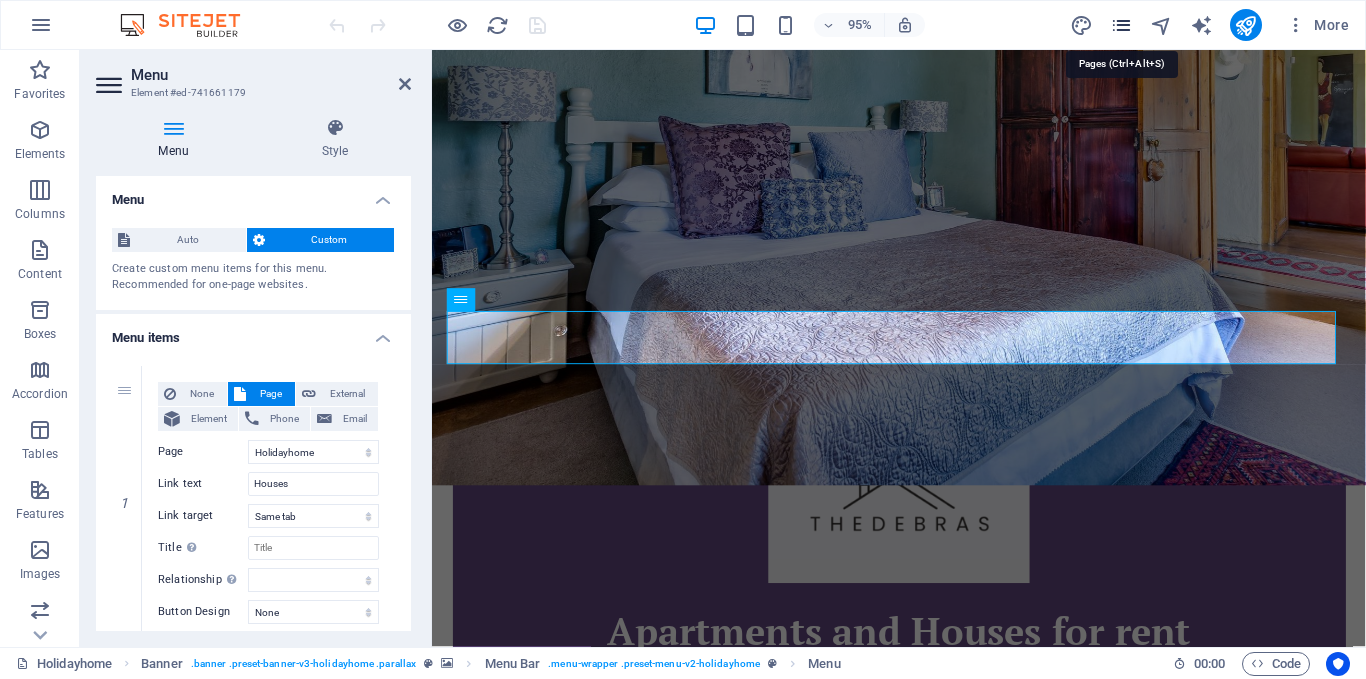 click at bounding box center [1121, 25] 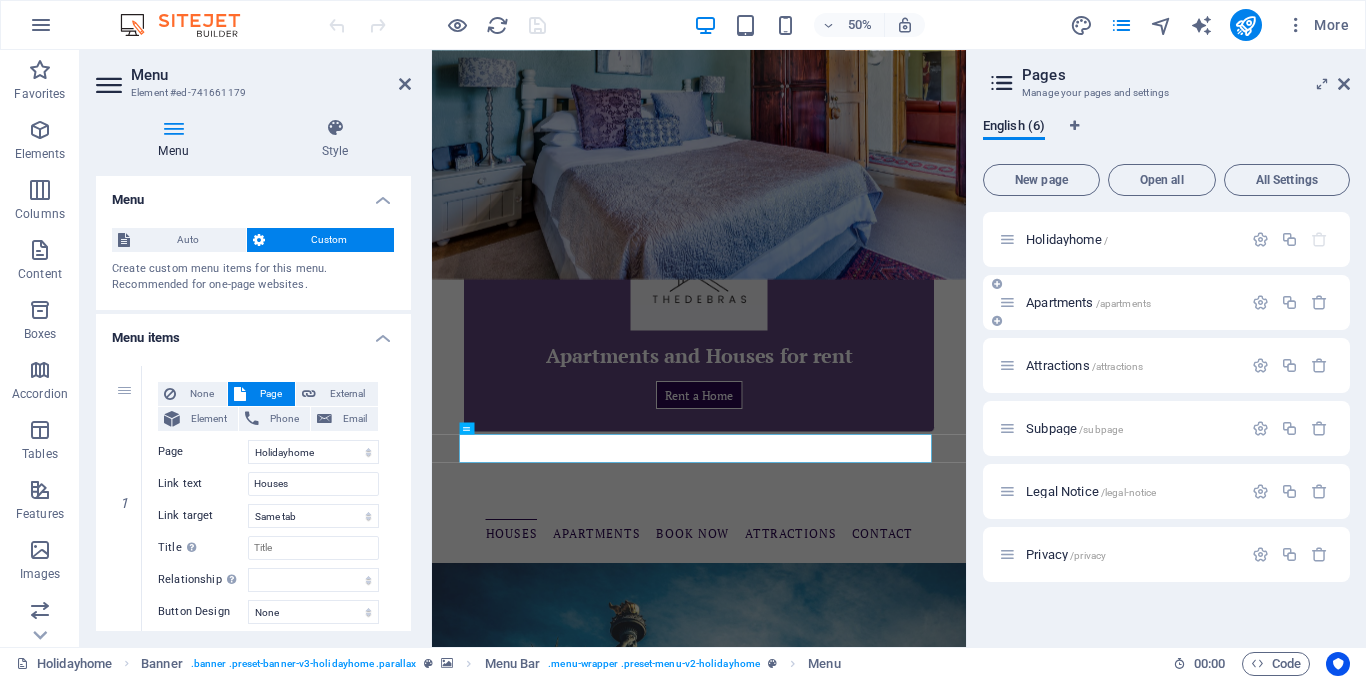 click on "Apartments /apartments" at bounding box center [1088, 302] 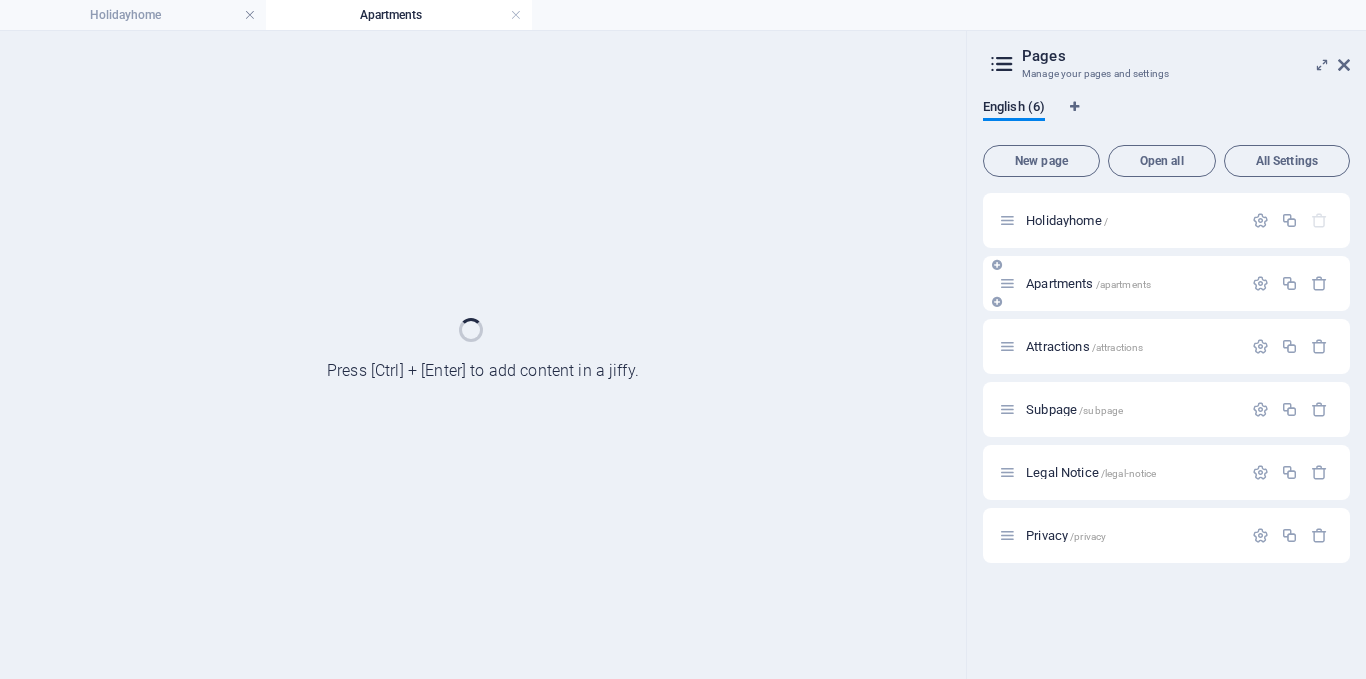 scroll, scrollTop: 0, scrollLeft: 0, axis: both 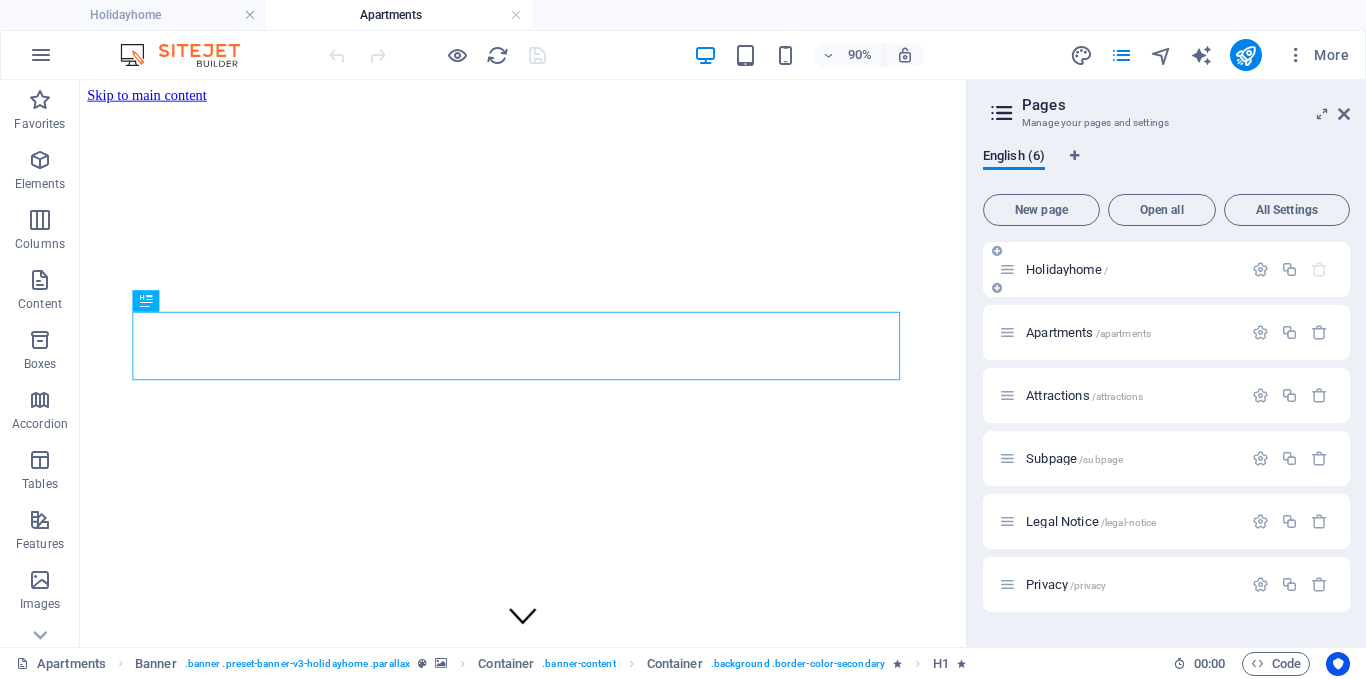 click on "Holidayhome /" at bounding box center [1067, 269] 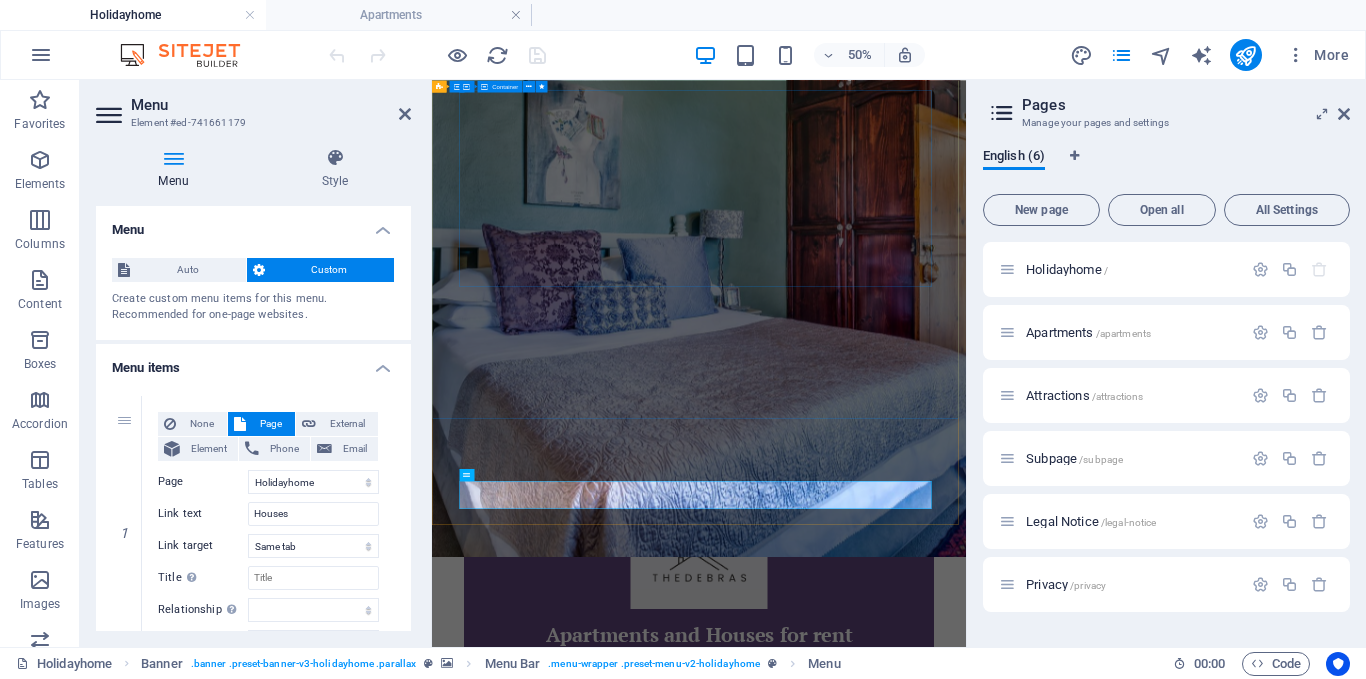 scroll, scrollTop: 245, scrollLeft: 0, axis: vertical 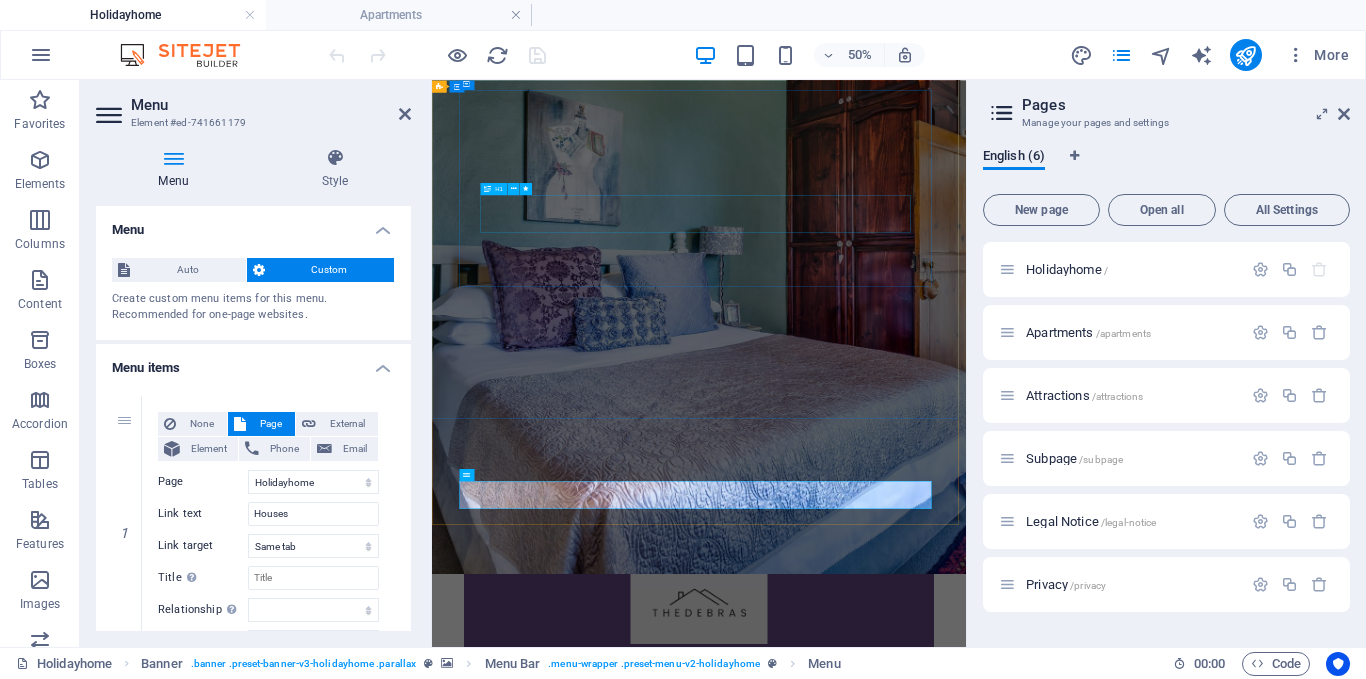 click on "Apartments and Houses for rent" at bounding box center (966, 1257) 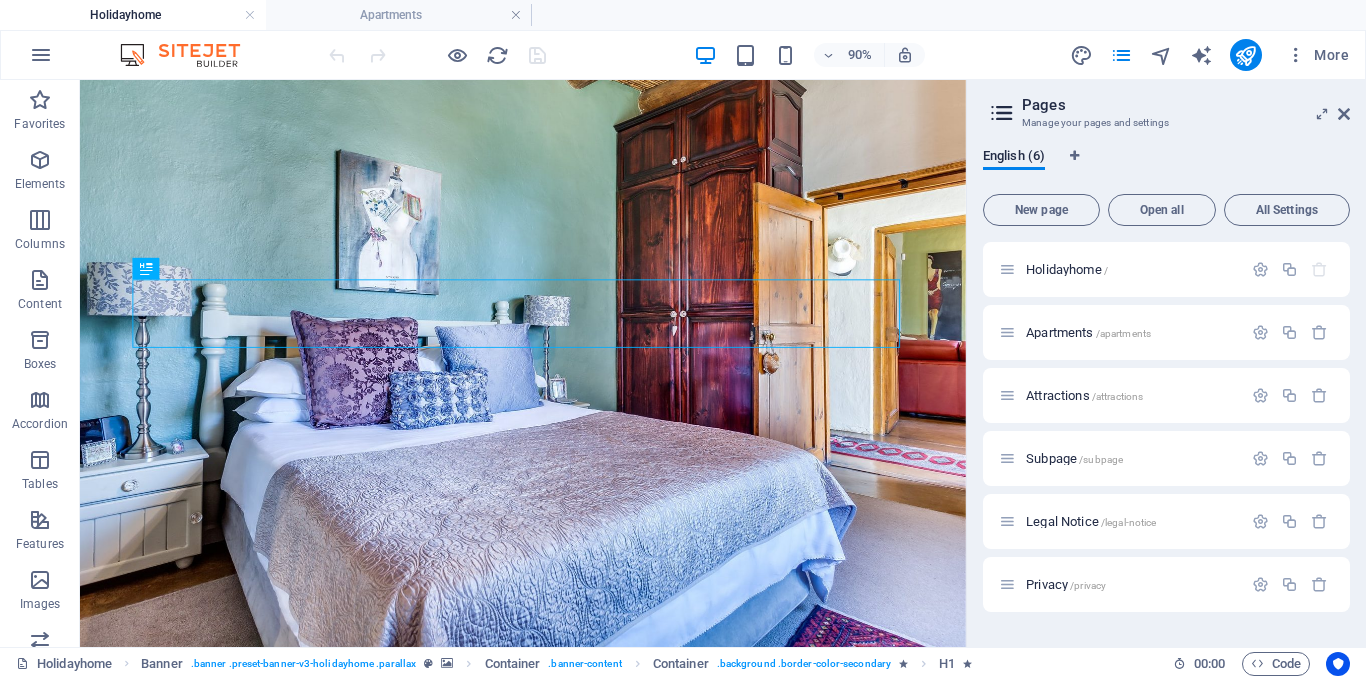 scroll, scrollTop: 0, scrollLeft: 0, axis: both 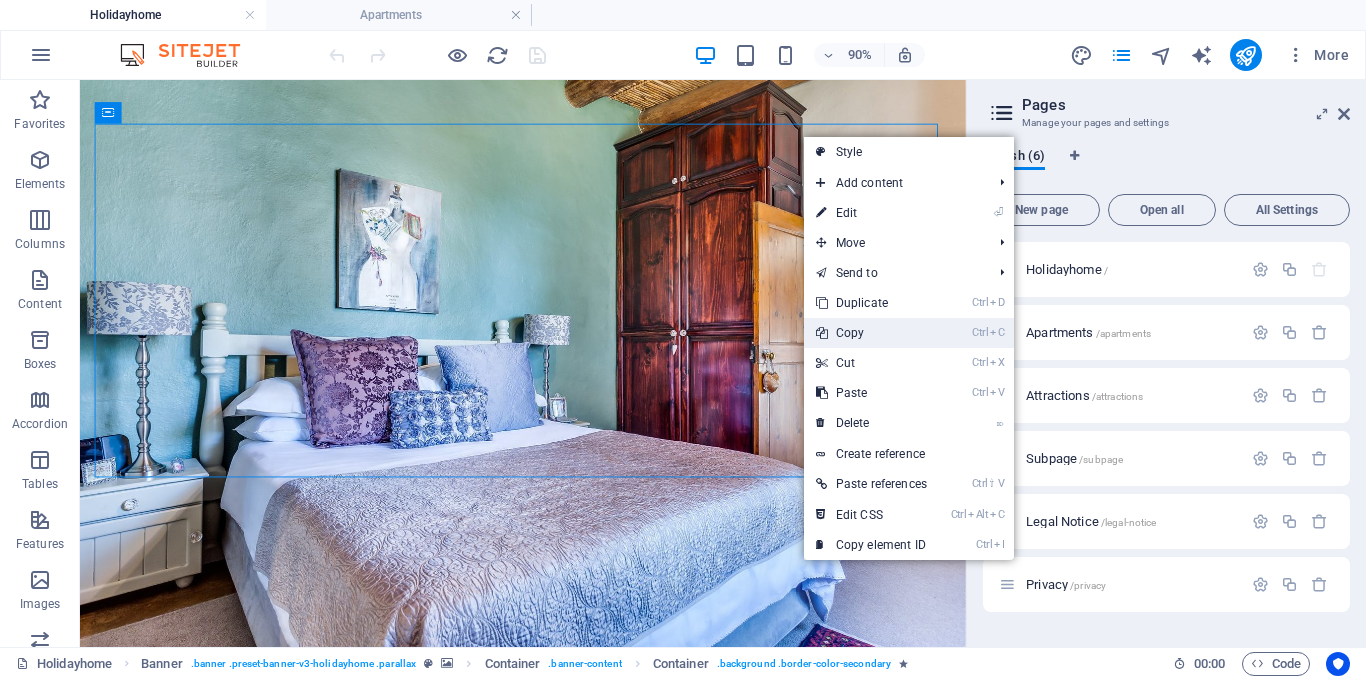 click on "Ctrl C  Copy" at bounding box center (871, 333) 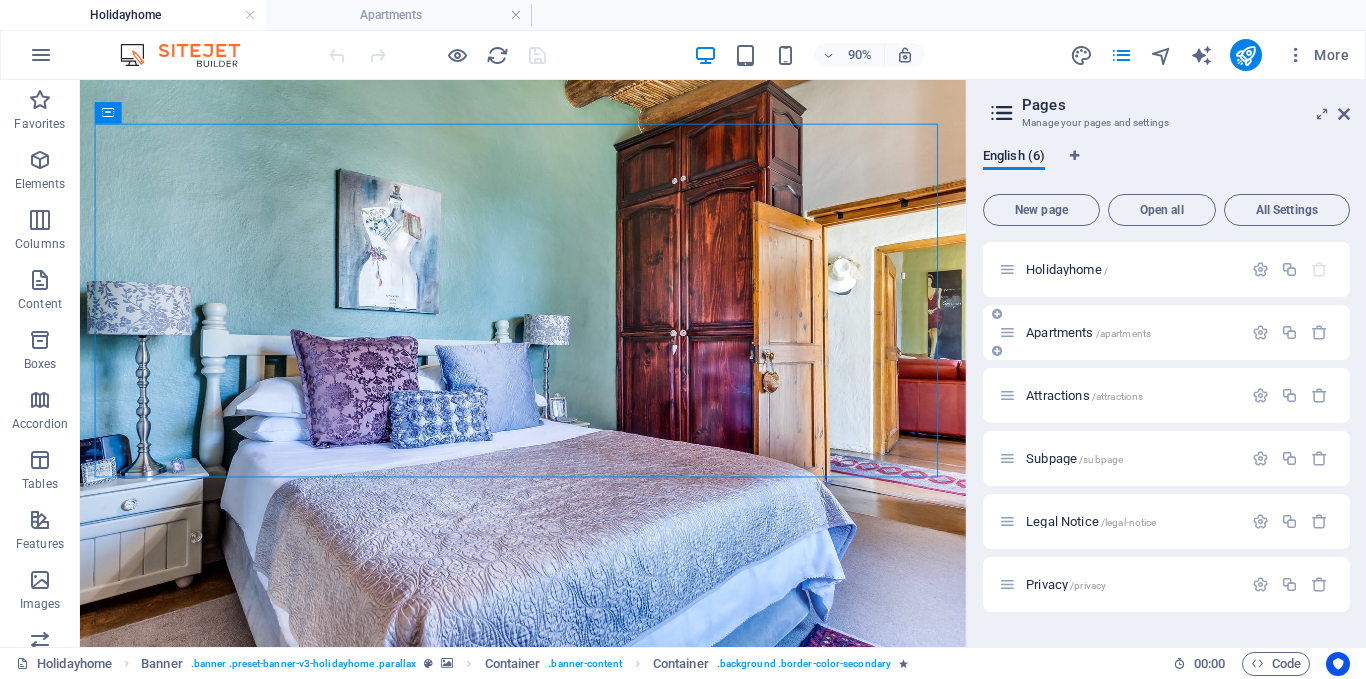 click on "Apartments /apartments" at bounding box center (1088, 332) 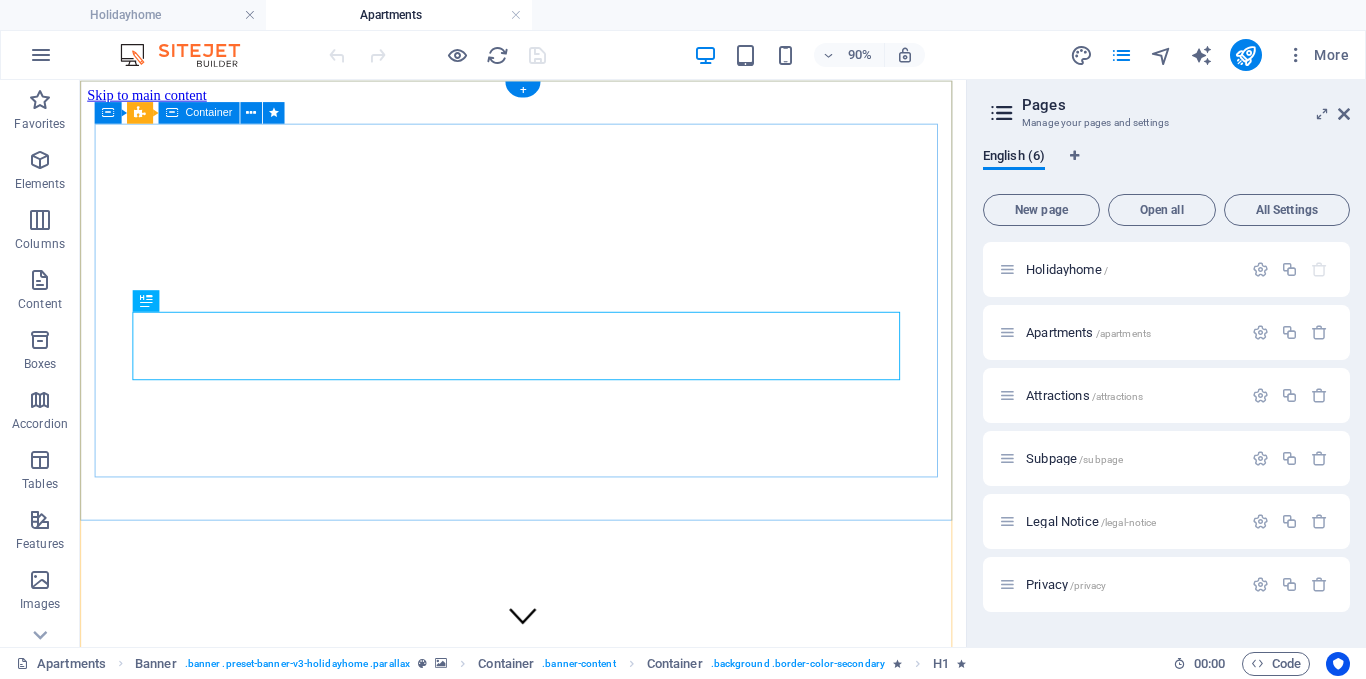 click on "Our Apartments Rent an Apartment" at bounding box center (572, 959) 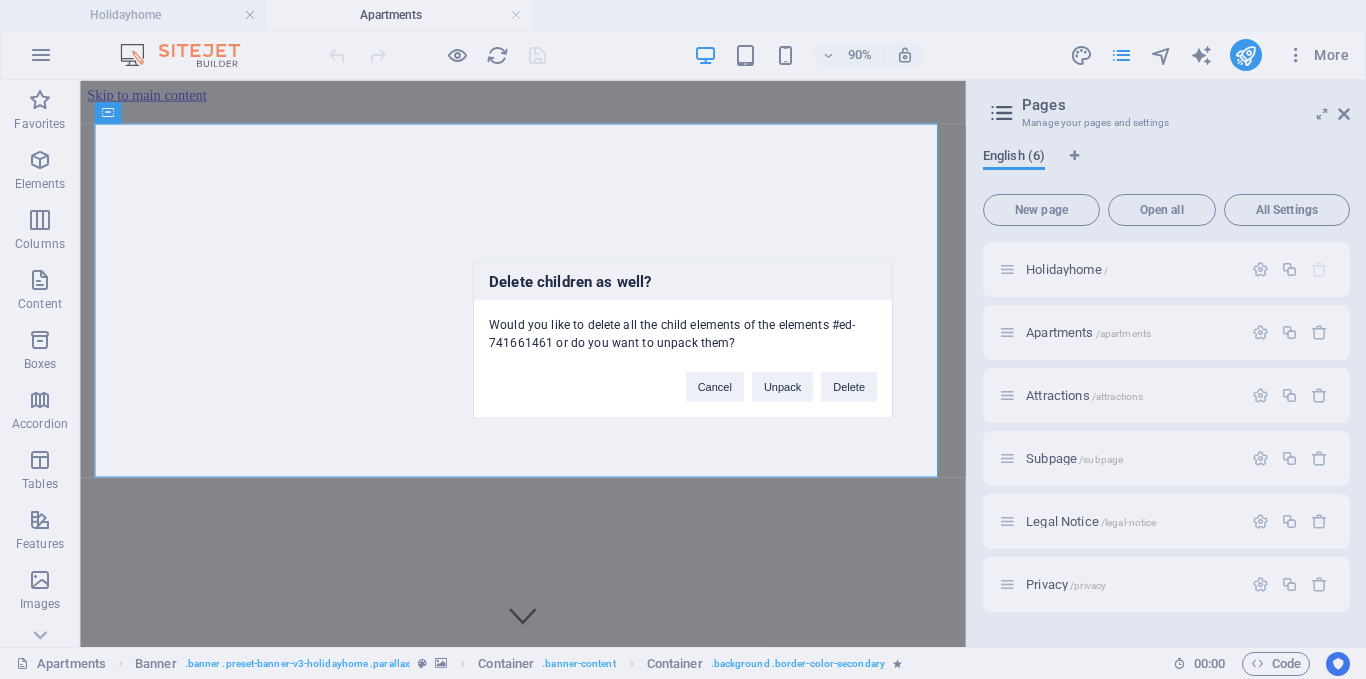 type 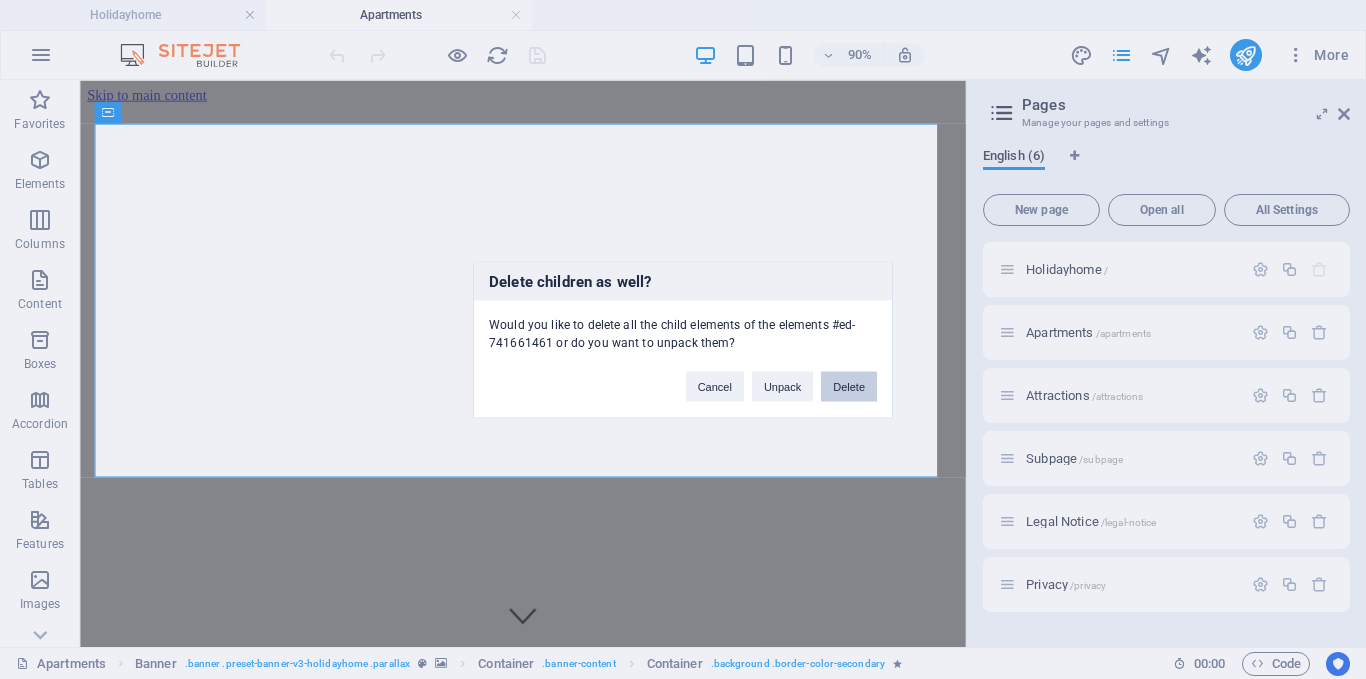 click on "Delete" at bounding box center (849, 386) 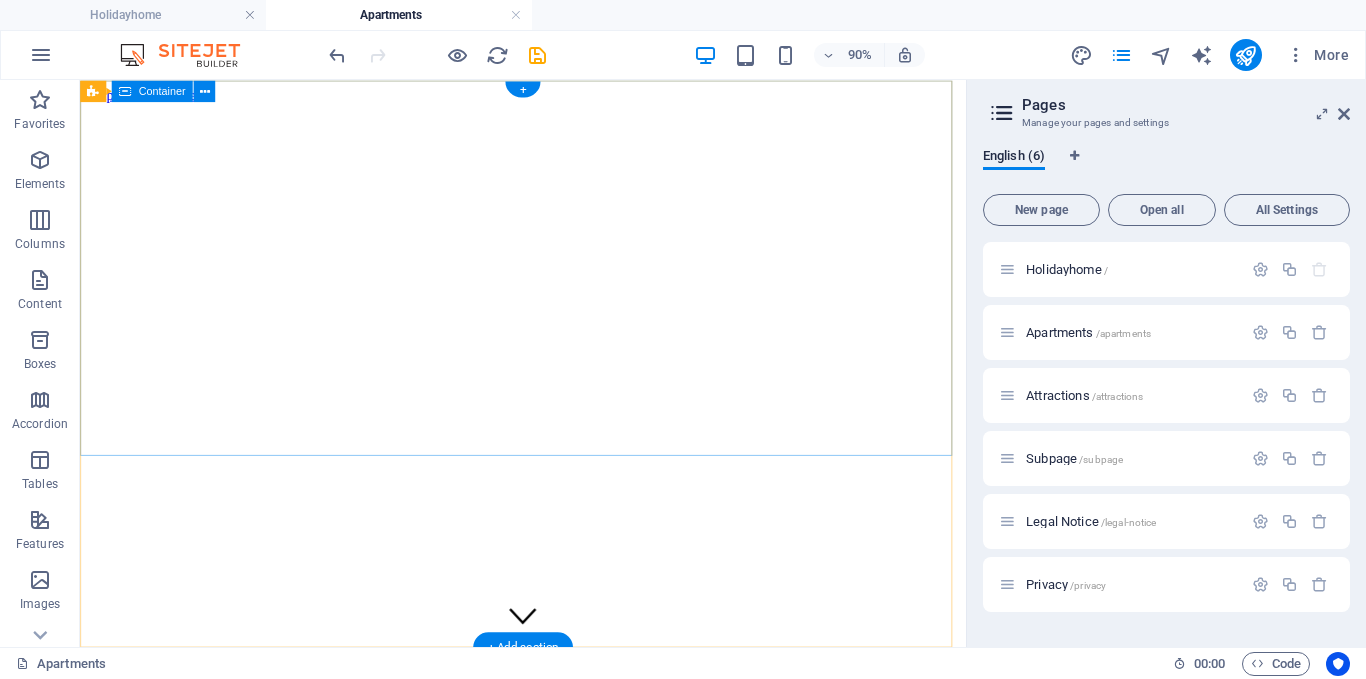 click at bounding box center (572, 736) 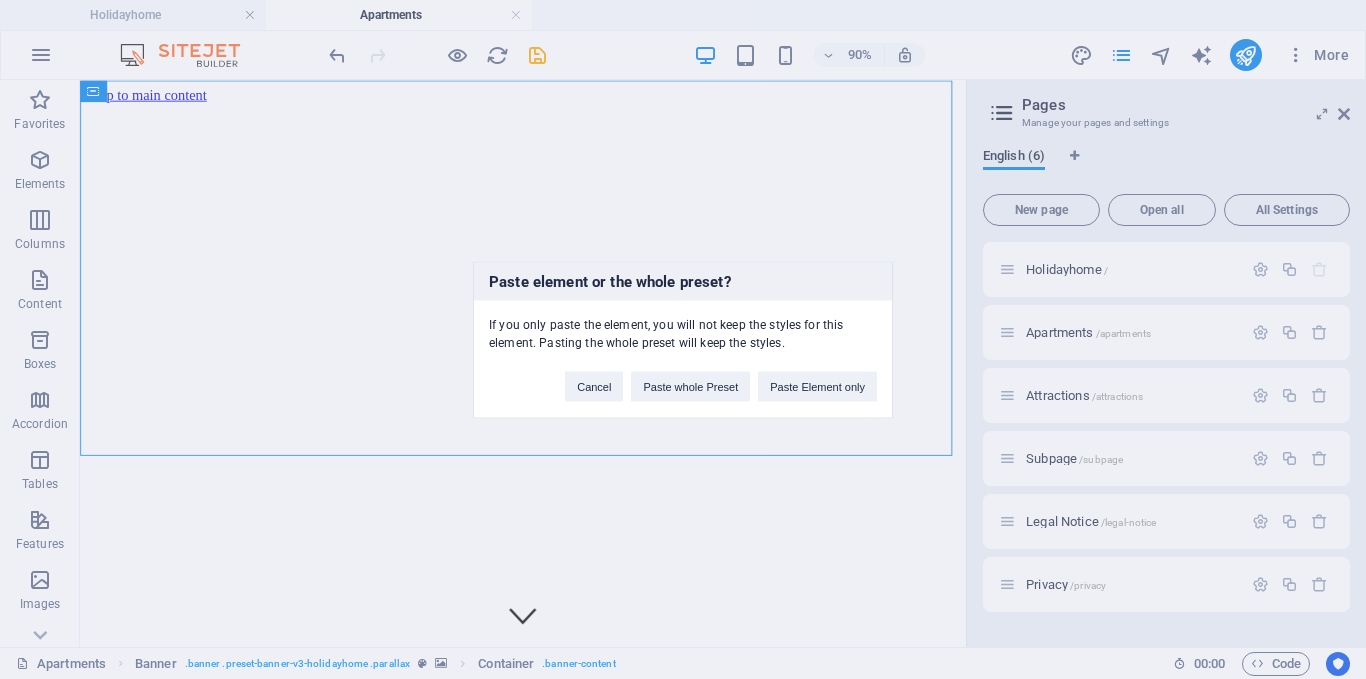 type 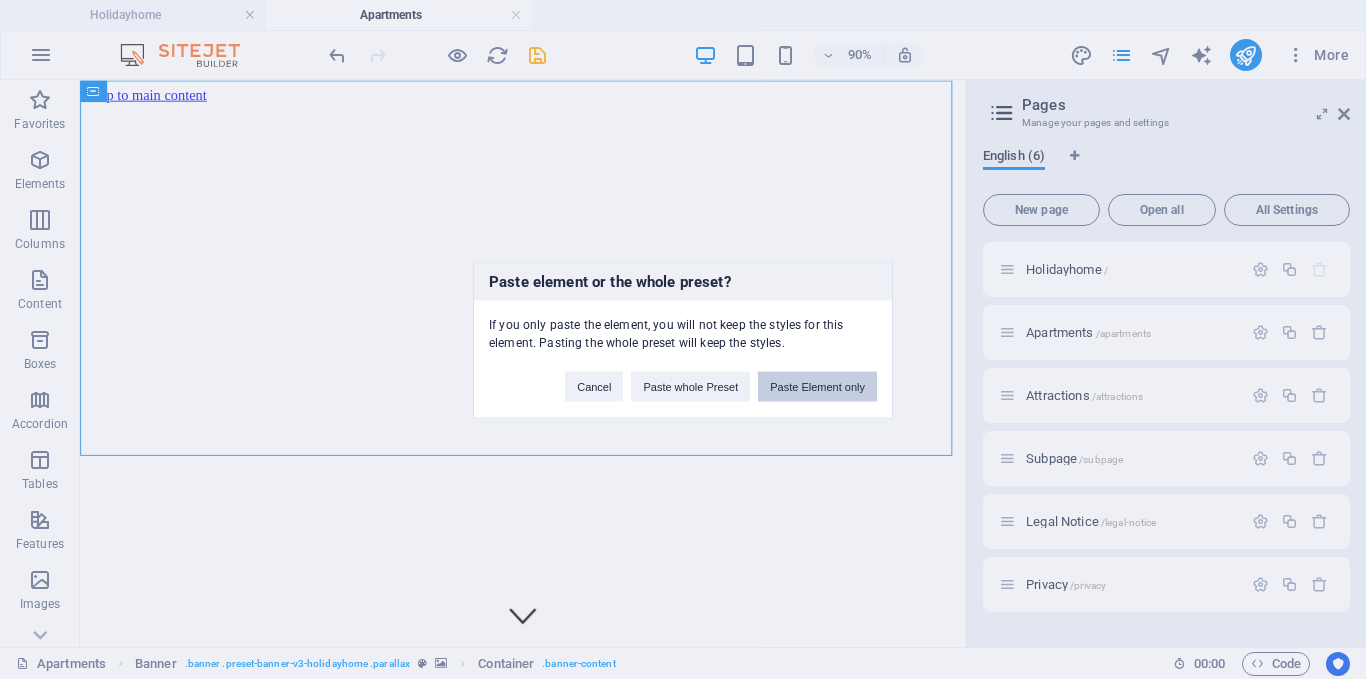click on "Paste Element only" at bounding box center (817, 386) 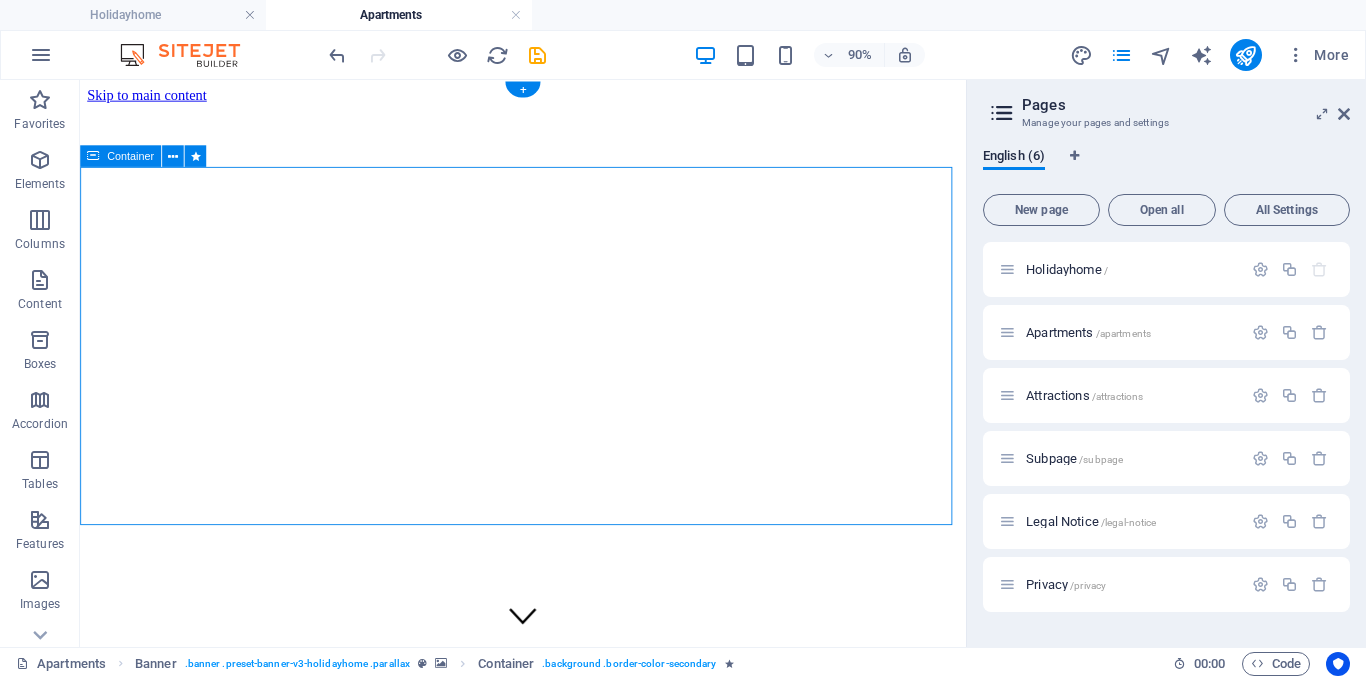 drag, startPoint x: 757, startPoint y: 192, endPoint x: 757, endPoint y: 180, distance: 12 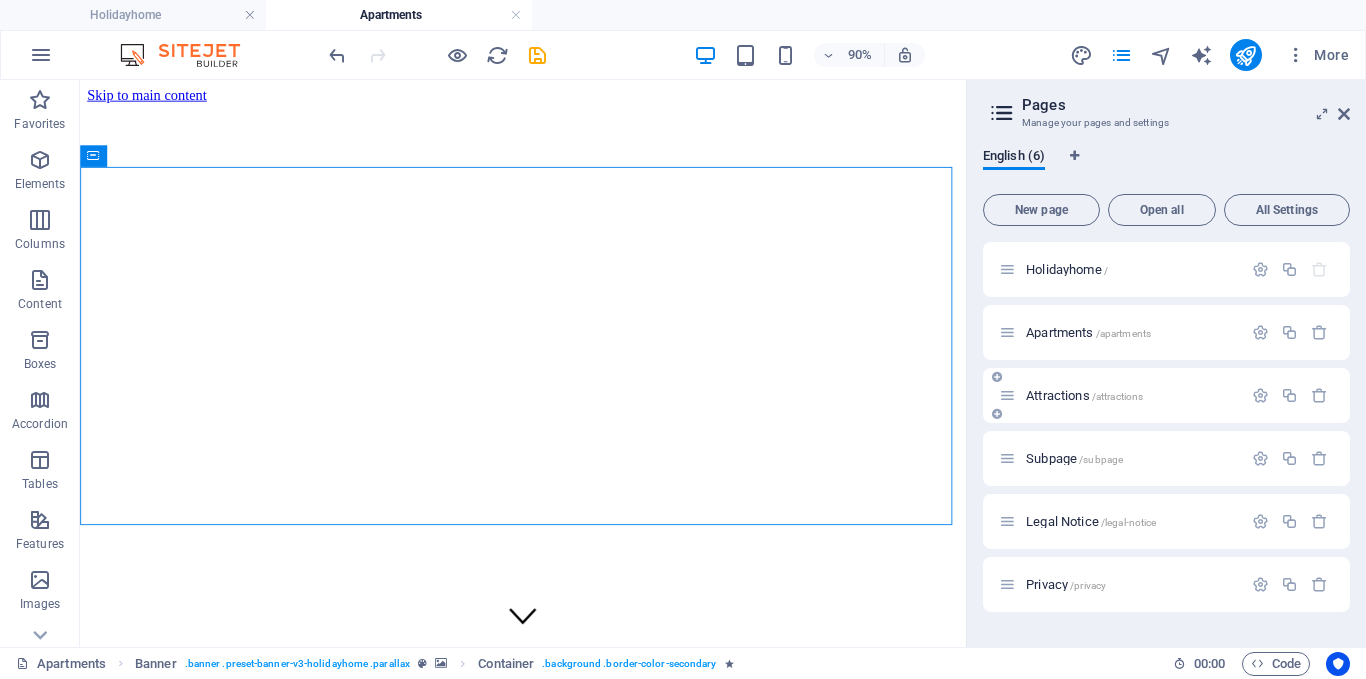 click on "Attractions /attractions" at bounding box center [1084, 395] 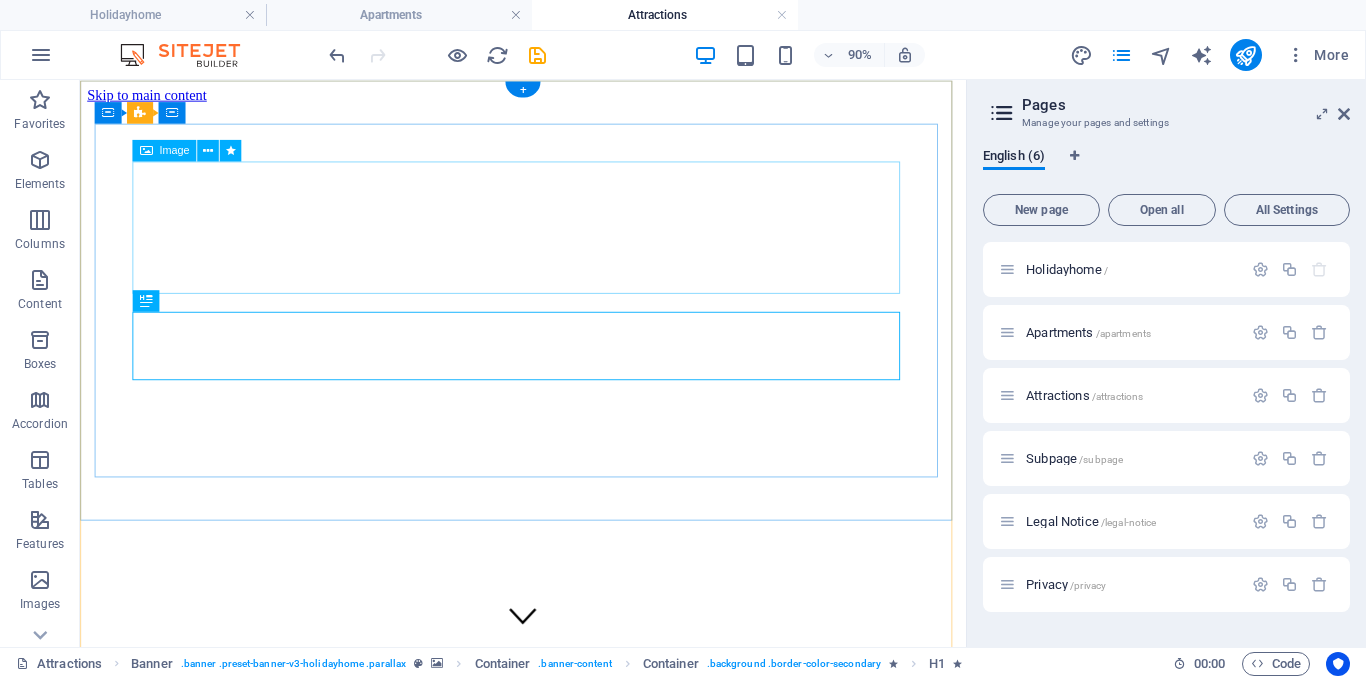 scroll, scrollTop: 0, scrollLeft: 0, axis: both 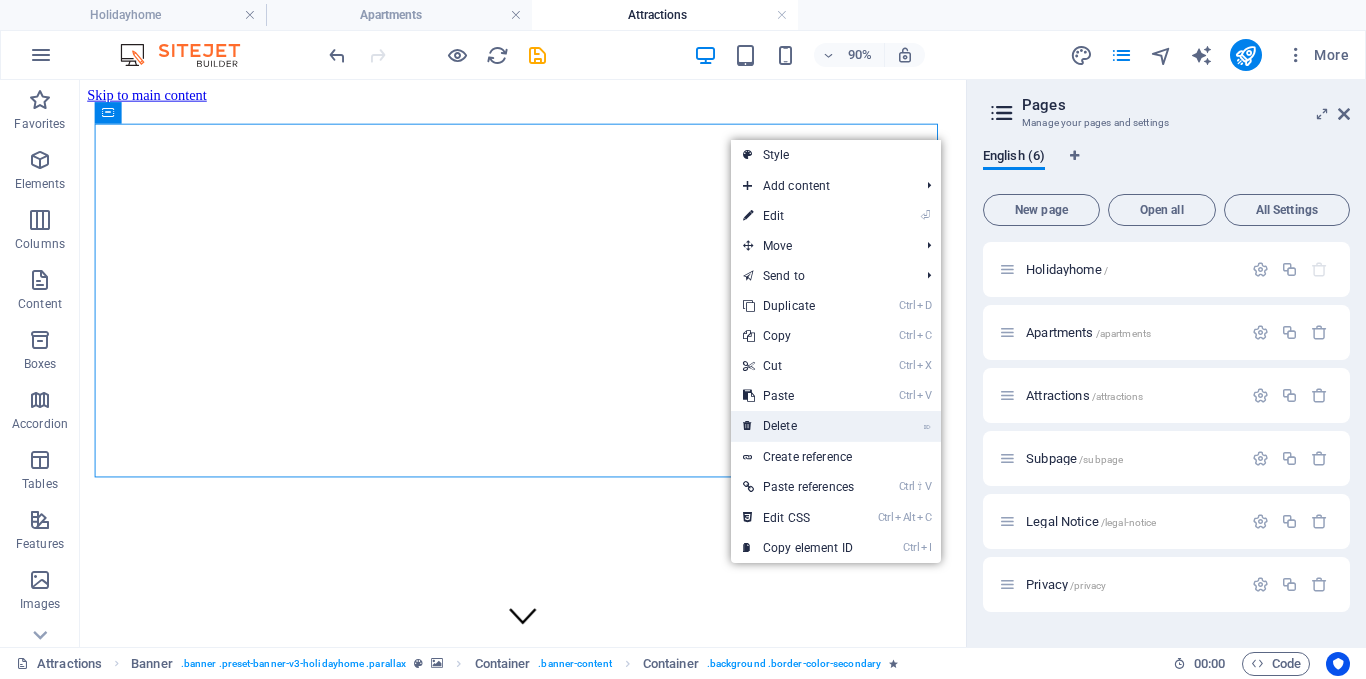 click on "⌦  Delete" at bounding box center (798, 426) 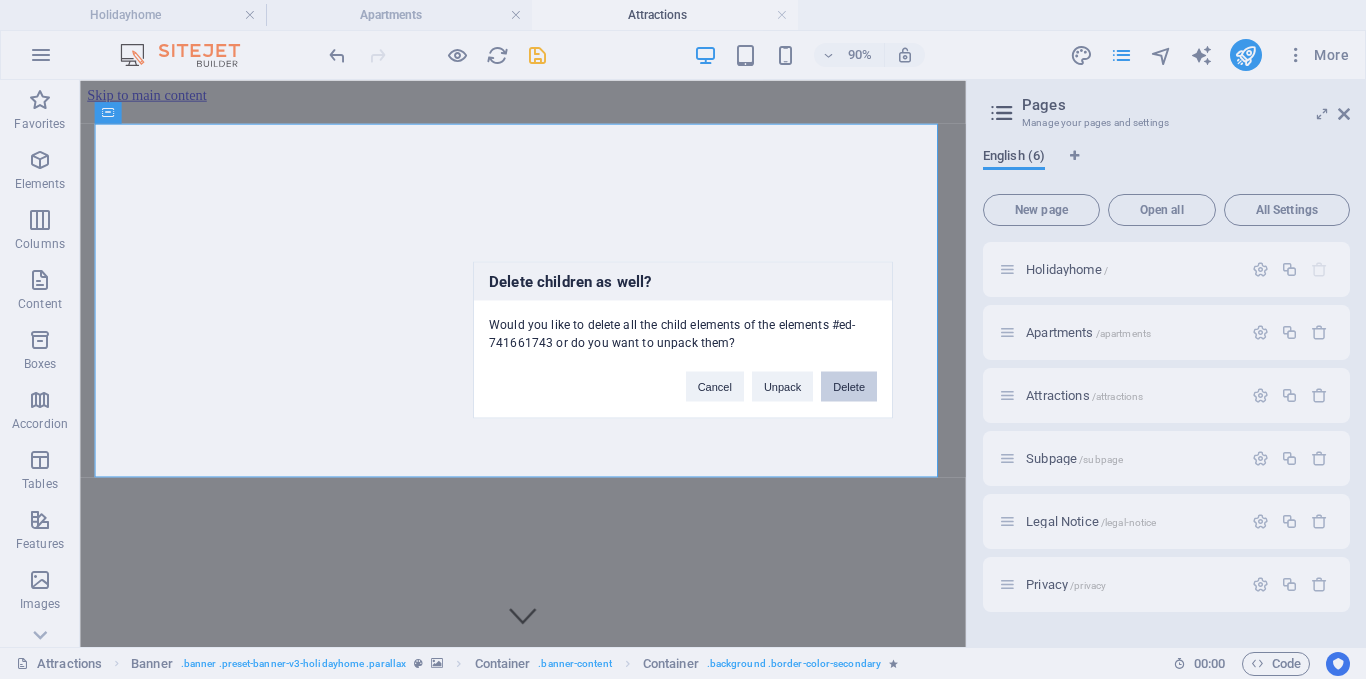 click on "Delete" at bounding box center [849, 386] 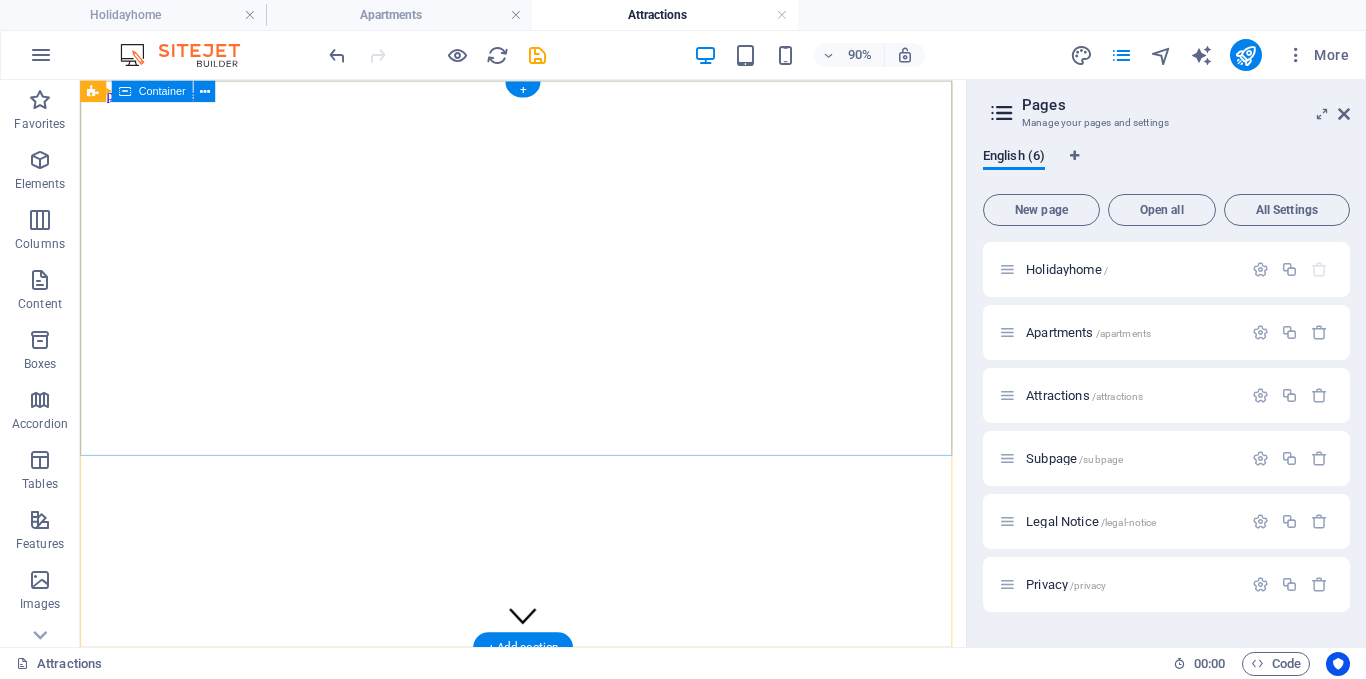 click at bounding box center (572, 736) 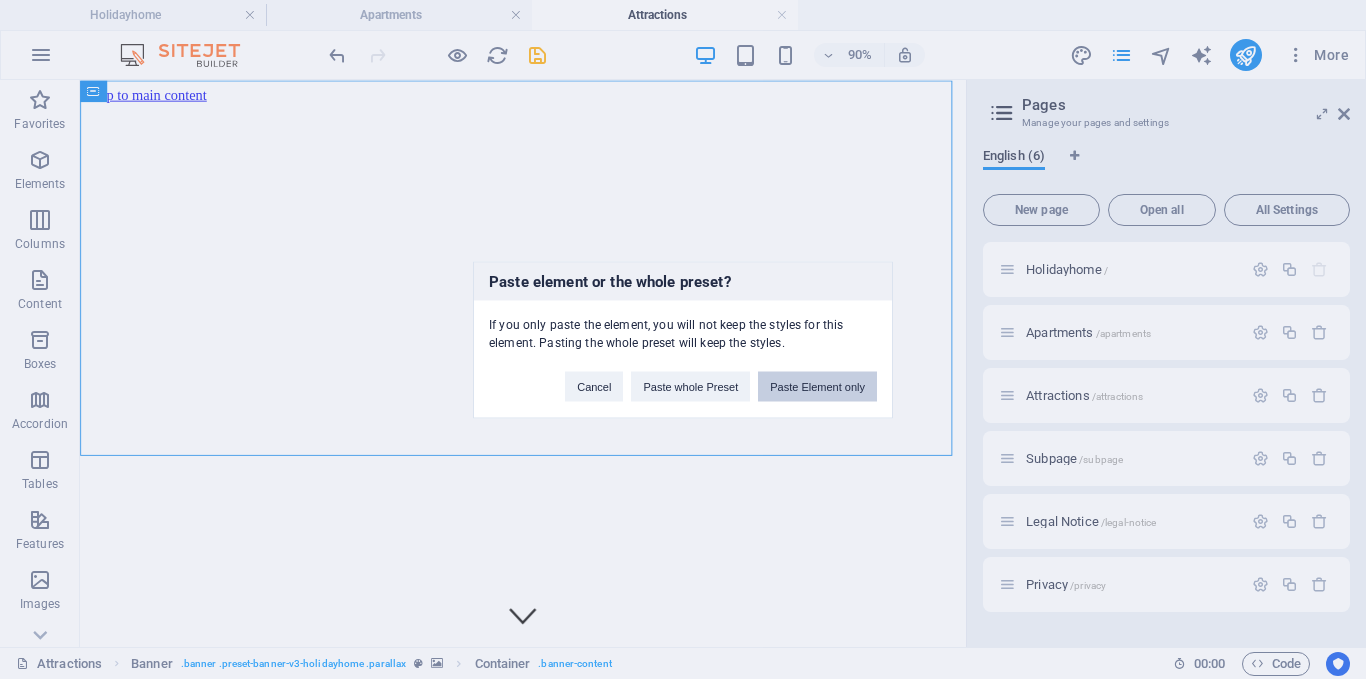 type 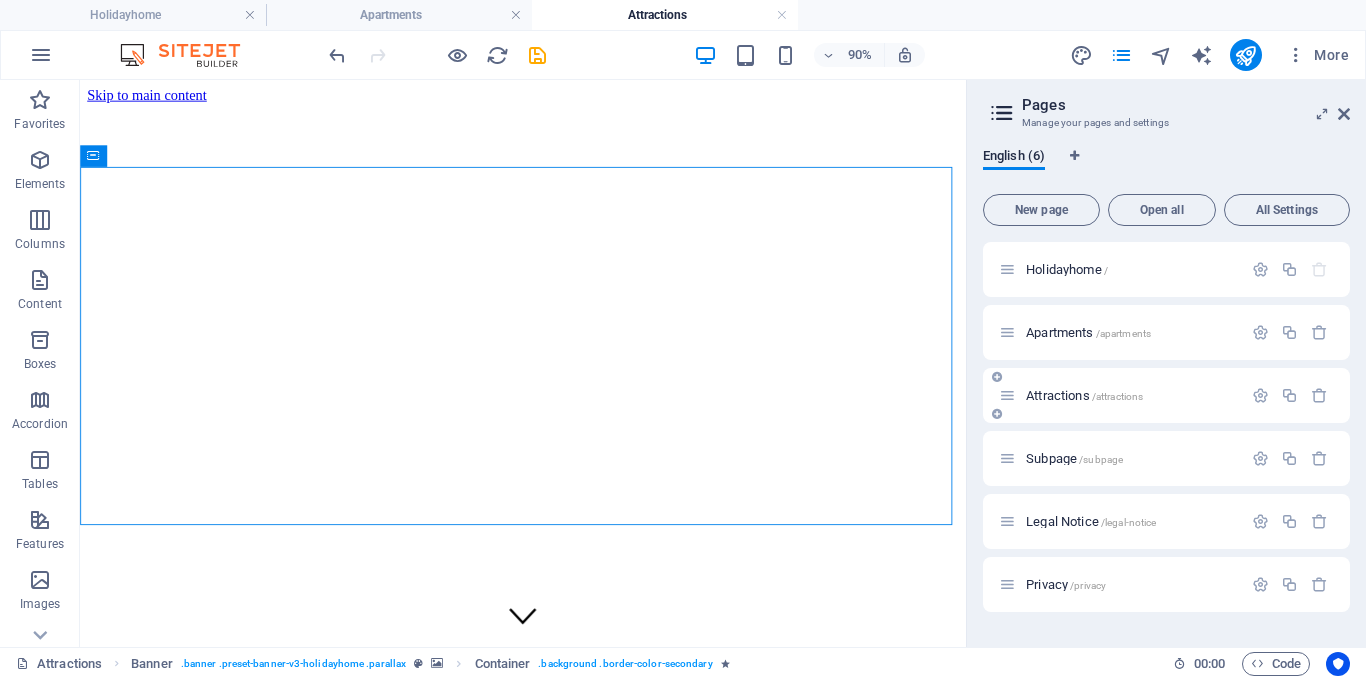 click on "Attractions /attractions" at bounding box center (1084, 395) 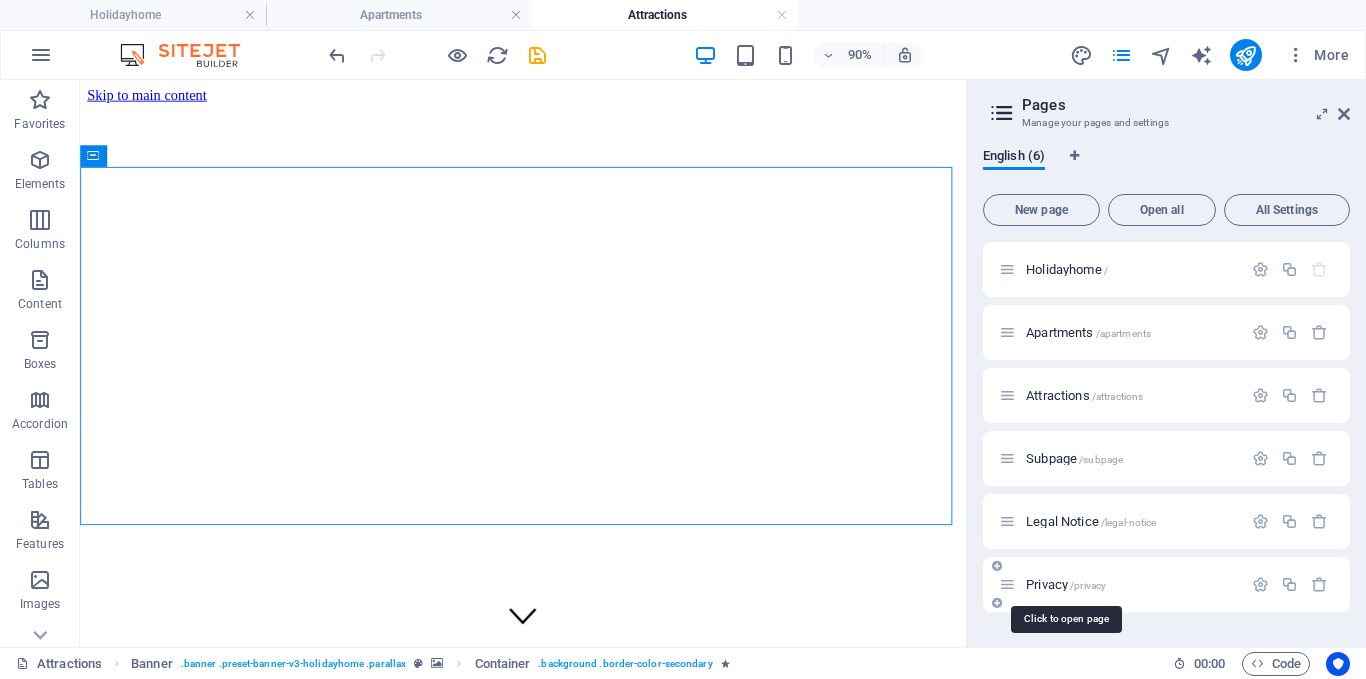 click on "Privacy /privacy" at bounding box center [1066, 584] 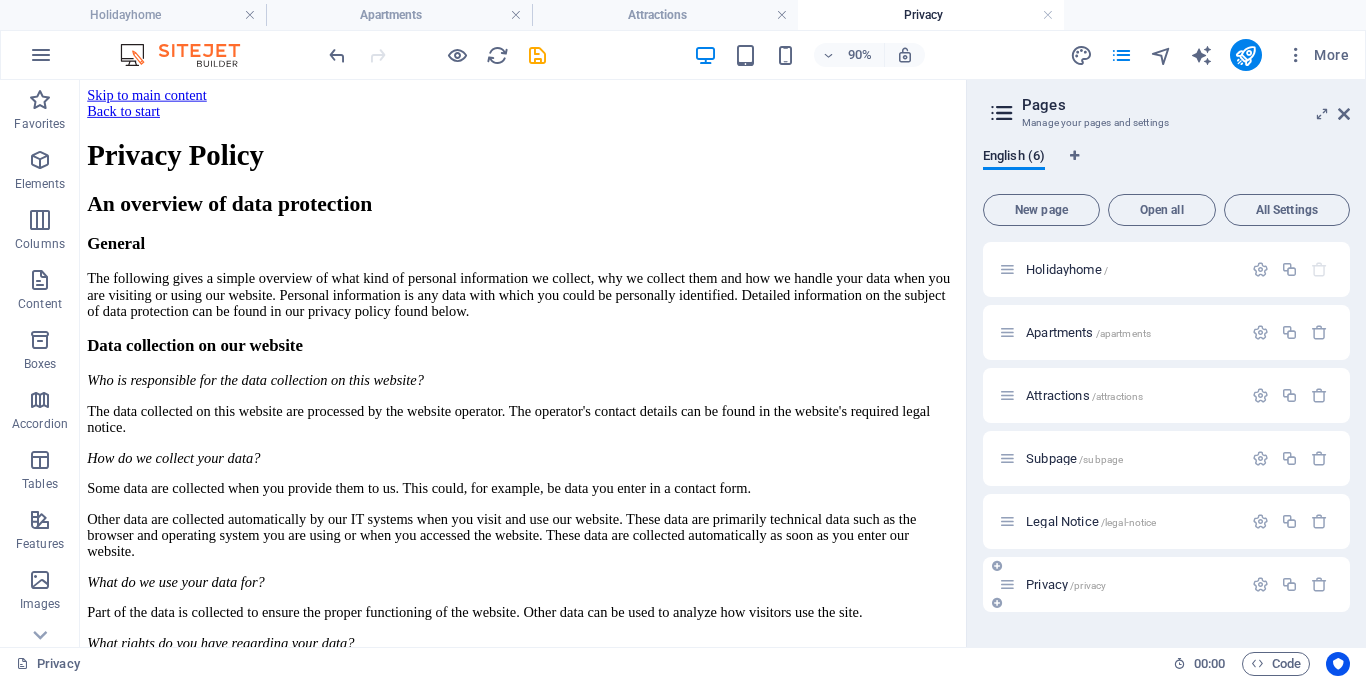 scroll, scrollTop: 0, scrollLeft: 0, axis: both 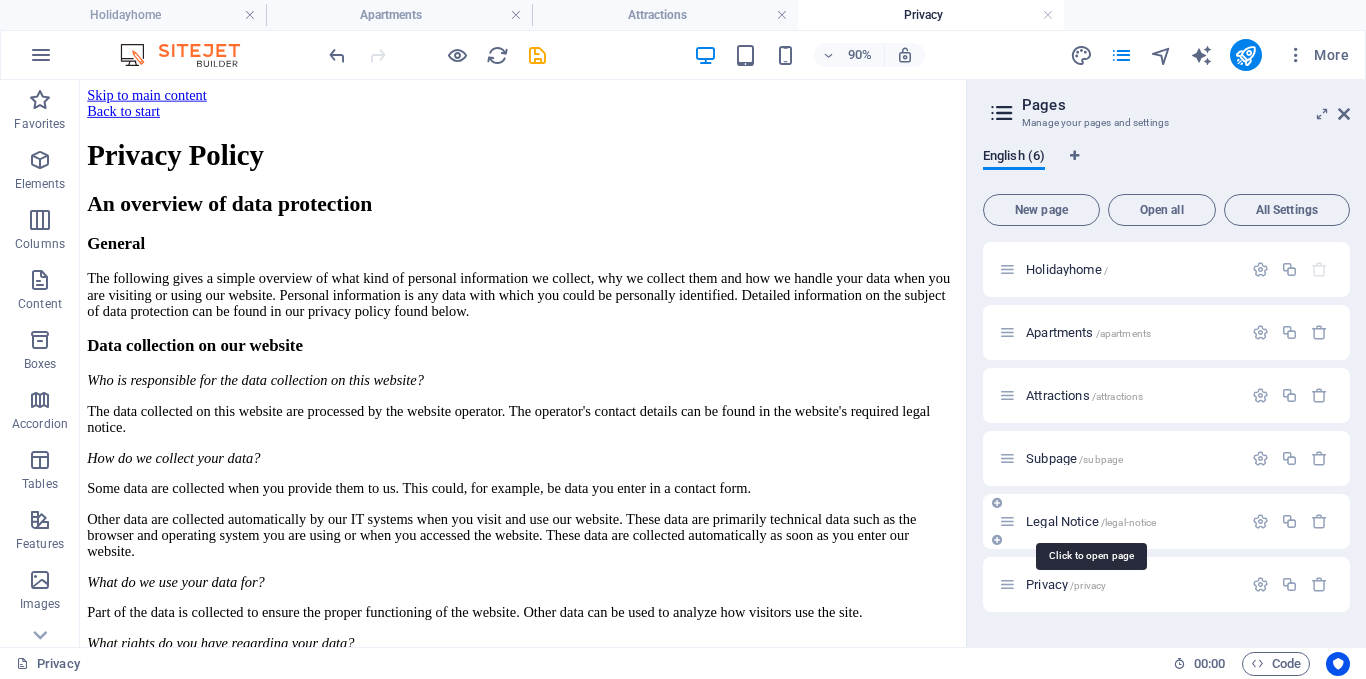 click on "Legal Notice /legal-notice" at bounding box center (1091, 521) 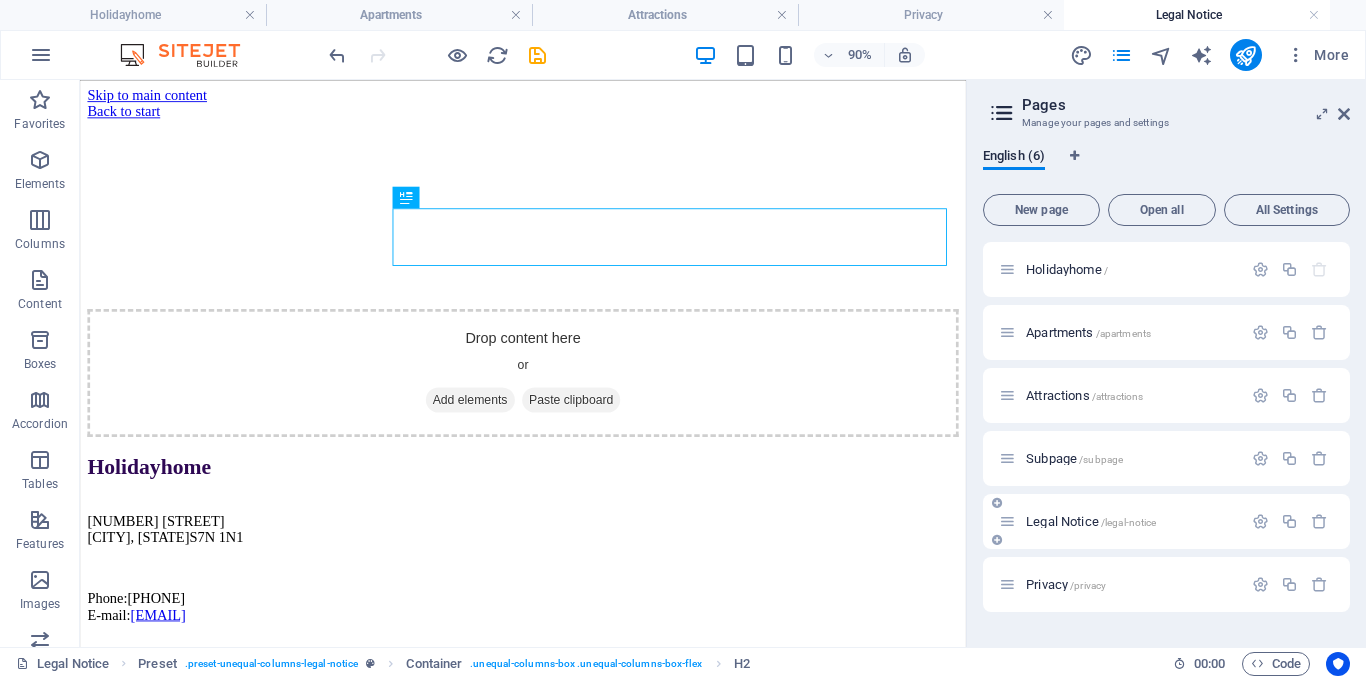 scroll, scrollTop: 0, scrollLeft: 0, axis: both 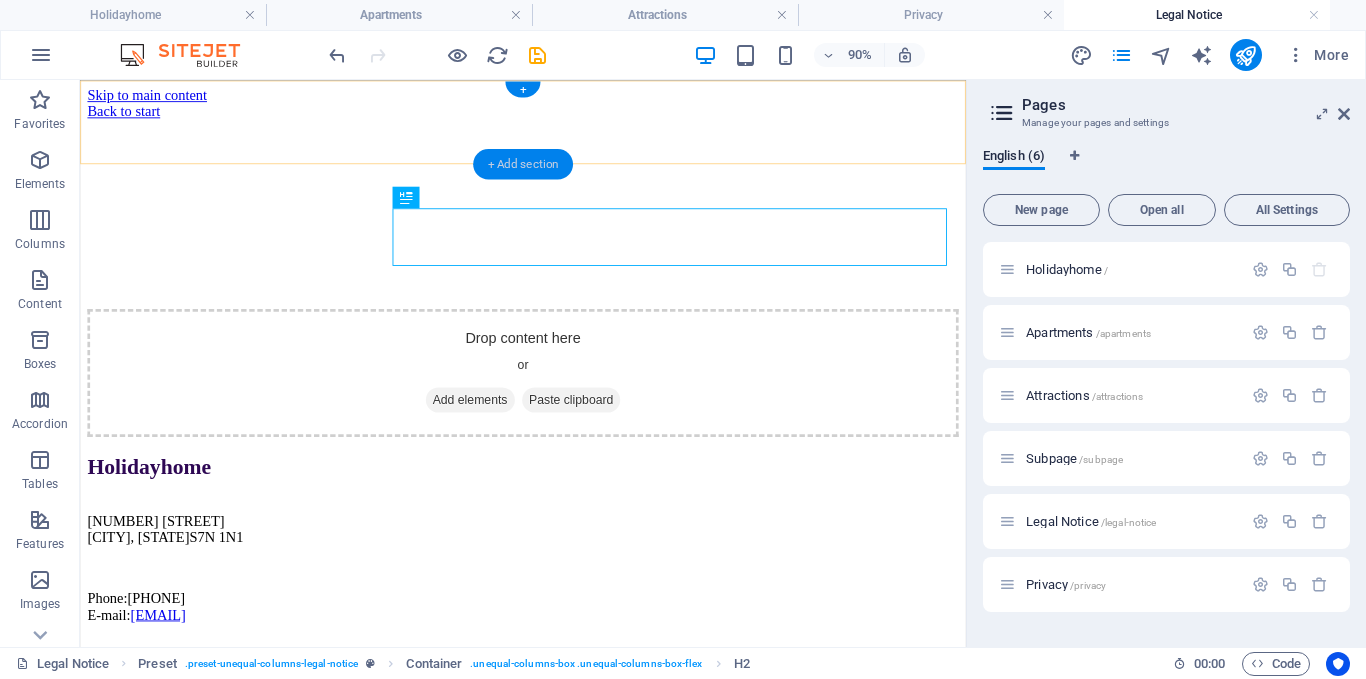 click on "+ Add section" at bounding box center (523, 163) 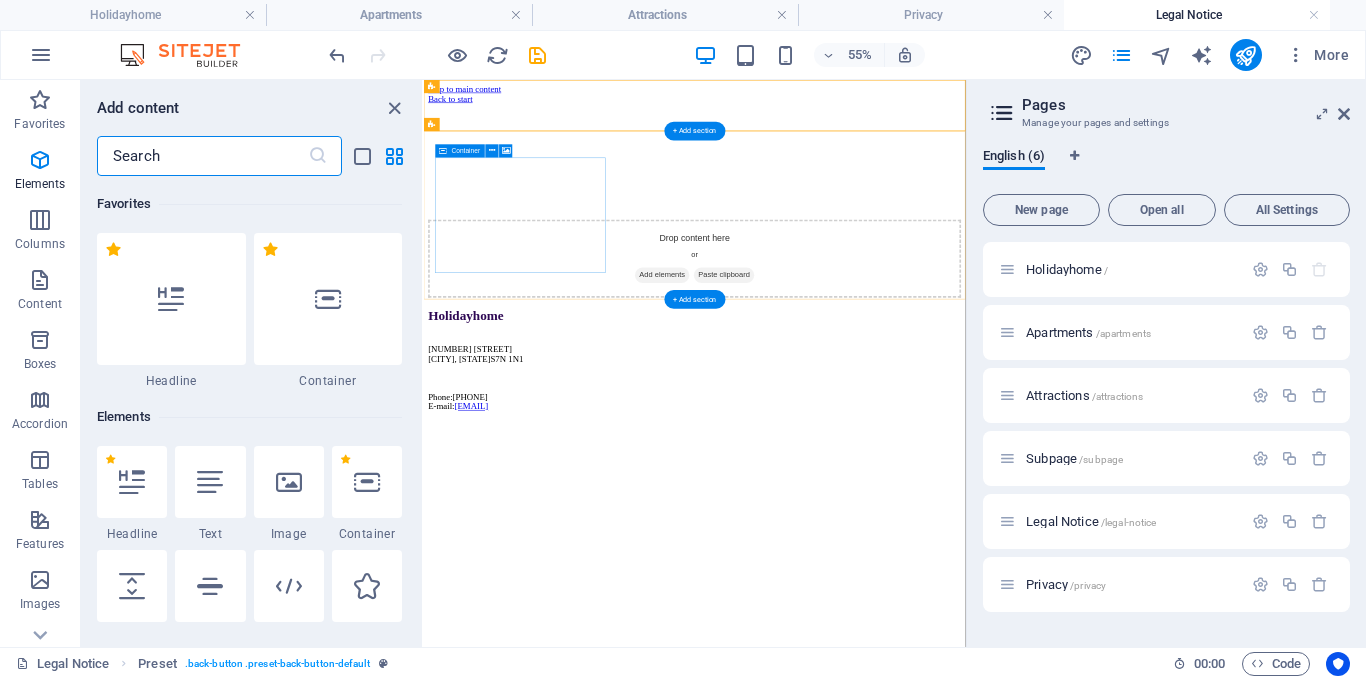 scroll, scrollTop: 3499, scrollLeft: 0, axis: vertical 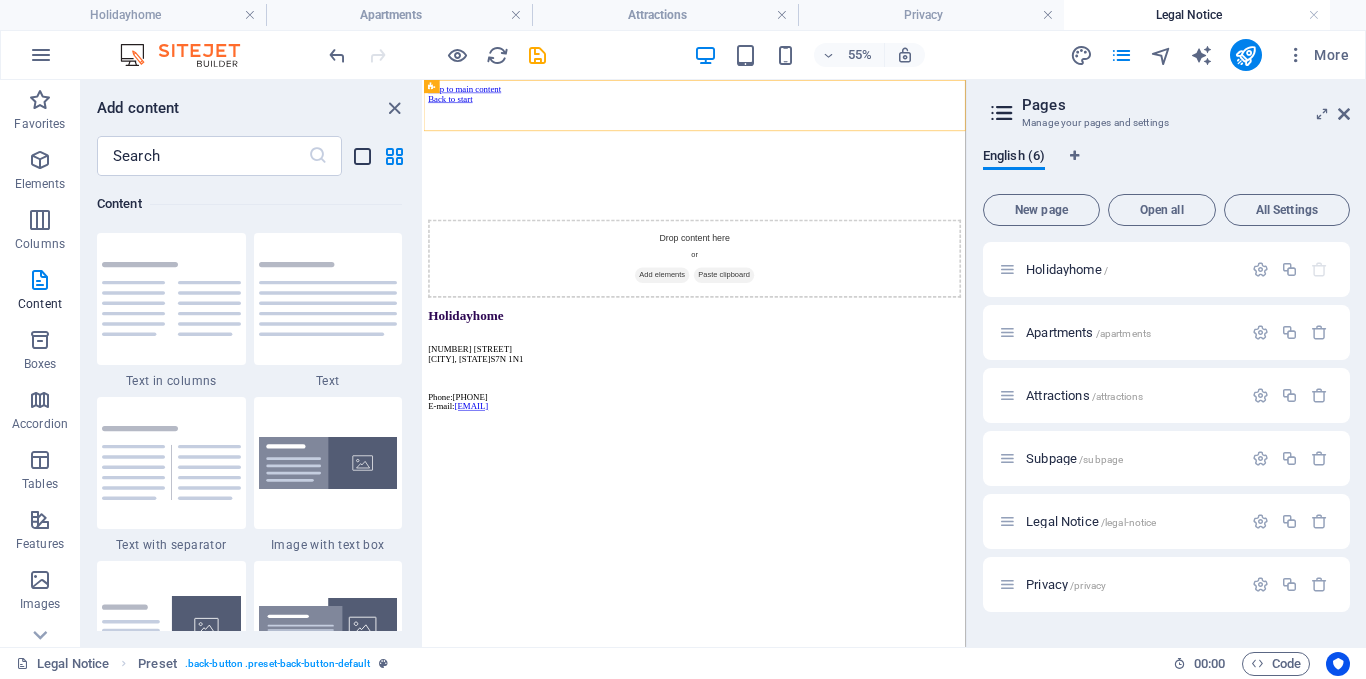 click at bounding box center (362, 156) 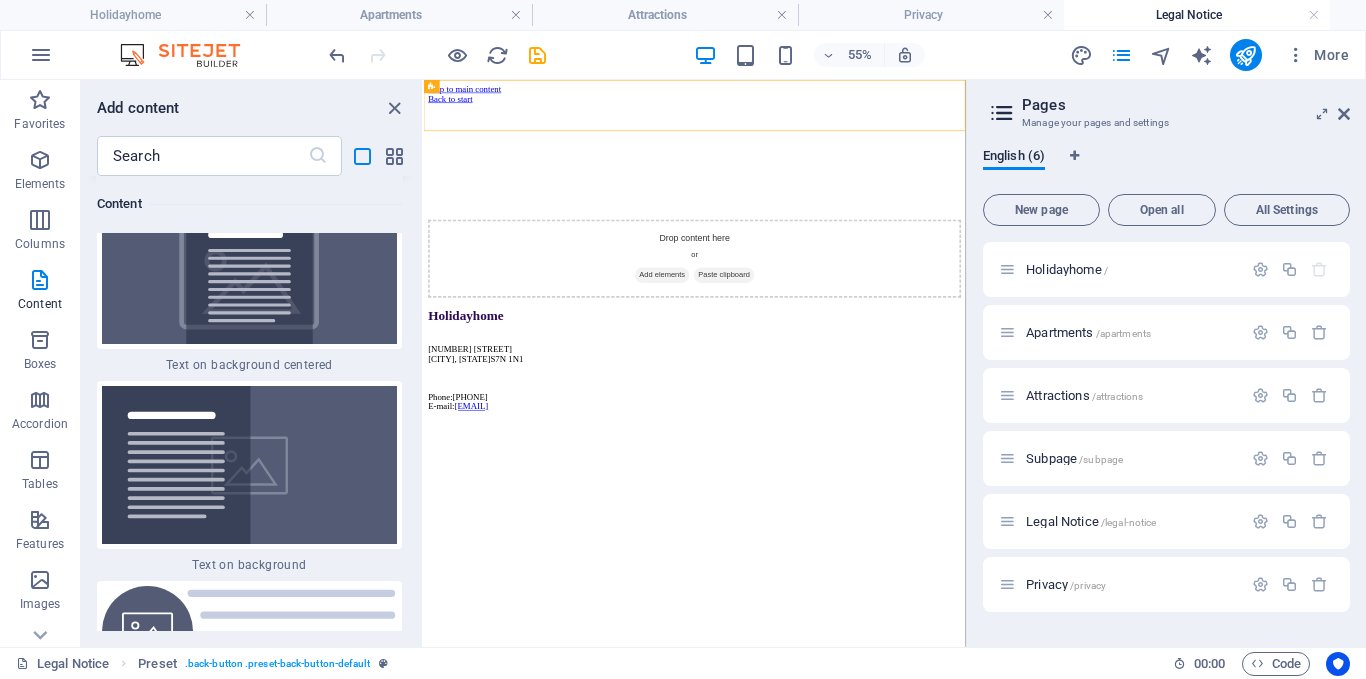 scroll, scrollTop: 11923, scrollLeft: 0, axis: vertical 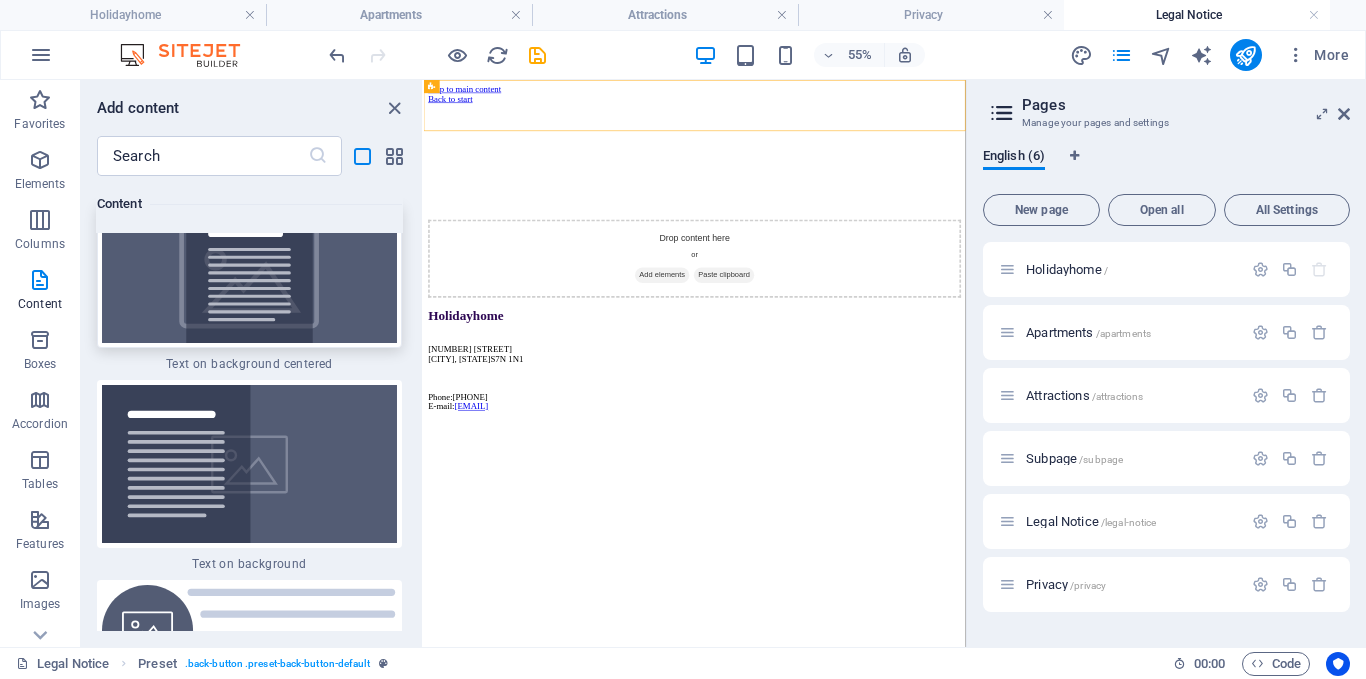 click at bounding box center (249, 276) 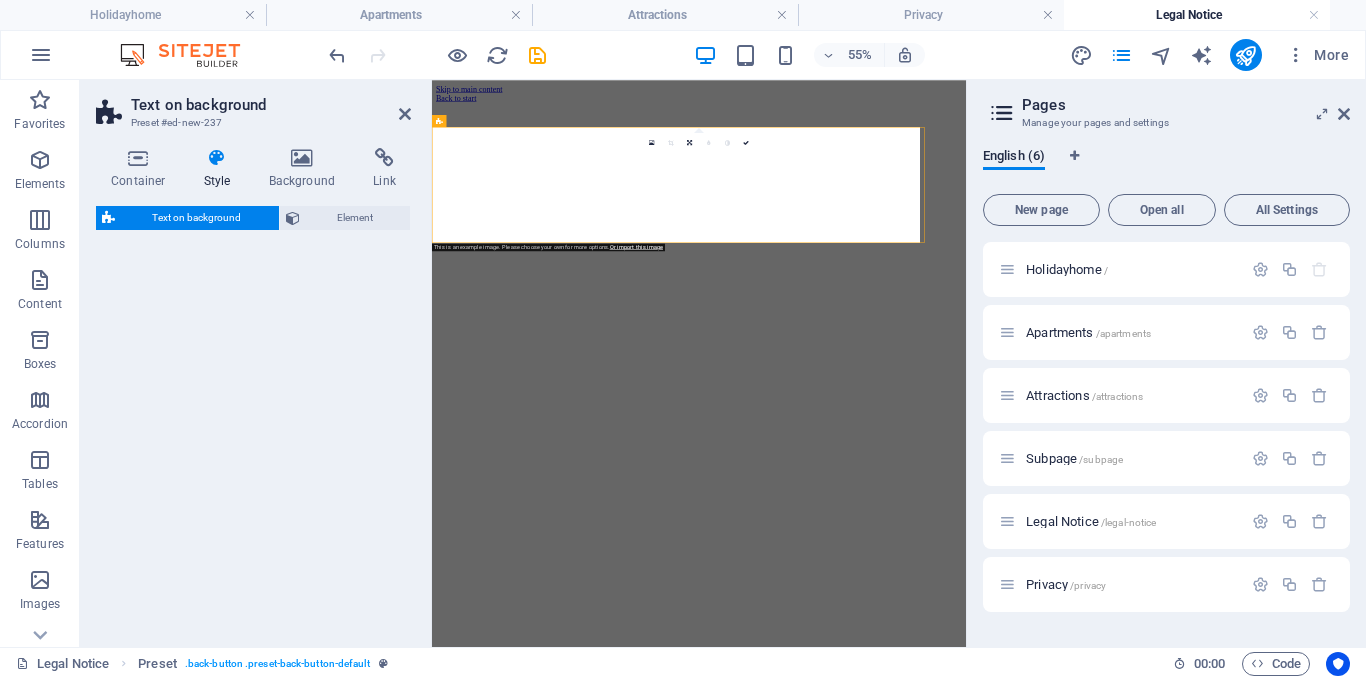 select on "%" 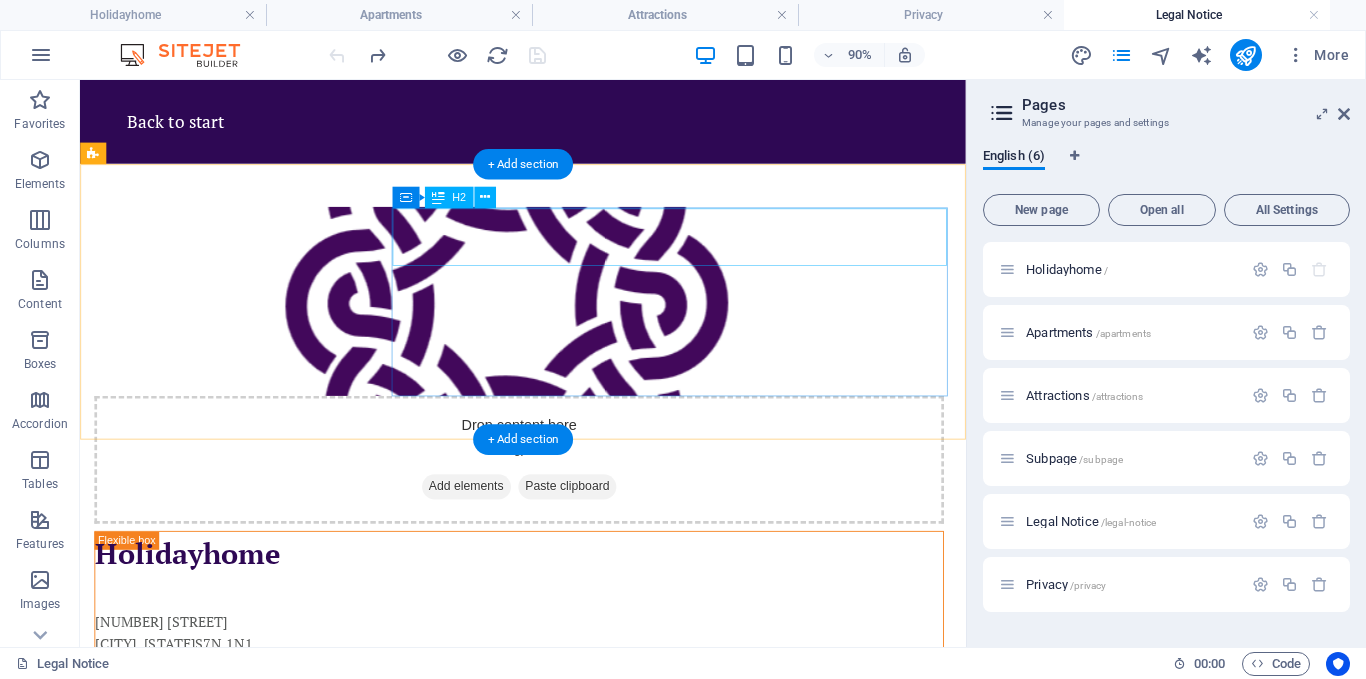 click on "Holidayhome" at bounding box center [568, 606] 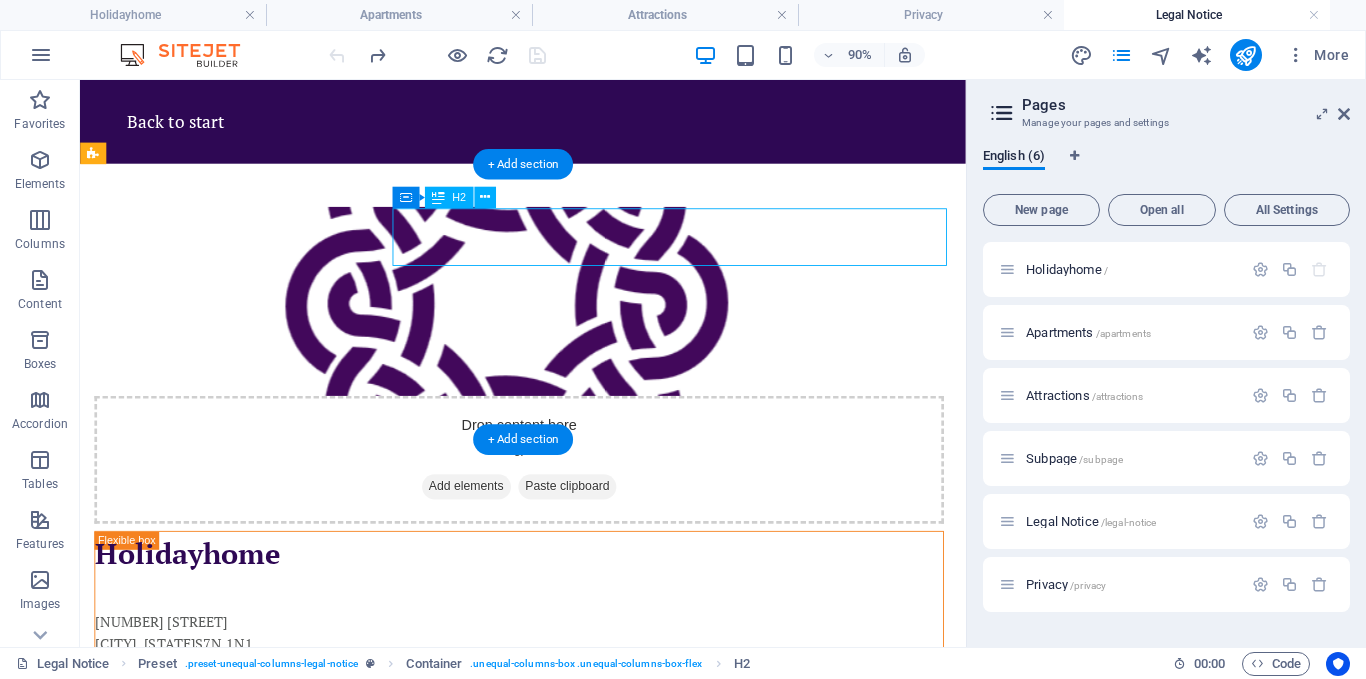 click on "Holidayhome" at bounding box center [568, 606] 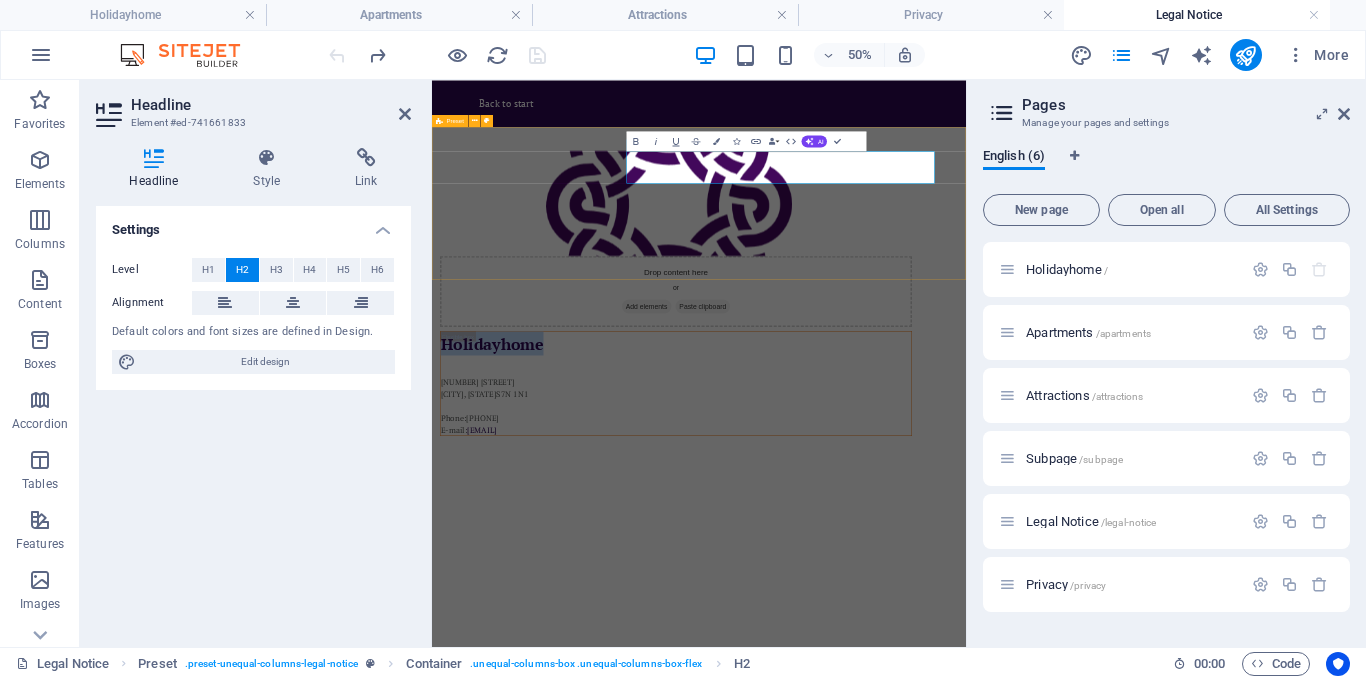 type 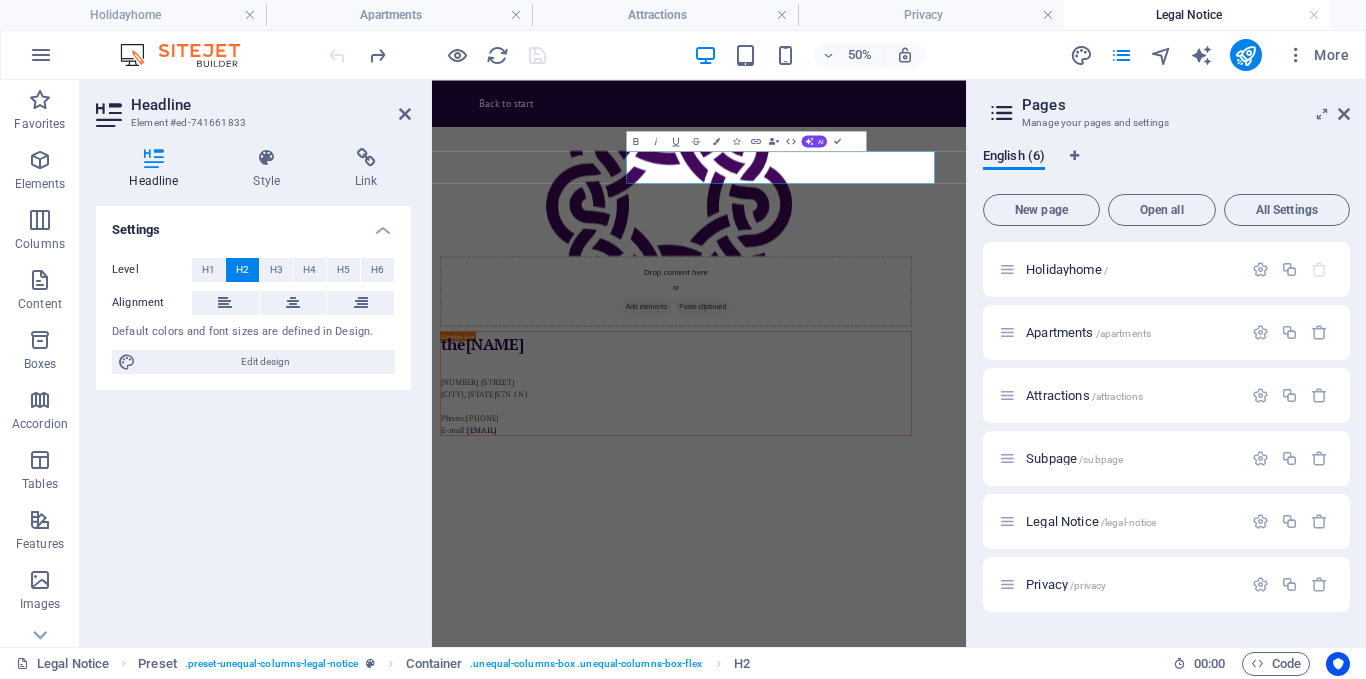 click on "Skip to main content
Back to start Drop content here or  Add elements  Paste clipboard theDebras   110 105th St W Saskatoon, SK S7N 1N1 Phone:  +1 306 500 0177 E-mail:  rentals@thedebras.com" at bounding box center [966, 459] 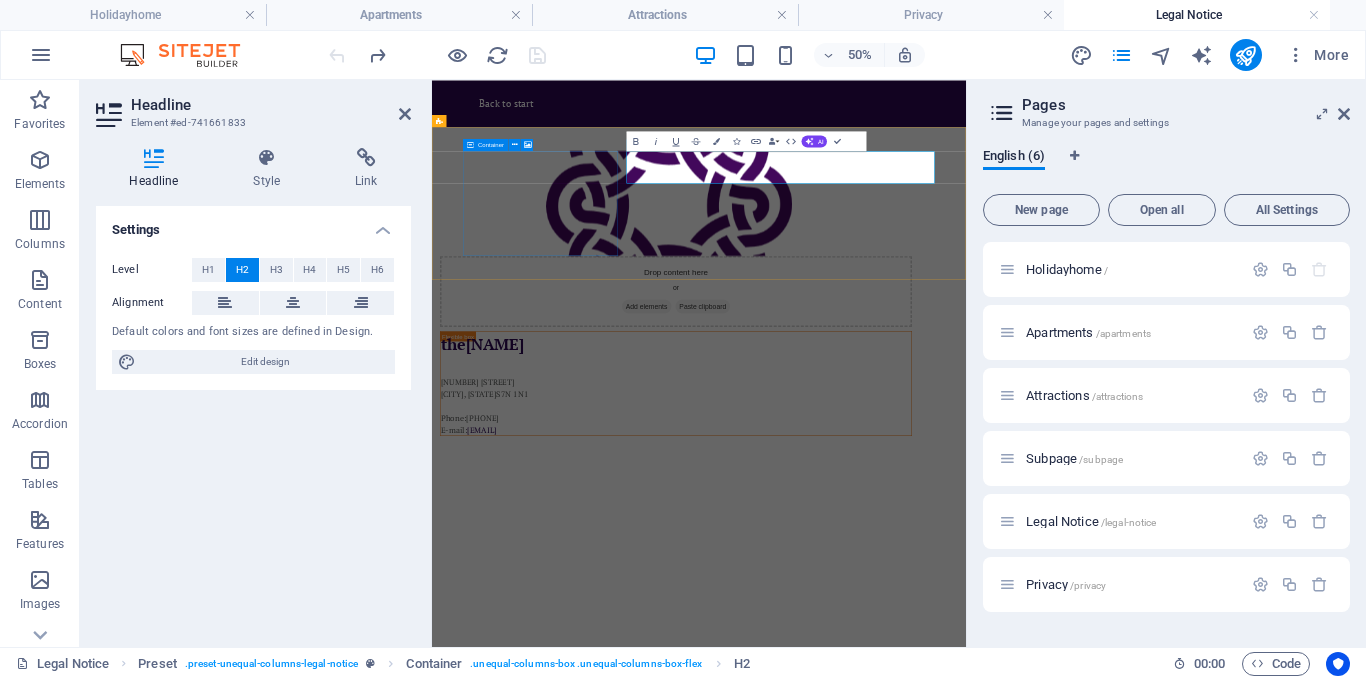 click on "Paste clipboard" at bounding box center [974, 532] 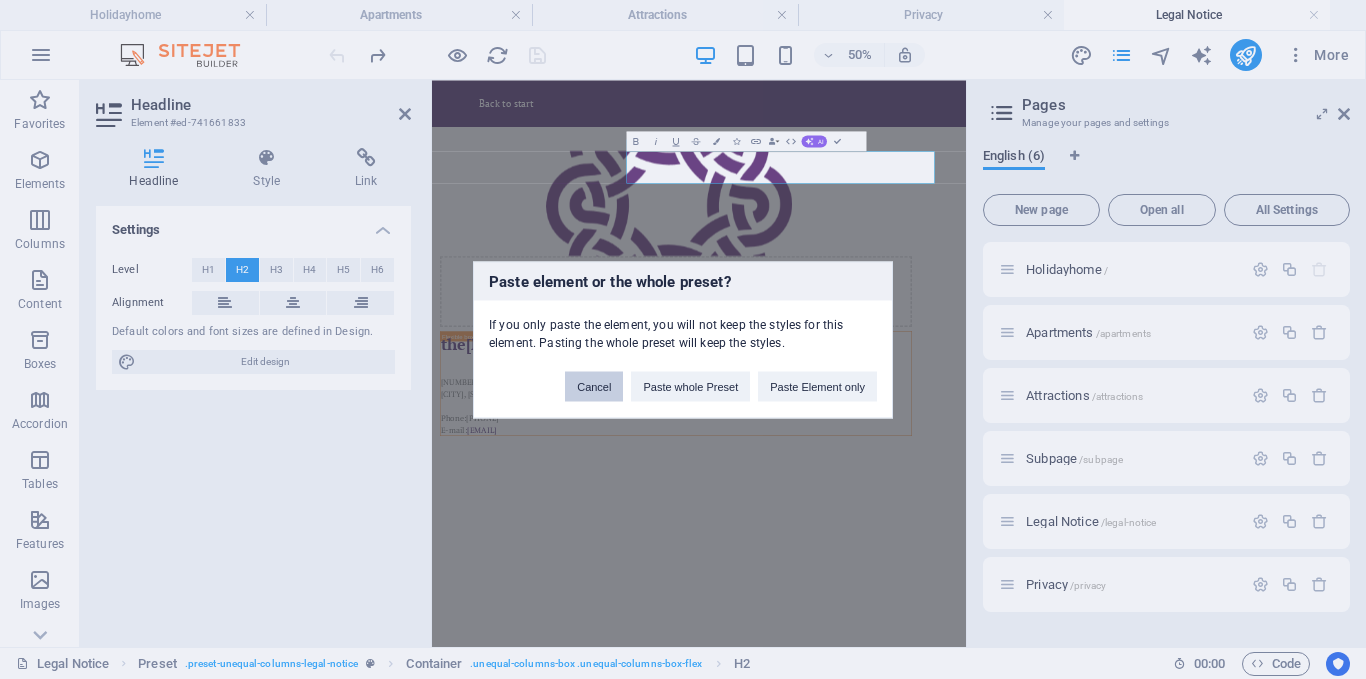 click on "Cancel" at bounding box center (594, 386) 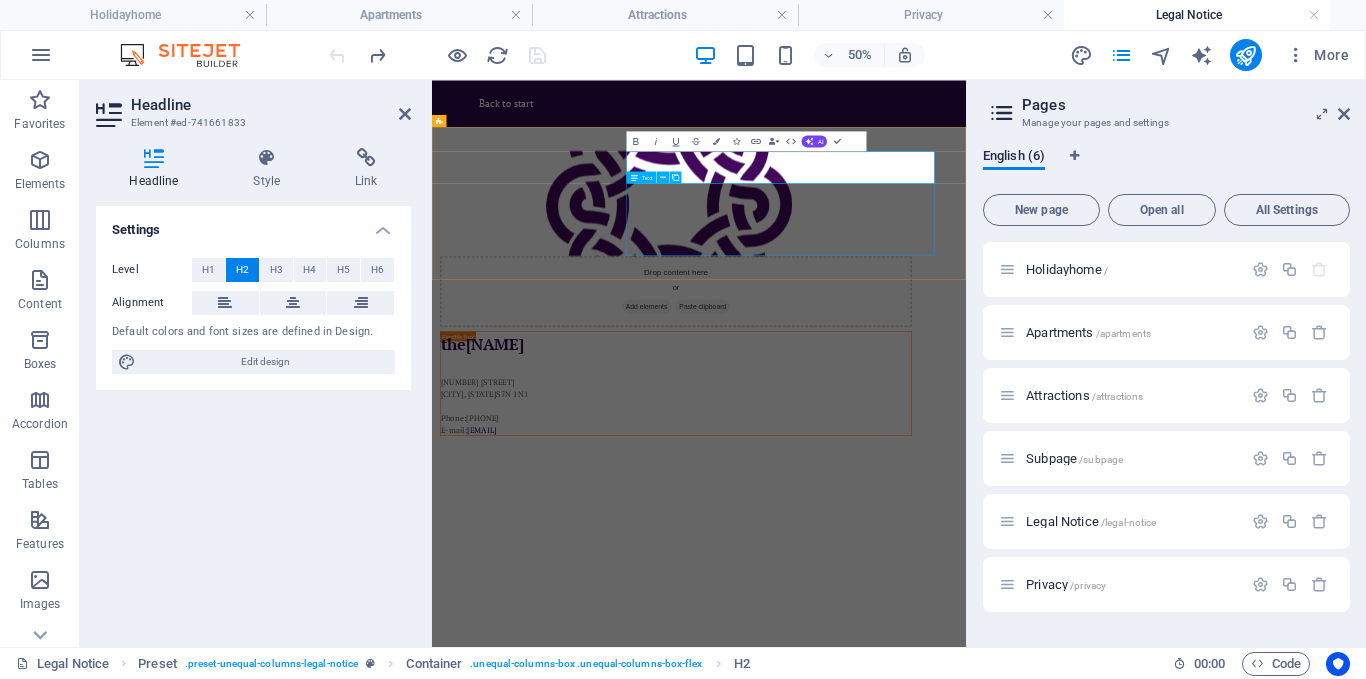 click on "110 105th St W Saskatoon, SK S7N 1N1 Phone:  +1 306 500 0177 E-mail:  rentals@thedebras.com" at bounding box center (920, 718) 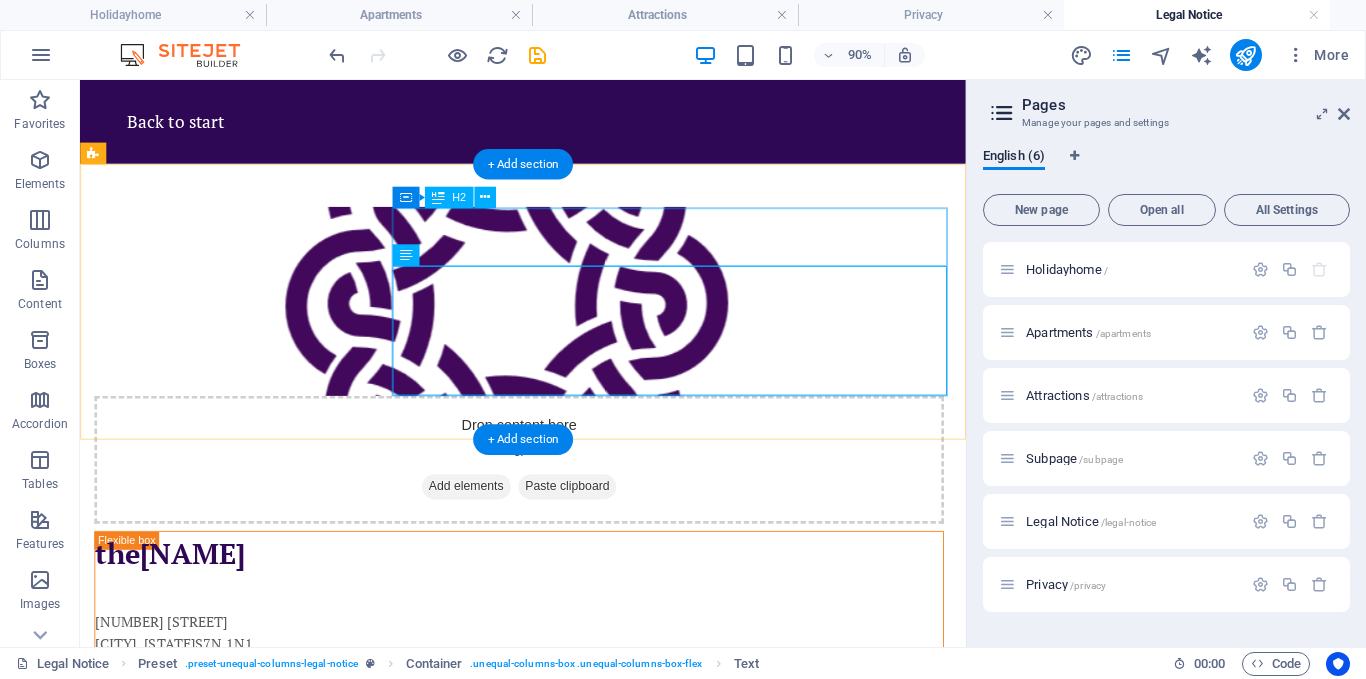 click on "theDebras" at bounding box center [568, 606] 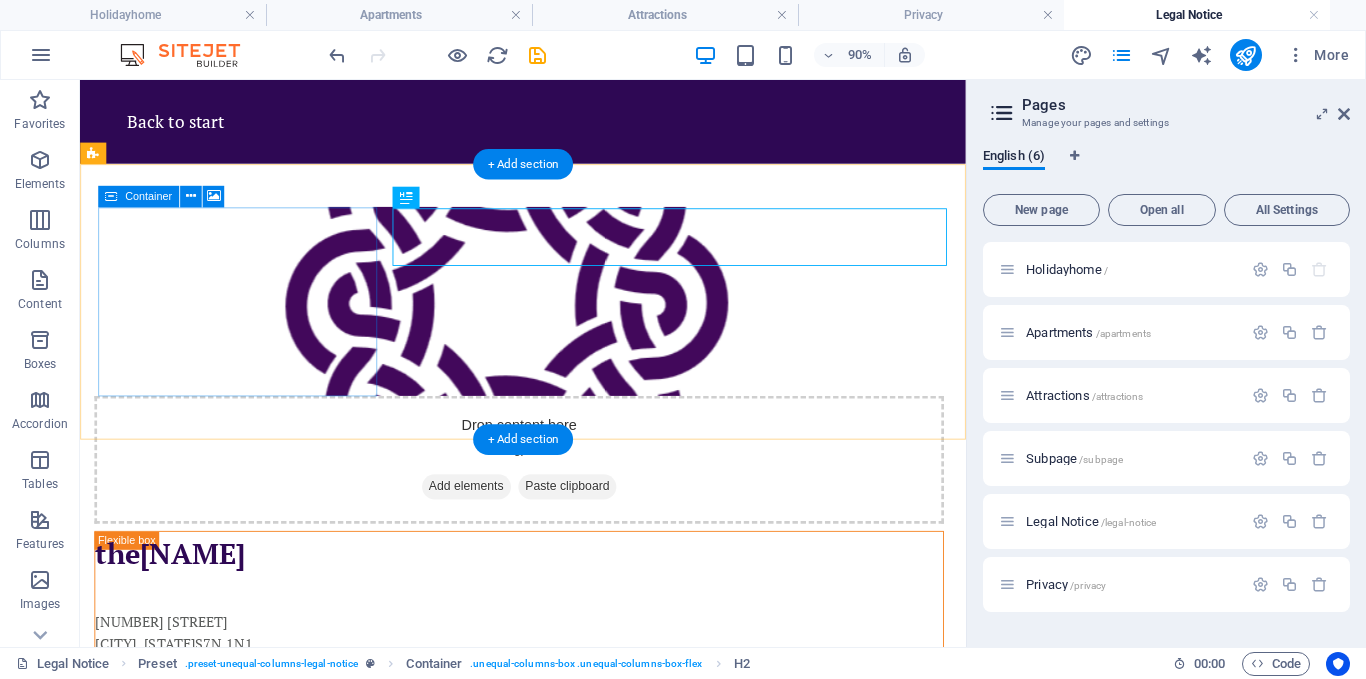 click on "Drop content here or  Add elements  Paste clipboard" at bounding box center (568, 502) 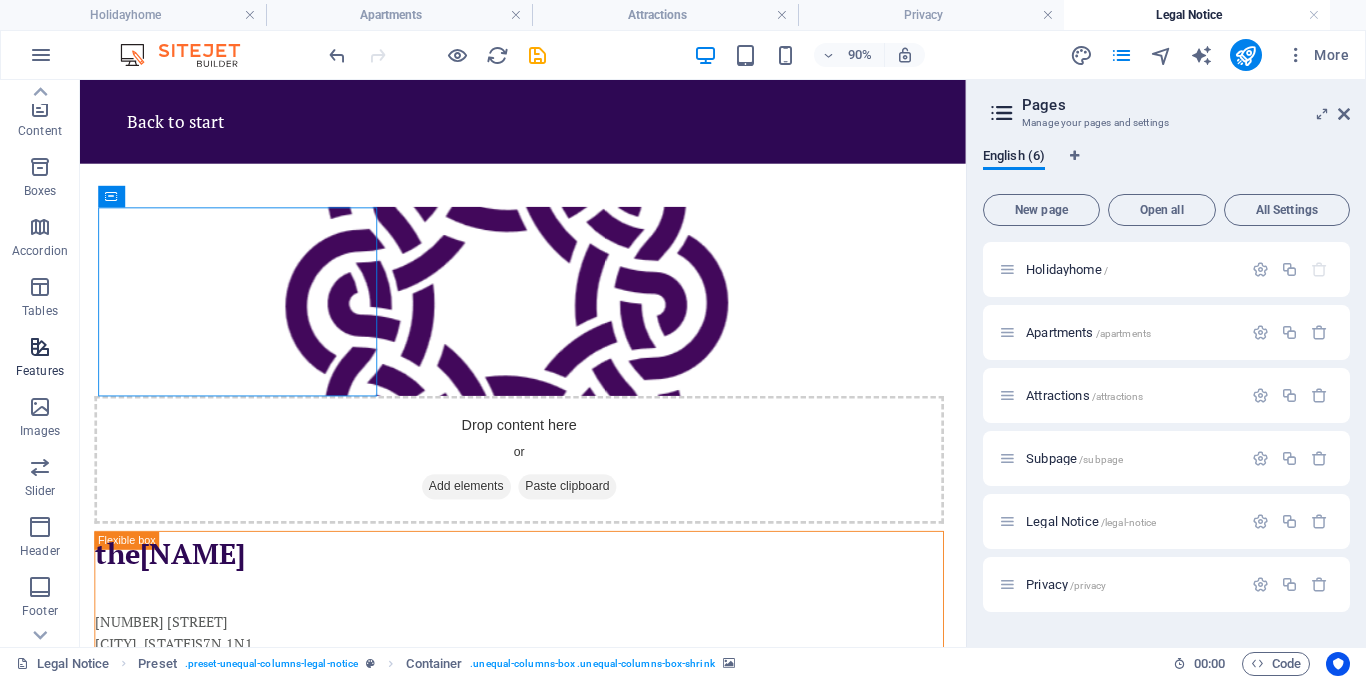 scroll, scrollTop: 203, scrollLeft: 0, axis: vertical 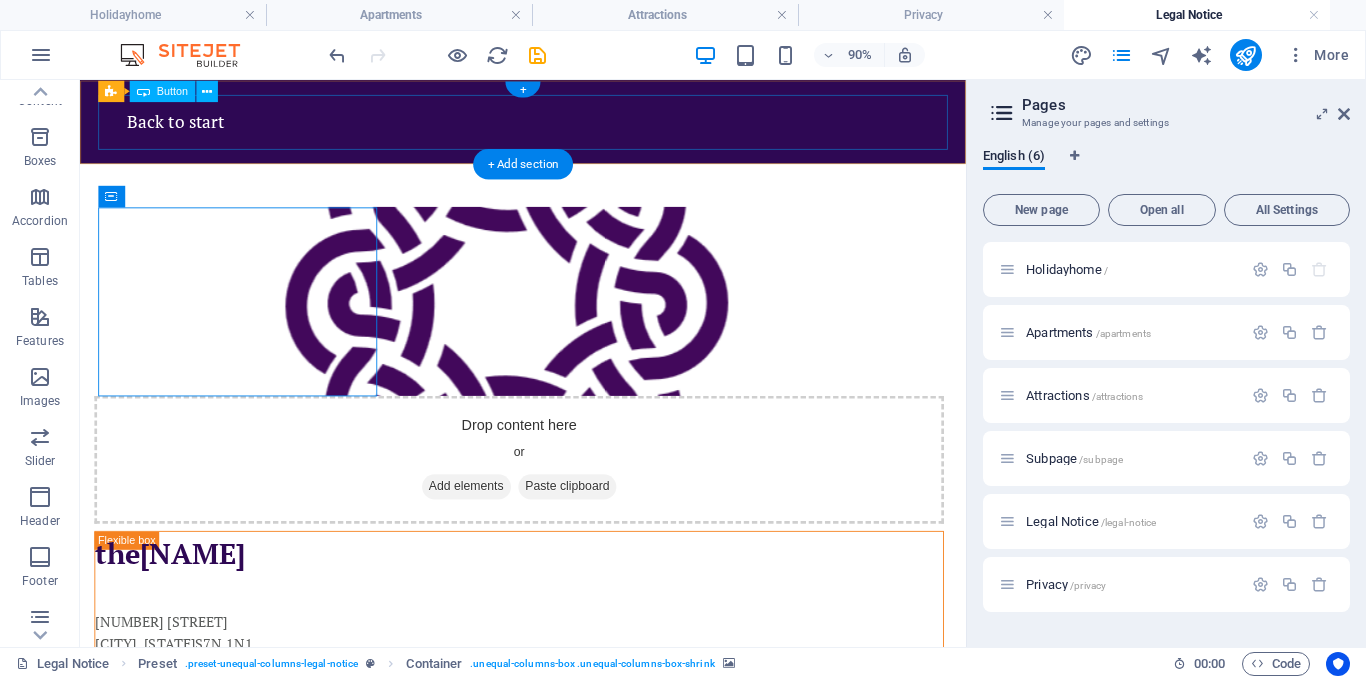 click on "Back to start" at bounding box center [572, 126] 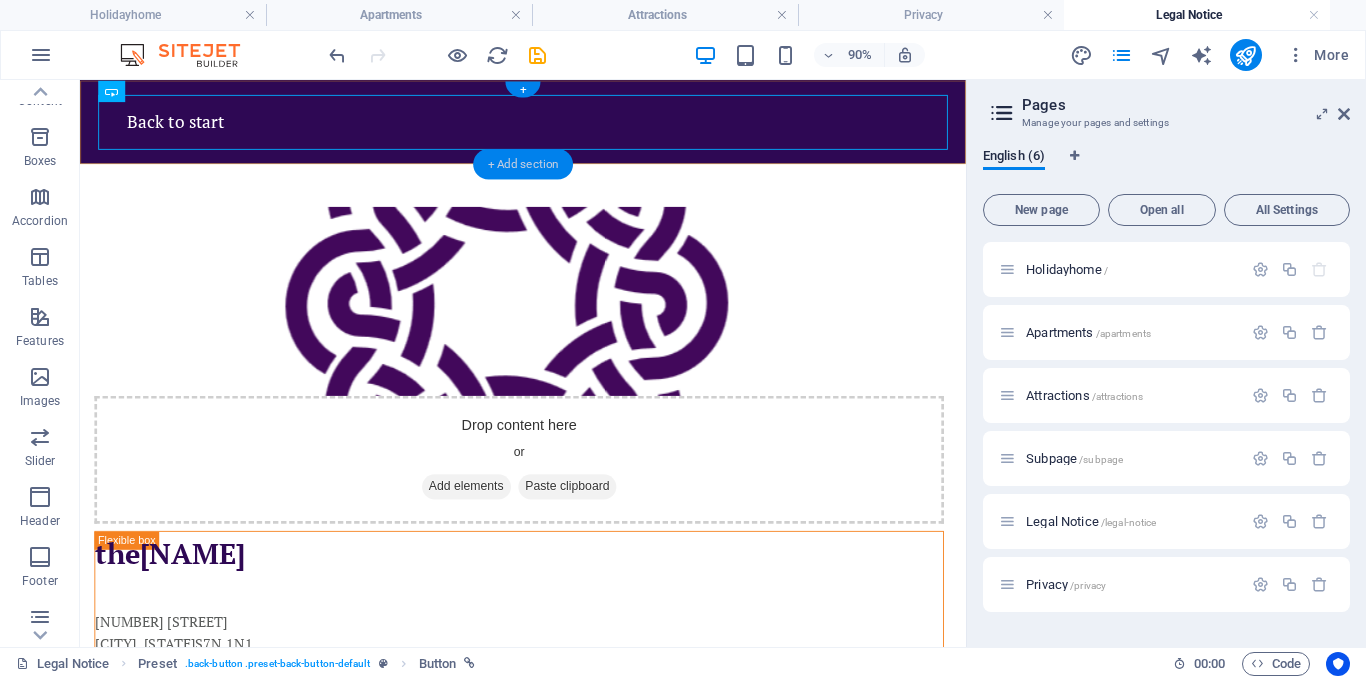 click on "+ Add section" at bounding box center (523, 163) 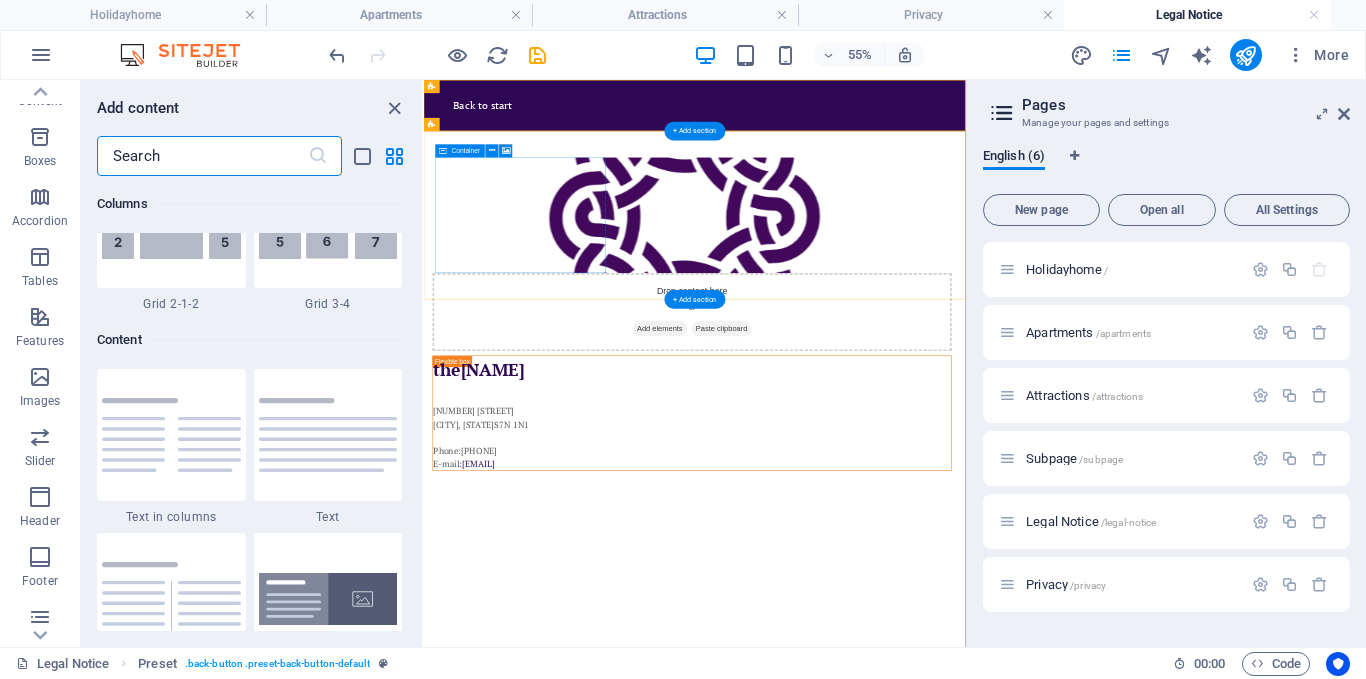 scroll, scrollTop: 3499, scrollLeft: 0, axis: vertical 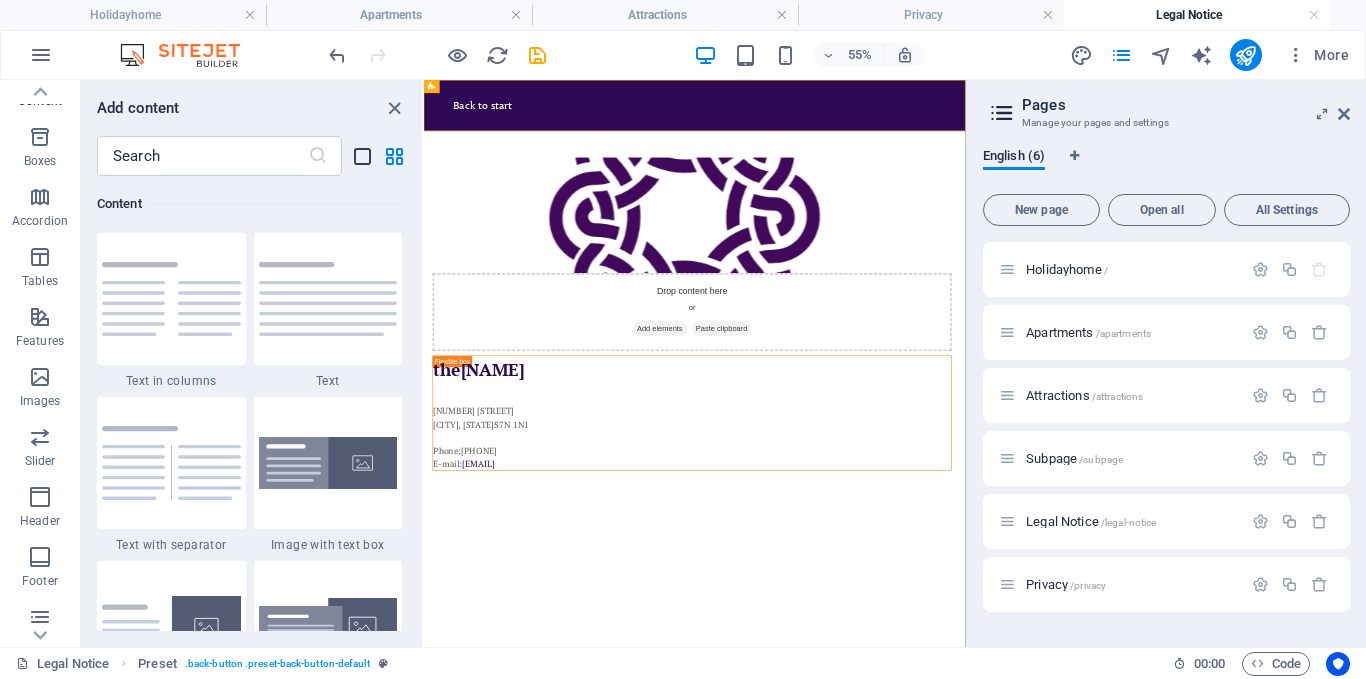 click at bounding box center (362, 156) 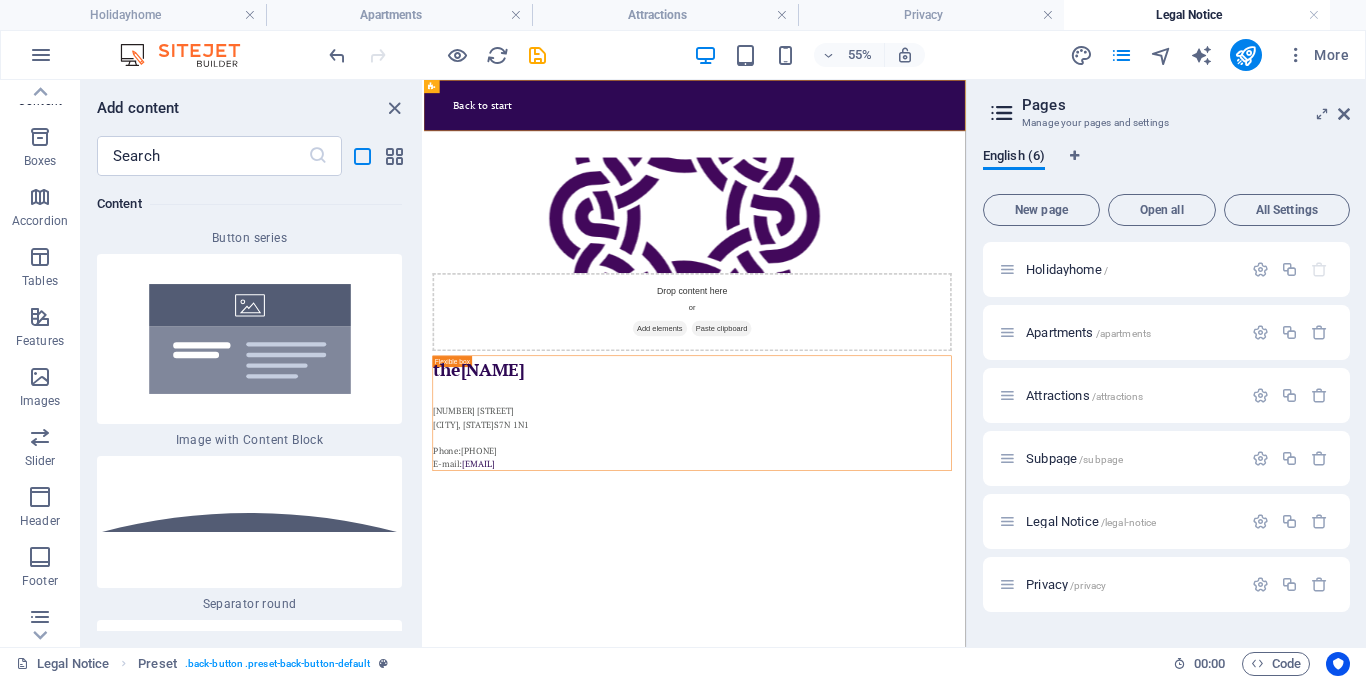 scroll, scrollTop: 13147, scrollLeft: 0, axis: vertical 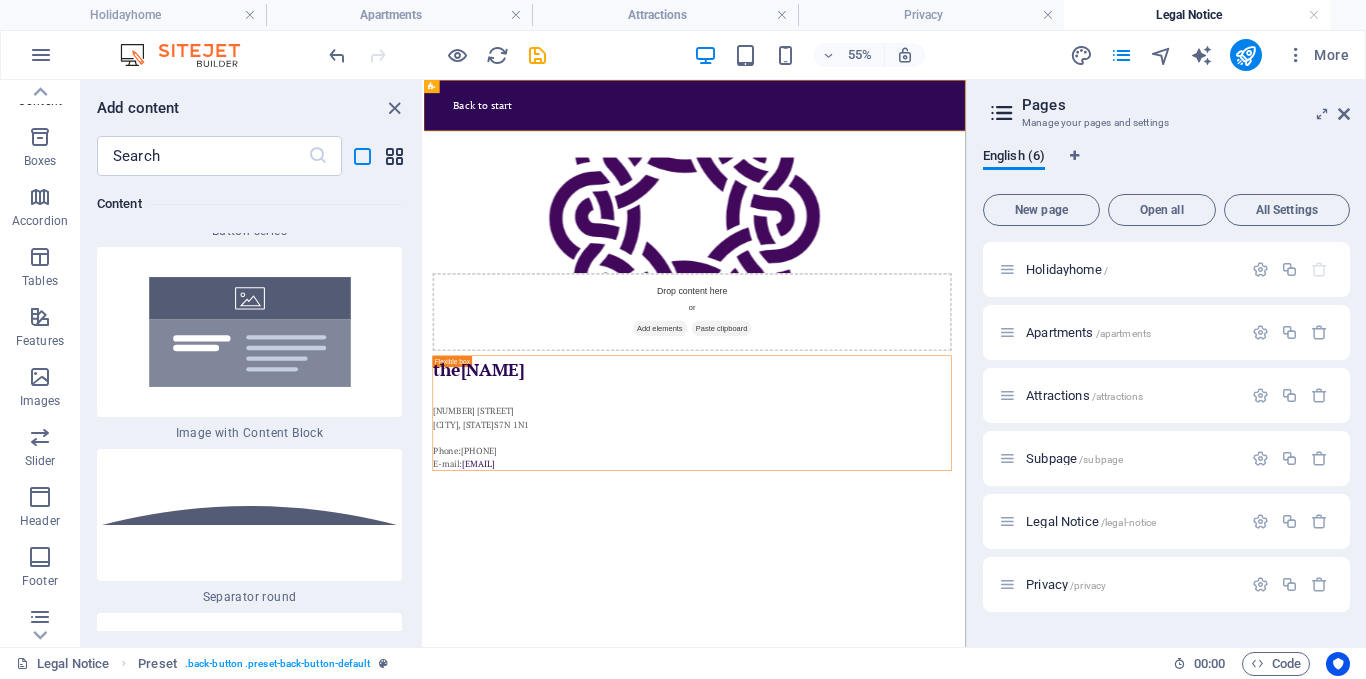 click at bounding box center [394, 156] 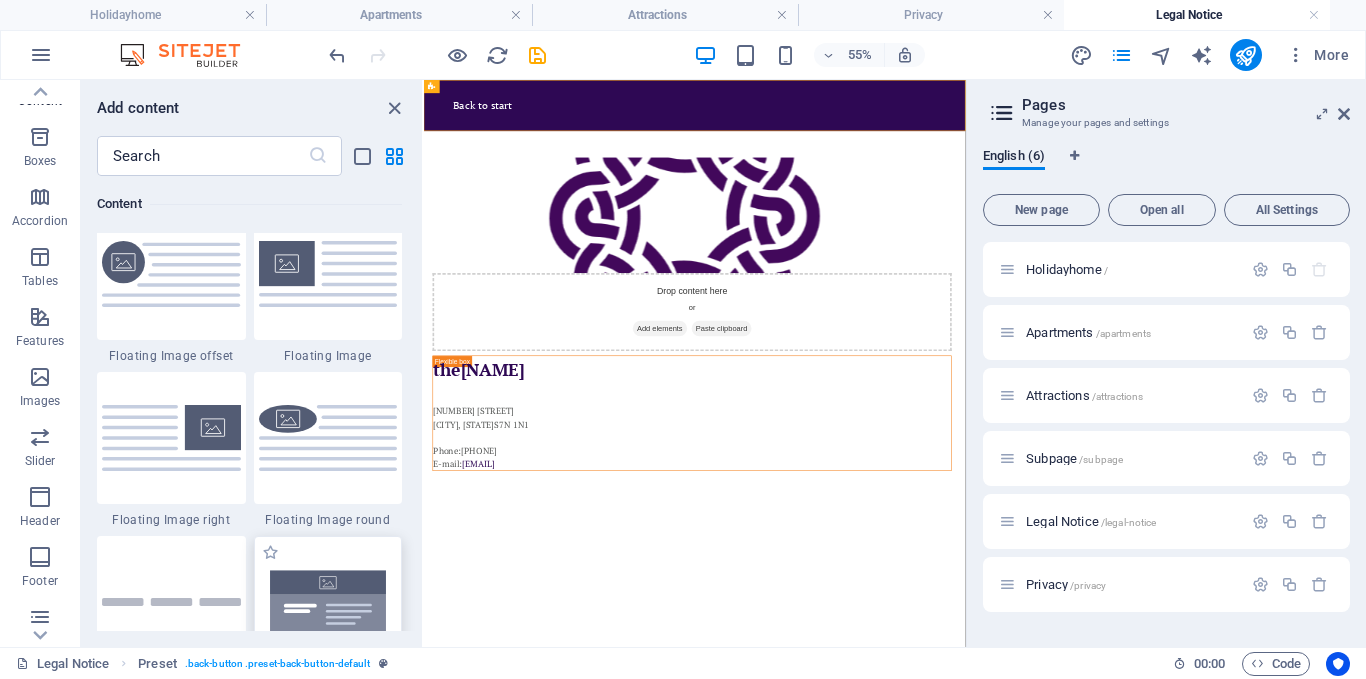 scroll, scrollTop: 4457, scrollLeft: 0, axis: vertical 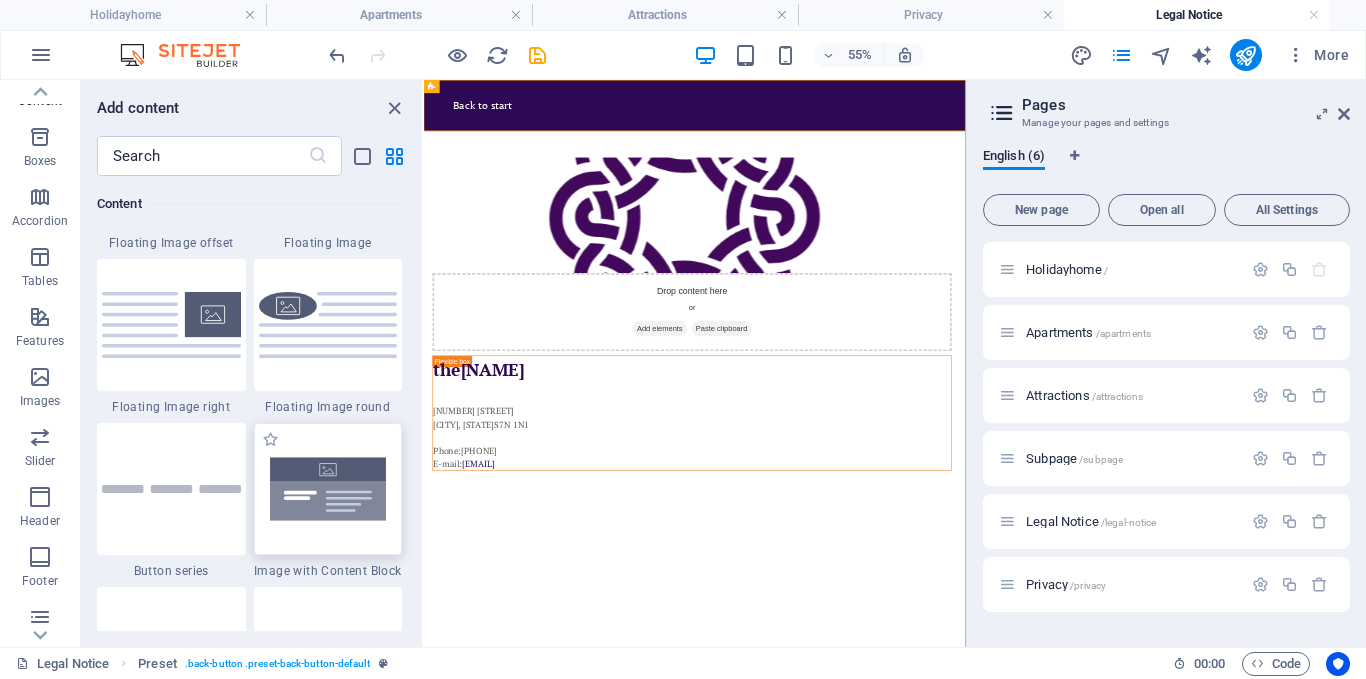 type 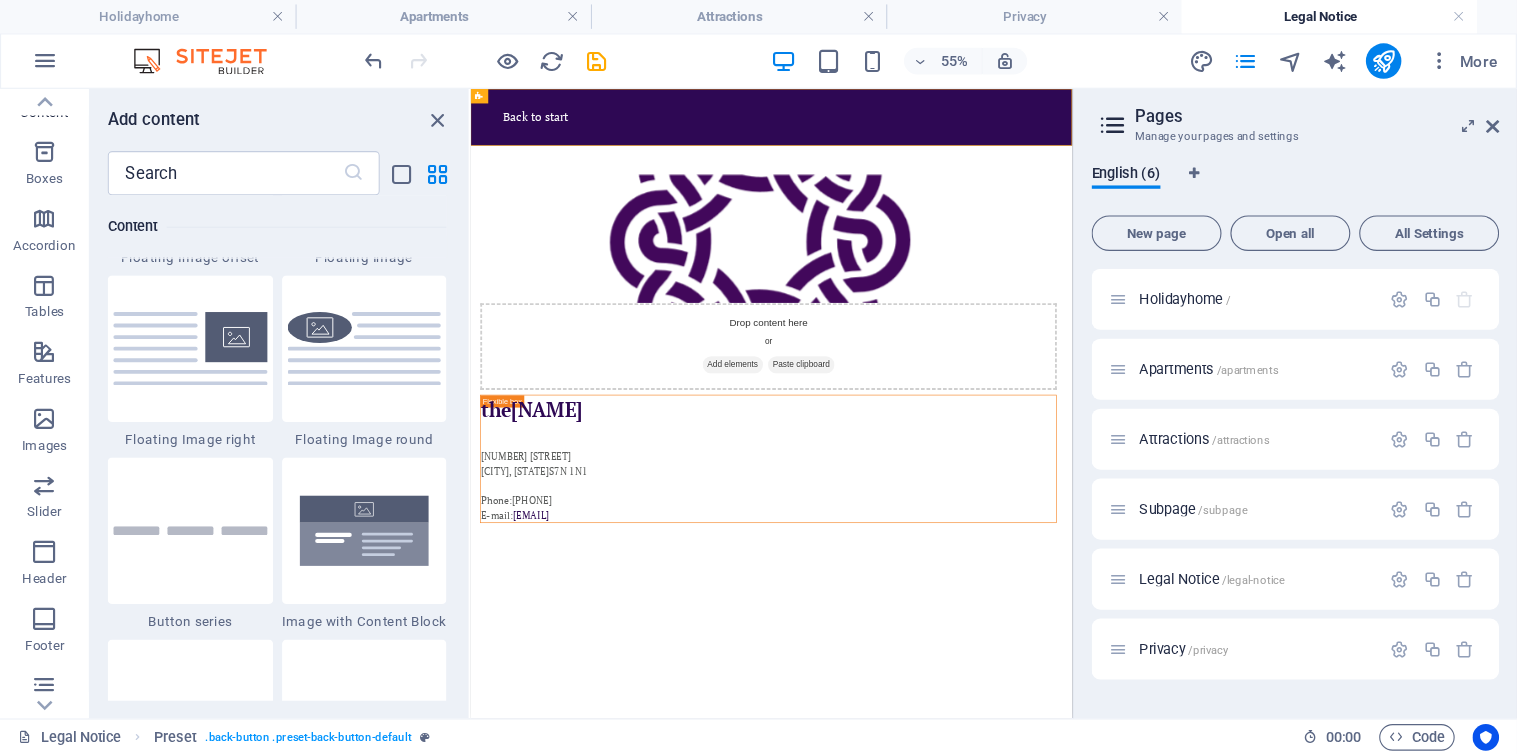 scroll, scrollTop: 4473, scrollLeft: 0, axis: vertical 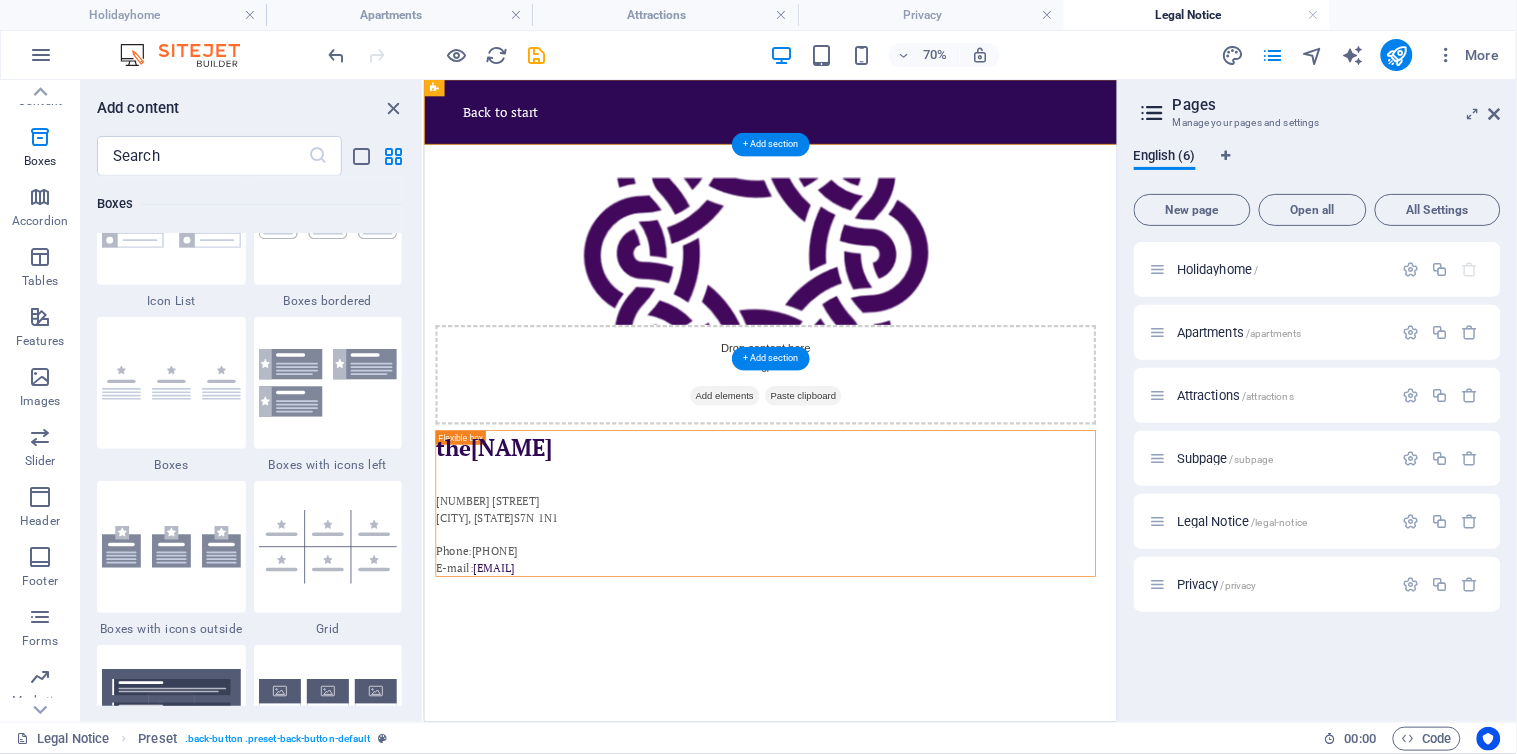 drag, startPoint x: 474, startPoint y: 410, endPoint x: 391, endPoint y: 590, distance: 198.21452 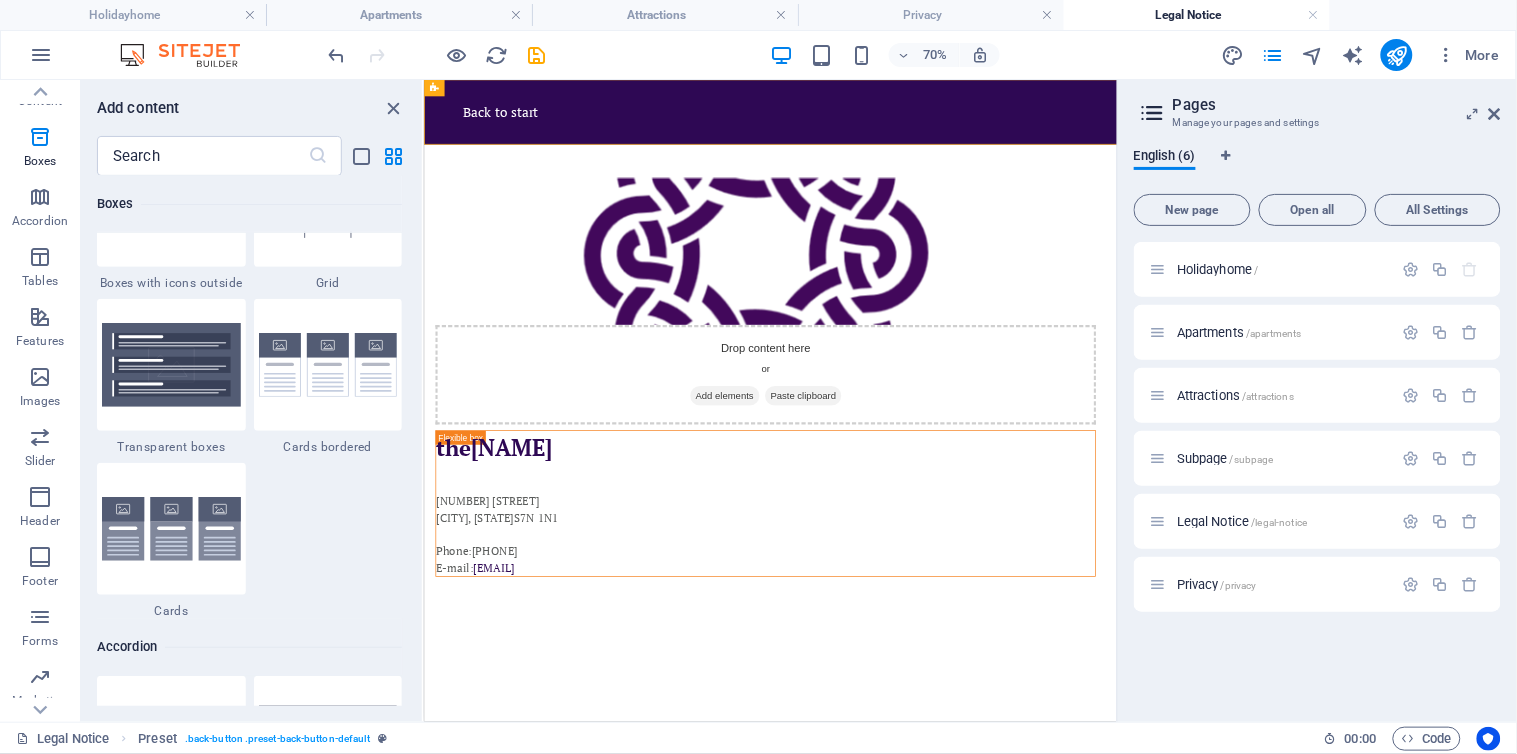 scroll, scrollTop: 5946, scrollLeft: 0, axis: vertical 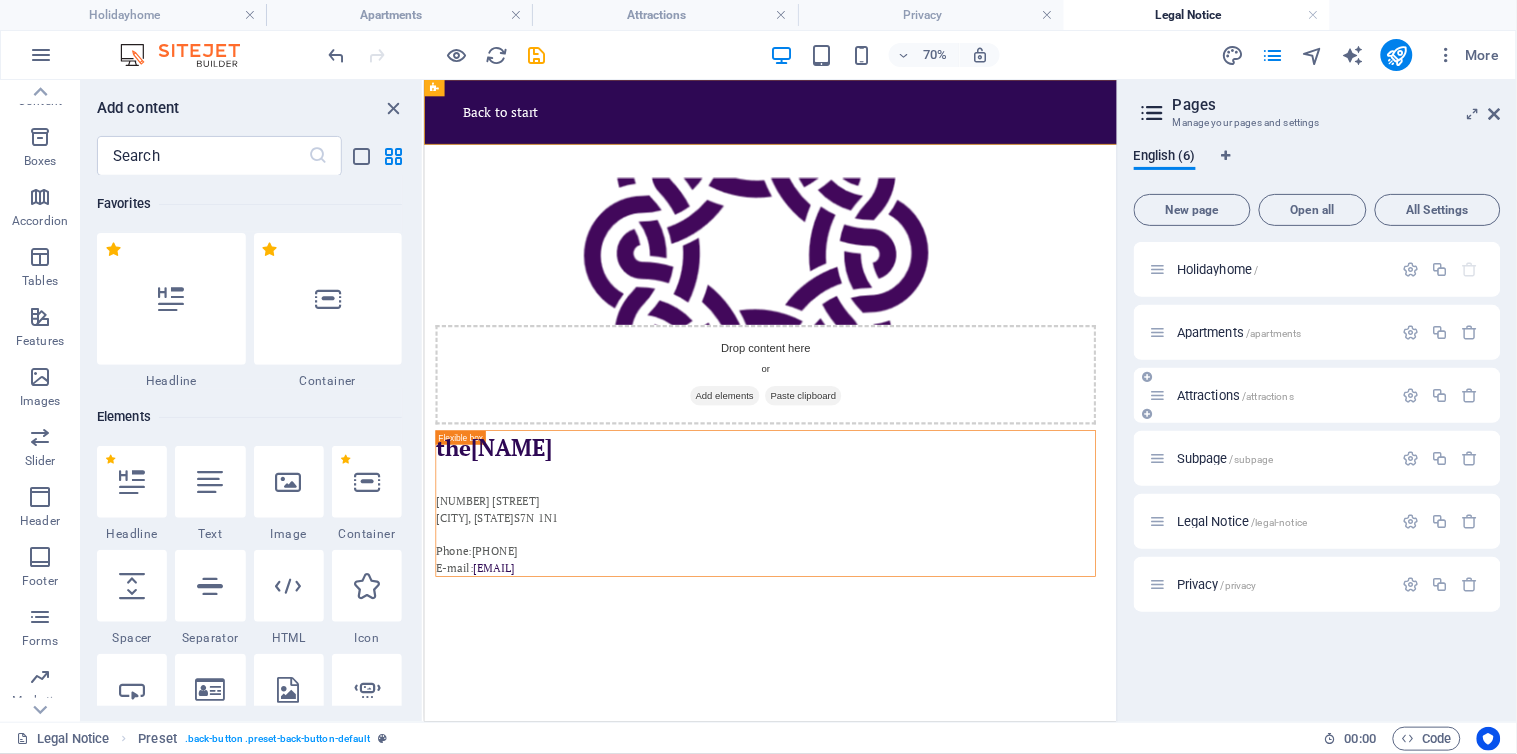 click on "Attractions /attractions" at bounding box center (1235, 395) 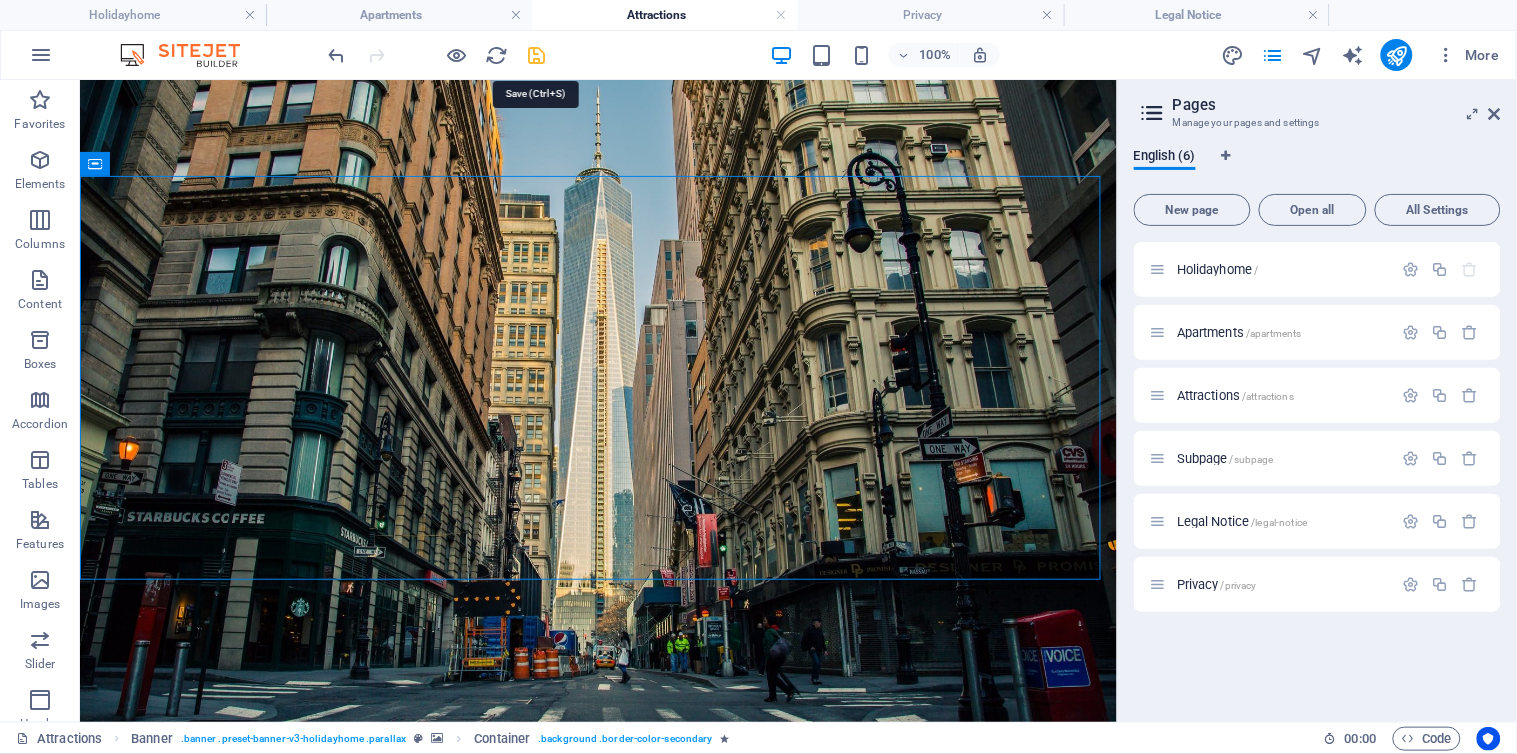 click at bounding box center (537, 55) 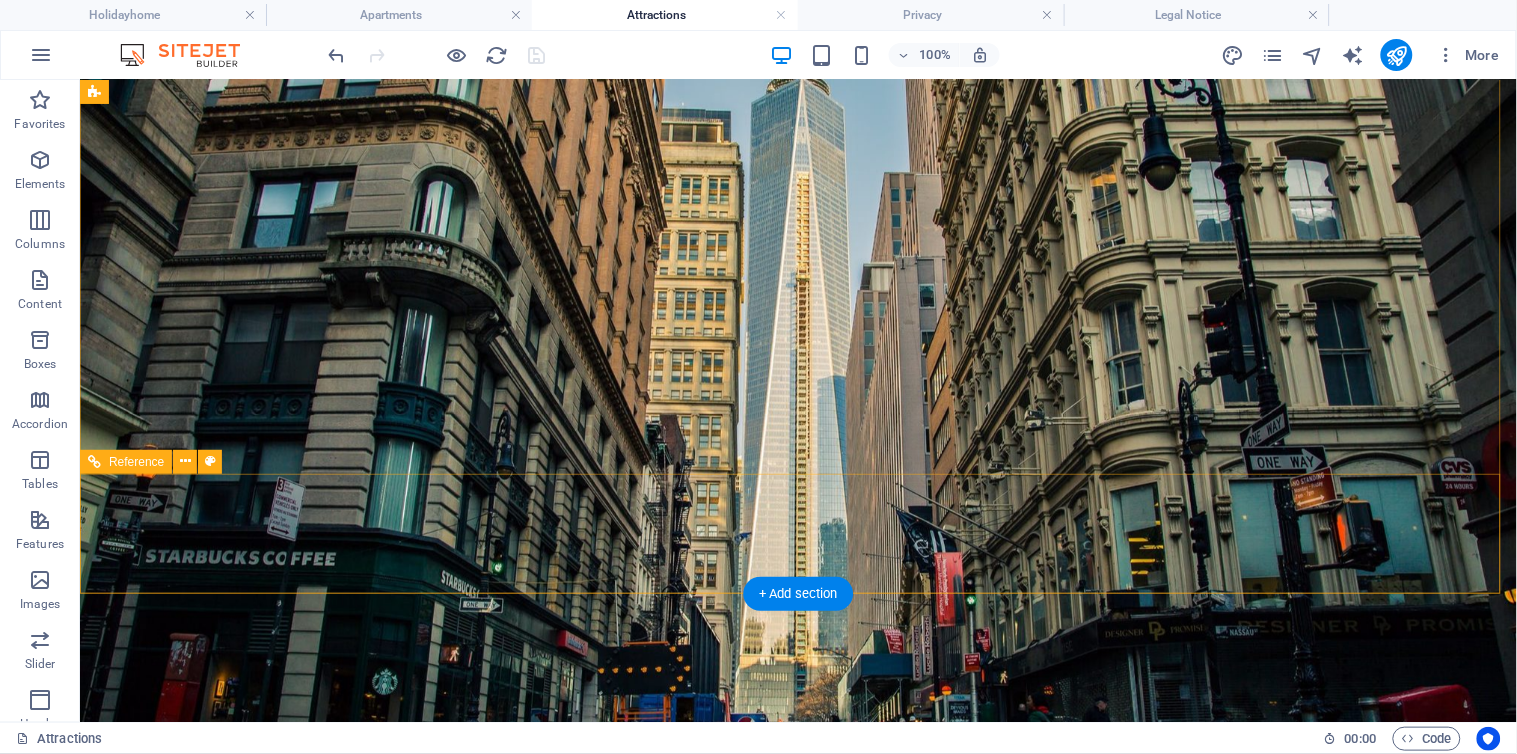 scroll, scrollTop: 354, scrollLeft: 0, axis: vertical 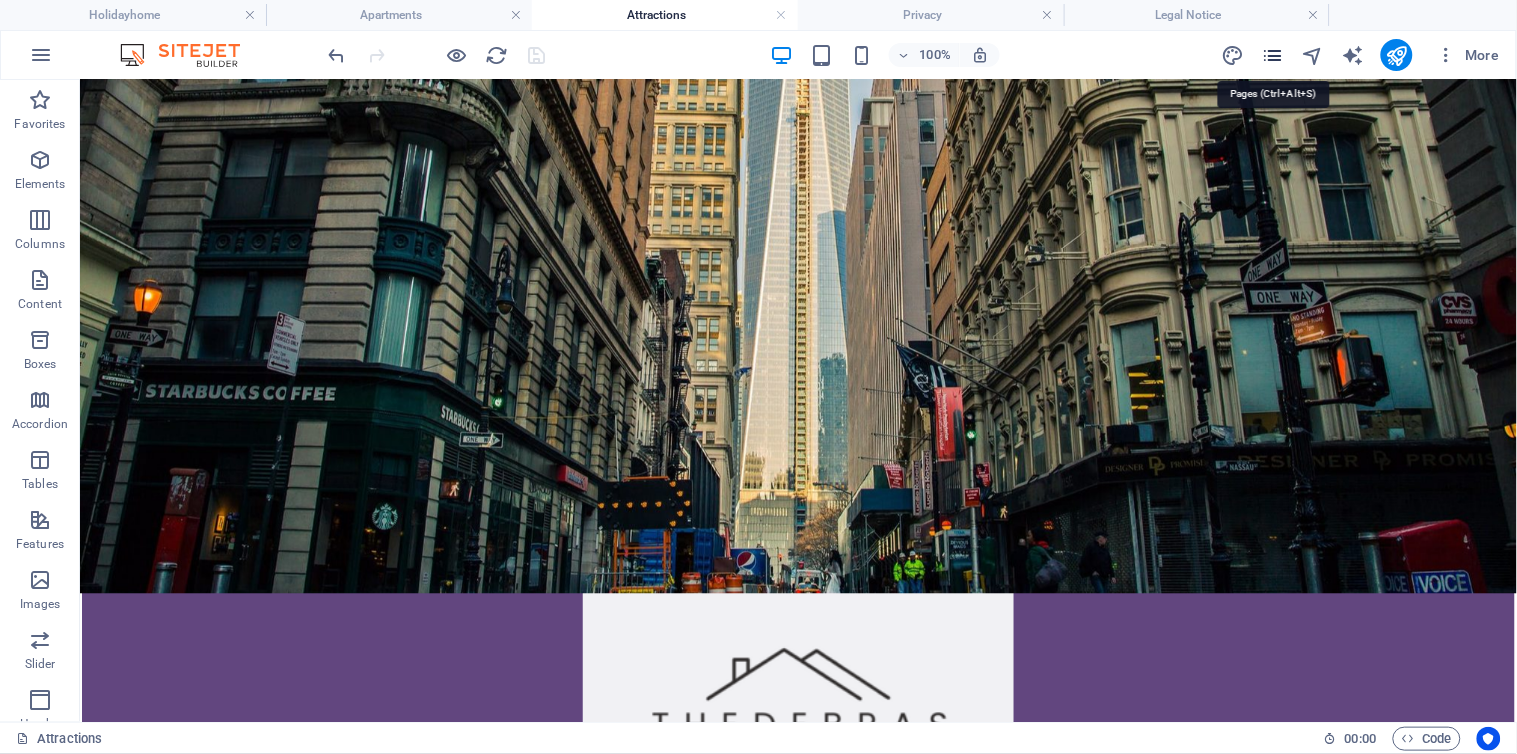 click at bounding box center (1272, 55) 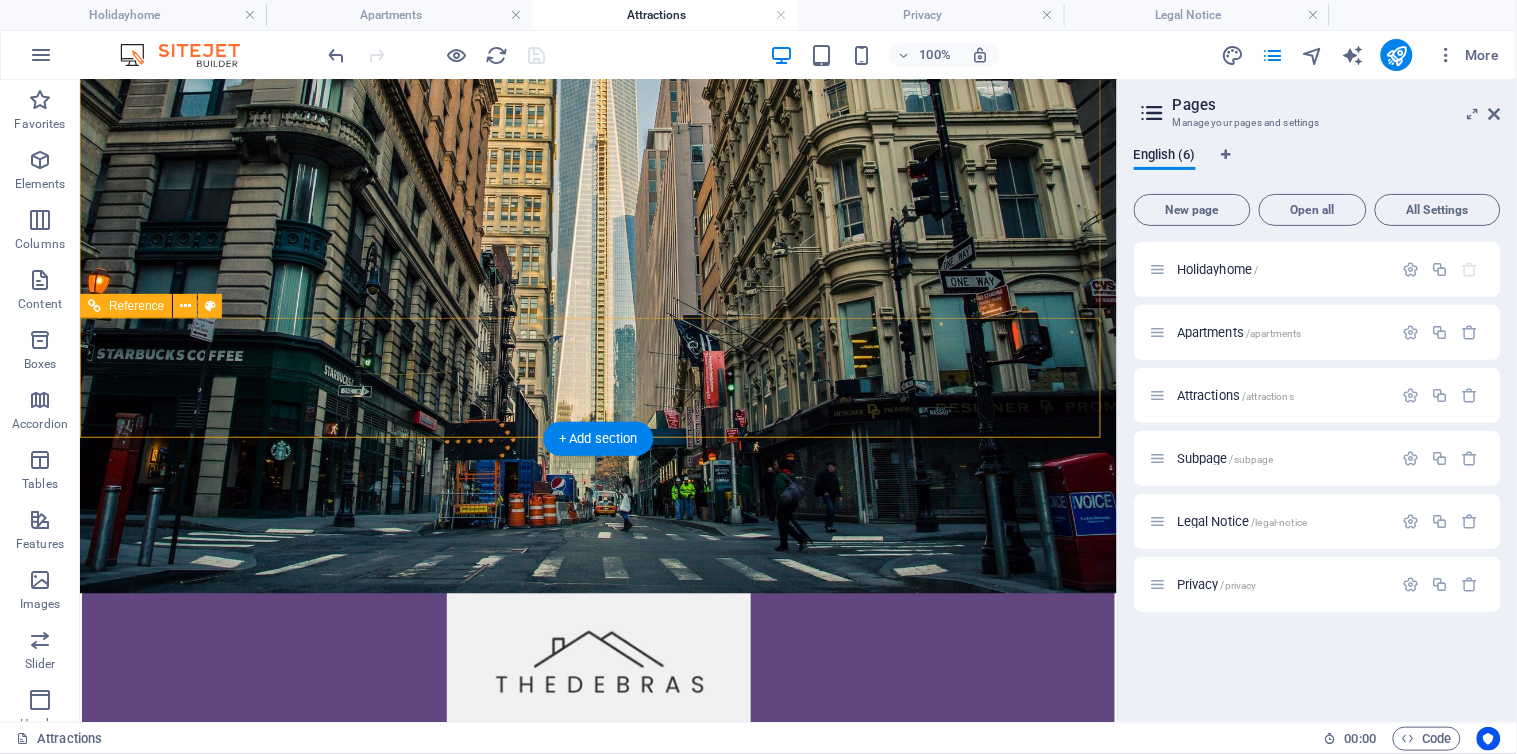 click on "Houses Apartments Book Now Attractions Contact" at bounding box center (598, 1110) 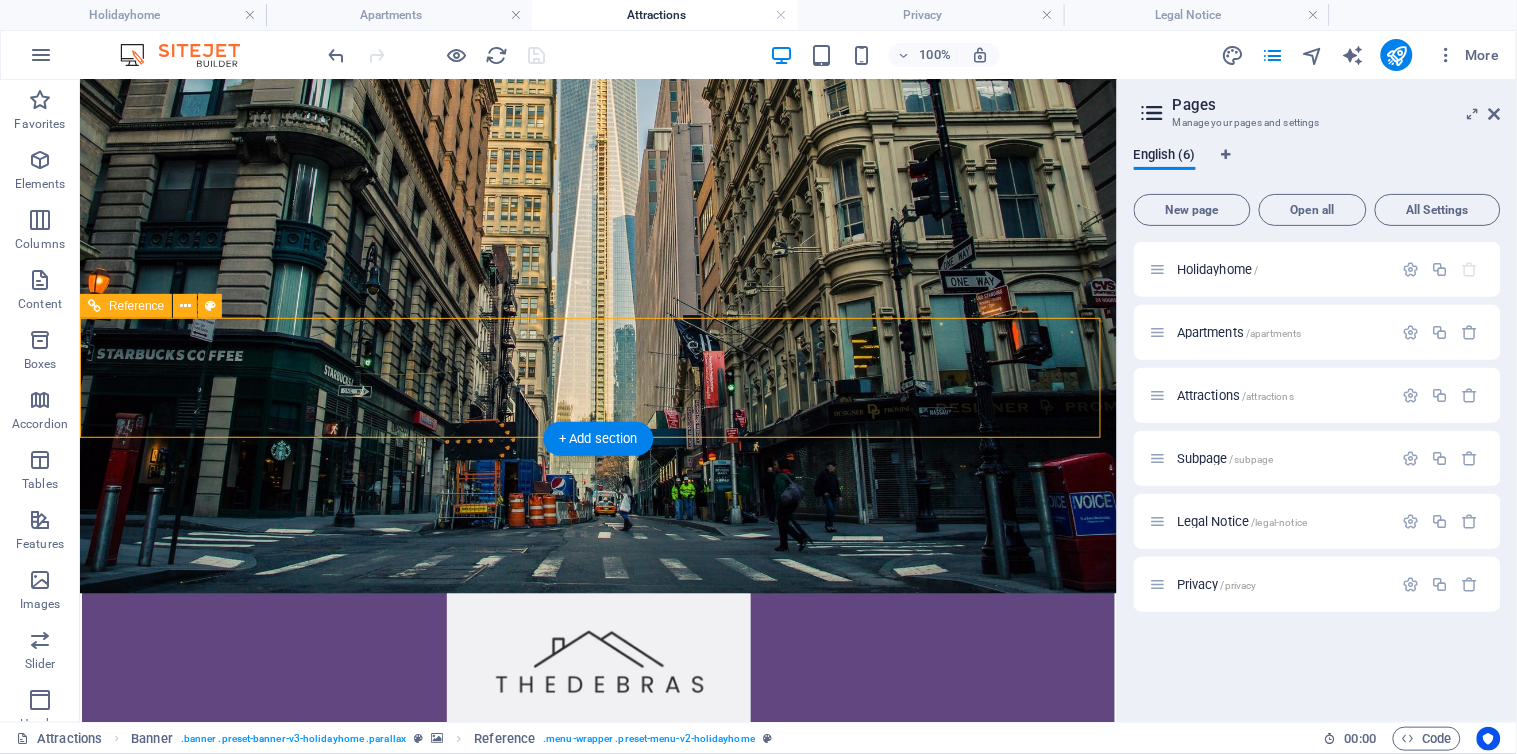 click on "Houses Apartments Book Now Attractions Contact" at bounding box center [598, 1110] 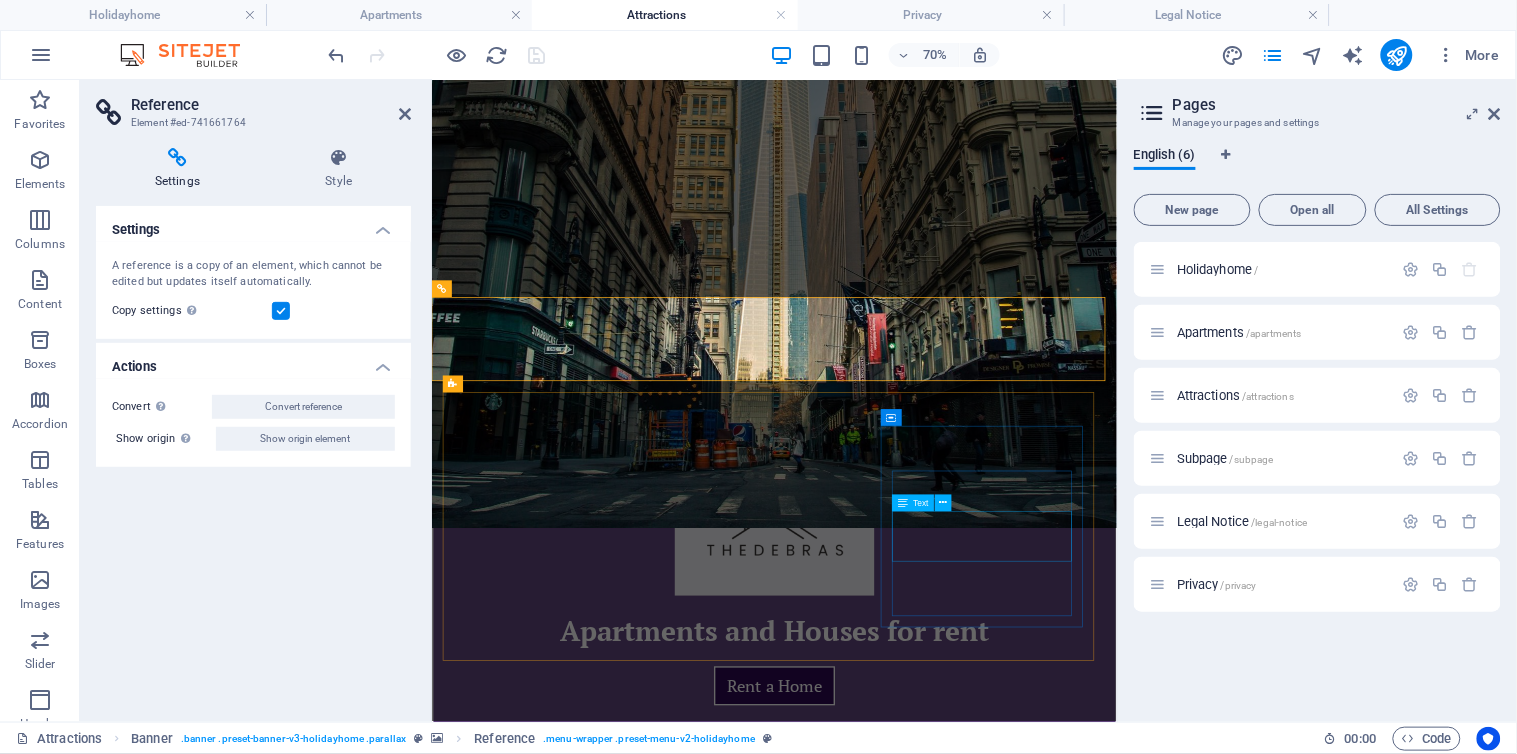 scroll, scrollTop: 490, scrollLeft: 0, axis: vertical 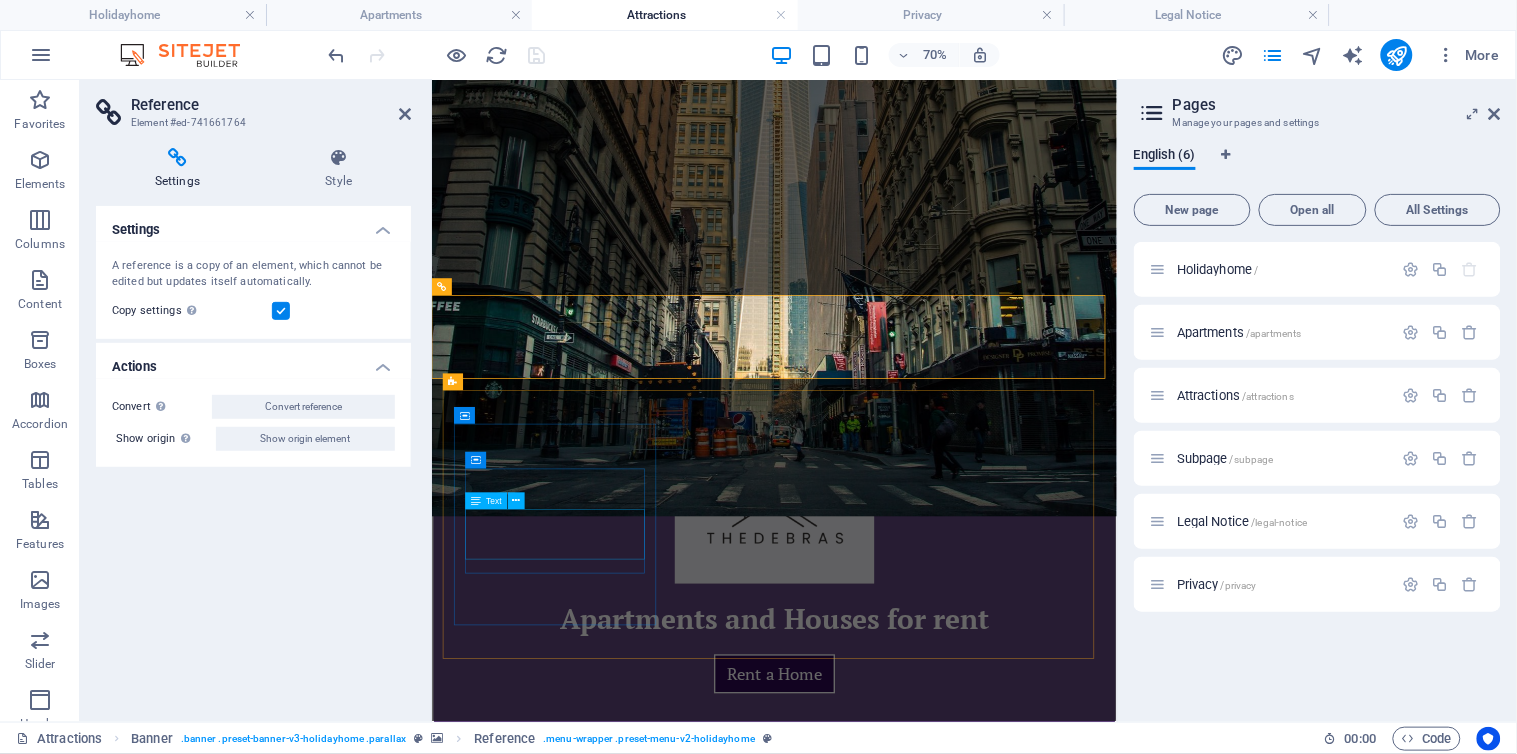 click on "Lorem ipsum dolor sit amet, consectetur adipisicing elit. Veritatis, dolorem!" at bounding box center [920, 2012] 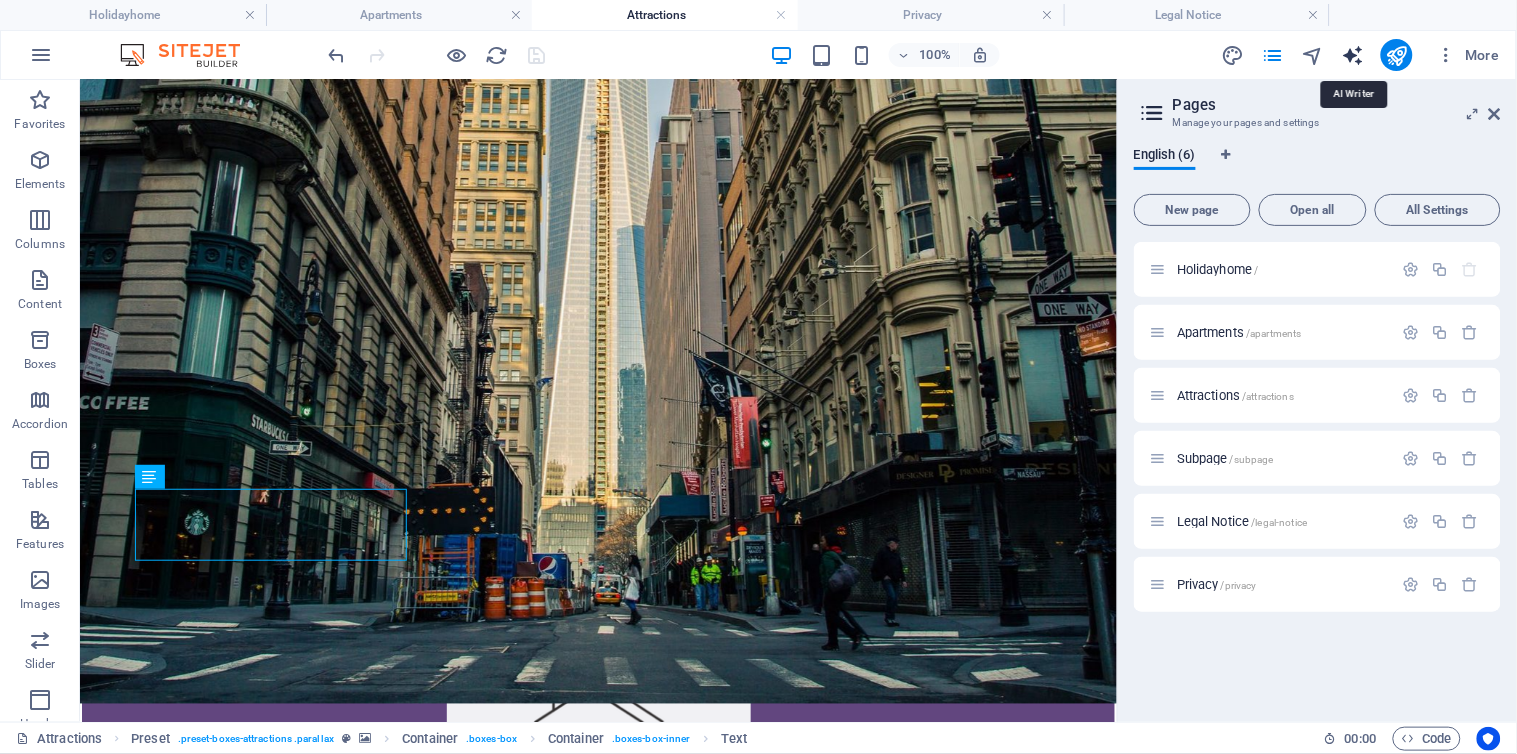click at bounding box center [1352, 55] 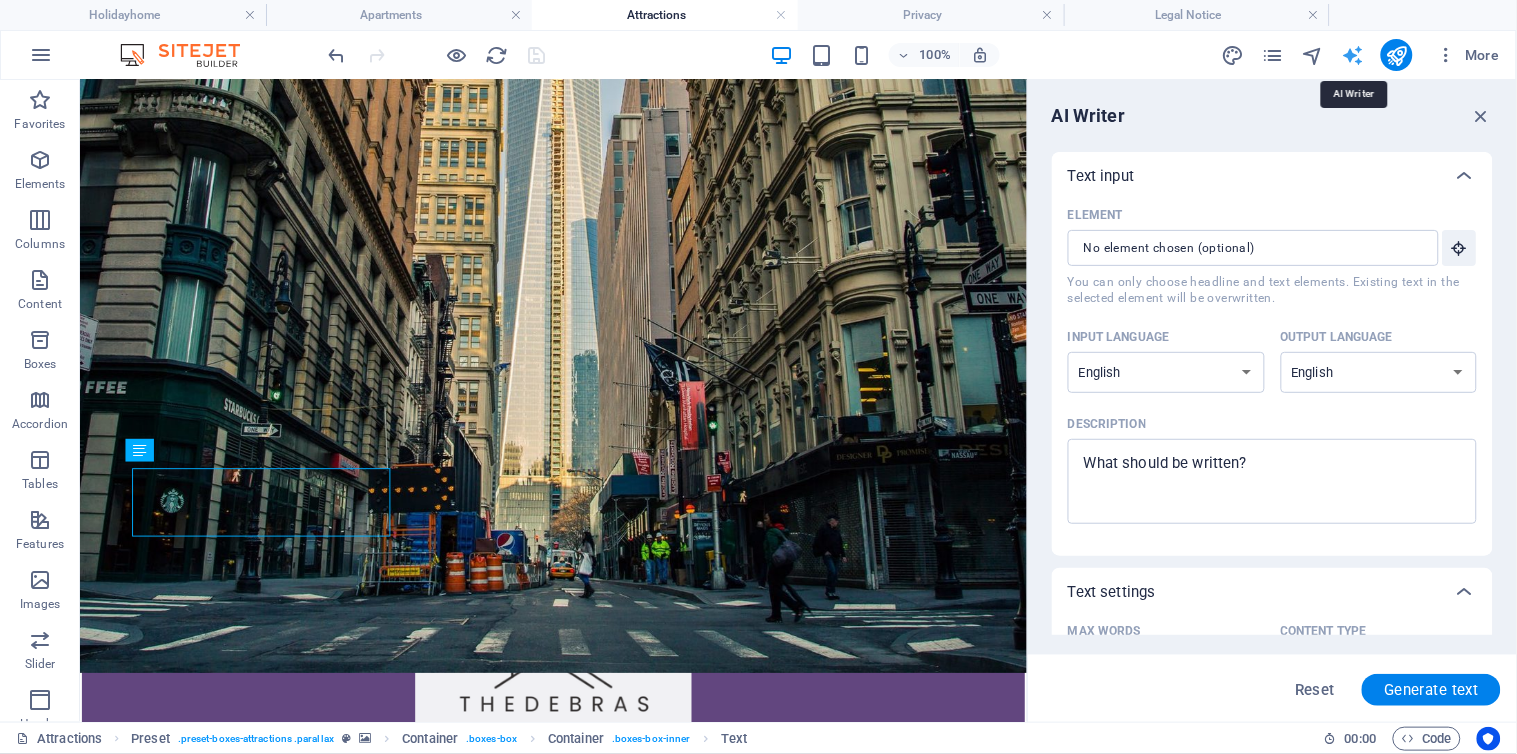 scroll, scrollTop: 0, scrollLeft: 0, axis: both 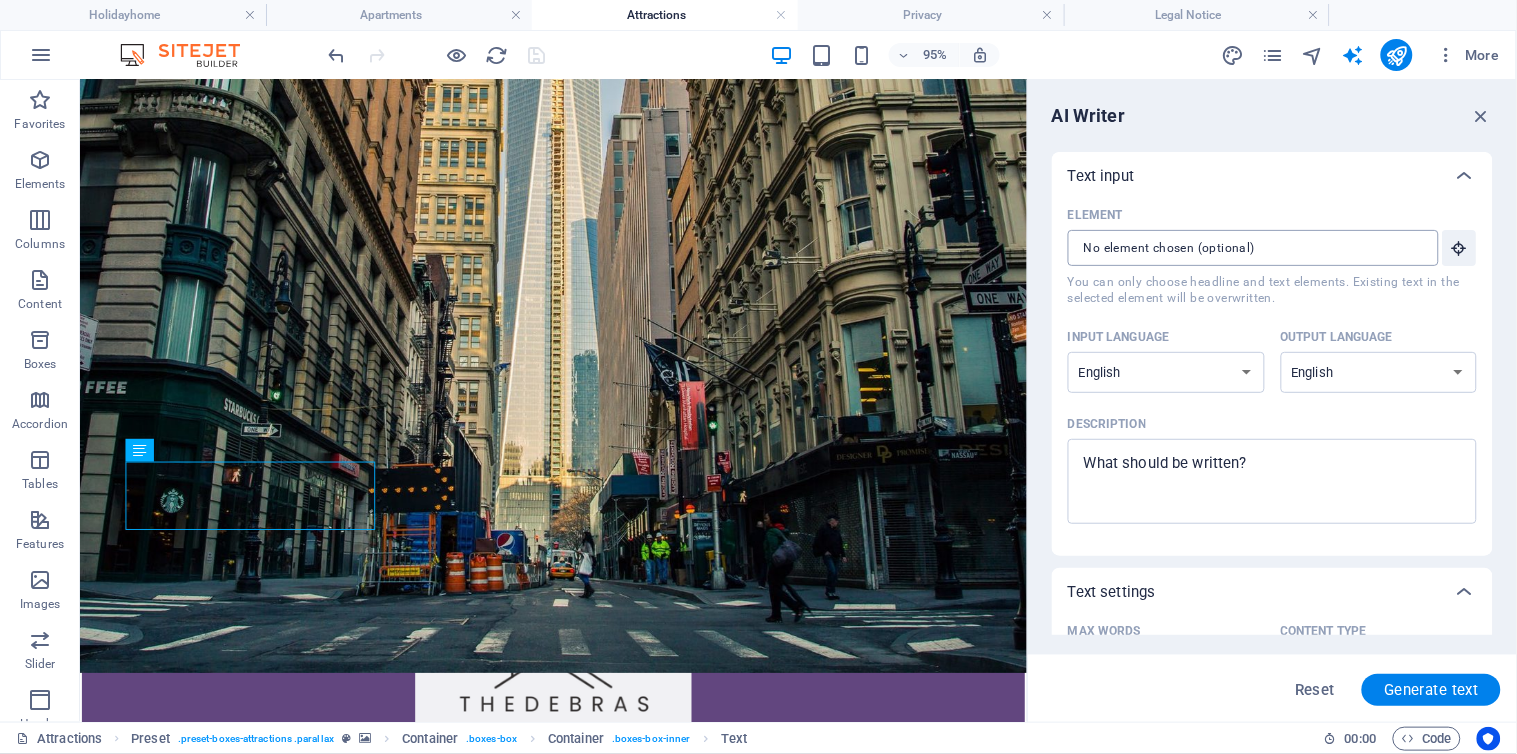 click on "Element ​ You can only choose headline and text elements. Existing text in the selected element will be overwritten." at bounding box center [1246, 248] 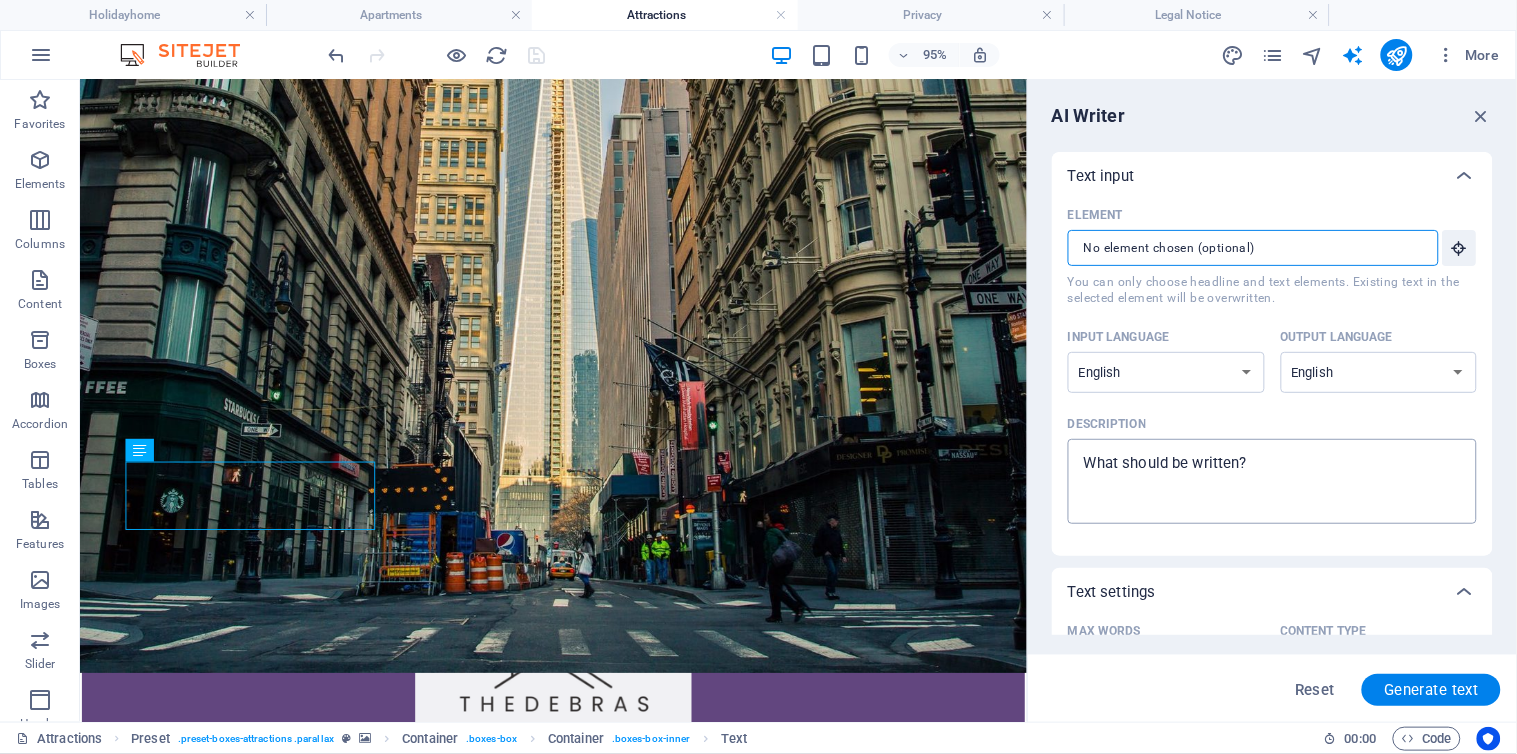 type on "x" 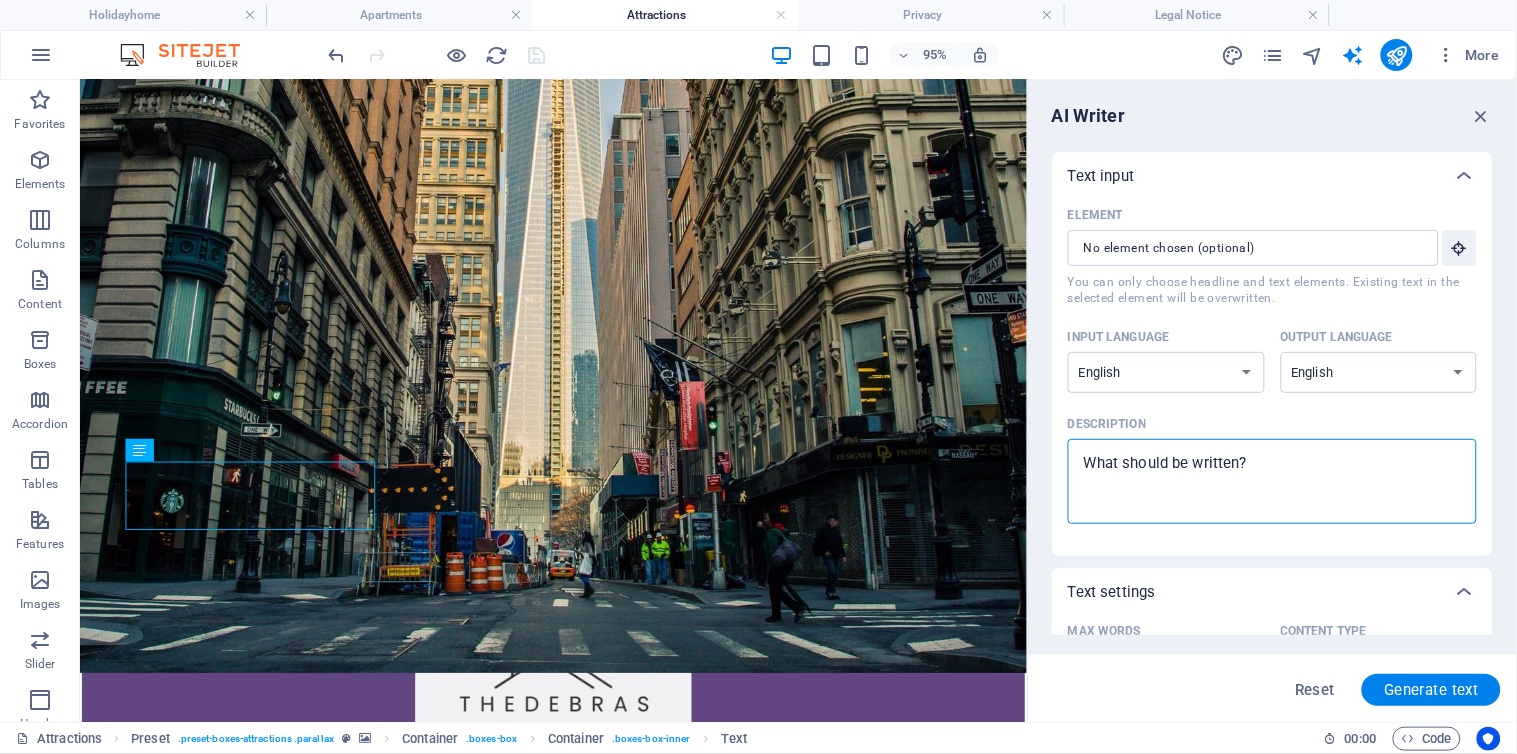 click on "Description x ​" at bounding box center [1272, 481] 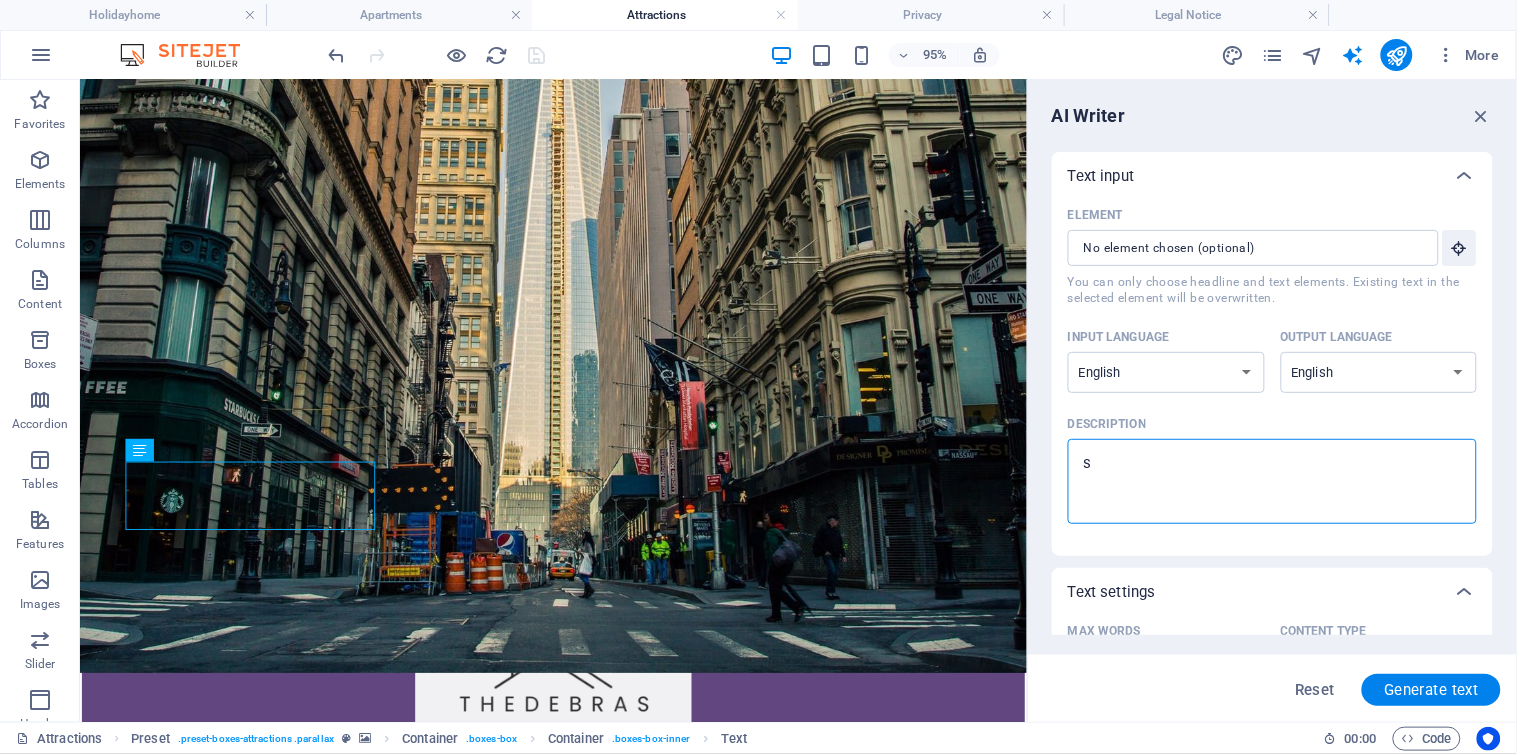 type on "si" 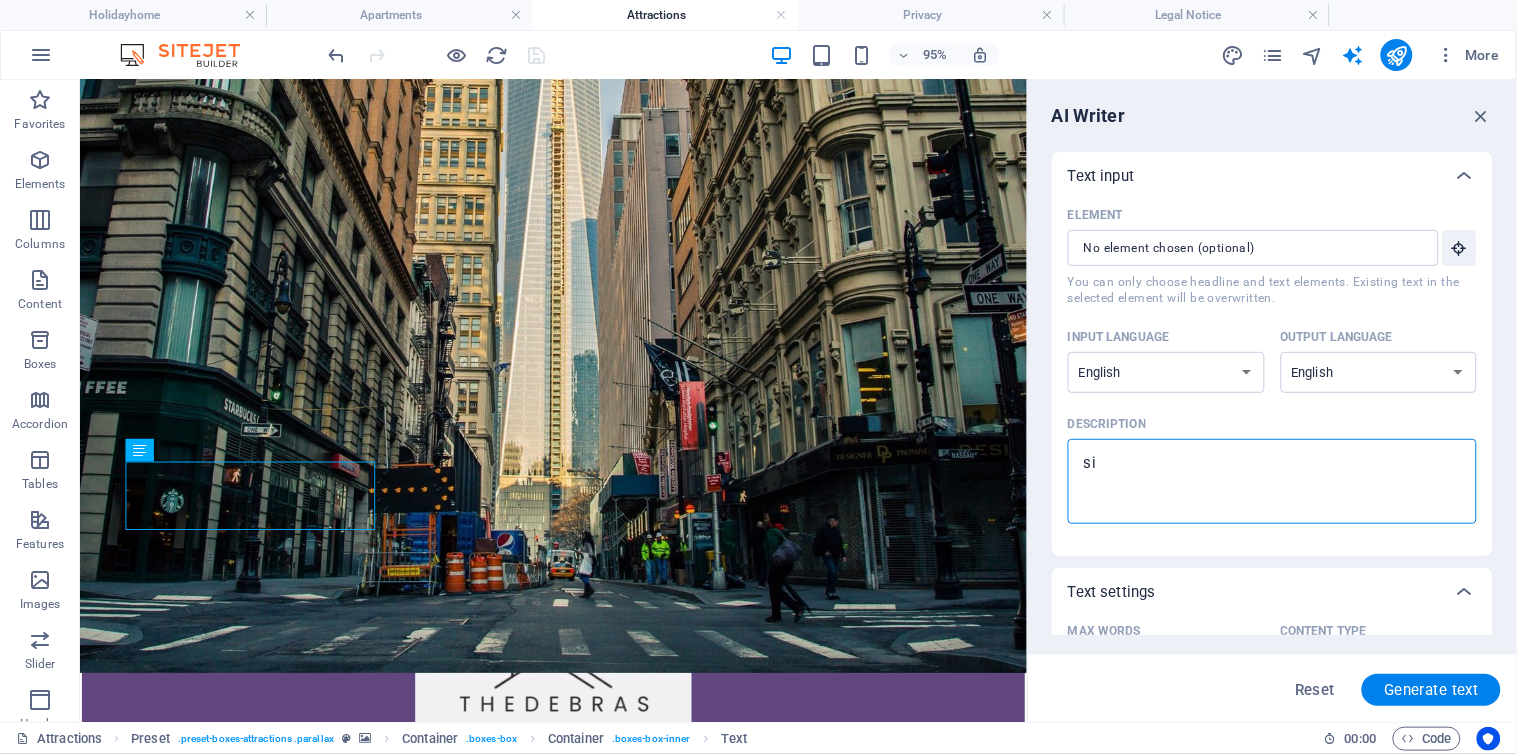 type on "sig" 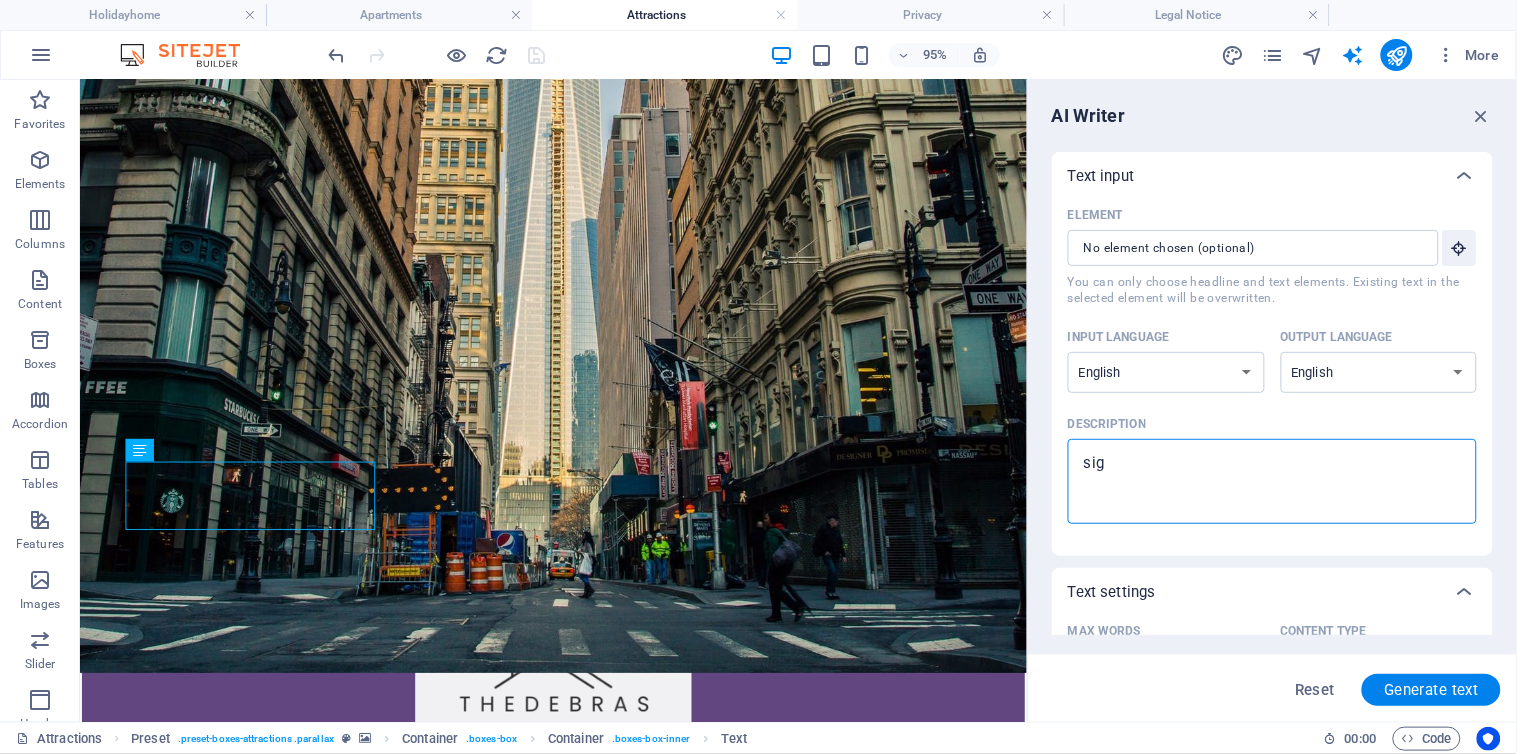 type on "sigh" 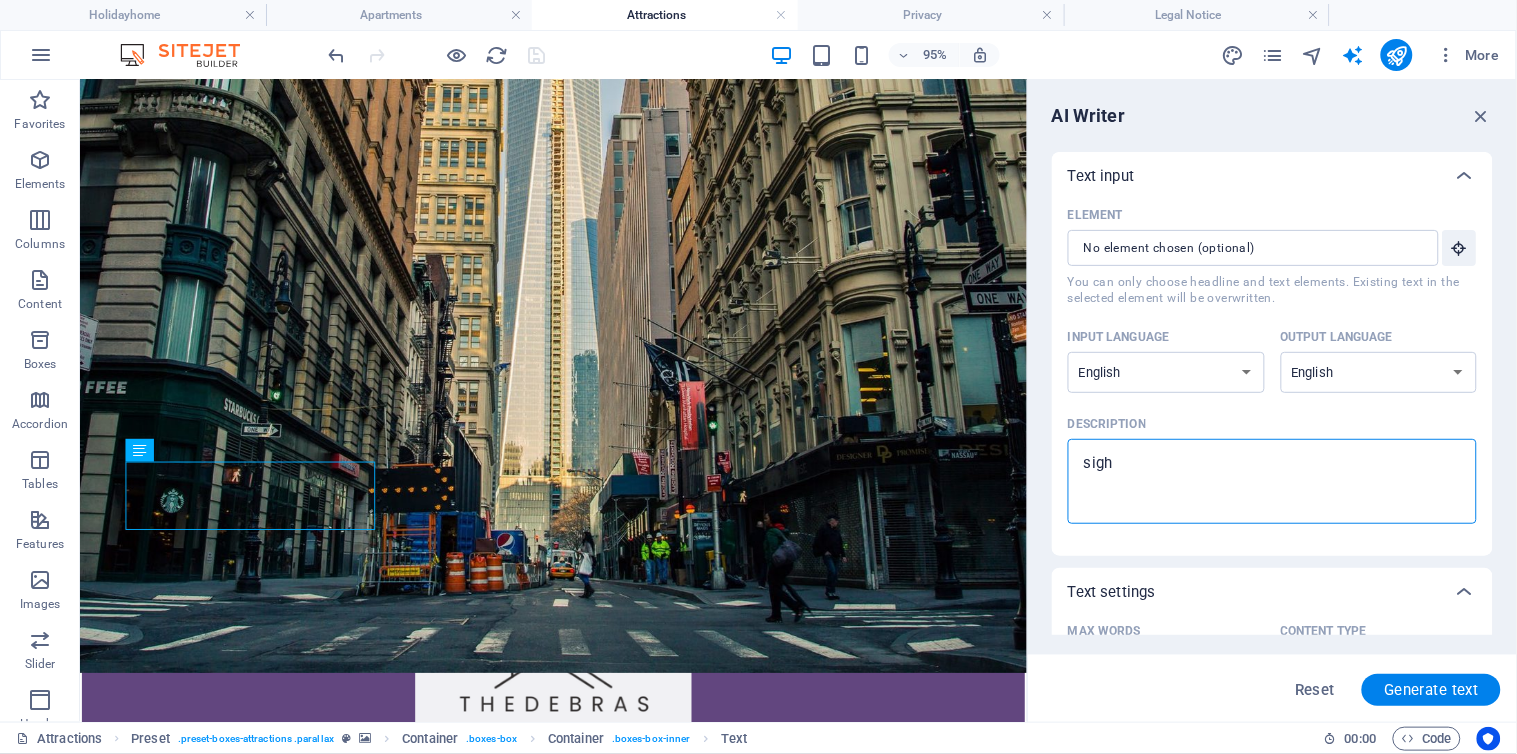 type on "sight" 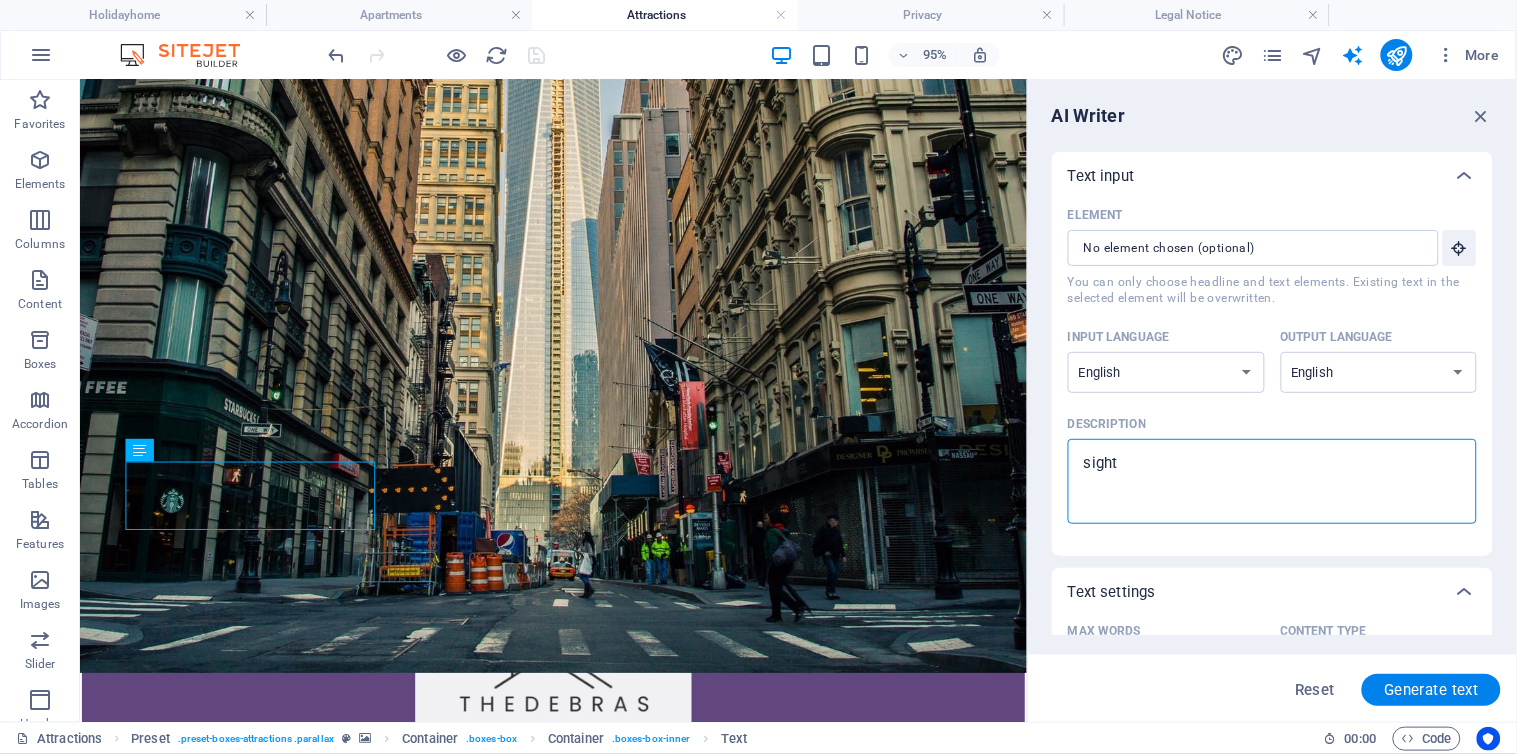 type on "sights" 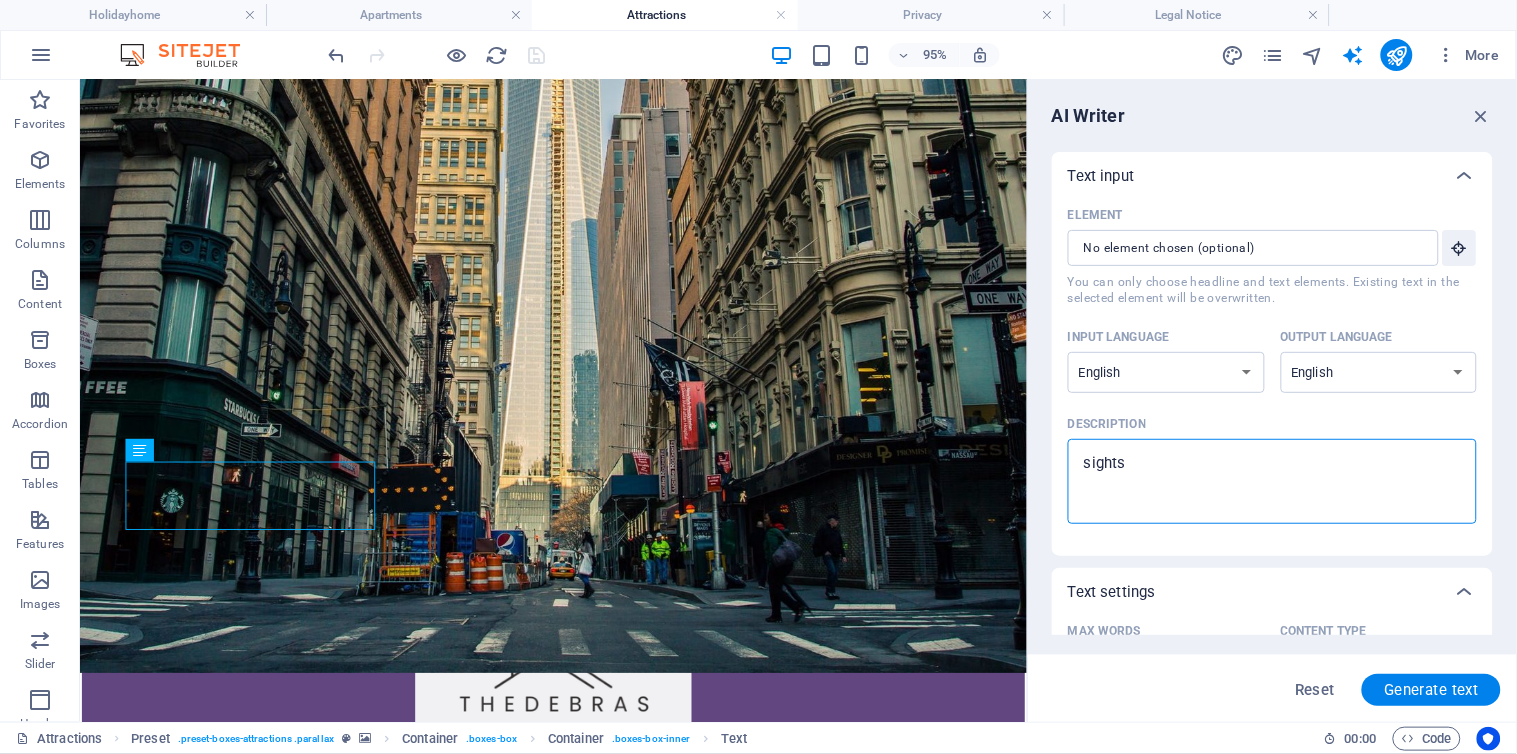 type on "sightse" 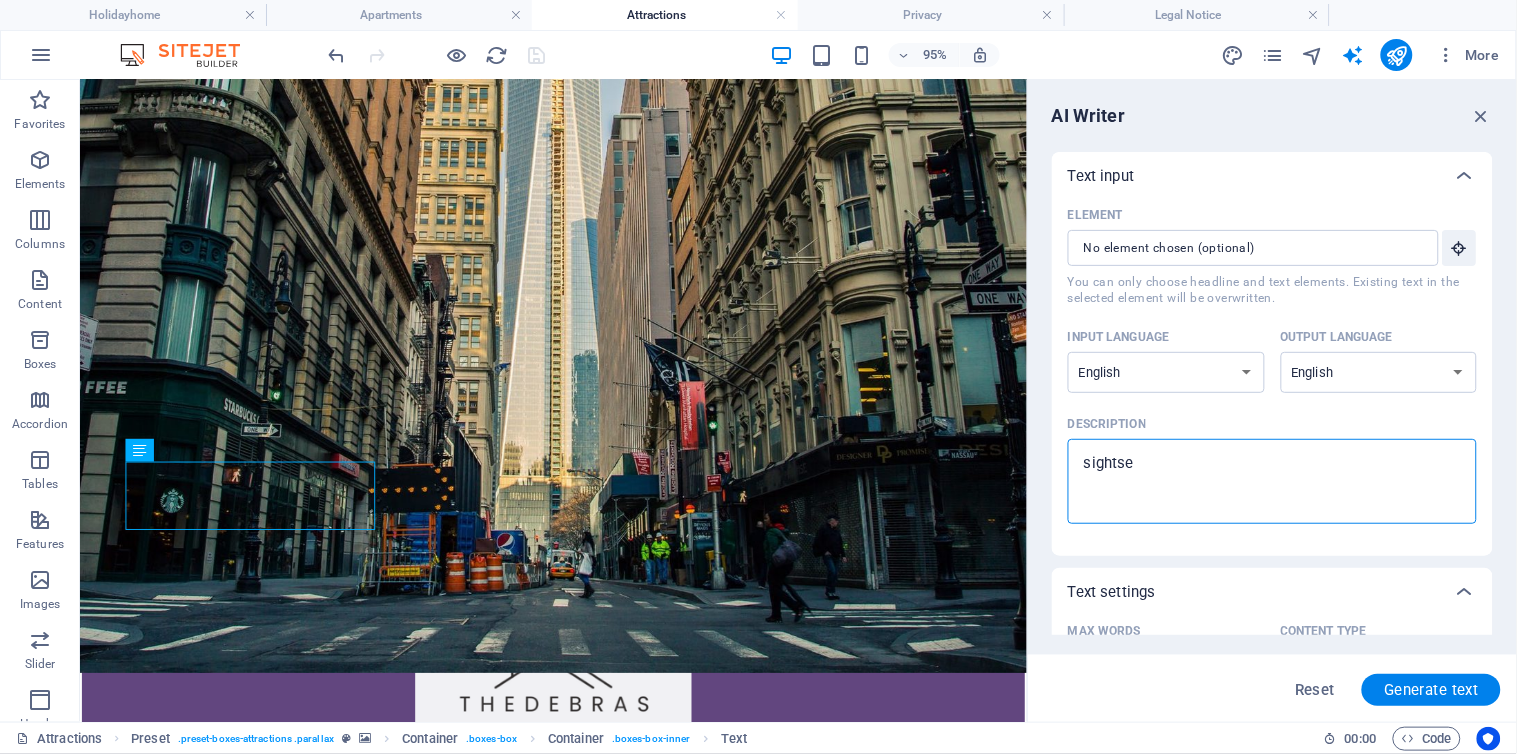 type on "sightsee" 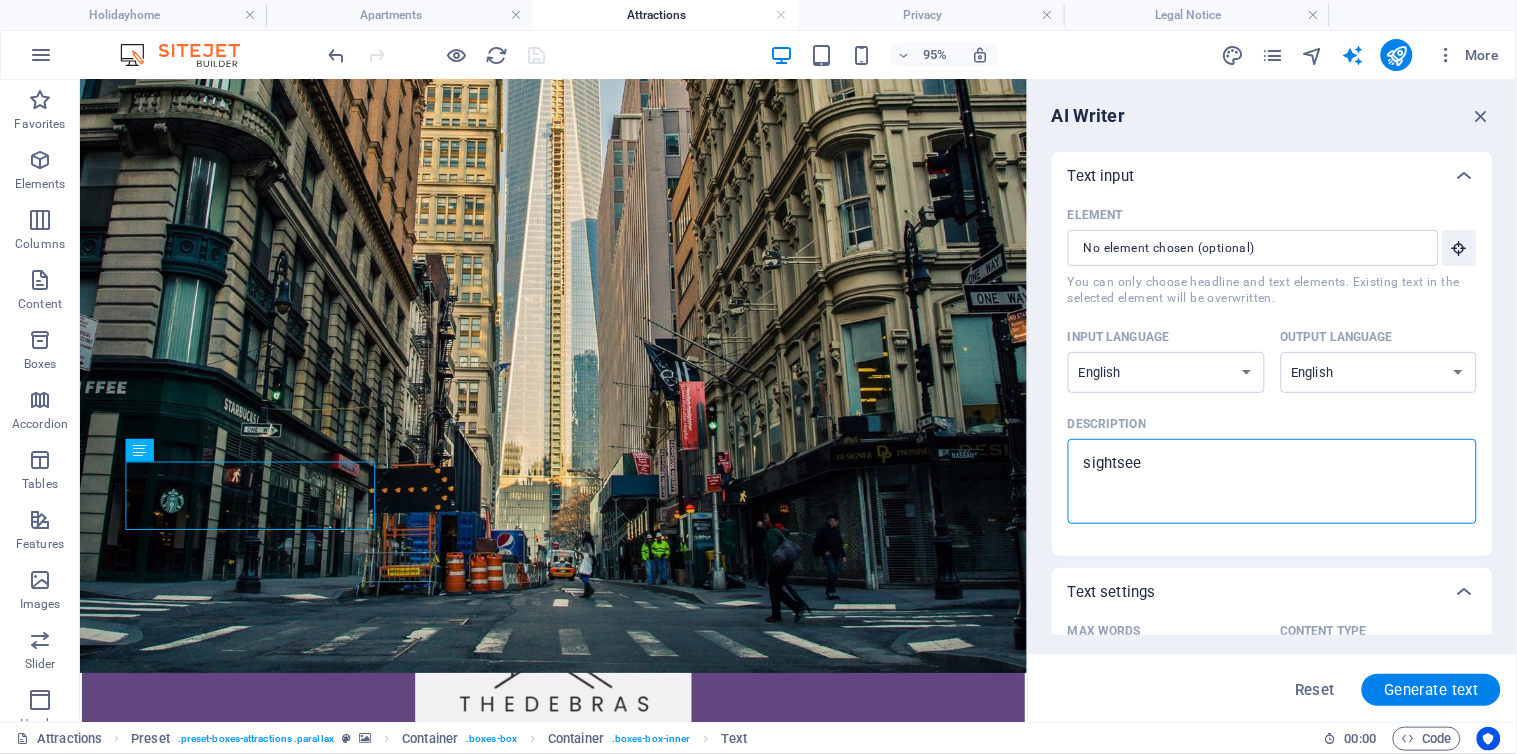 type on "sightseei" 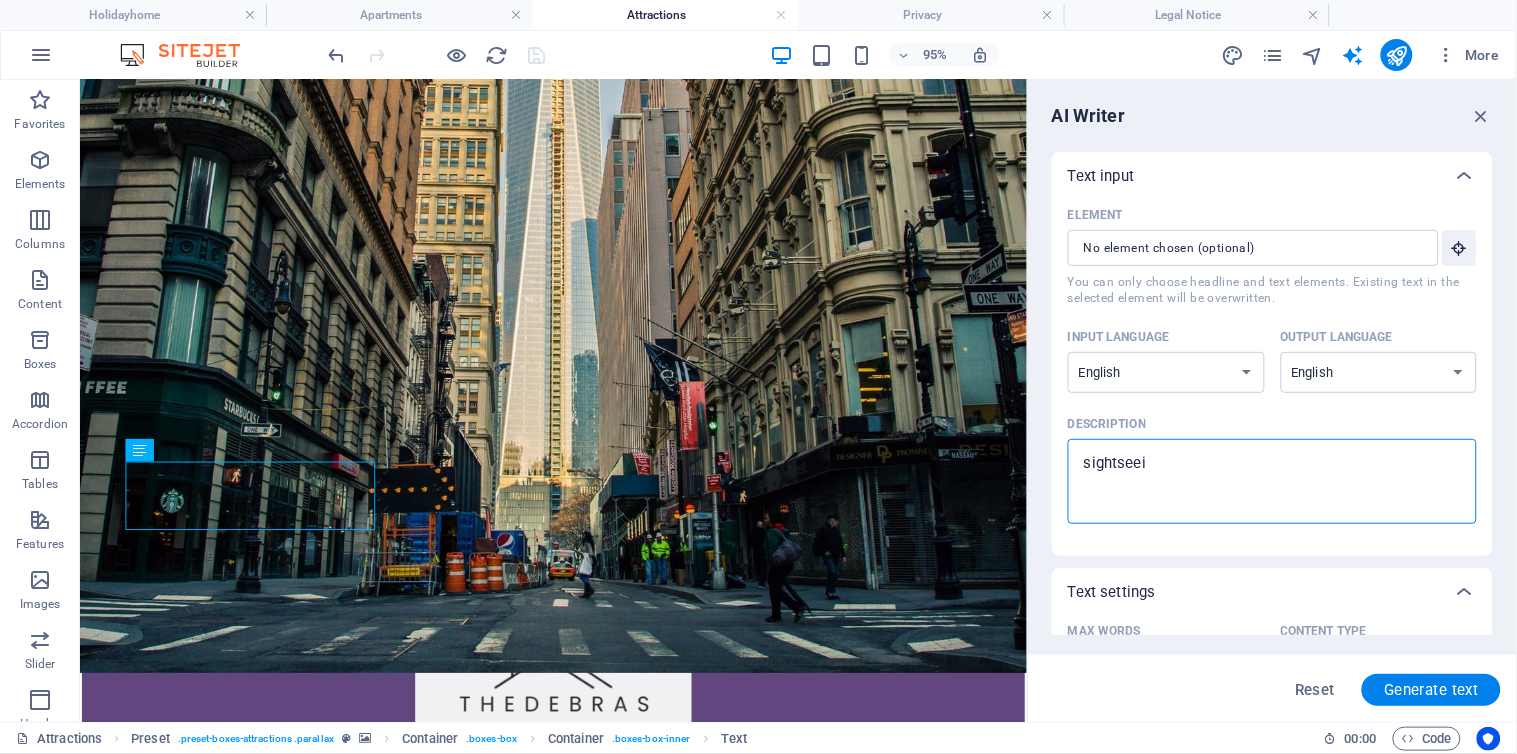 type on "sightseein" 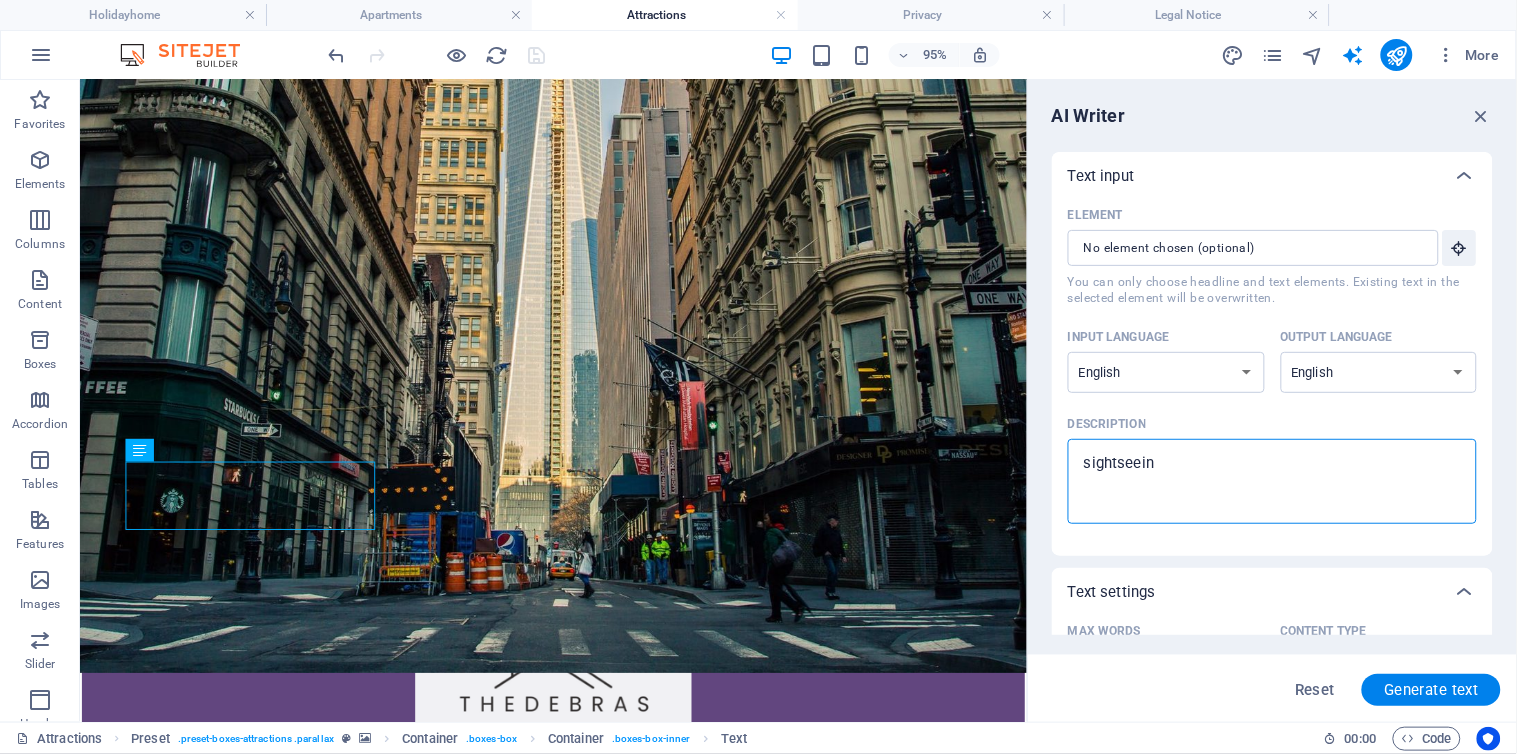 type on "sightseeing" 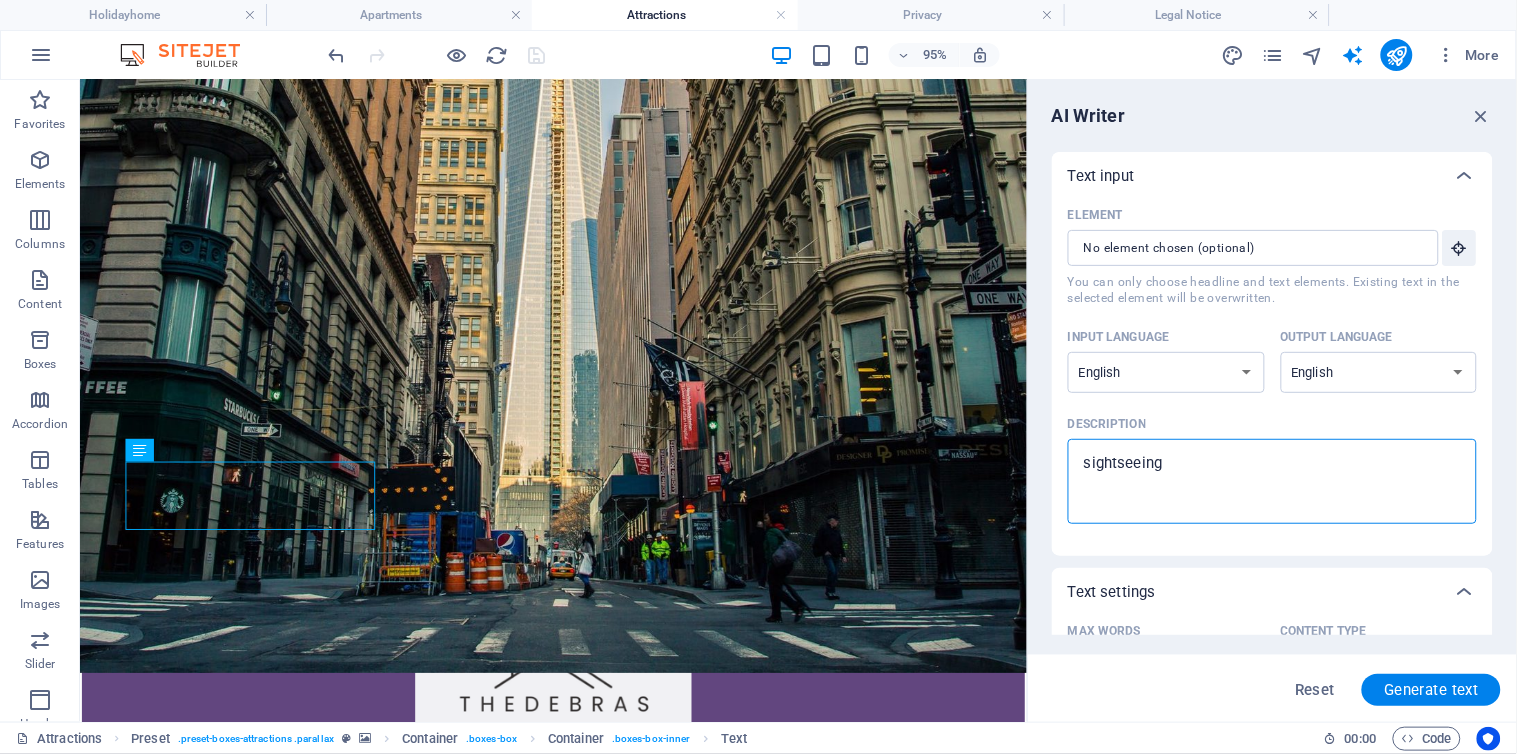 type on "sightseeing" 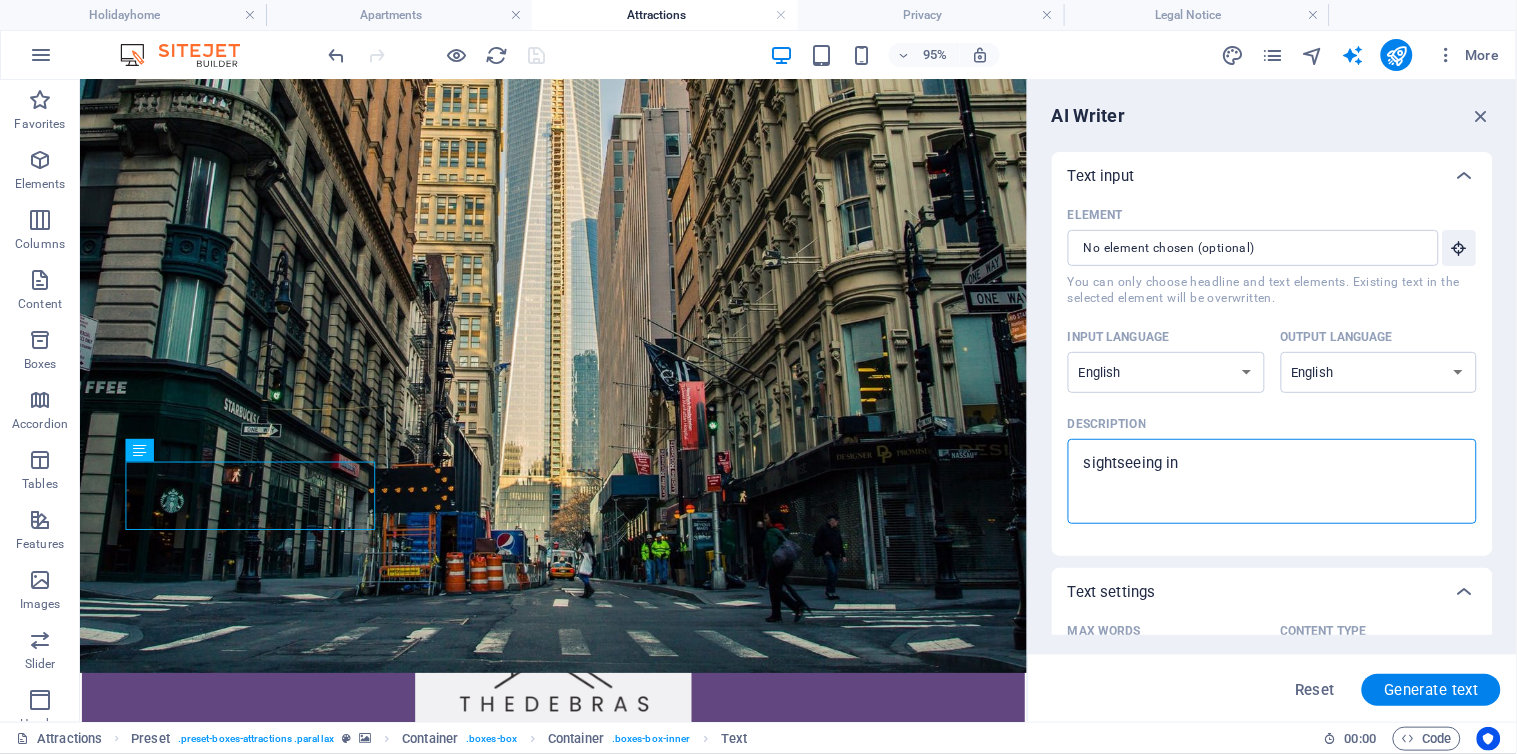 type on "sightseeing in" 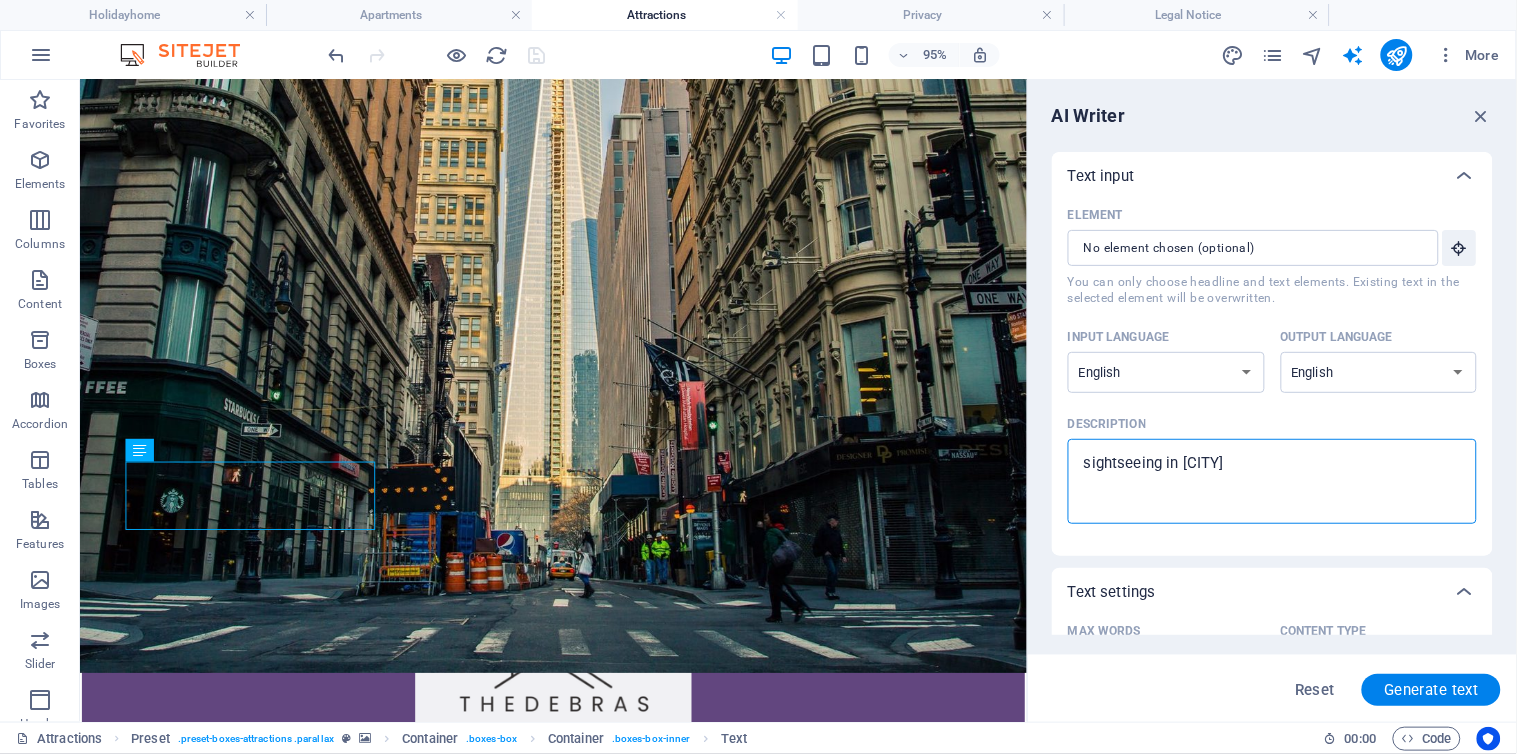 type on "sightseeing in sa" 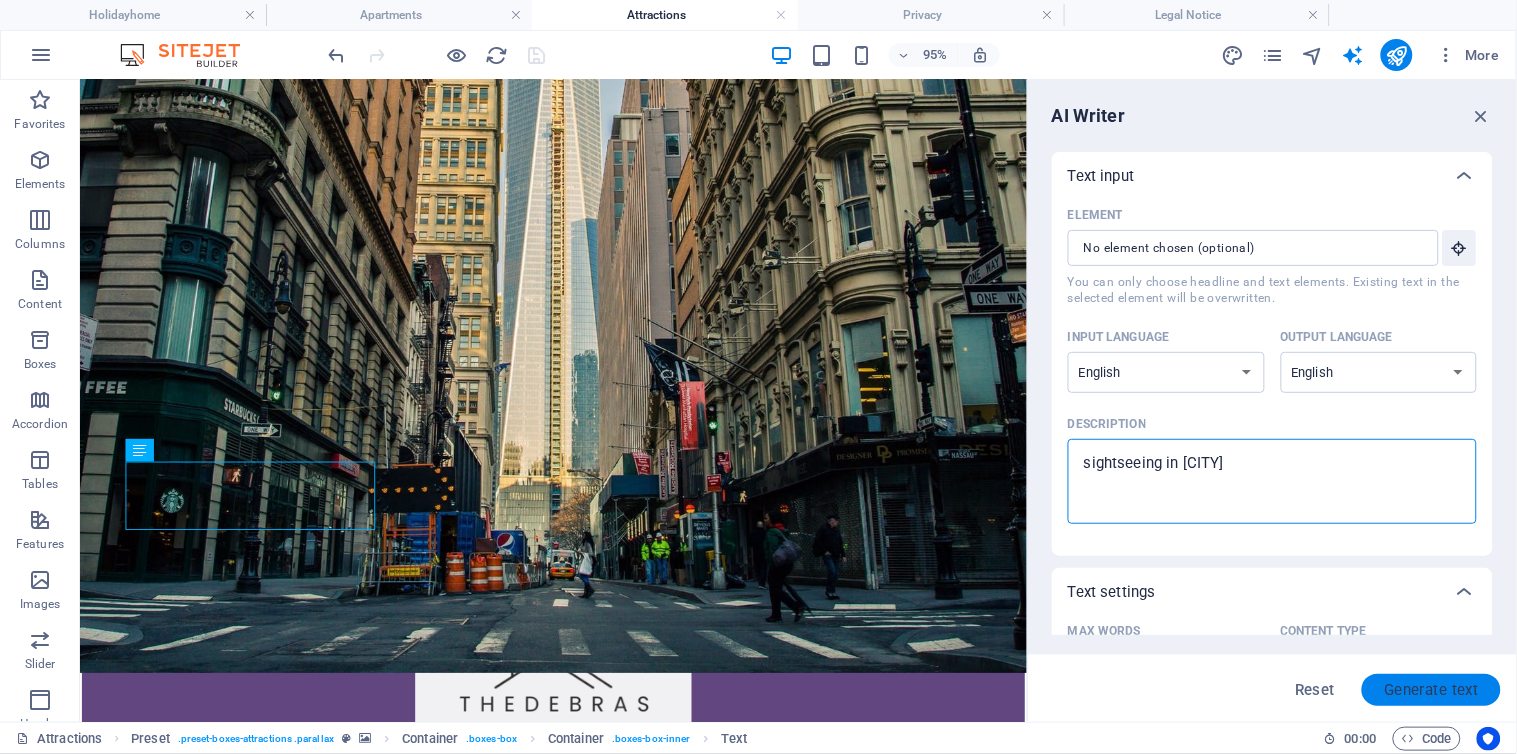 type on "sightseeing in saskatoon" 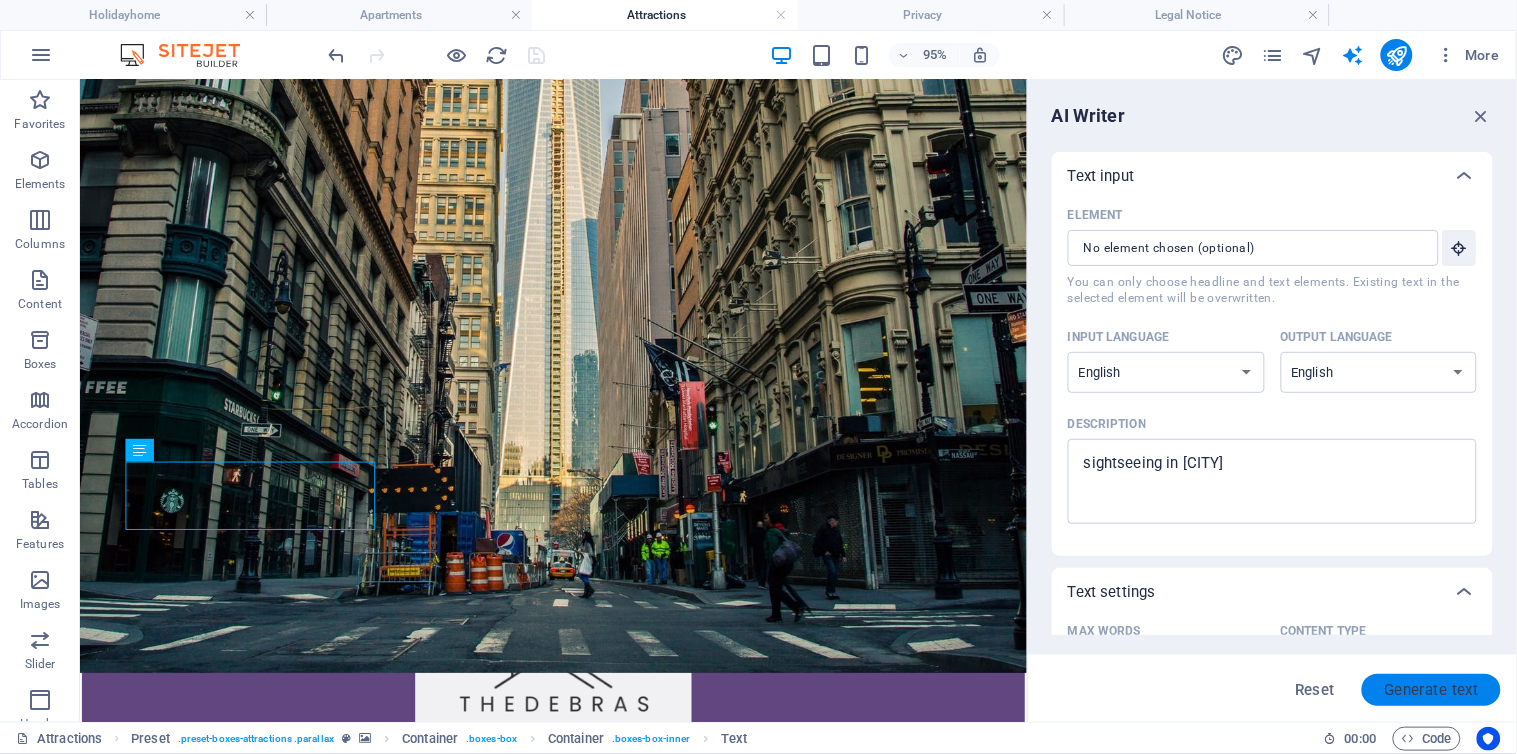 click on "Generate text" at bounding box center [1431, 690] 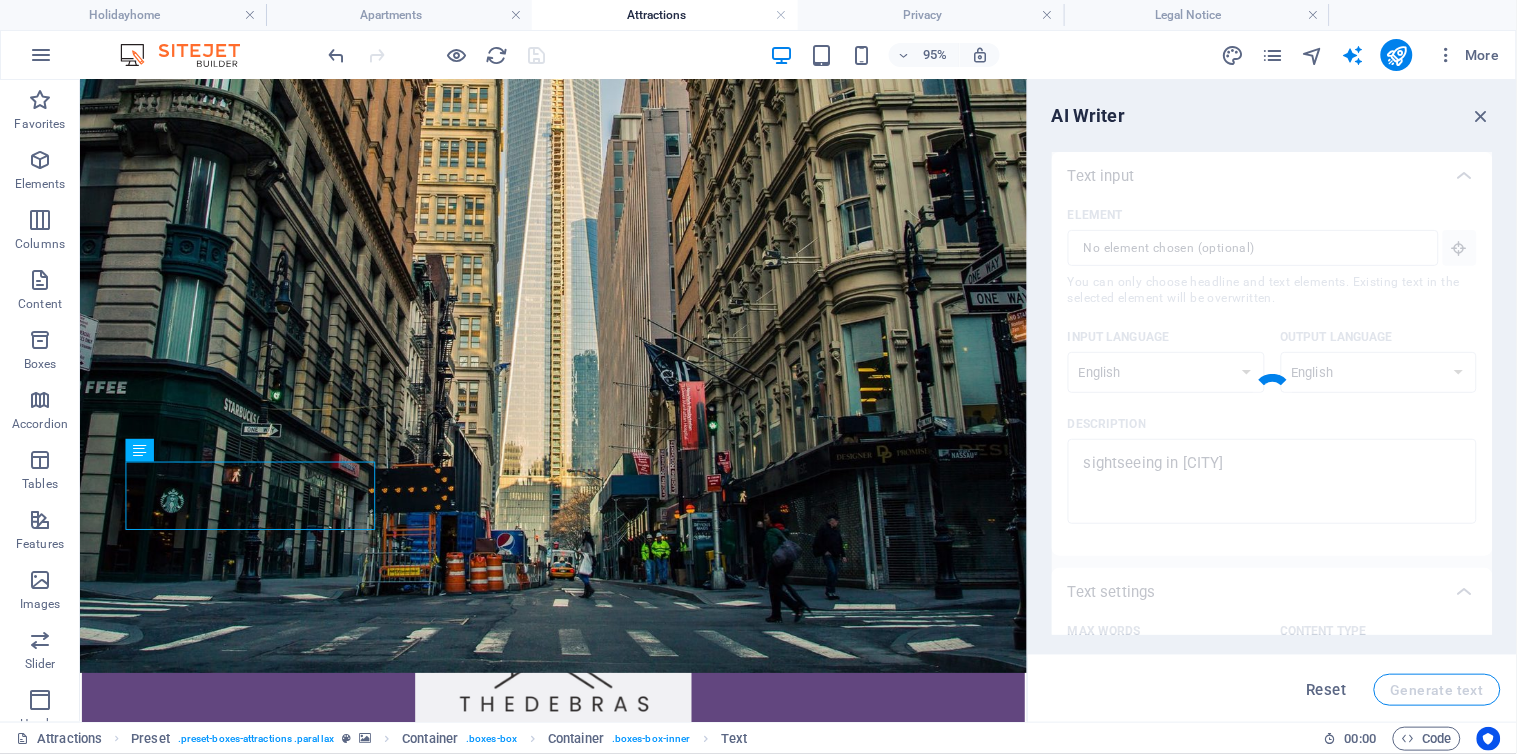 type on "x" 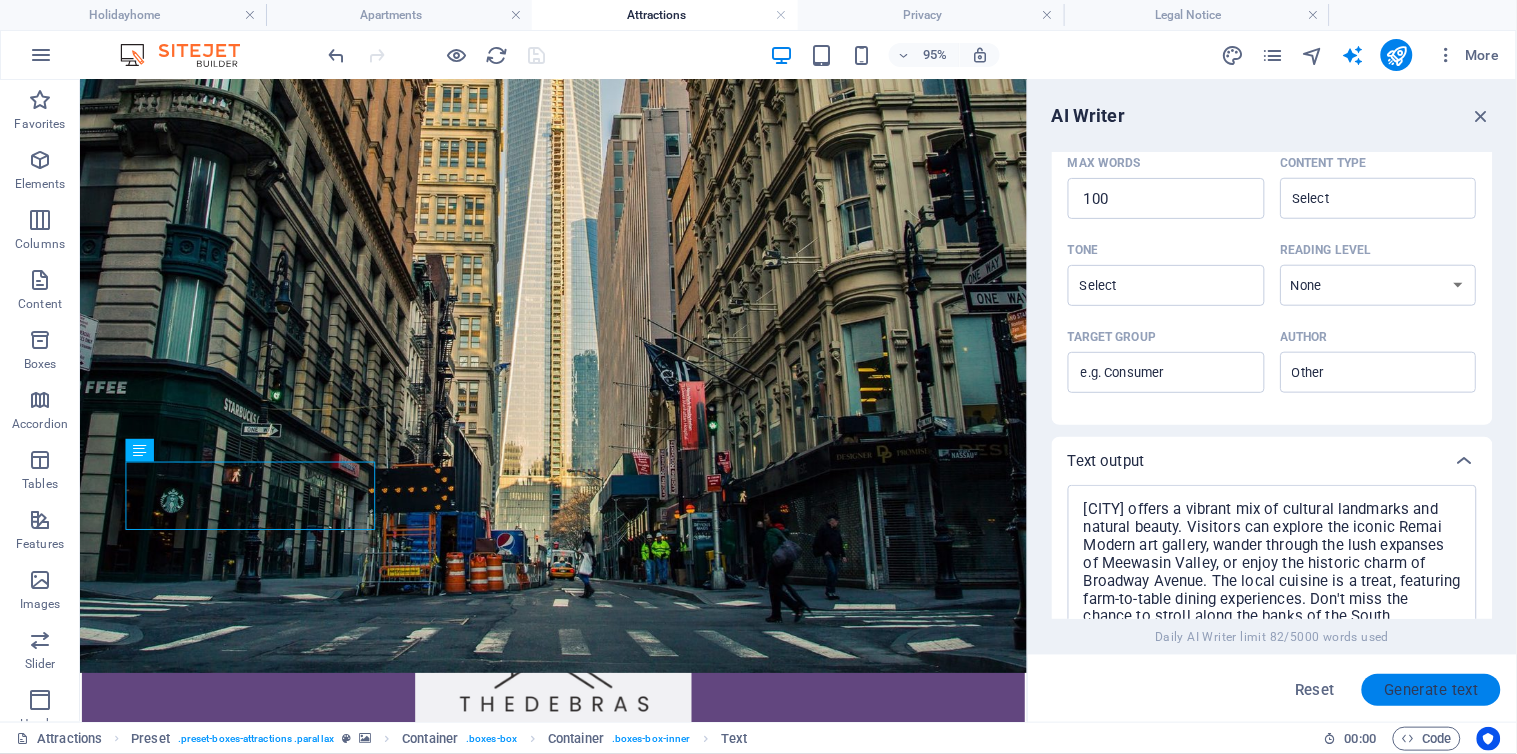 scroll, scrollTop: 713, scrollLeft: 0, axis: vertical 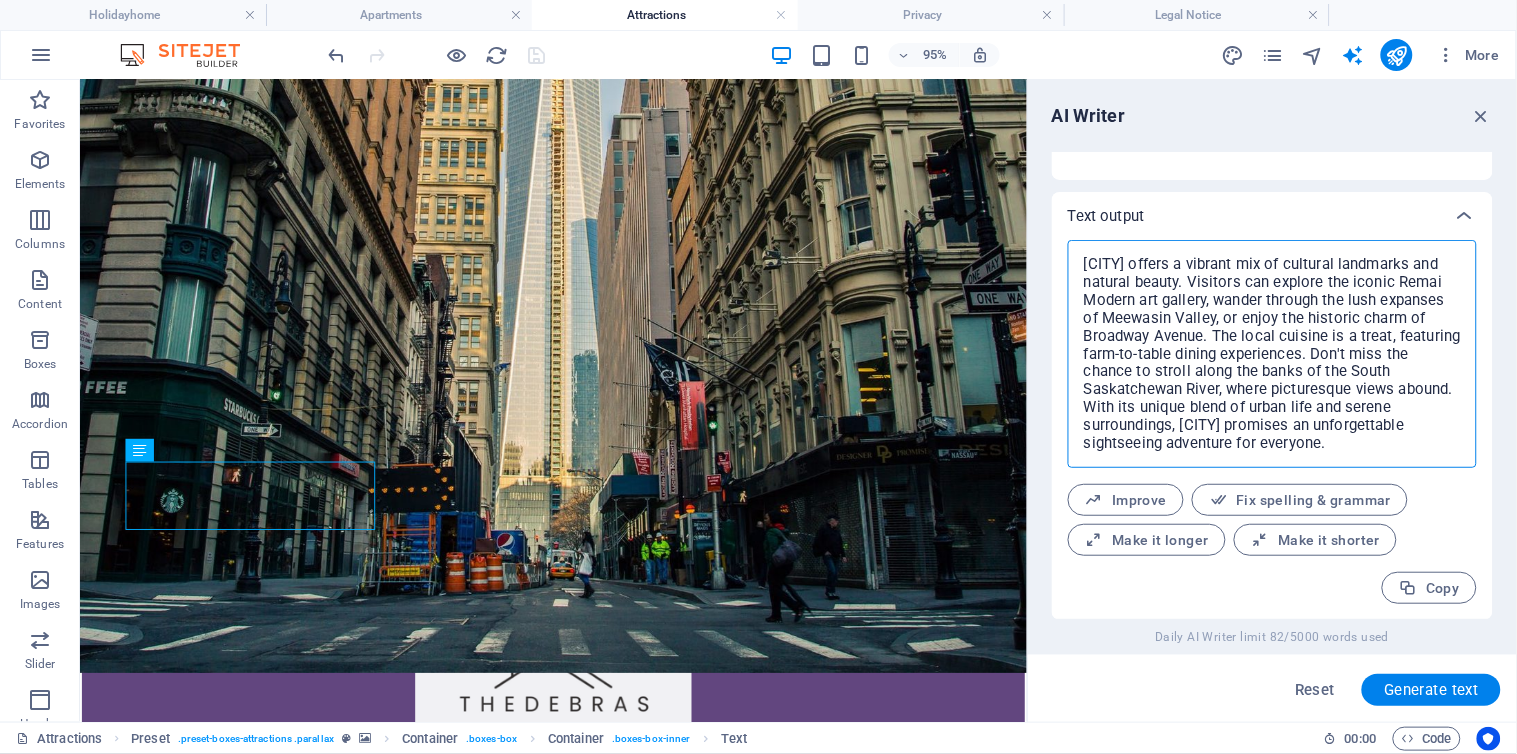 drag, startPoint x: 1086, startPoint y: 262, endPoint x: 1347, endPoint y: 450, distance: 321.65976 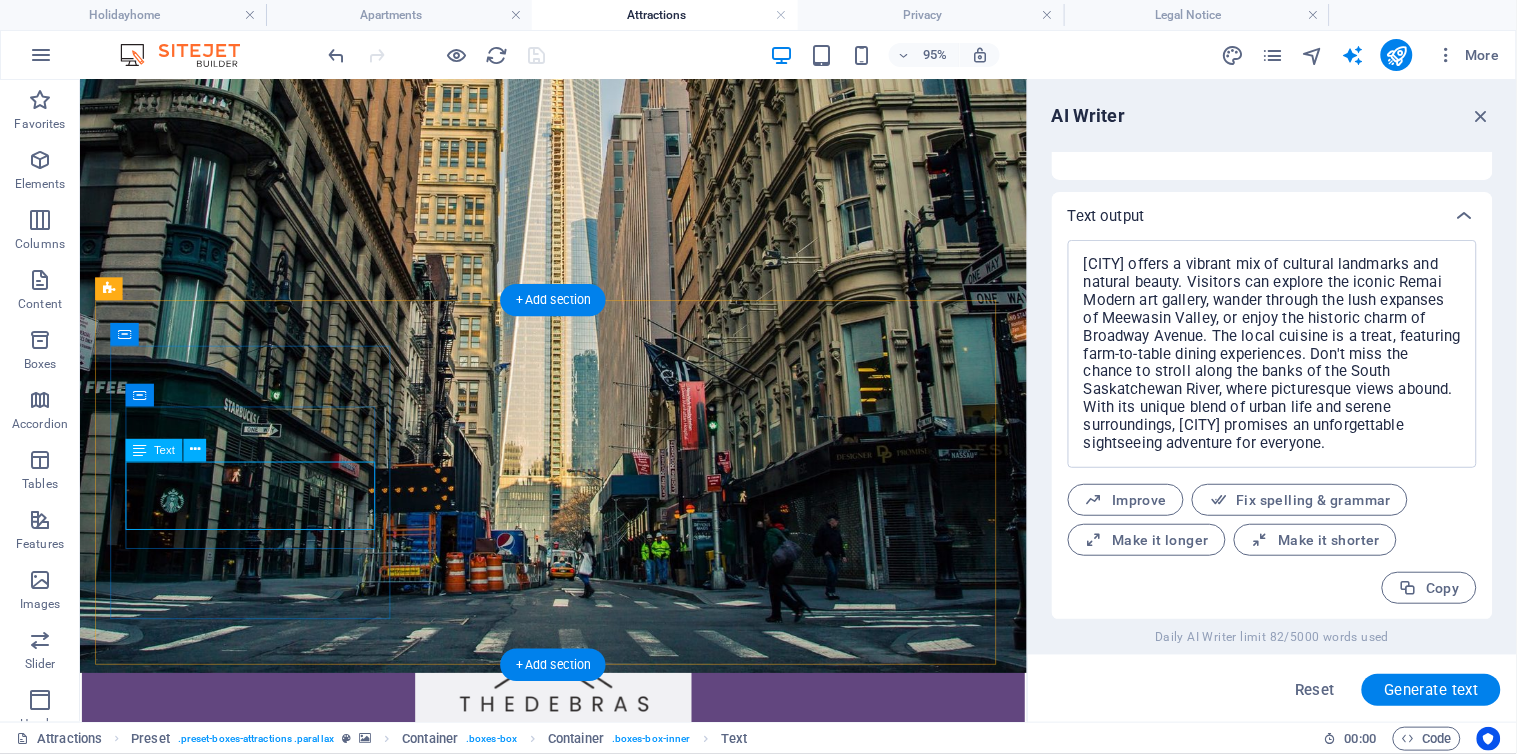 click on "Lorem ipsum dolor sit amet, consectetur adipisicing elit. Veritatis, dolorem!" at bounding box center [577, 2015] 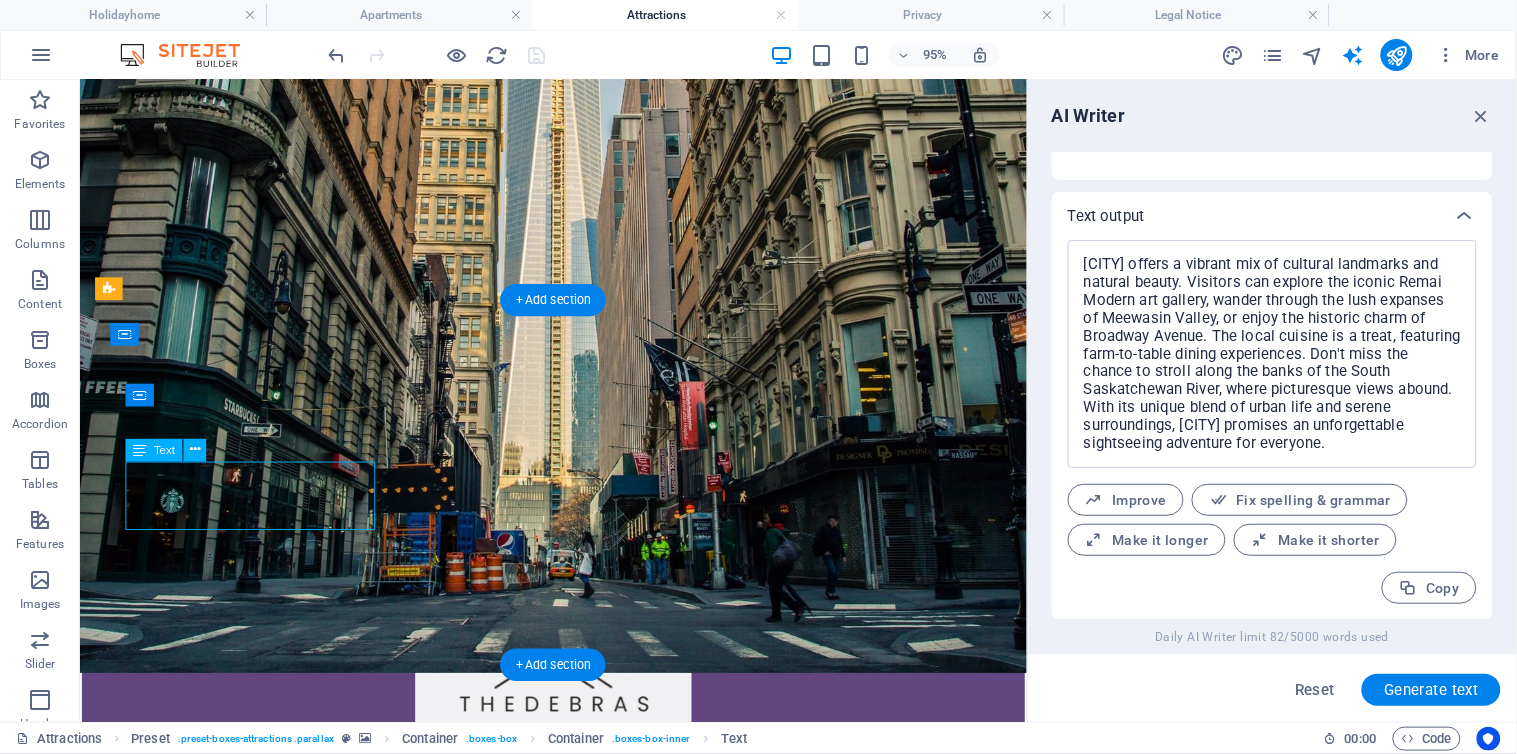 click on "Lorem ipsum dolor sit amet, consectetur adipisicing elit. Veritatis, dolorem!" at bounding box center (577, 2015) 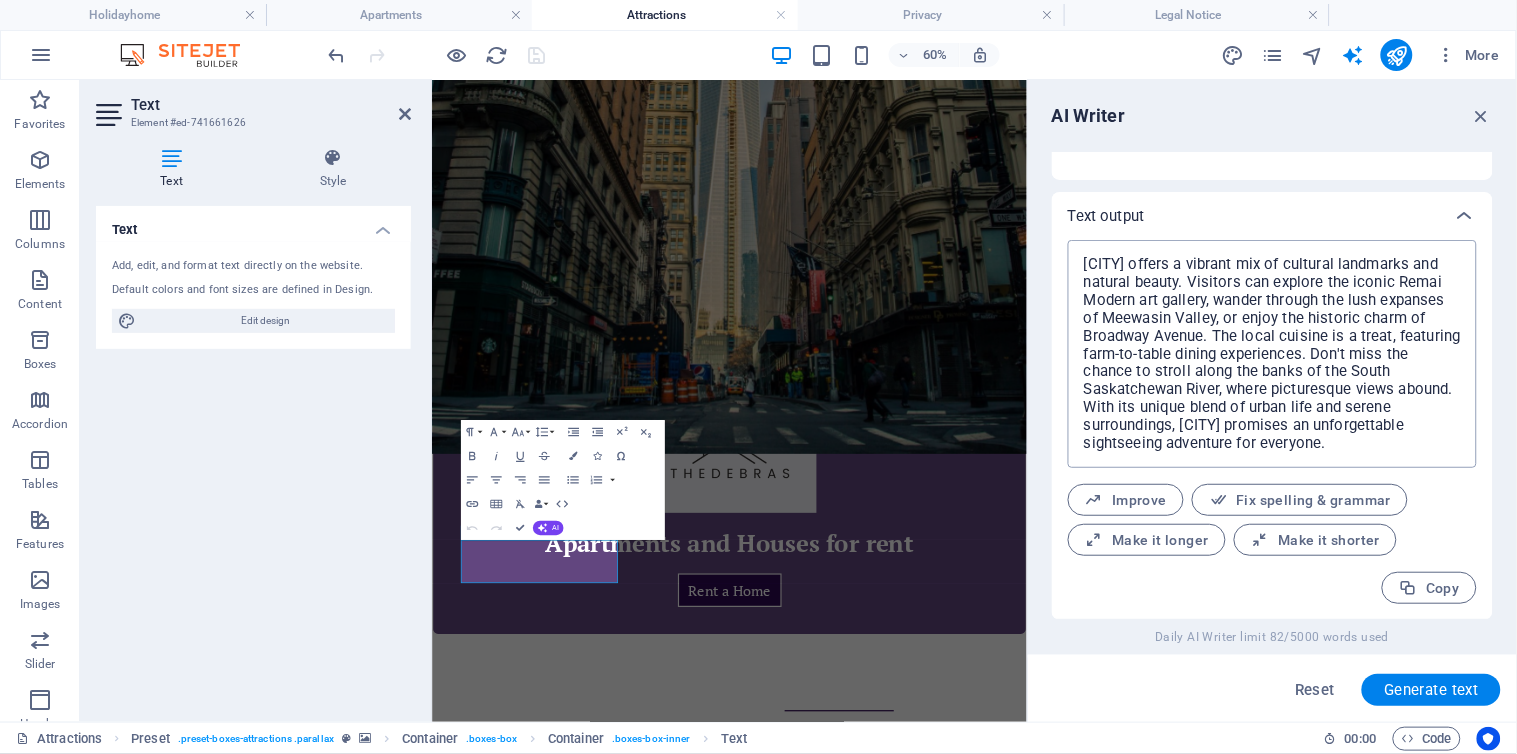 click on "Saskatoon offers a vibrant mix of cultural landmarks and natural beauty. Visitors can explore the iconic Remai Modern art gallery, wander through the lush expanses of Meewasin Valley, or enjoy the historic charm of Broadway Avenue. The local cuisine is a treat, featuring farm-to-table dining experiences. Don't miss the chance to stroll along the banks of the South Saskatchewan River, where picturesque views abound. With its unique blend of urban life and serene surroundings, Saskatoon promises an unforgettable sightseeing adventure for everyone." at bounding box center (1272, 354) 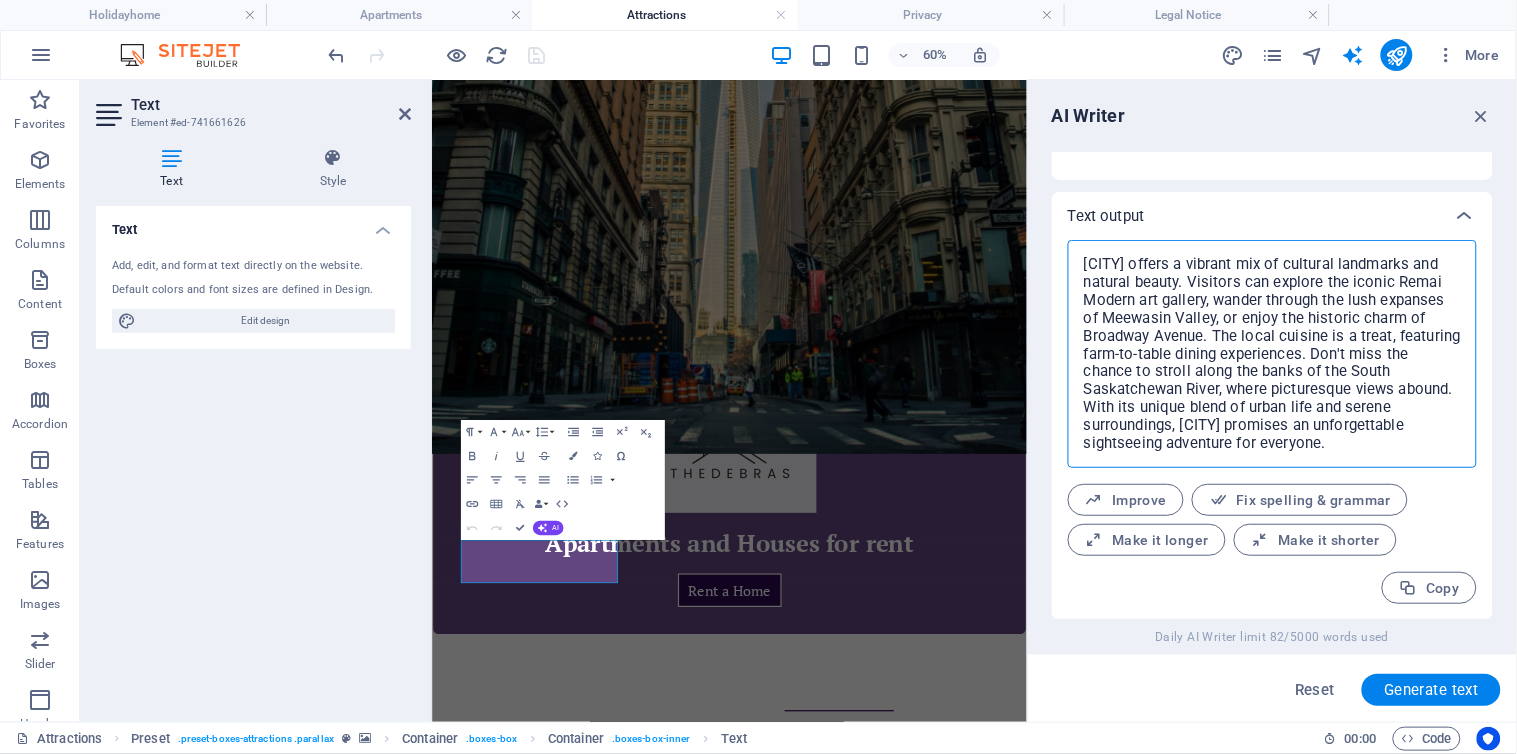 click on "Saskatoon offers a vibrant mix of cultural landmarks and natural beauty. Visitors can explore the iconic Remai Modern art gallery, wander through the lush expanses of Meewasin Valley, or enjoy the historic charm of Broadway Avenue. The local cuisine is a treat, featuring farm-to-table dining experiences. Don't miss the chance to stroll along the banks of the South Saskatchewan River, where picturesque views abound. With its unique blend of urban life and serene surroundings, Saskatoon promises an unforgettable sightseeing adventure for everyone." at bounding box center (1272, 354) 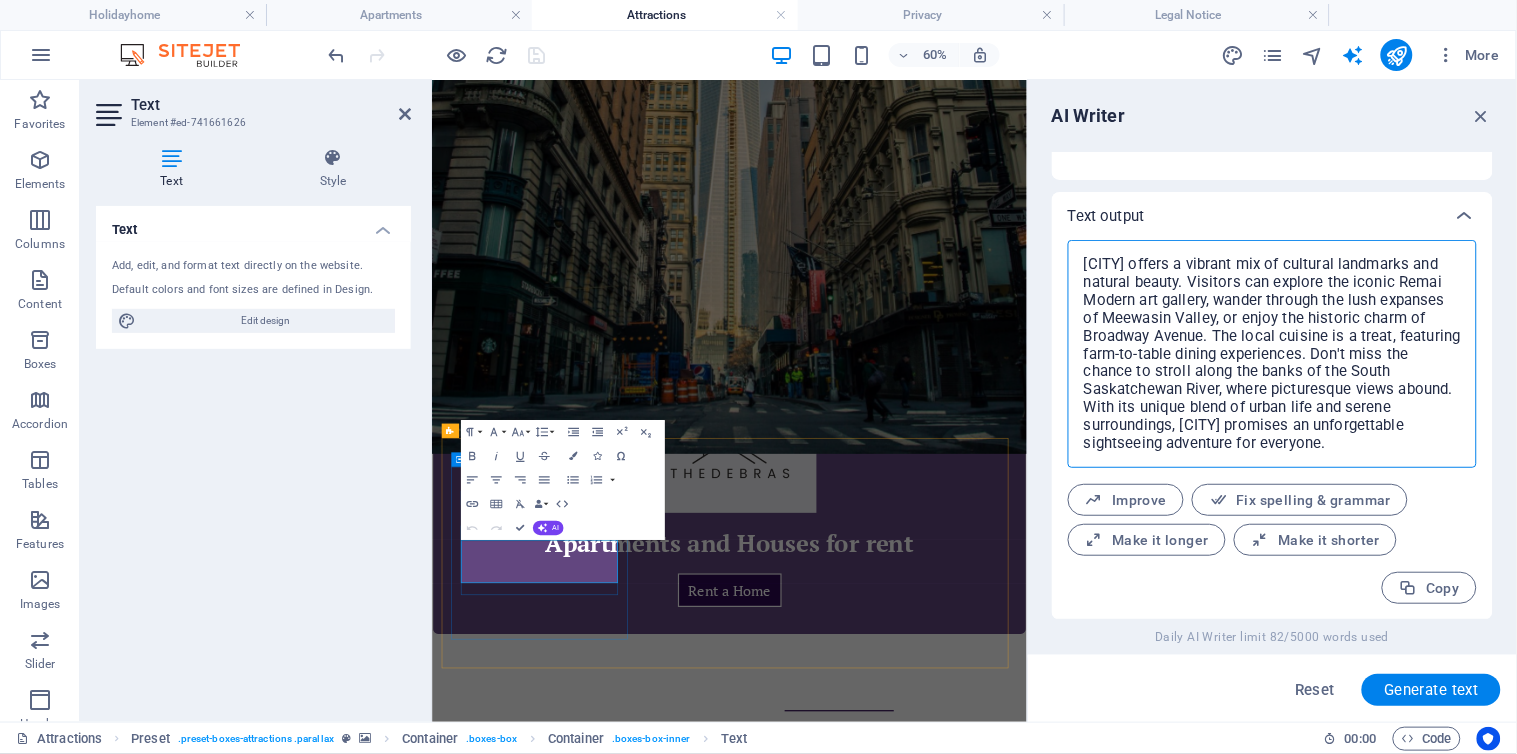 type on "x" 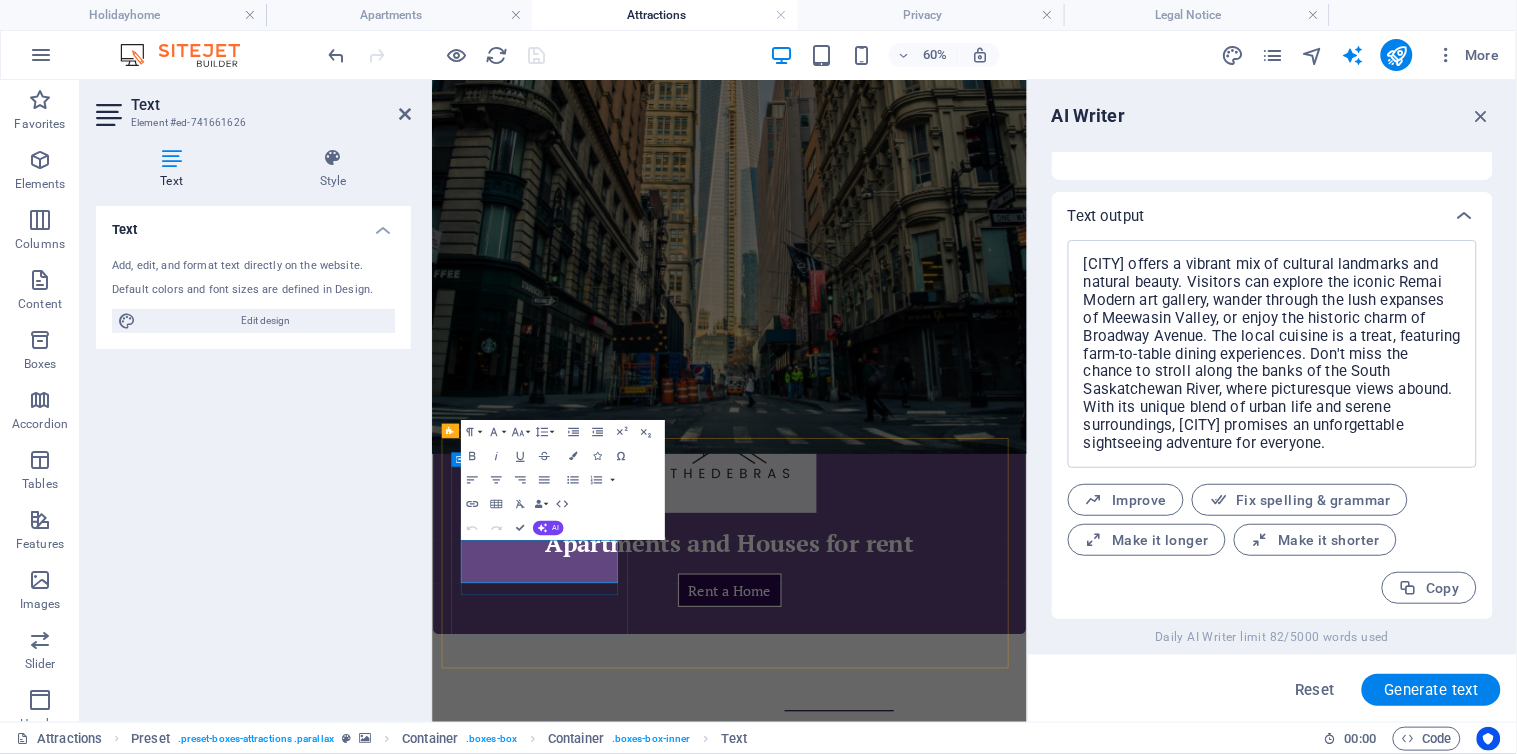 click on "Lorem ipsum dolor sit amet, consectetur adipisicing elit. Veritatis, dolorem!" at bounding box center (927, 2014) 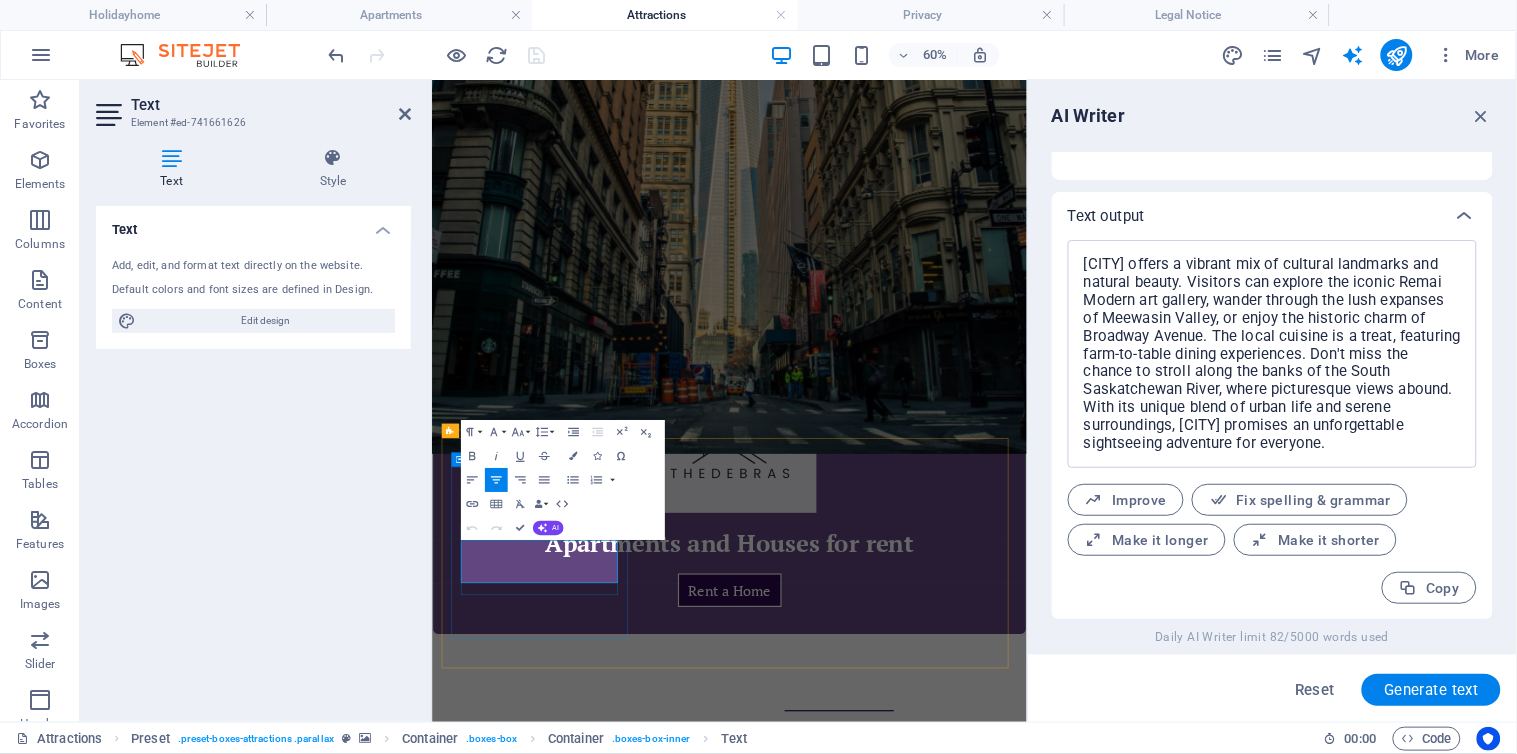 click on "Lorem ipsum dolor sit amet, consectetur adipisicing elit. Veritatis, dolorem!" at bounding box center (927, 2014) 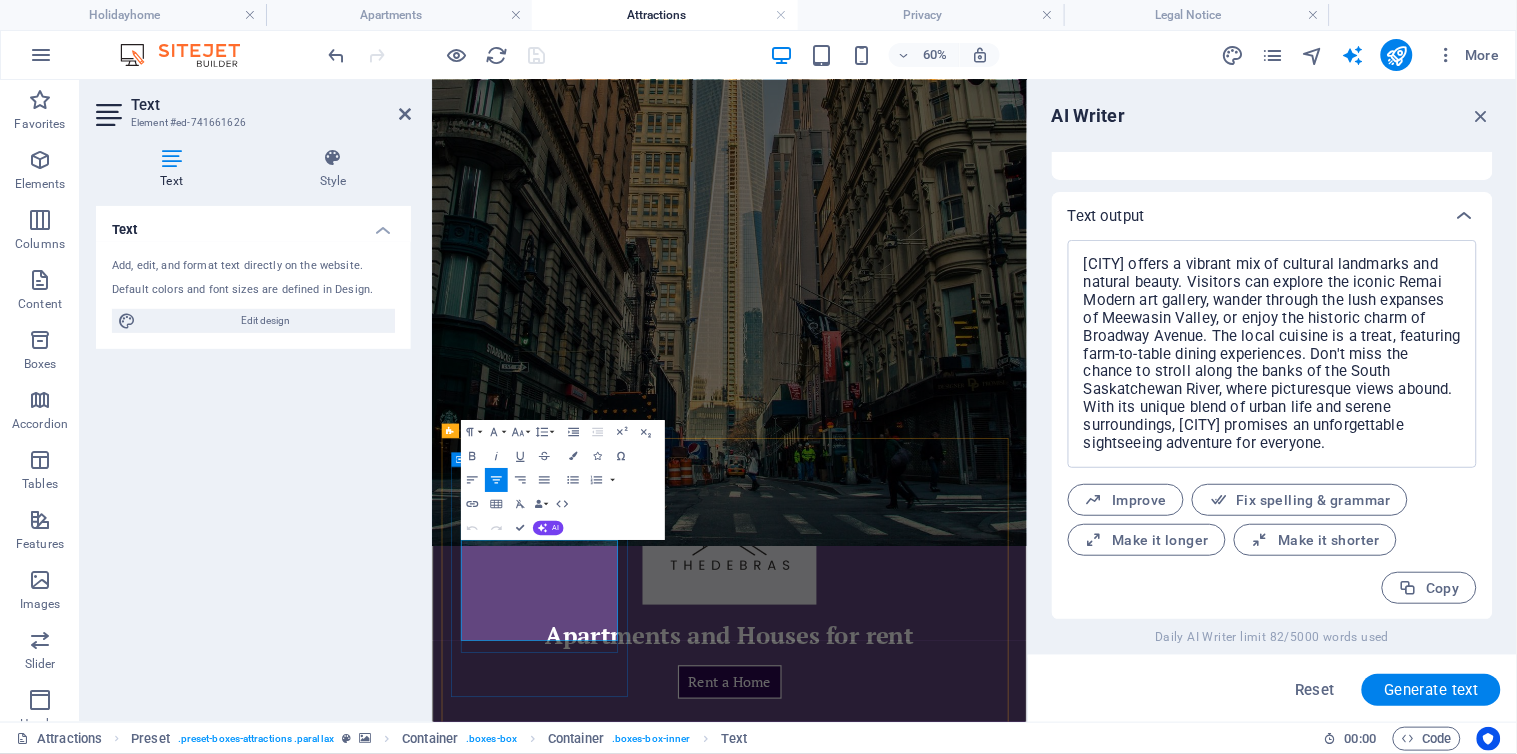 scroll, scrollTop: 3340, scrollLeft: 1, axis: both 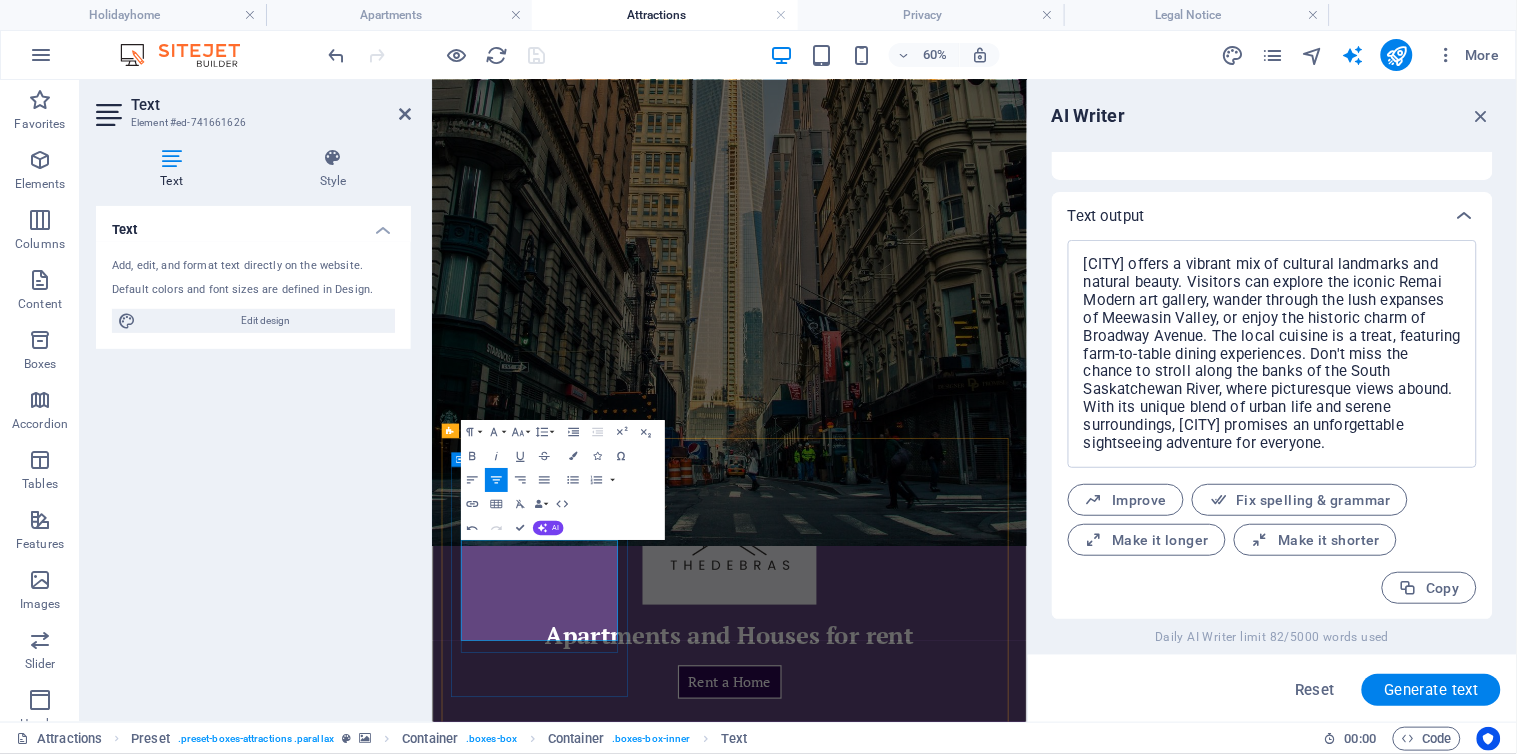 drag, startPoint x: 733, startPoint y: 1003, endPoint x: 549, endPoint y: 914, distance: 204.39423 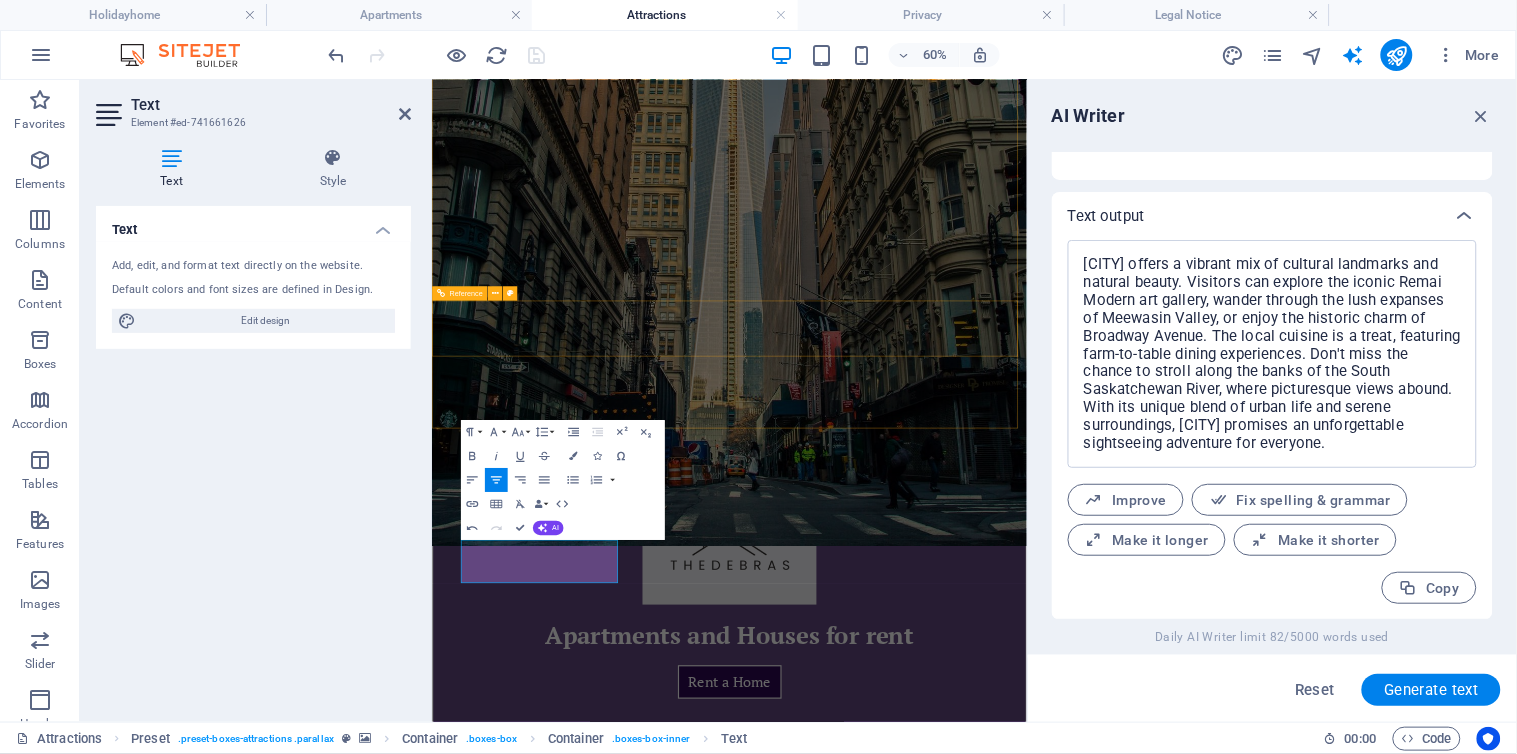 click at bounding box center [927, 1204] 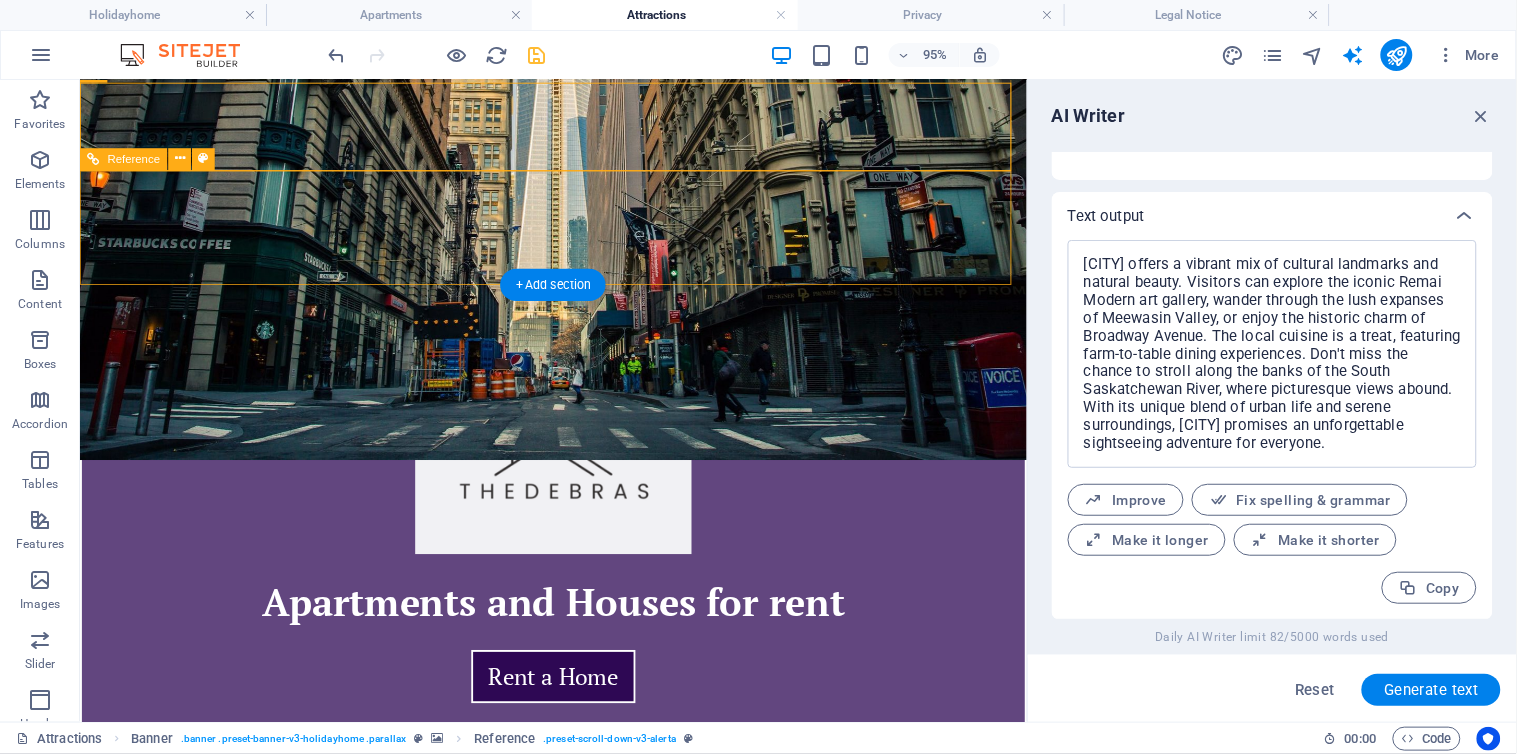 click on "Houses Apartments Book Now Attractions Contact" at bounding box center (578, 935) 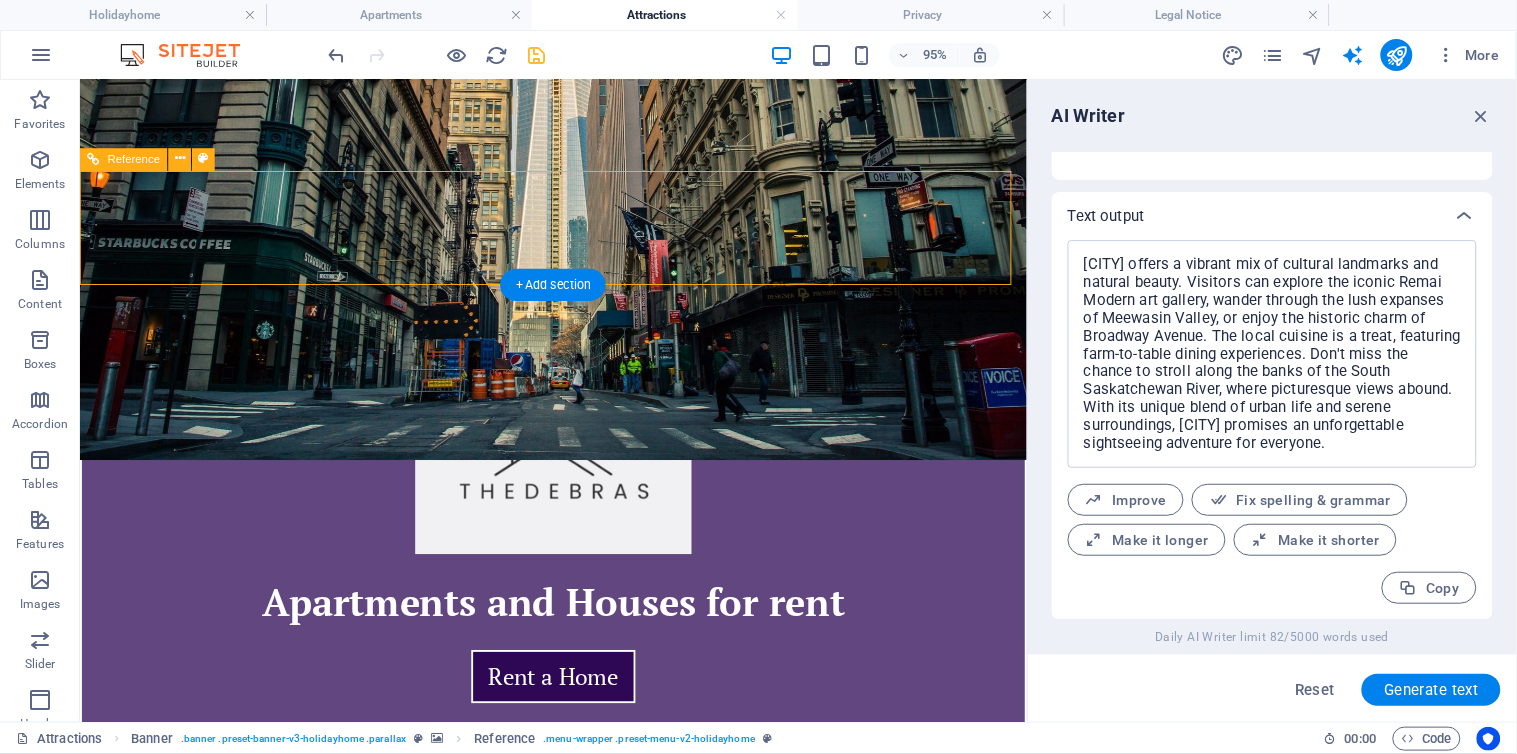 click on "Houses Apartments Book Now Attractions Contact" at bounding box center [578, 935] 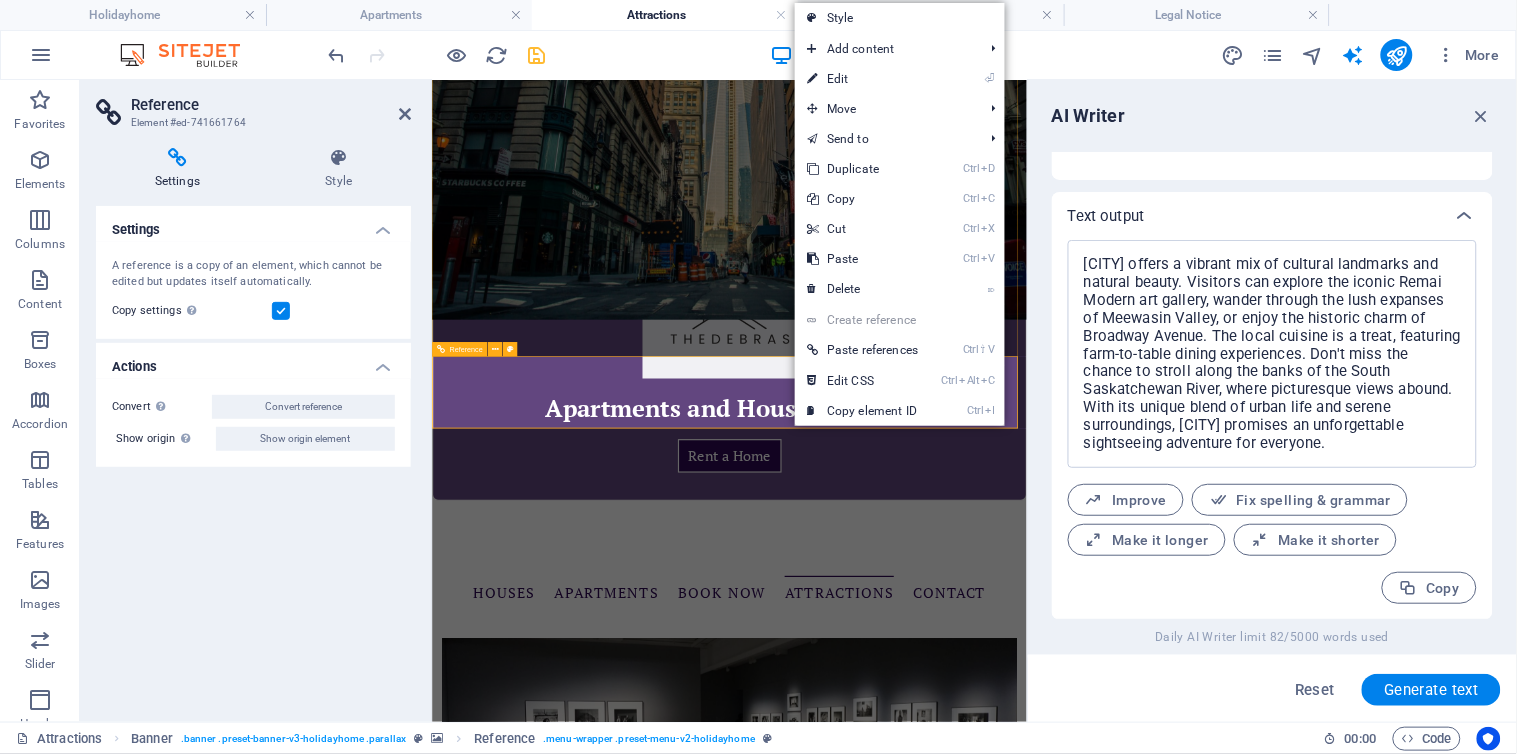 click on "Houses Apartments Book Now Attractions Contact" at bounding box center [927, 934] 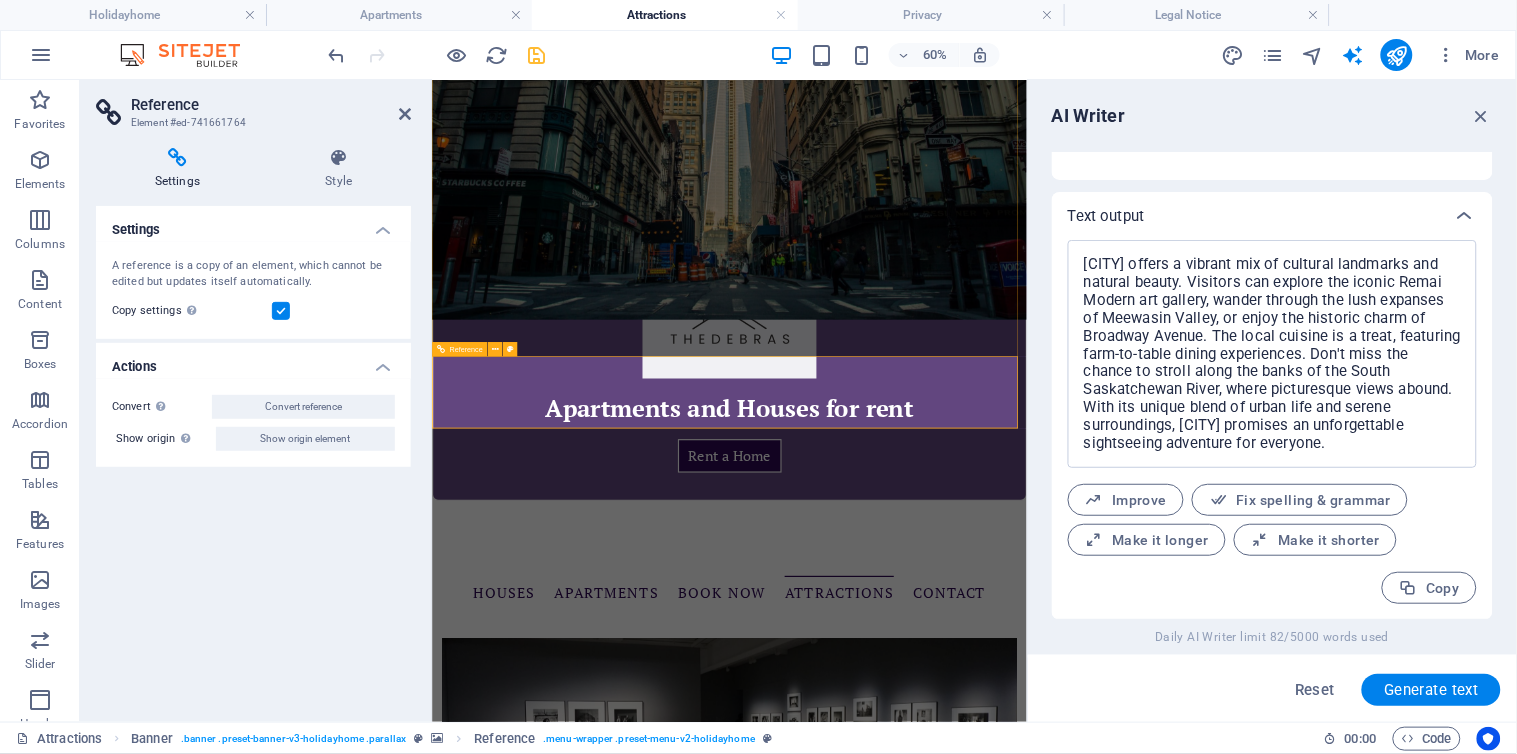 click on "Houses Apartments Book Now Attractions Contact" at bounding box center [927, 934] 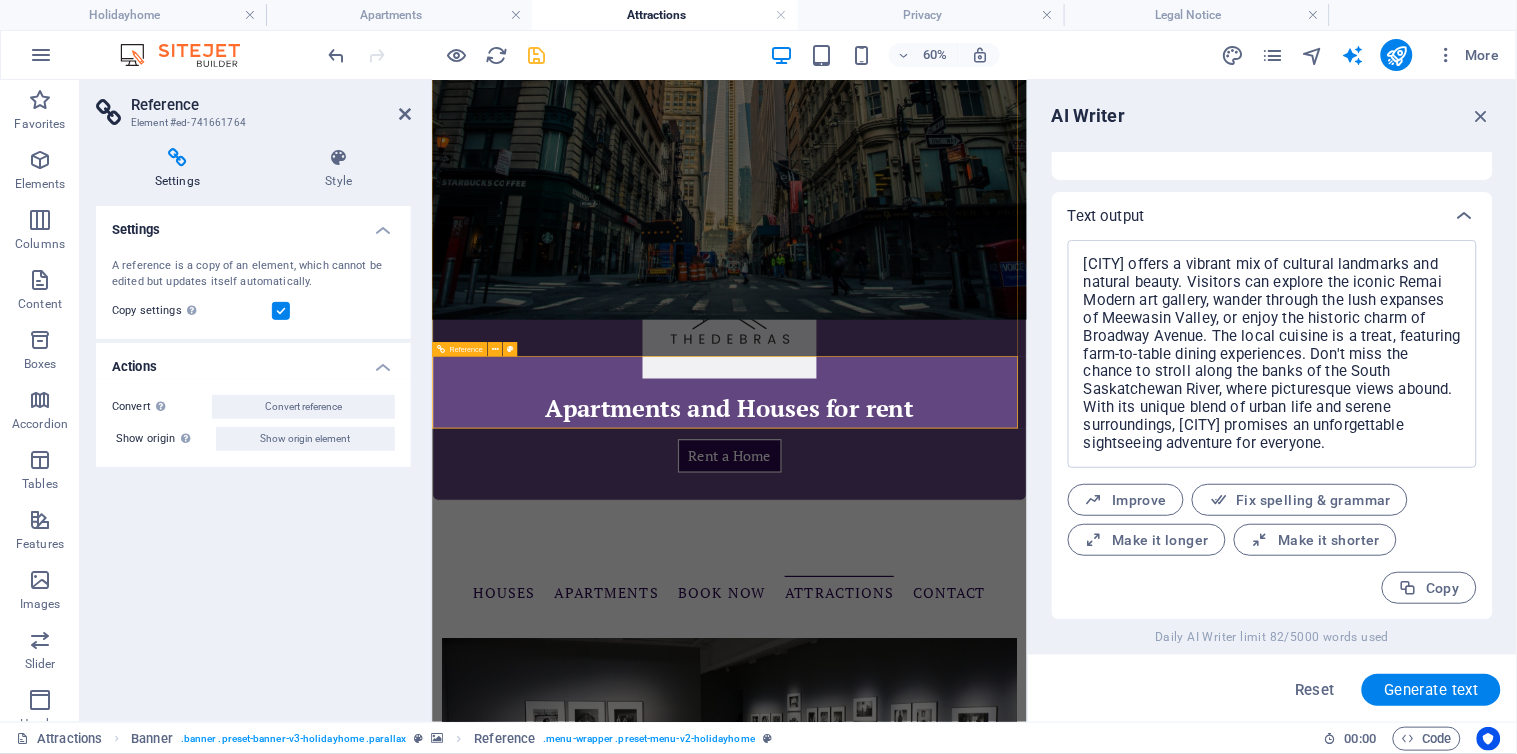 click on "Houses Apartments Book Now Attractions Contact" at bounding box center (927, 934) 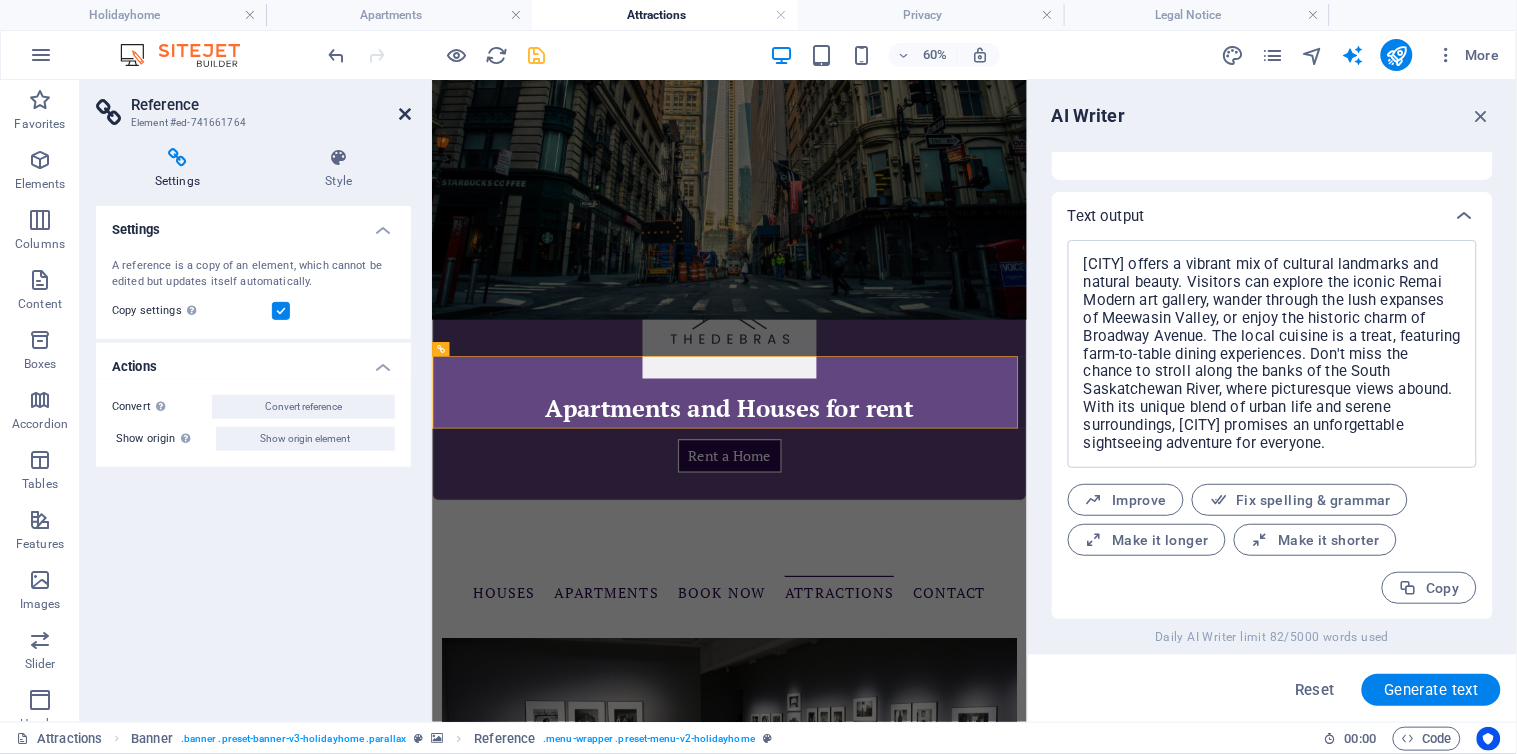 click at bounding box center (405, 114) 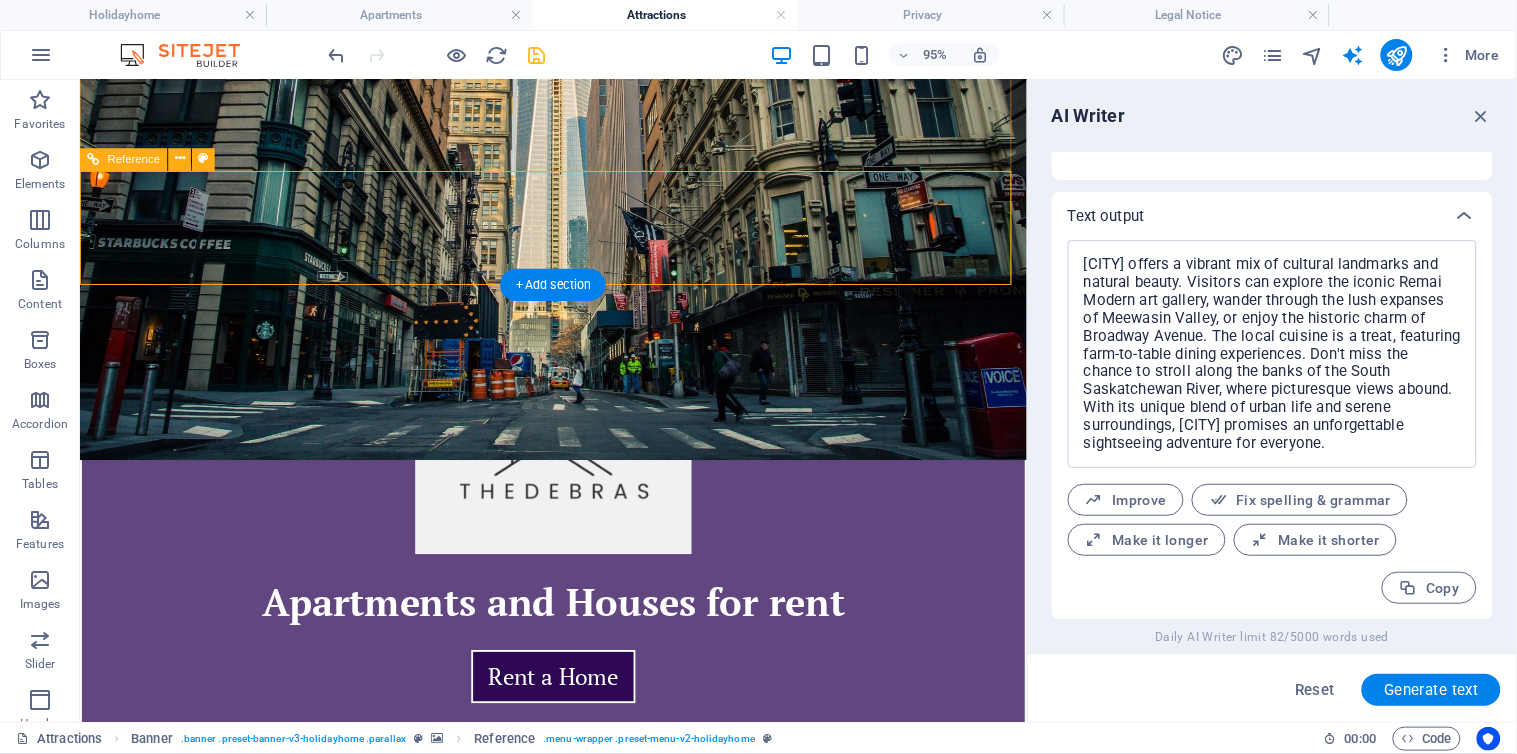 click on "Houses Apartments Book Now Attractions Contact" at bounding box center (578, 935) 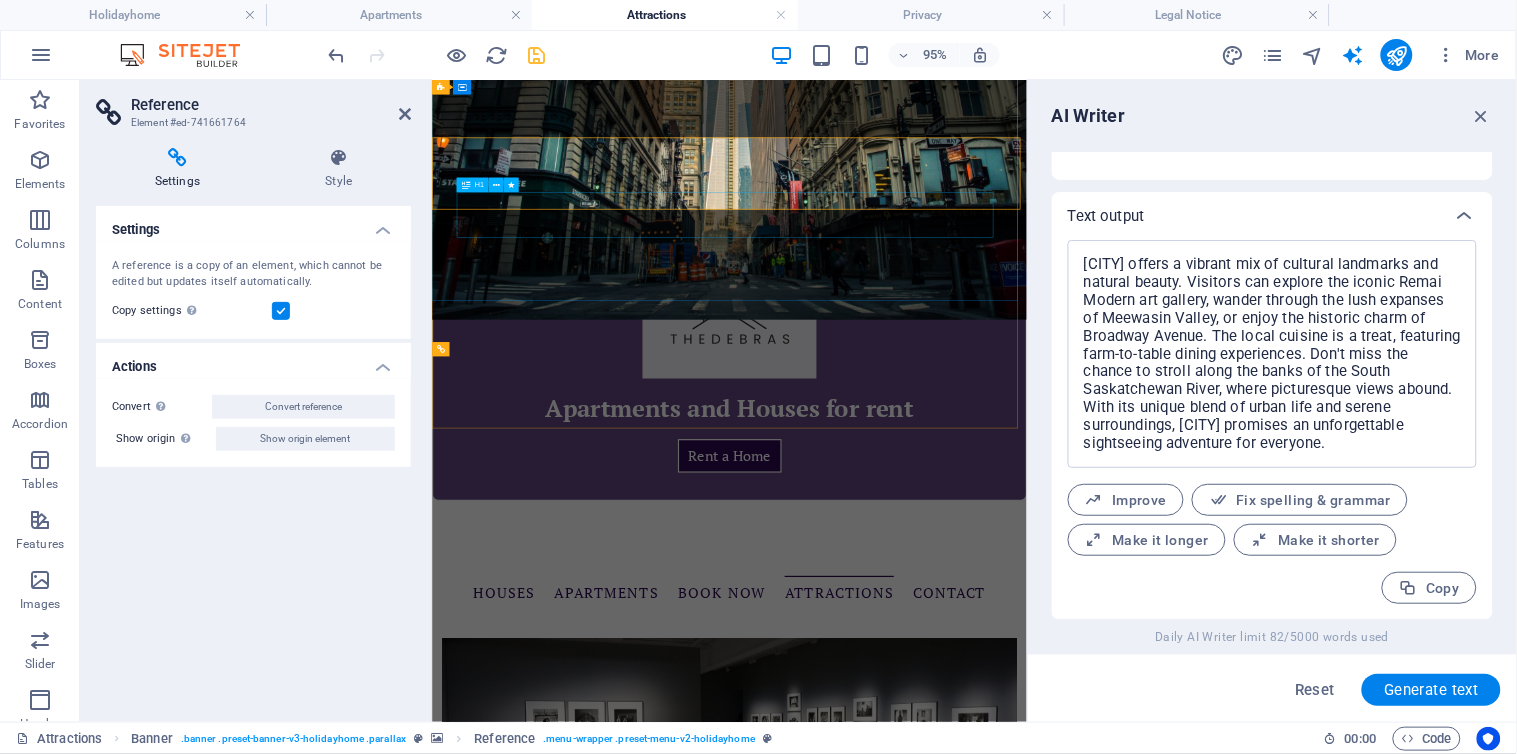 click on "Apartments and Houses for rent" at bounding box center [927, 627] 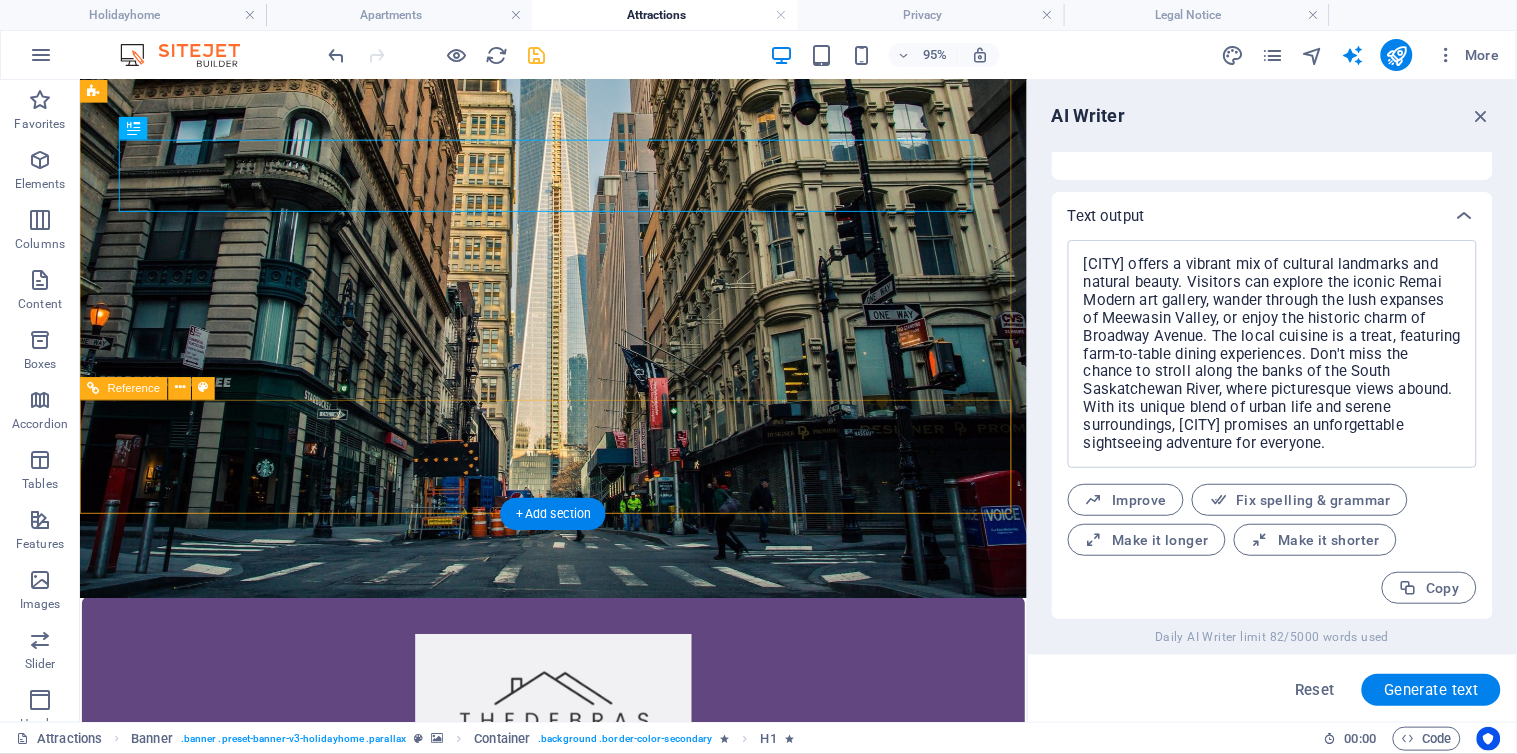 scroll, scrollTop: 250, scrollLeft: 0, axis: vertical 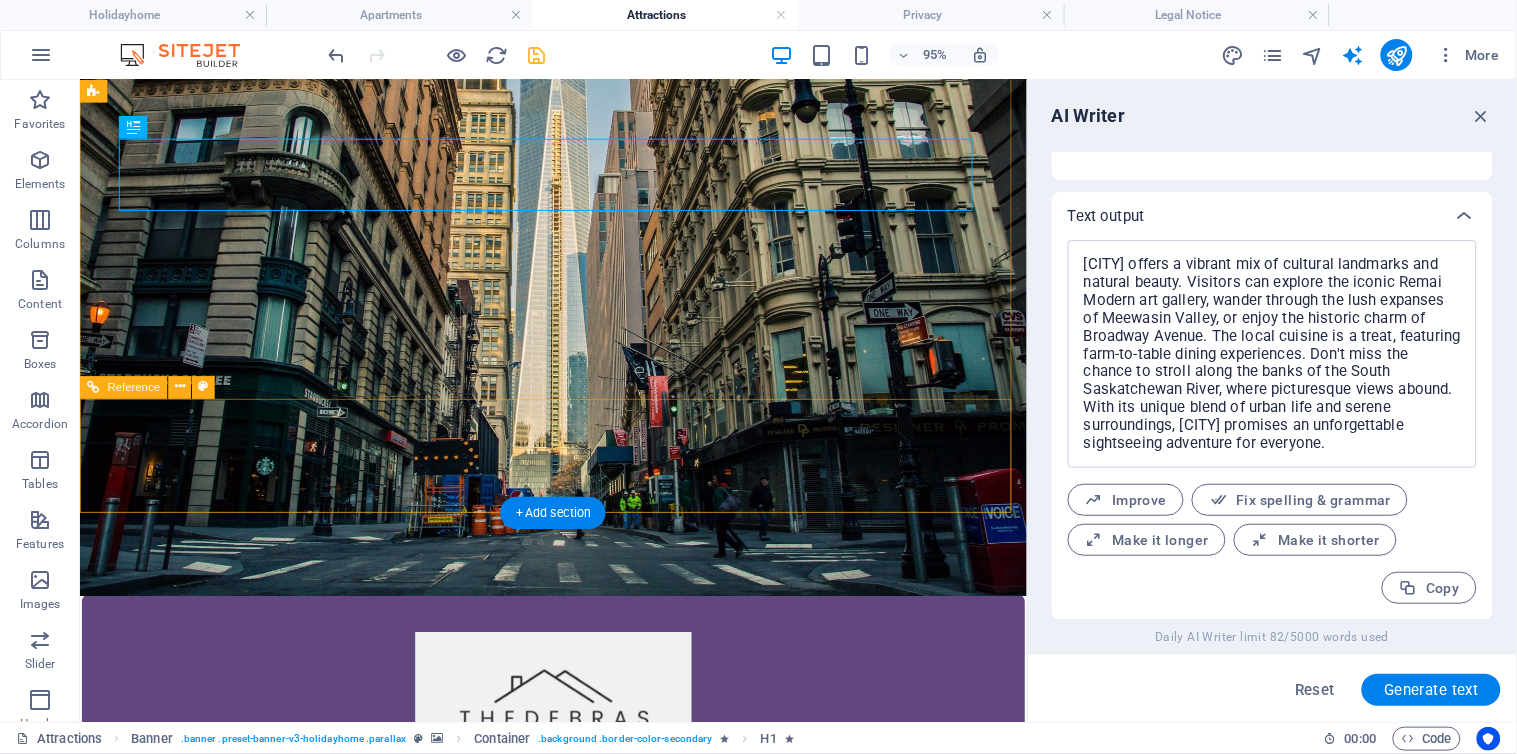 click on "Houses Apartments Book Now Attractions Contact" at bounding box center [578, 1175] 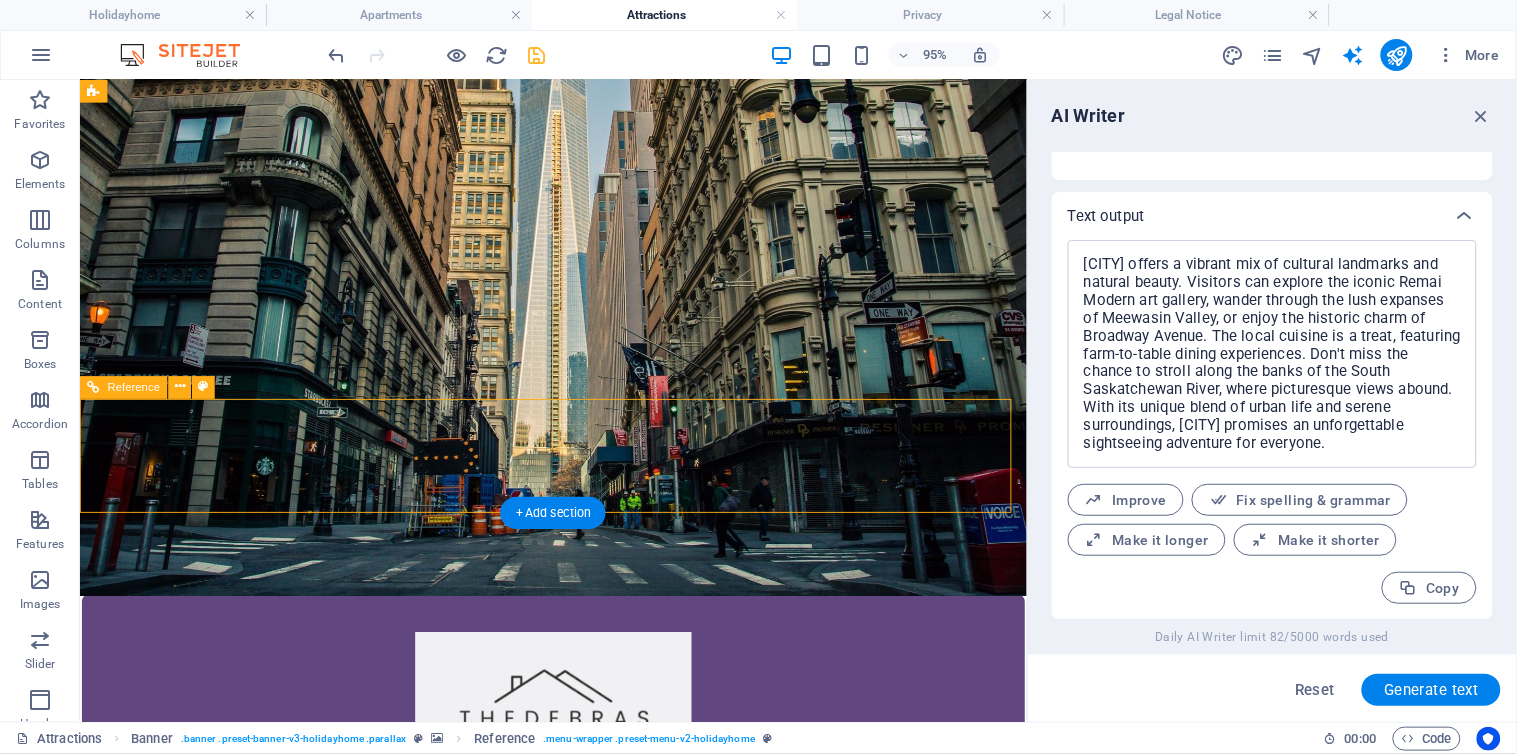 click on "Houses Apartments Book Now Attractions Contact" at bounding box center [578, 1175] 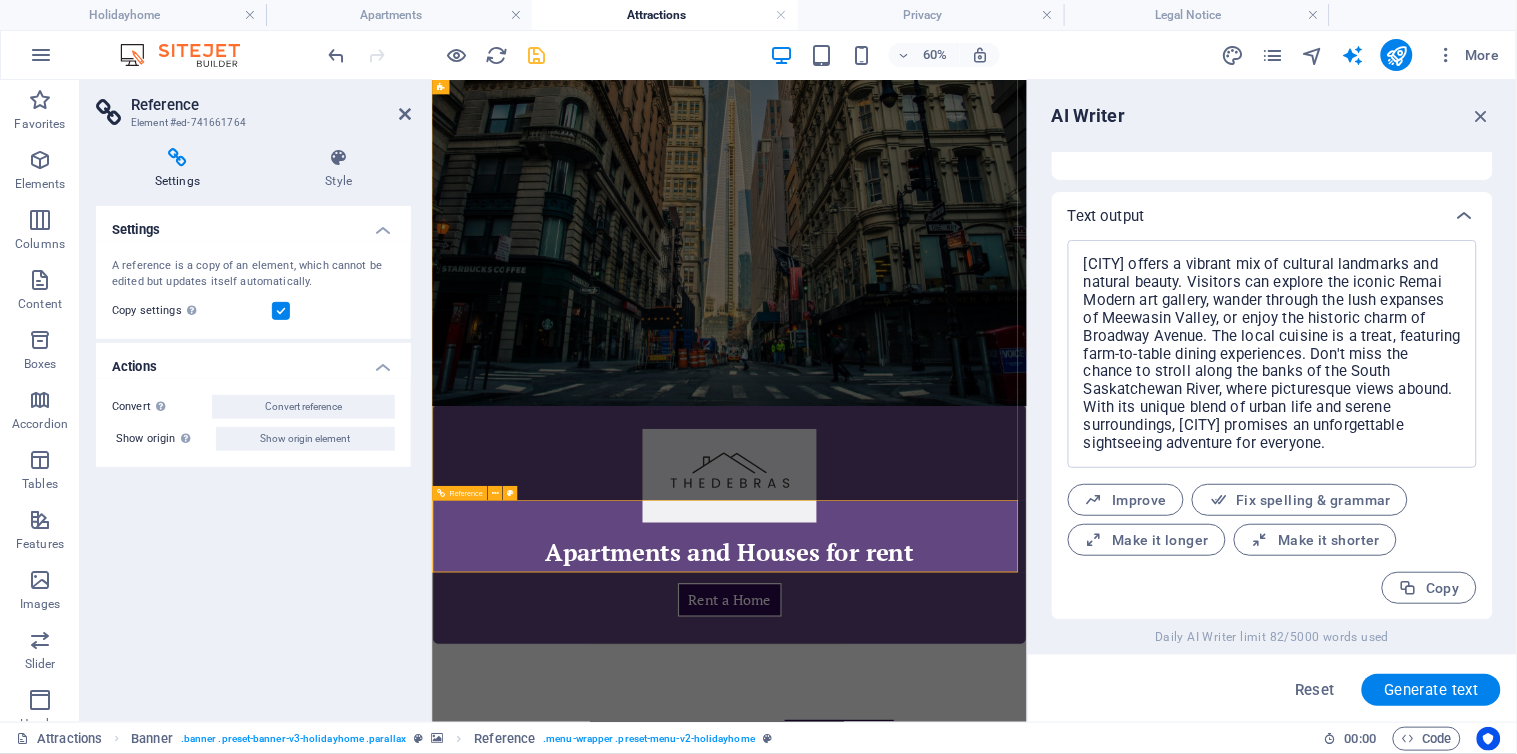 click on "Houses Apartments Book Now Attractions Contact" at bounding box center (927, 1174) 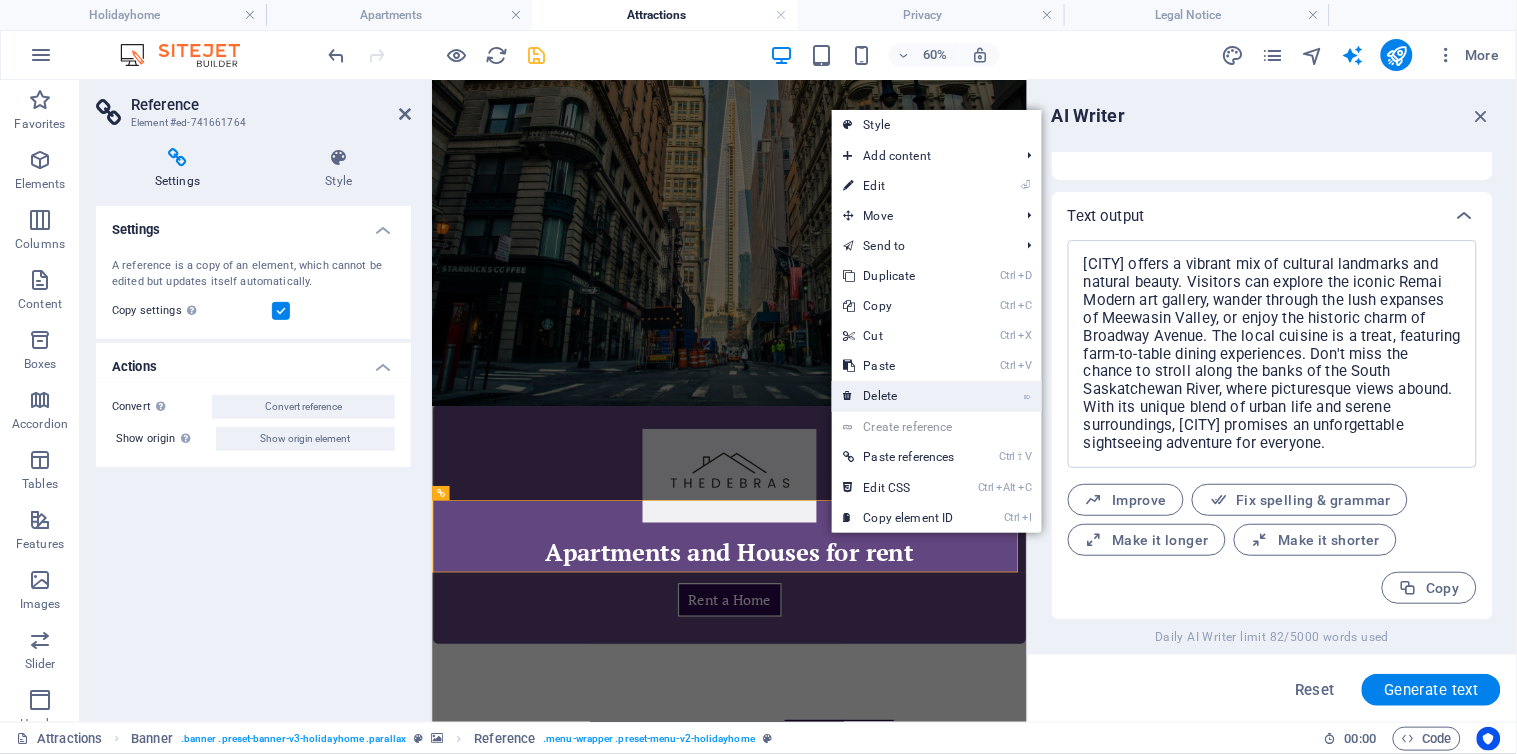 click on "⌦  Delete" at bounding box center [899, 396] 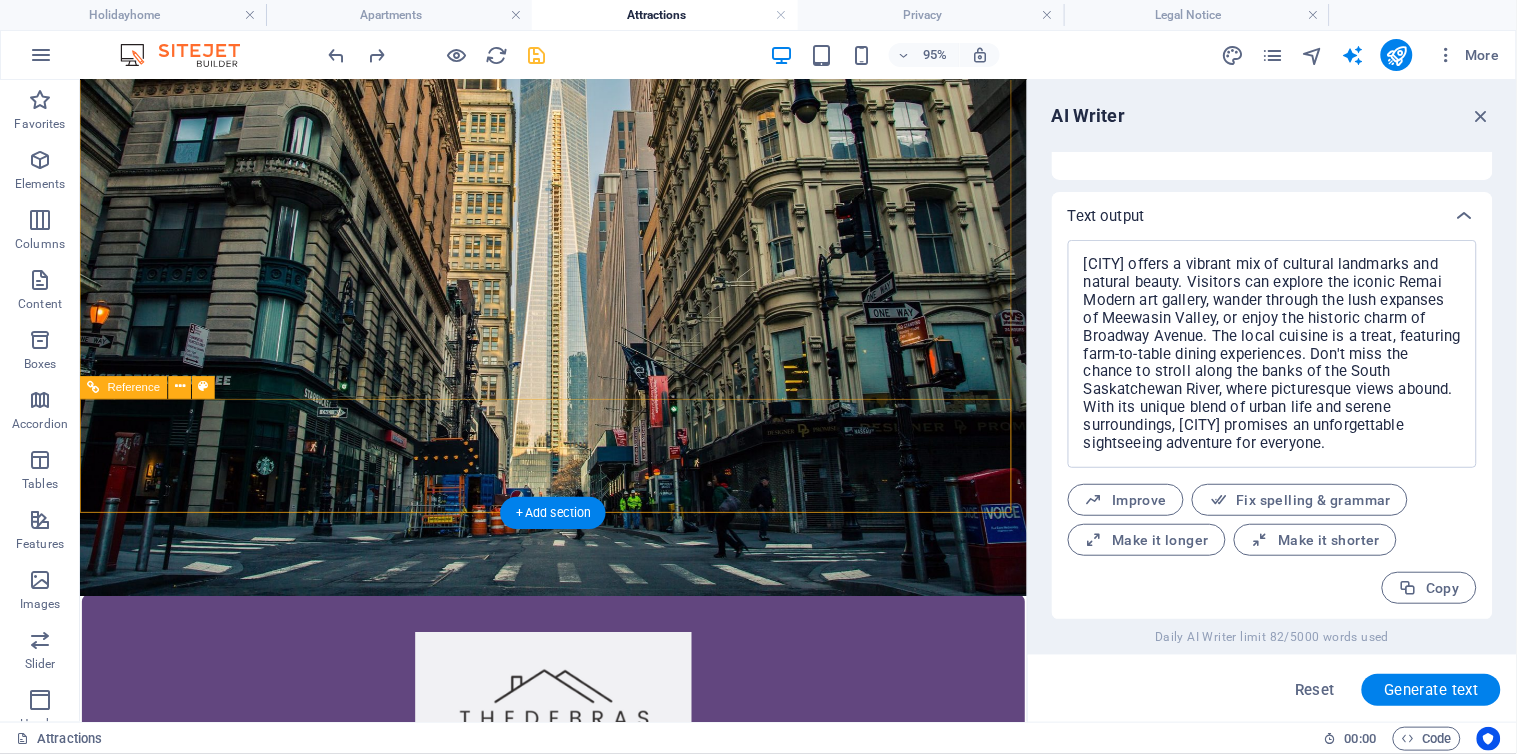 click on "Houses Apartments Book Now Attractions Contact" at bounding box center (578, 1175) 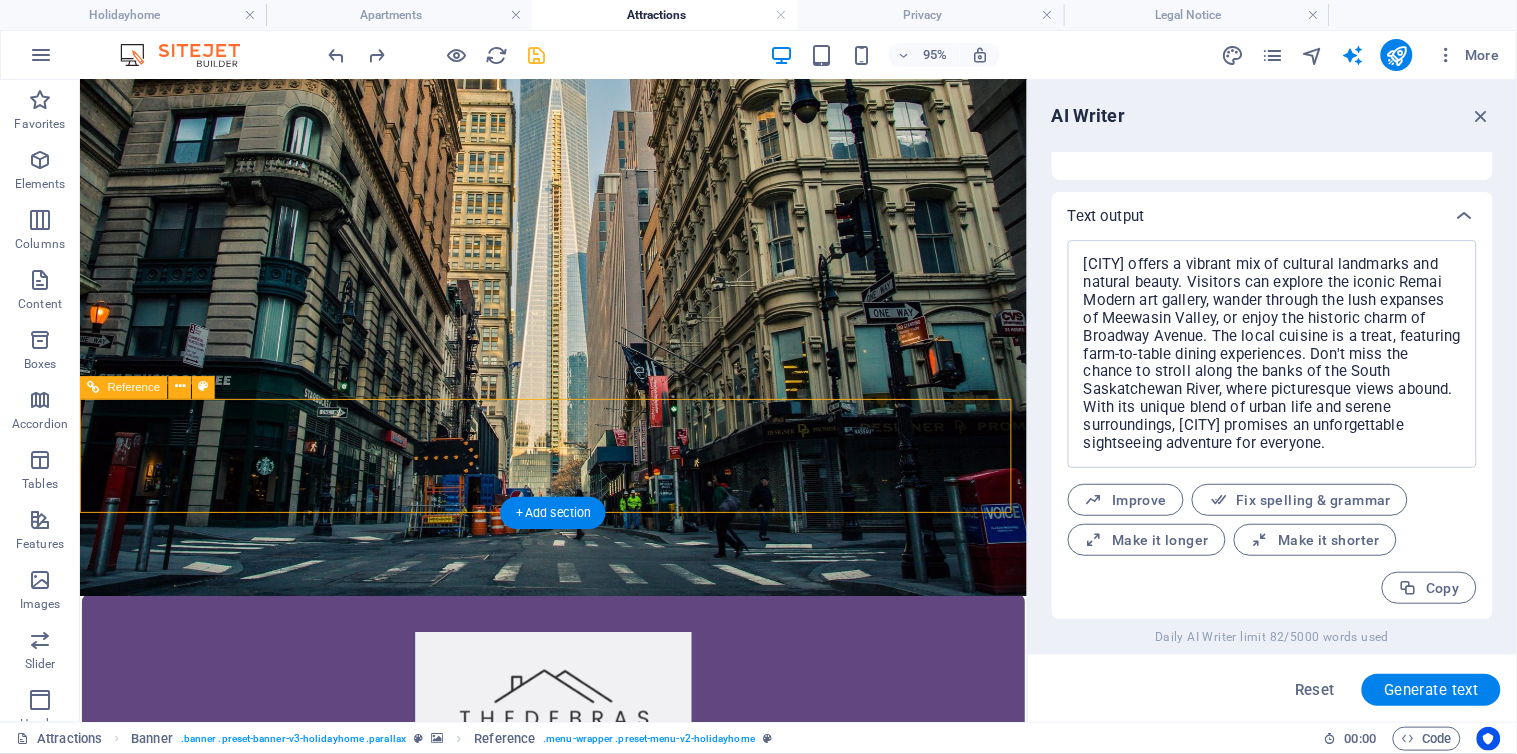 click on "Houses Apartments Book Now Attractions Contact" at bounding box center (578, 1175) 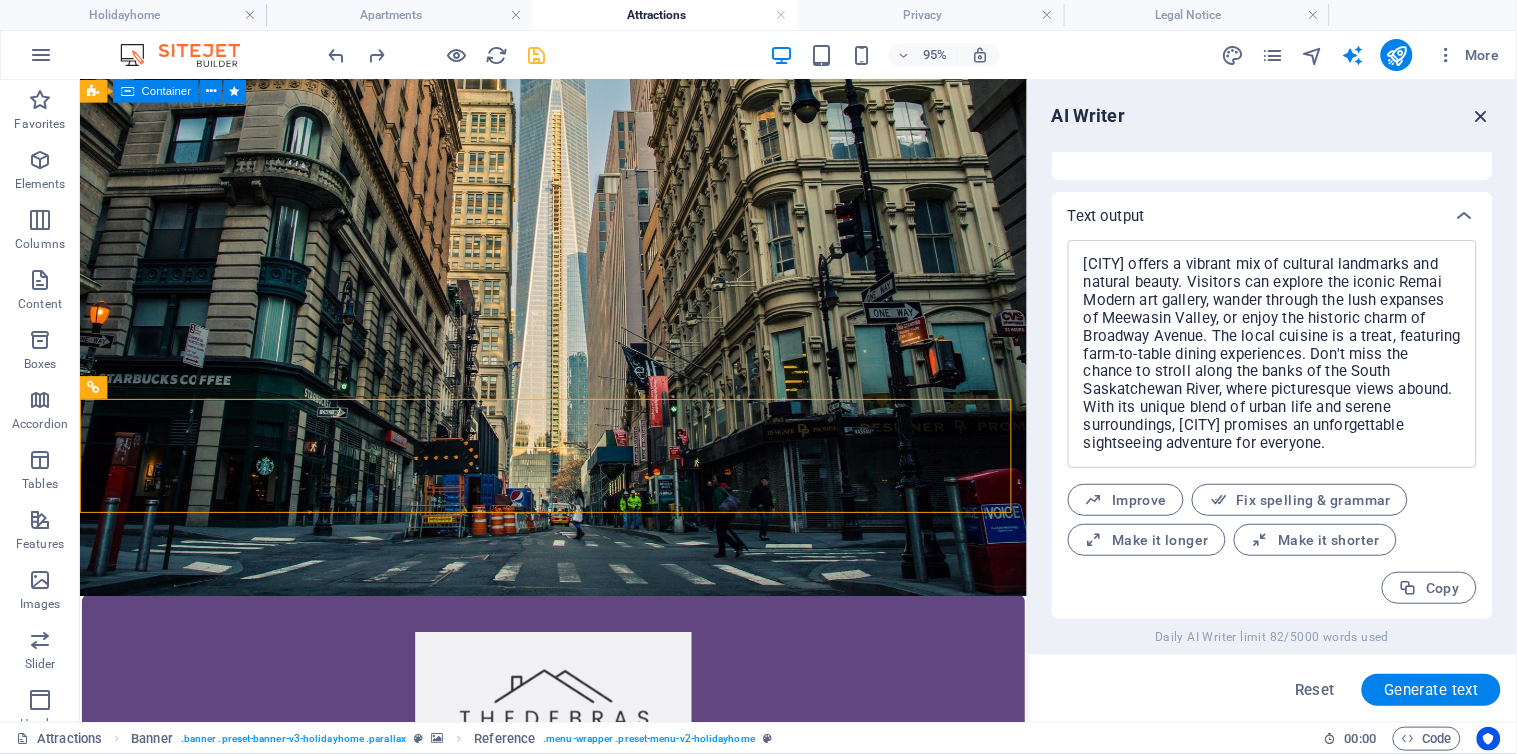 click at bounding box center (1482, 116) 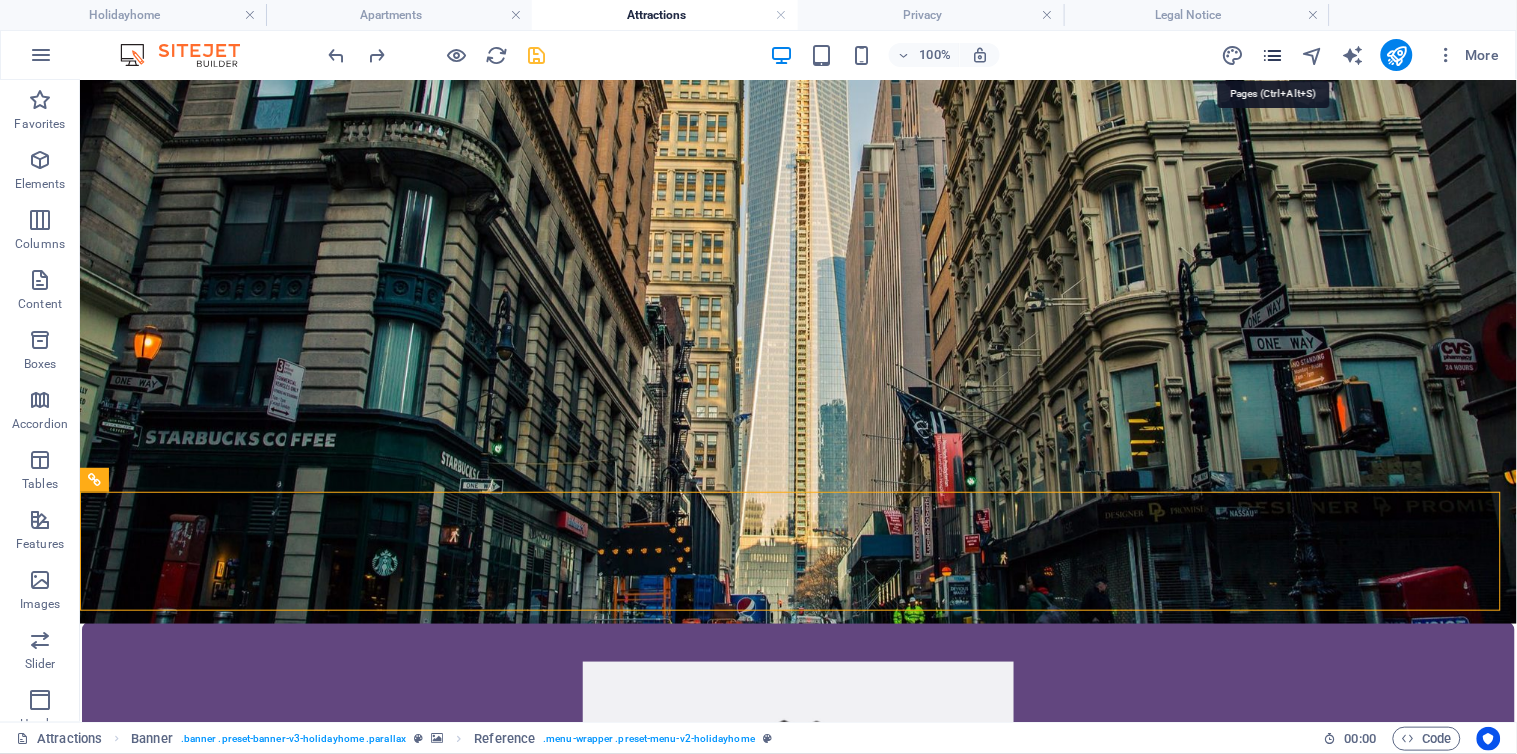 click at bounding box center [1272, 55] 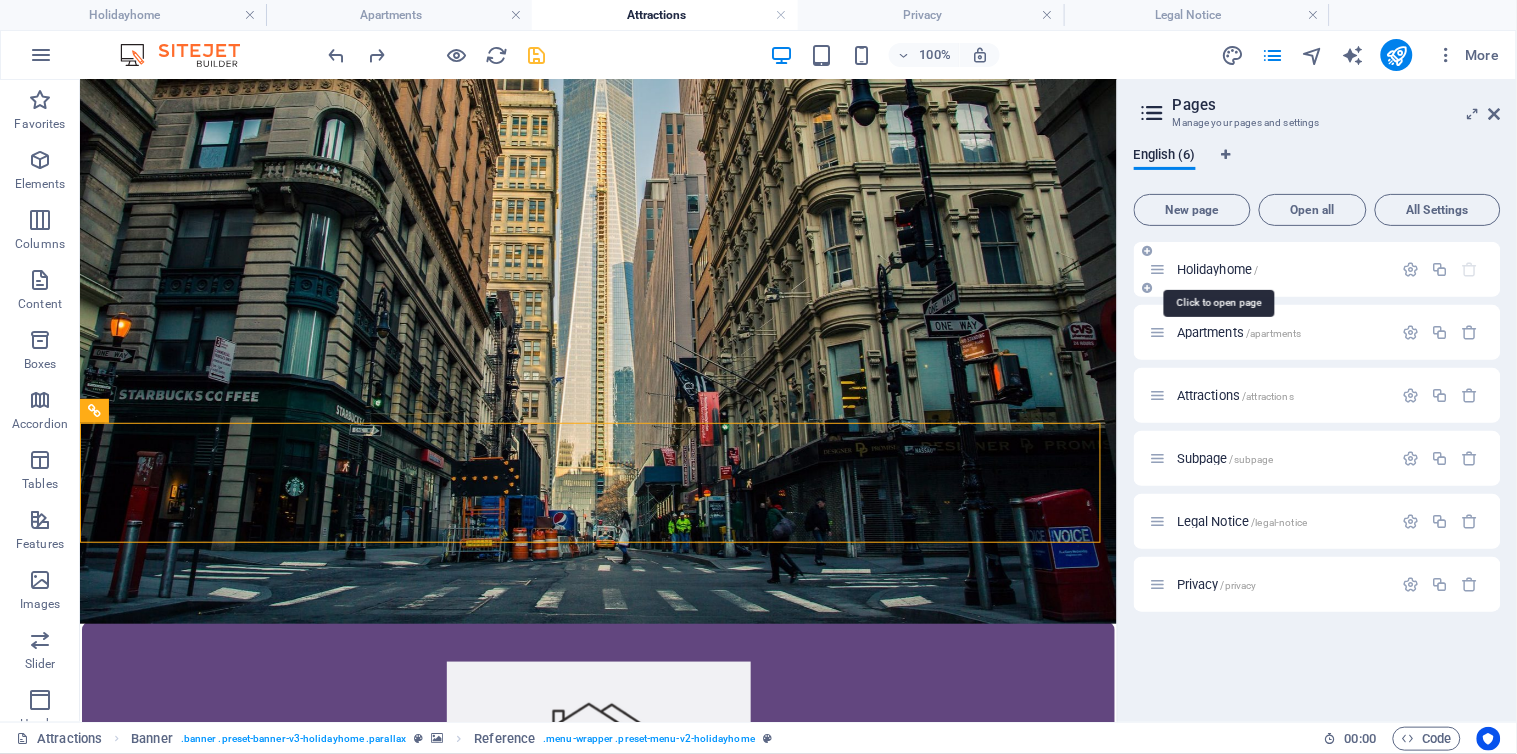 click on "Holidayhome /" at bounding box center (1218, 269) 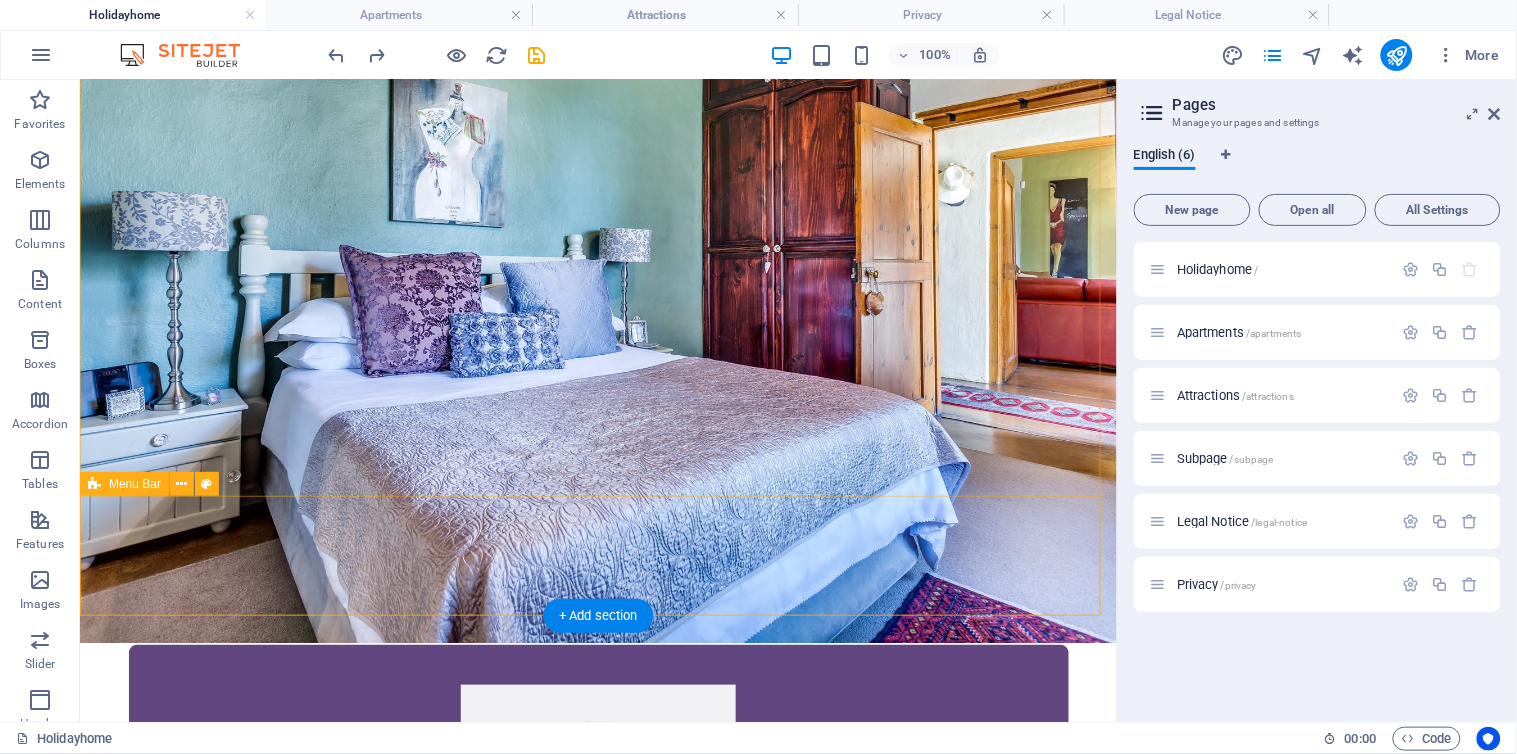 scroll, scrollTop: 163, scrollLeft: 0, axis: vertical 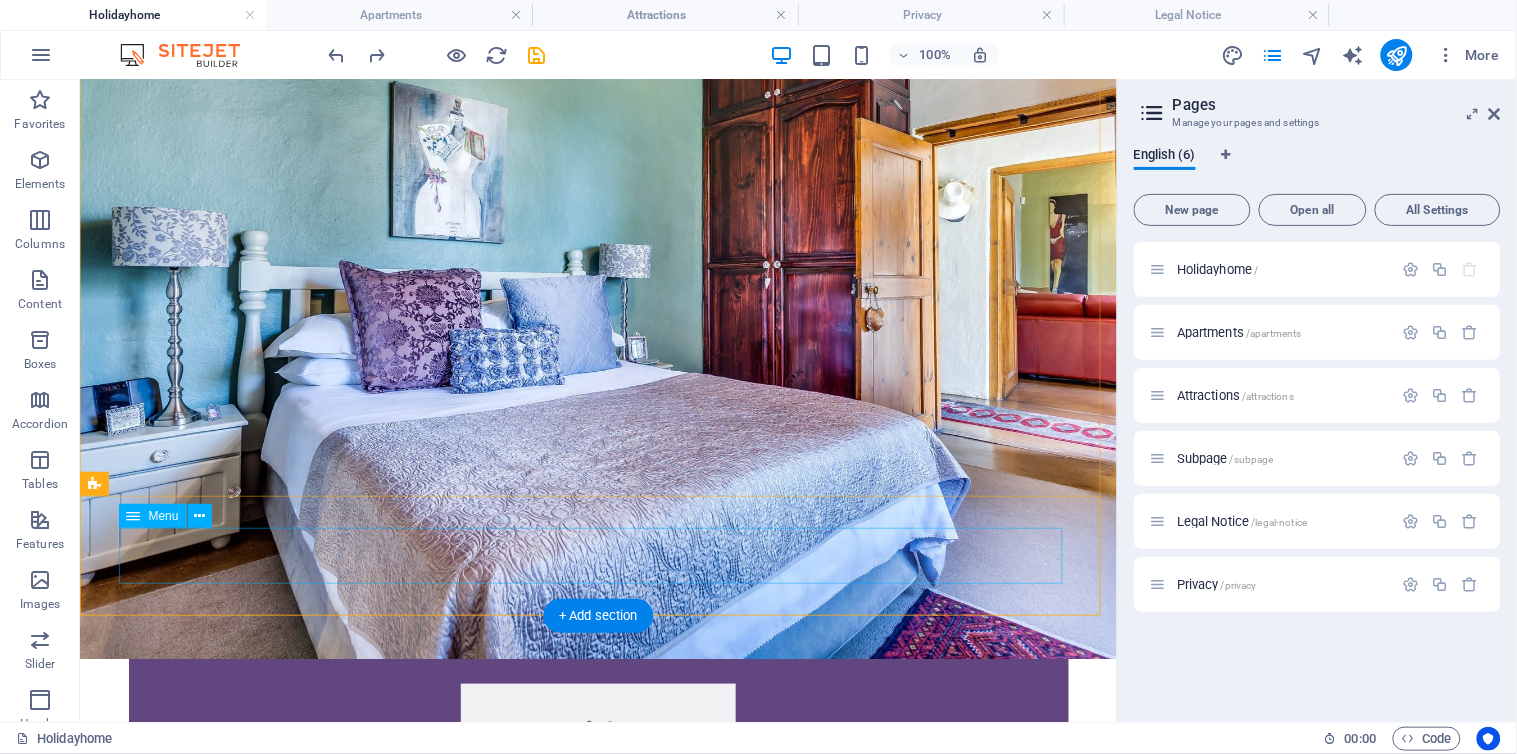 click on "Houses Apartments Book Now Attractions Contact" at bounding box center [598, 1236] 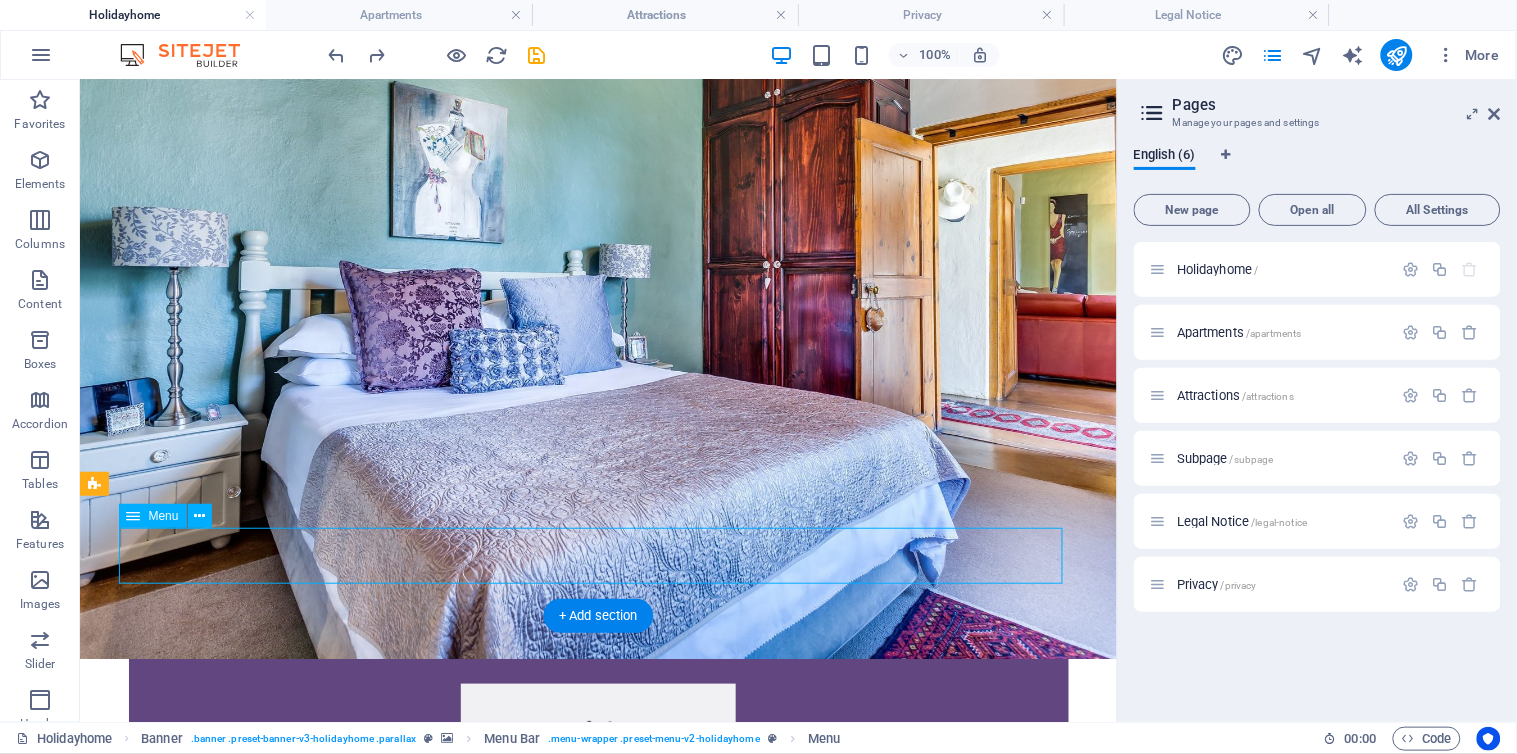 click on "Houses Apartments Book Now Attractions Contact" at bounding box center (598, 1236) 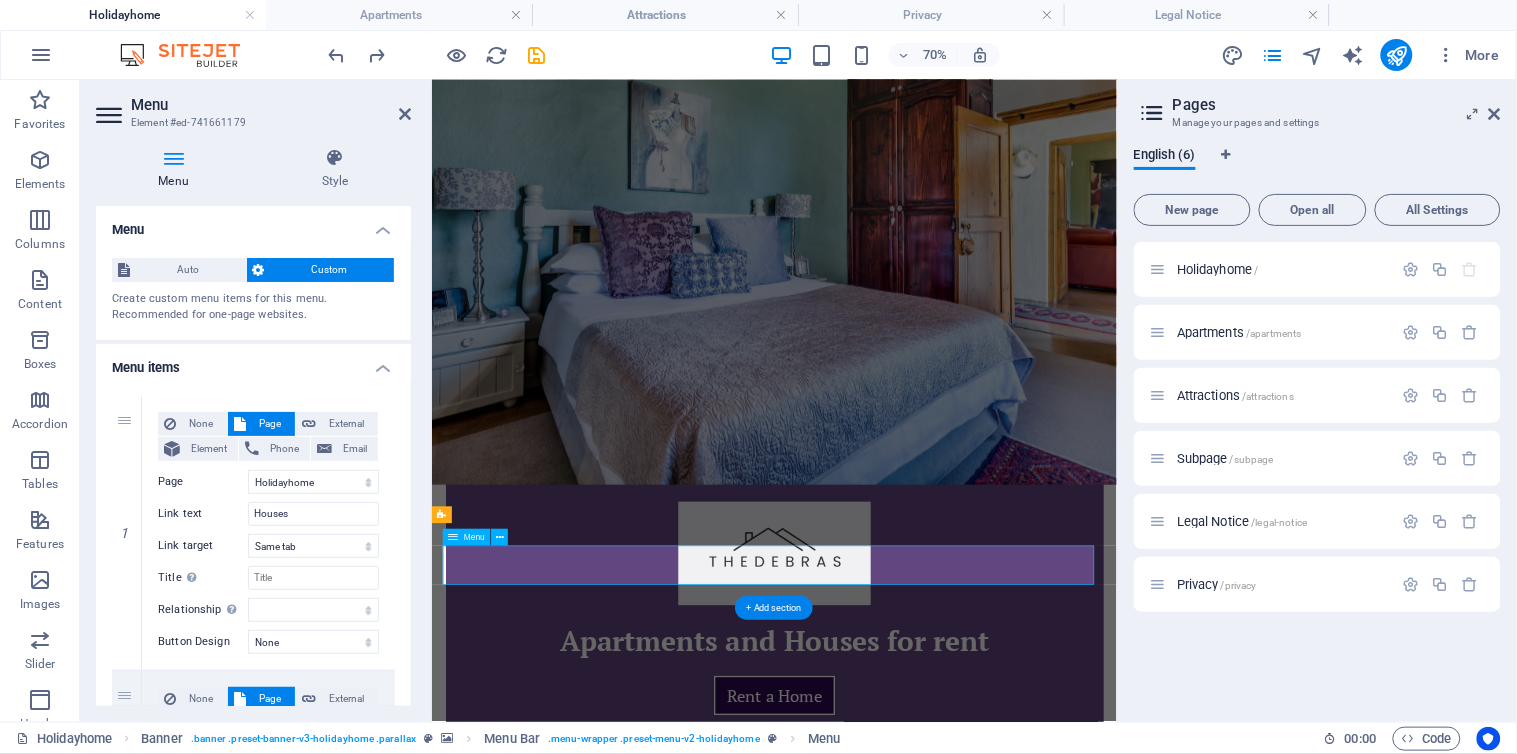 click on "Houses Apartments Book Now Attractions Contact" at bounding box center (921, 1236) 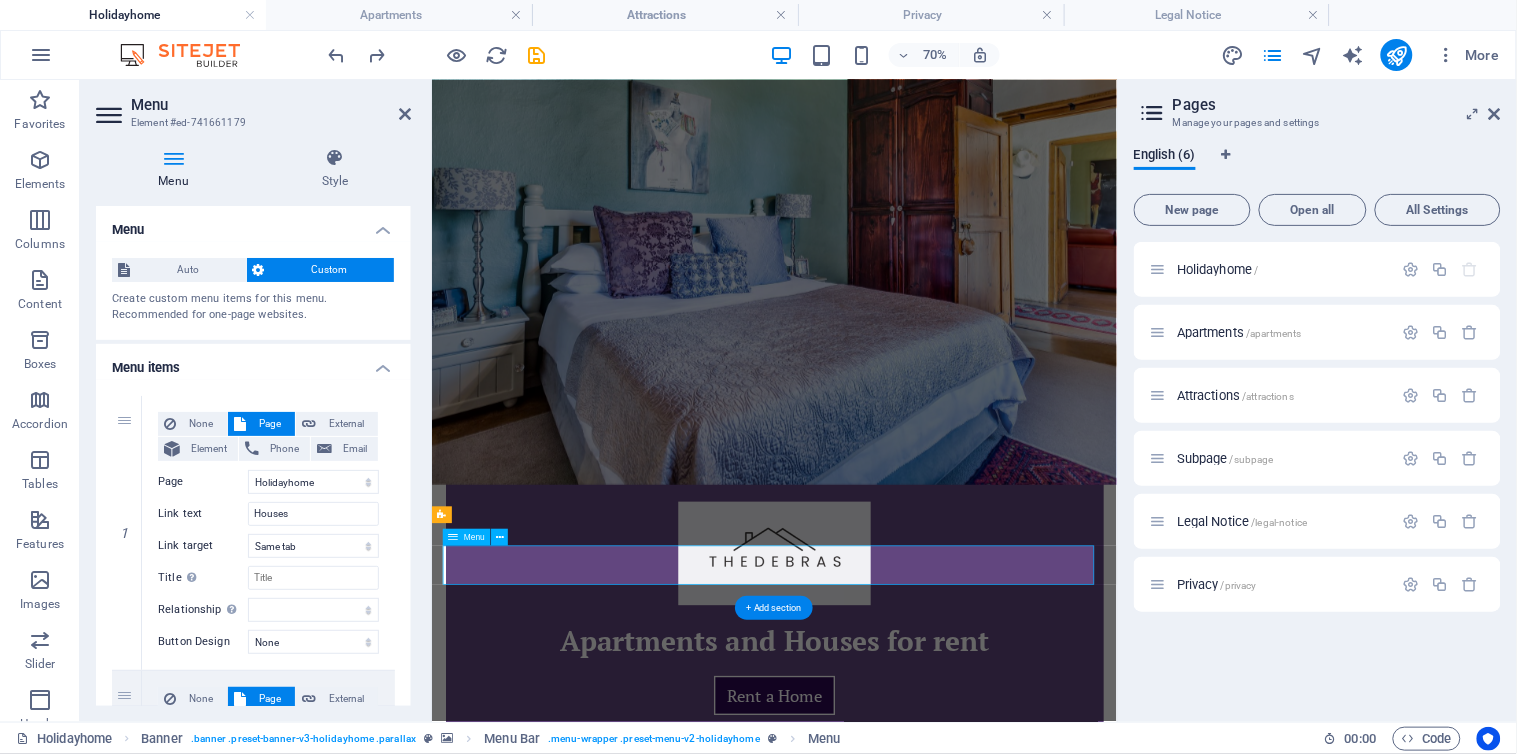 click on "Houses Apartments Book Now Attractions Contact" at bounding box center (921, 1236) 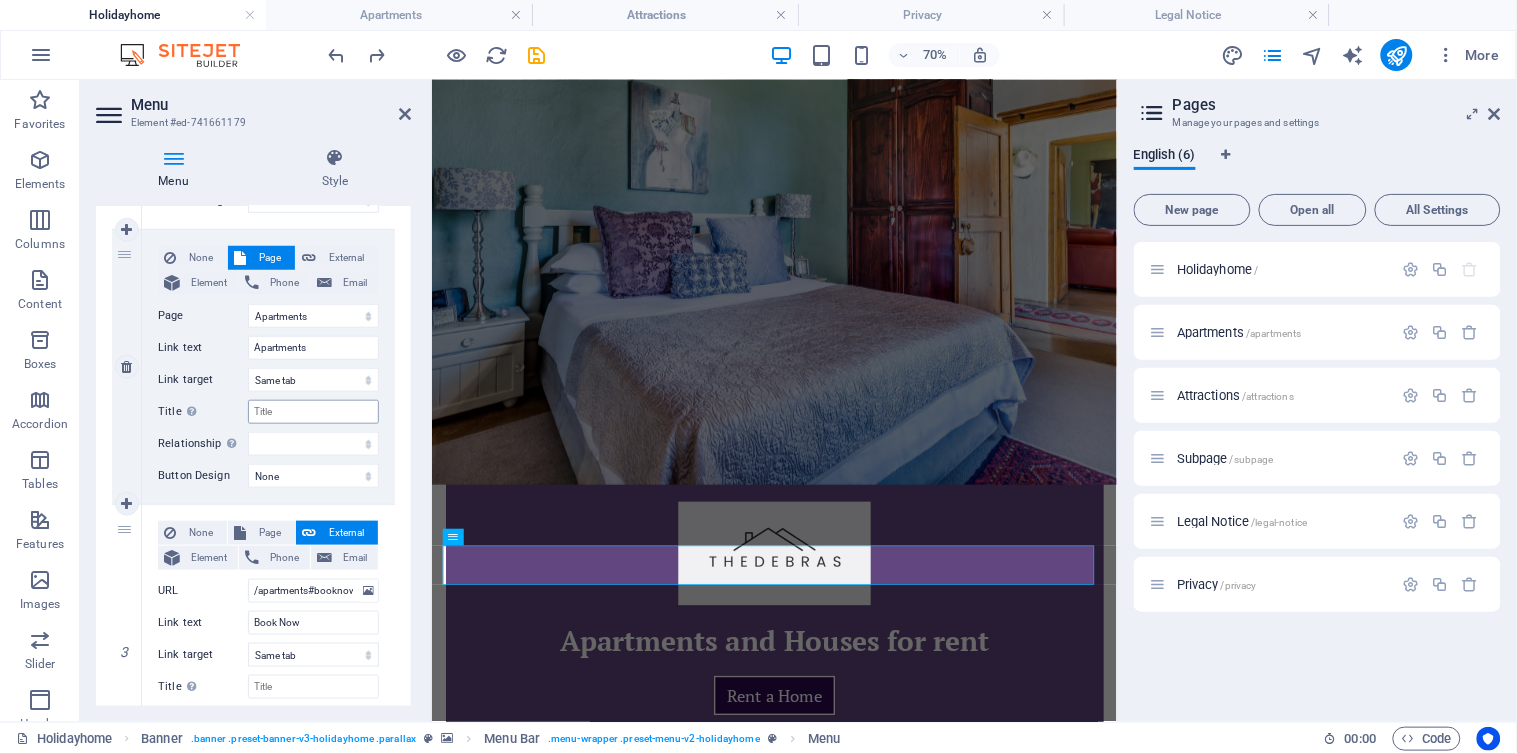 scroll, scrollTop: 502, scrollLeft: 0, axis: vertical 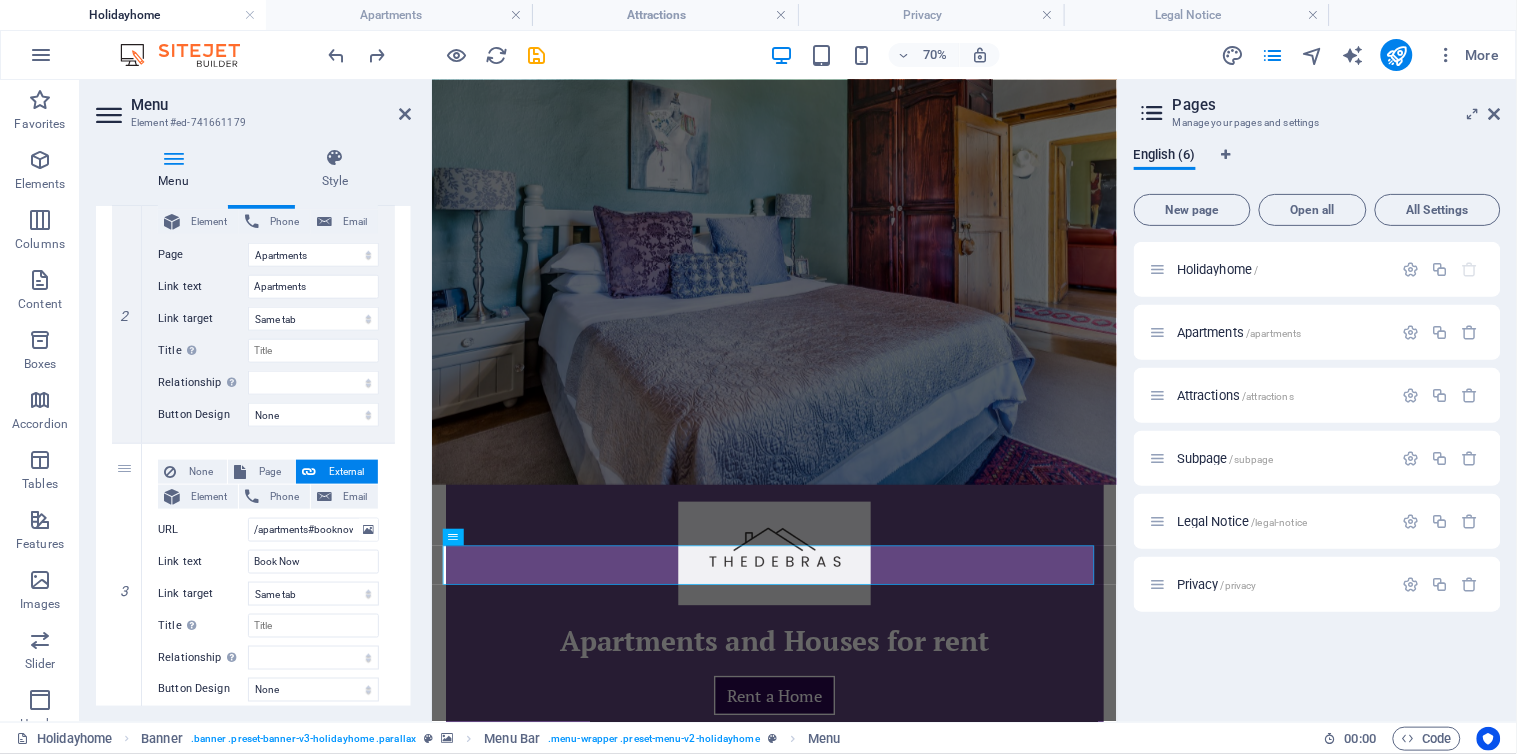drag, startPoint x: 411, startPoint y: 425, endPoint x: 411, endPoint y: 462, distance: 37 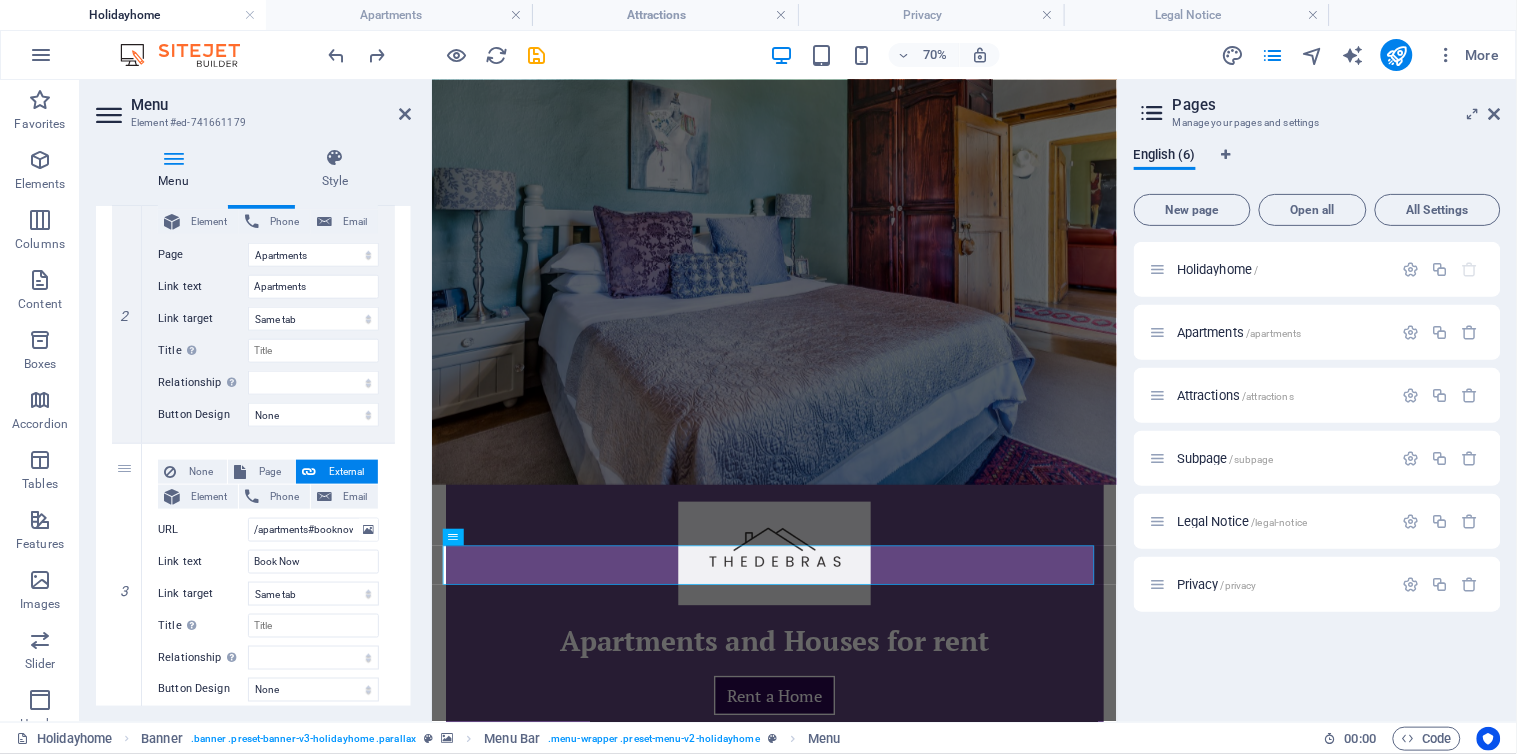 click on "Menu Style Menu Auto Custom Create custom menu items for this menu. Recommended for one-page websites. Manage pages Menu items 1 None Page External Element Phone Email Page Holidayhome Apartments Attractions Subpage Legal Notice Privacy Element
URL /14406075 Phone Email Link text Houses Link target New tab Same tab Overlay Title Additional link description, should not be the same as the link text. The title is most often shown as a tooltip text when the mouse moves over the element. Leave empty if uncertain. Relationship Sets the  relationship of this link to the link target . For example, the value "nofollow" instructs search engines not to follow the link. Can be left empty. alternate author bookmark external help license next nofollow noreferrer noopener prev search tag Button Design None Default Primary Secondary 2 None Page External Element Phone Email Page Holidayhome Apartments Attractions Subpage Legal Notice Privacy Element
URL /14406078 Phone Email tag" at bounding box center (253, 427) 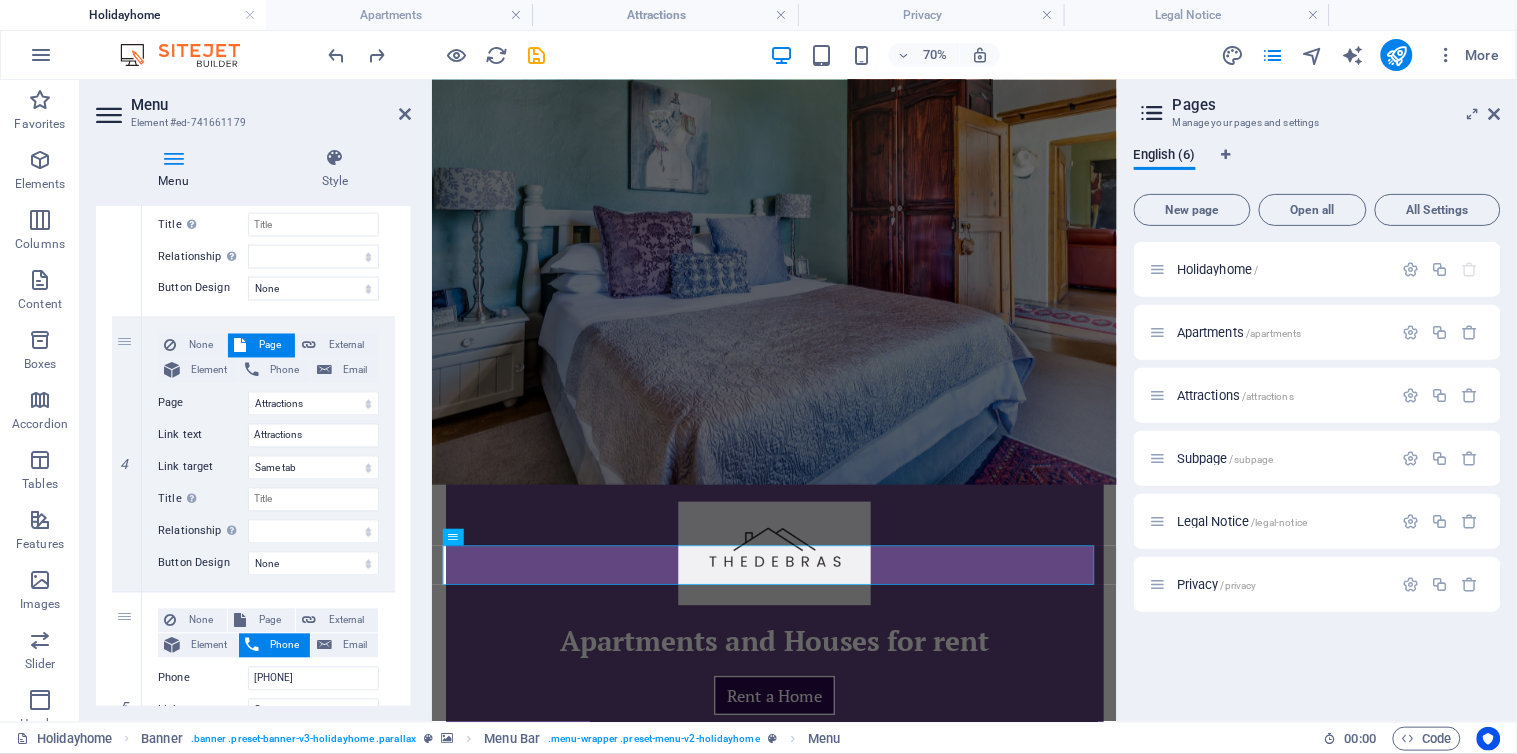scroll, scrollTop: 861, scrollLeft: 0, axis: vertical 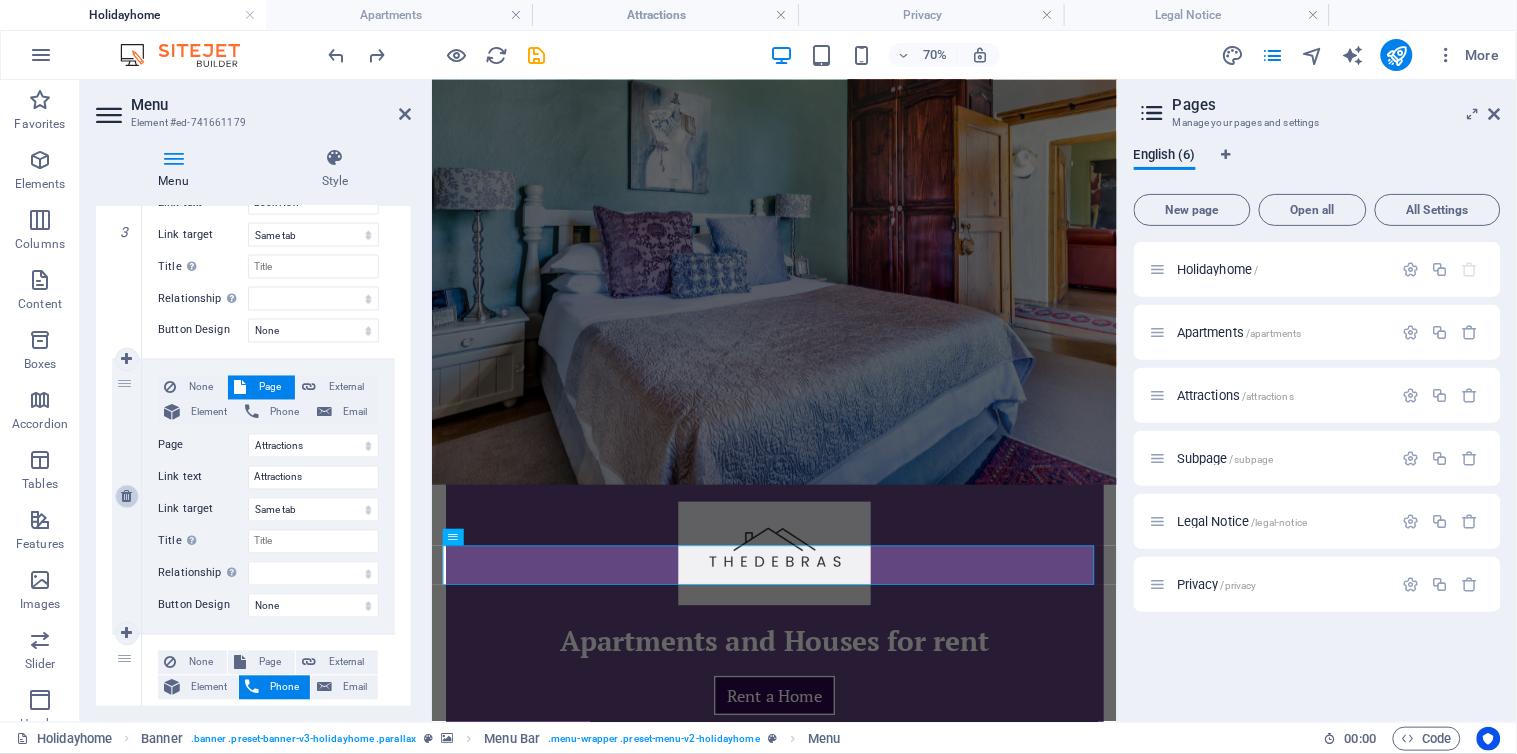 click at bounding box center (126, 497) 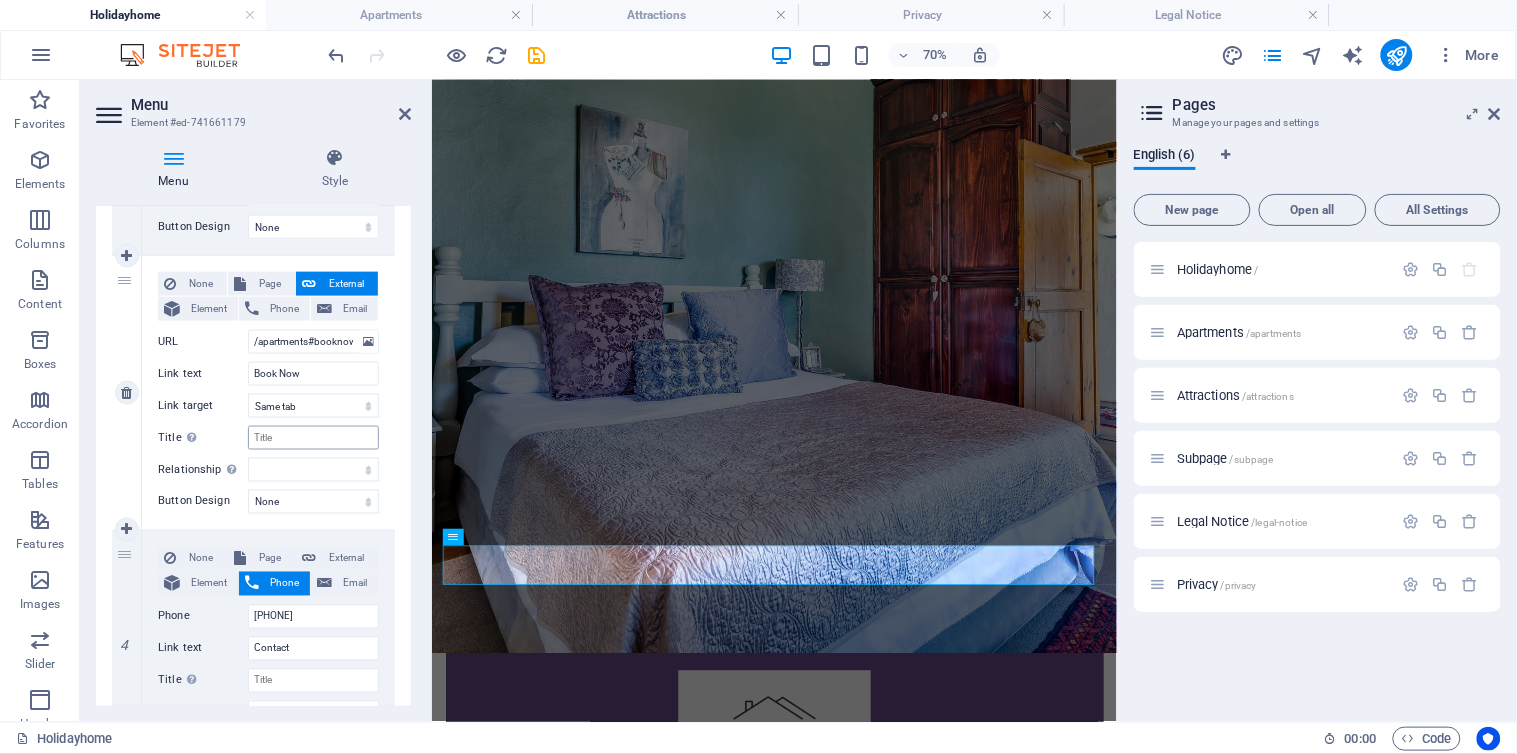 scroll, scrollTop: 687, scrollLeft: 0, axis: vertical 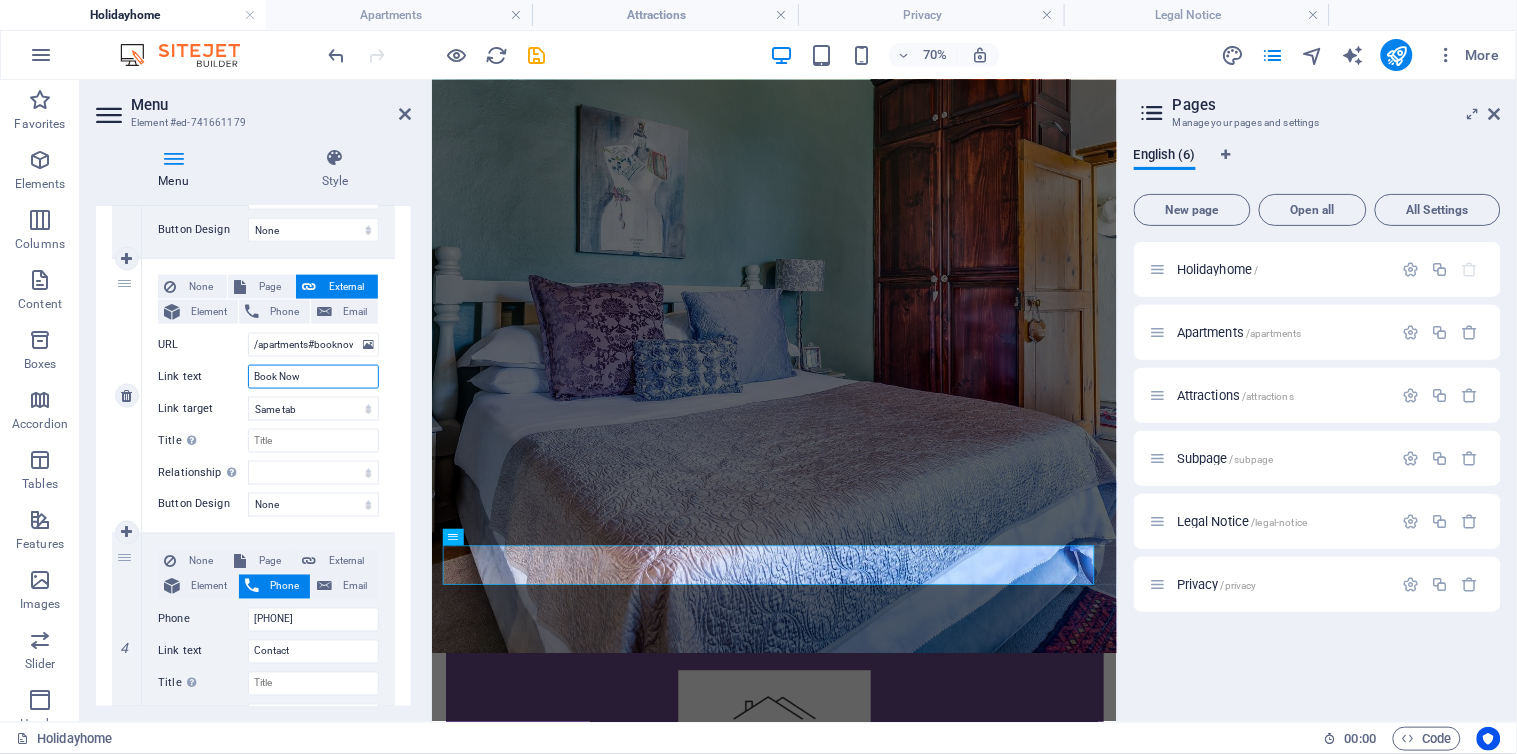 click on "Book Now" at bounding box center [313, 377] 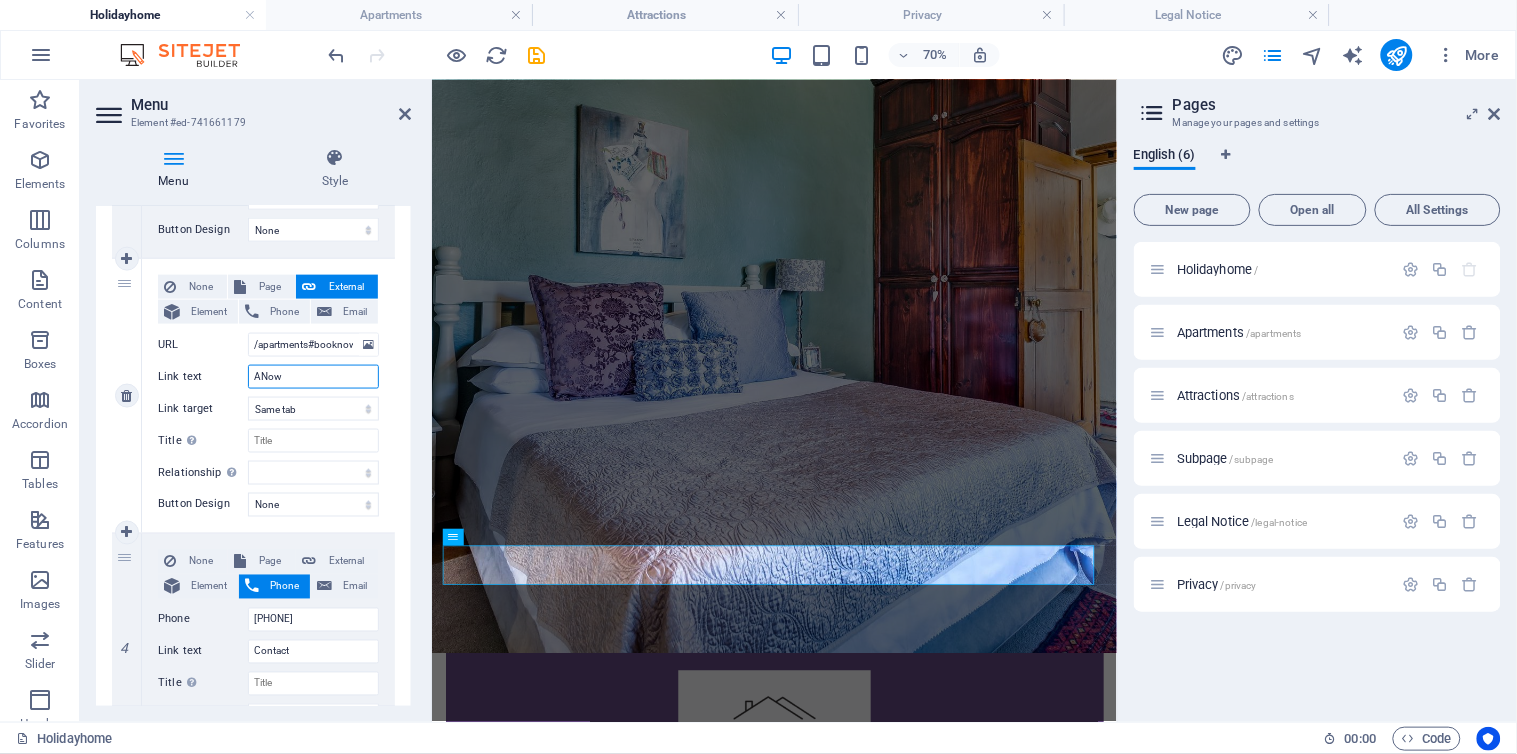 select 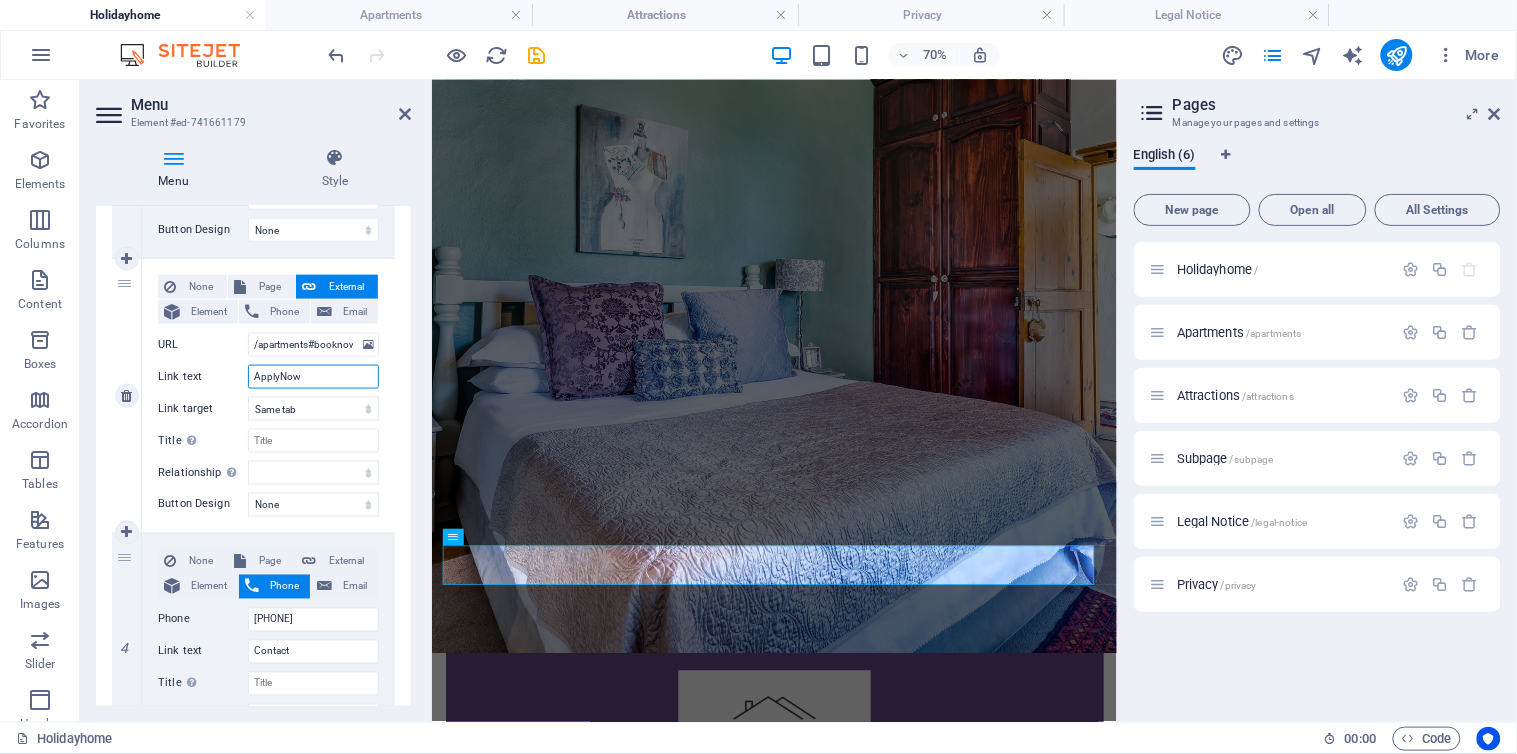 type on "Apply Now" 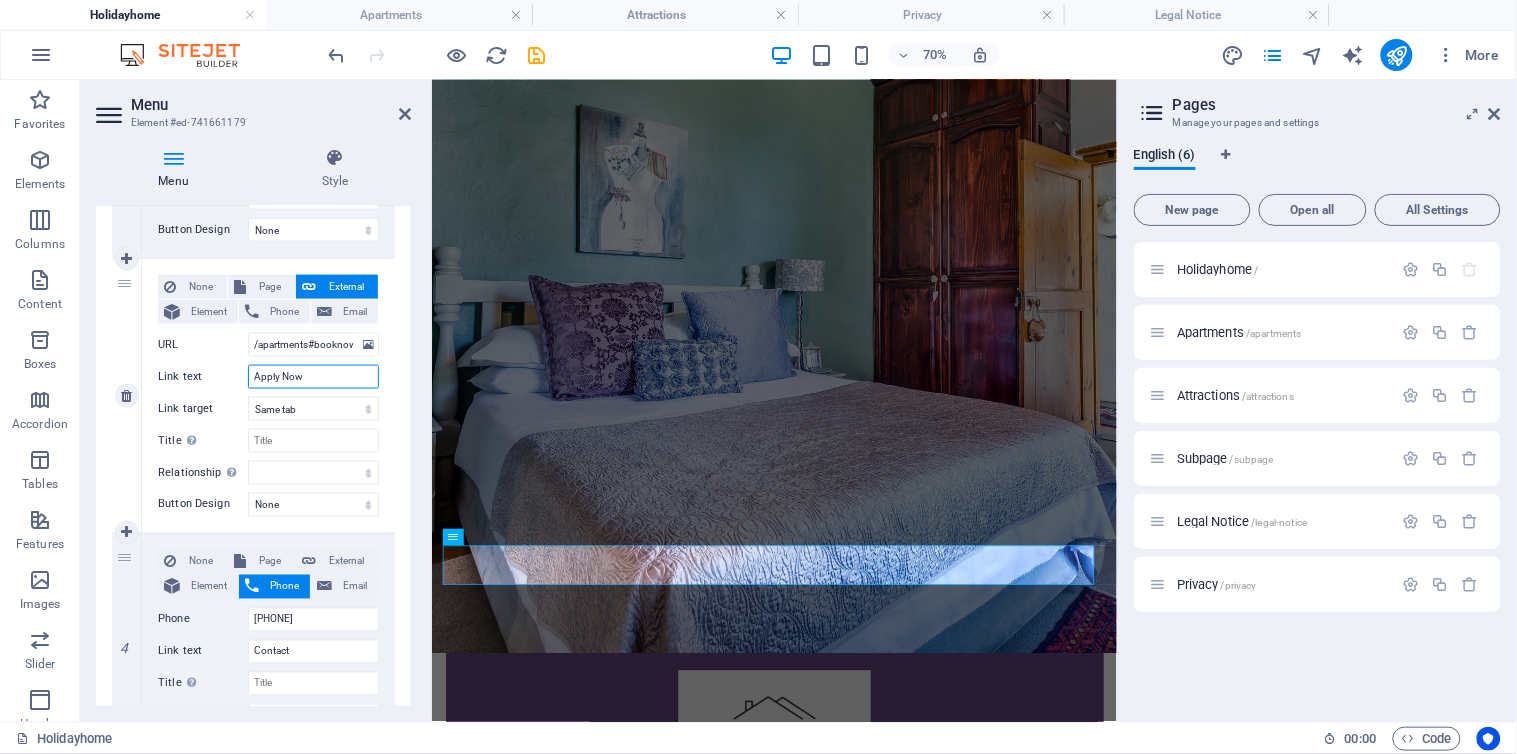select 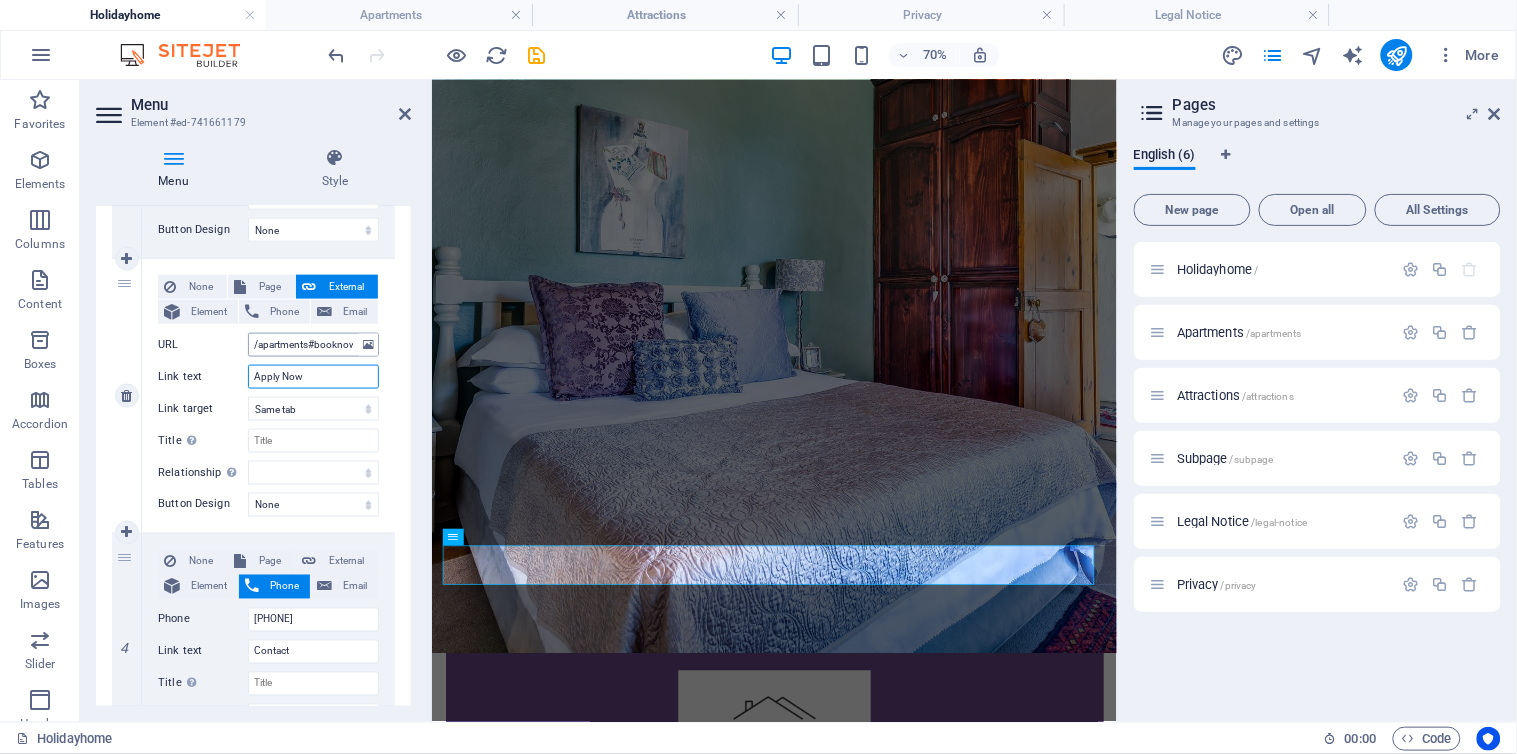 type on "Apply Now" 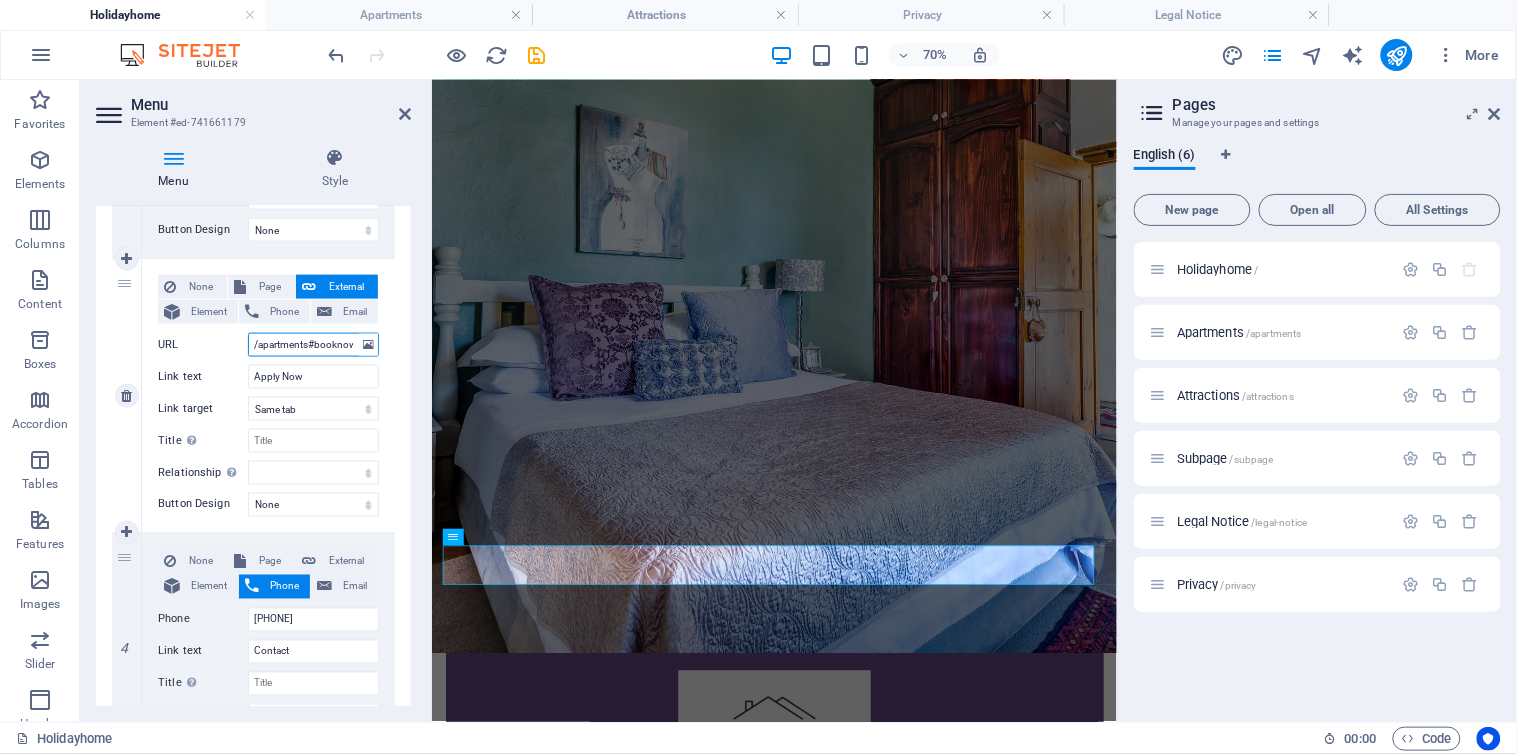 click on "/apartments#booknow" at bounding box center [313, 345] 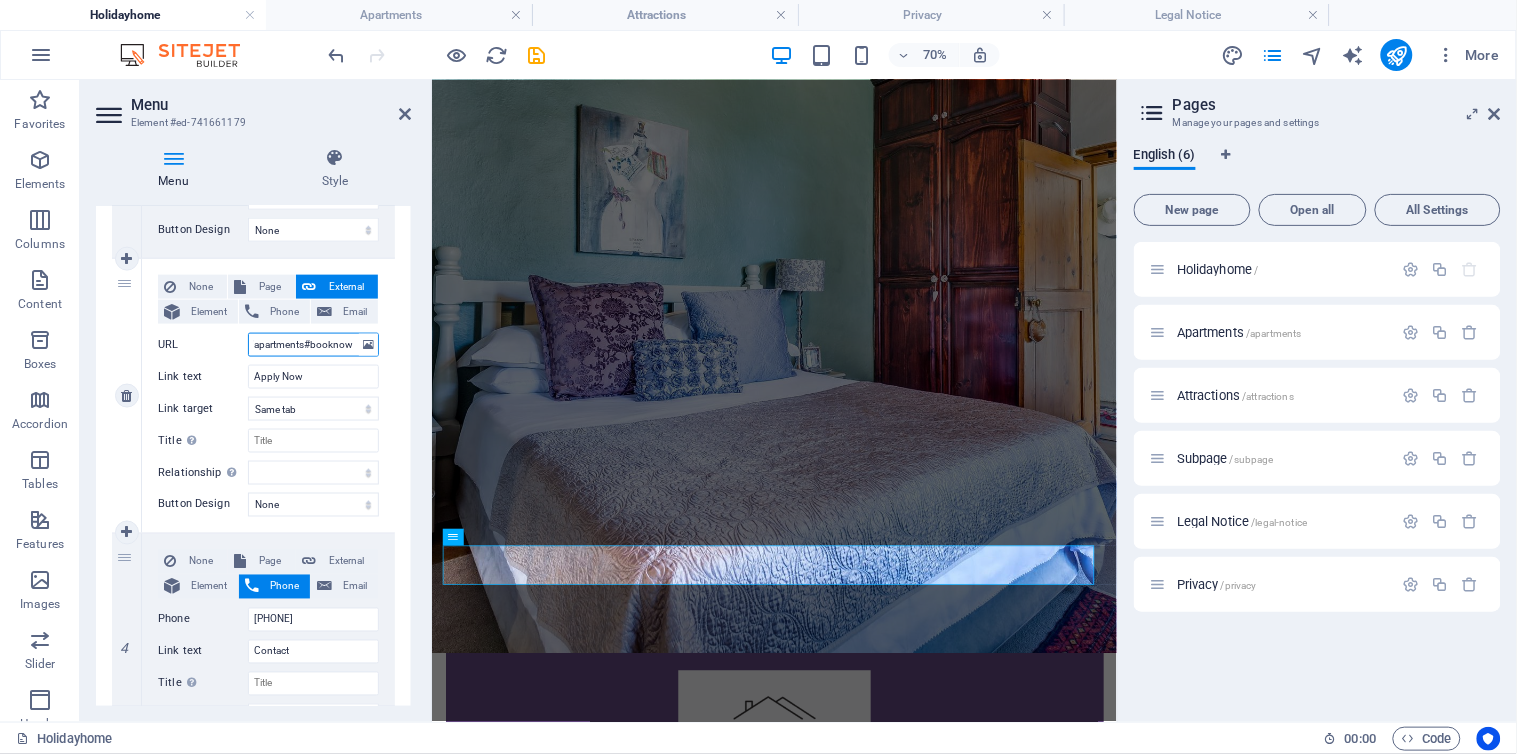 drag, startPoint x: 351, startPoint y: 344, endPoint x: 308, endPoint y: 343, distance: 43.011627 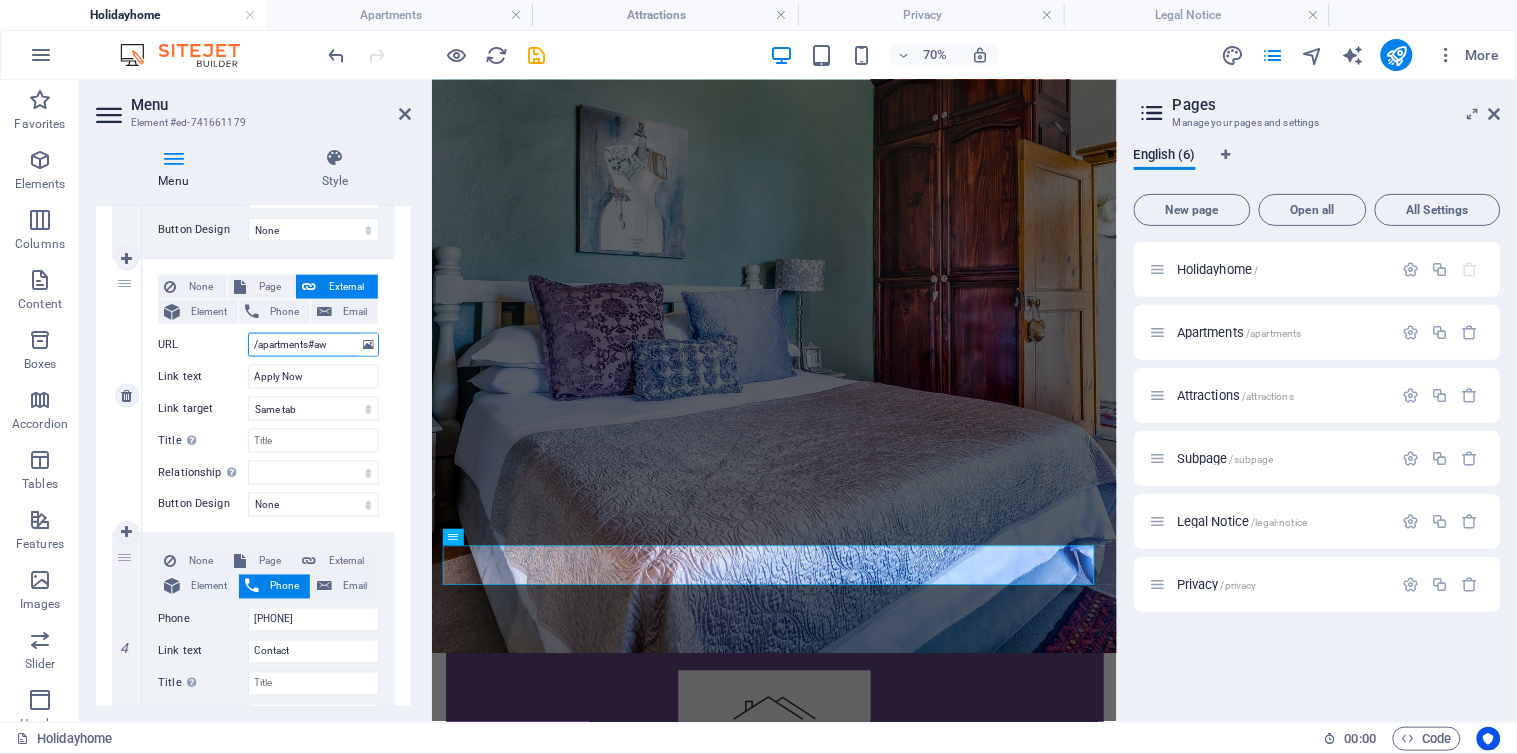 scroll, scrollTop: 0, scrollLeft: 0, axis: both 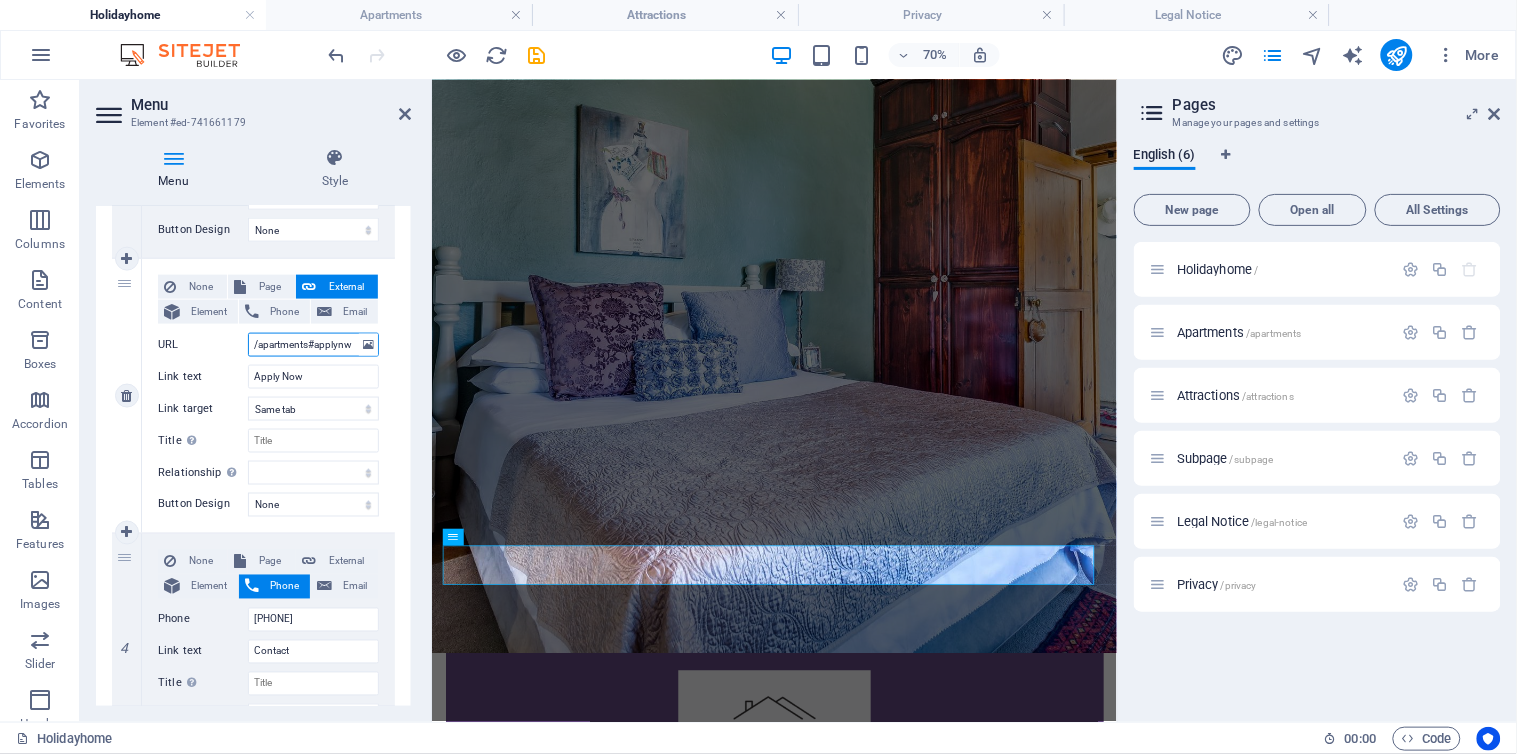 type on "/apartments#applynow" 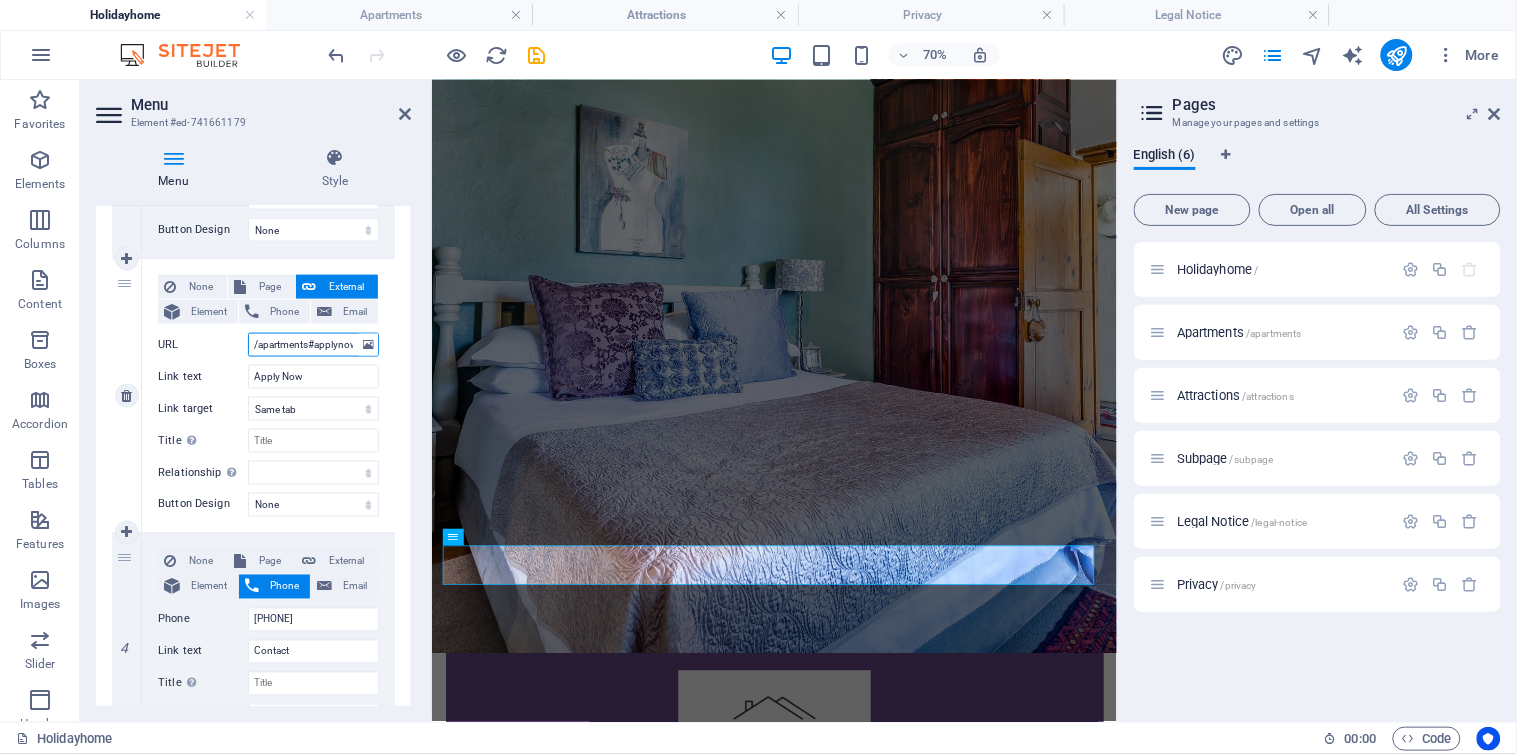 select 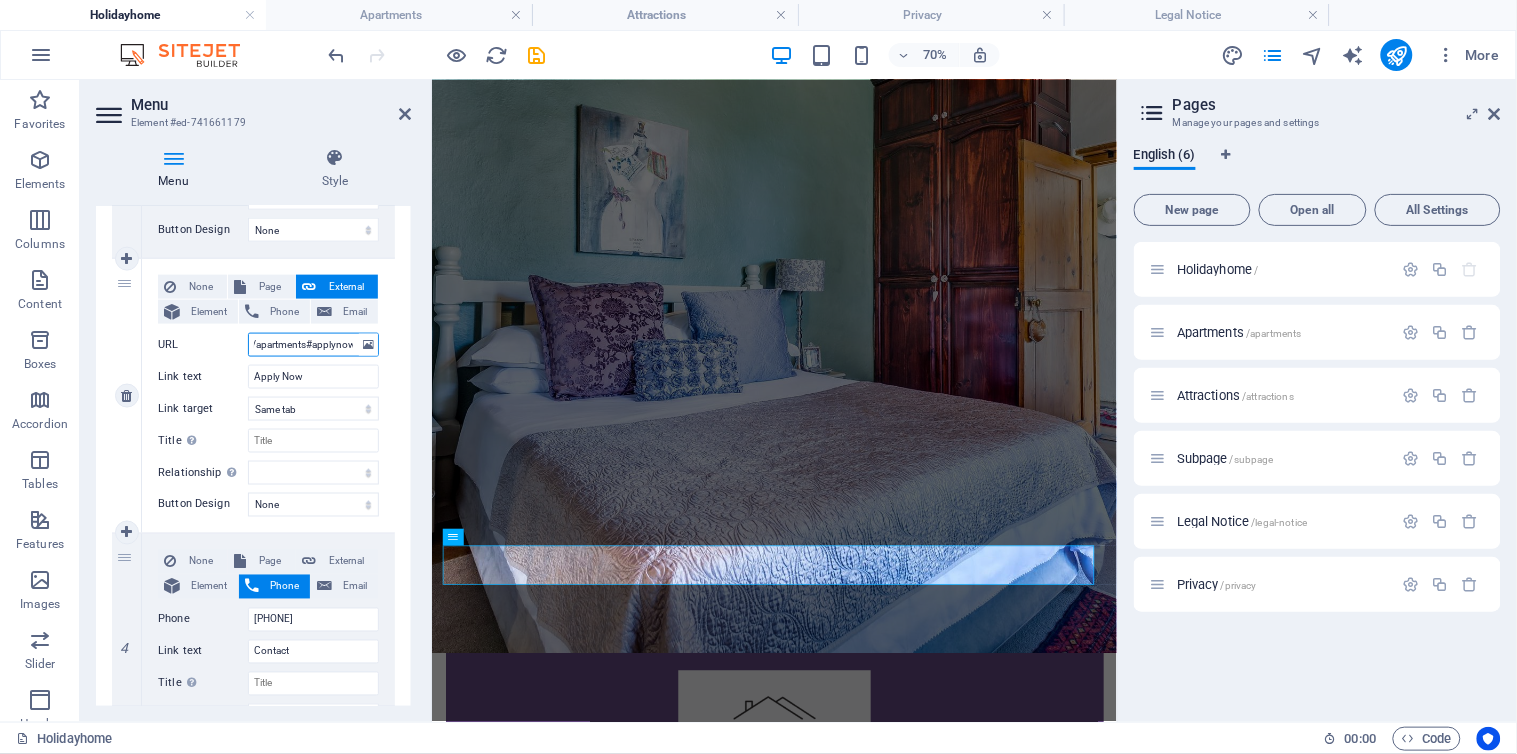 type on "/apartments#applynoww" 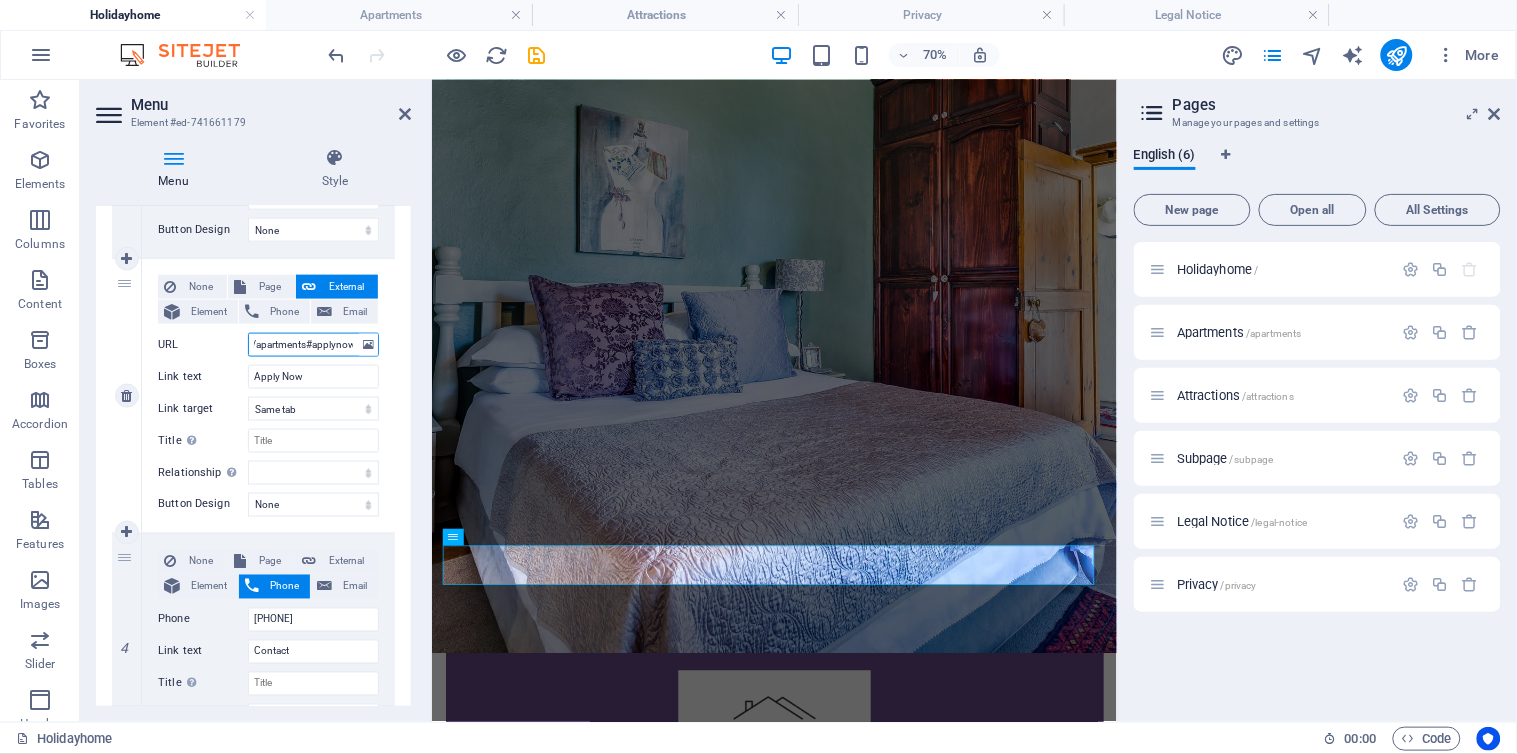 scroll, scrollTop: 0, scrollLeft: 8, axis: horizontal 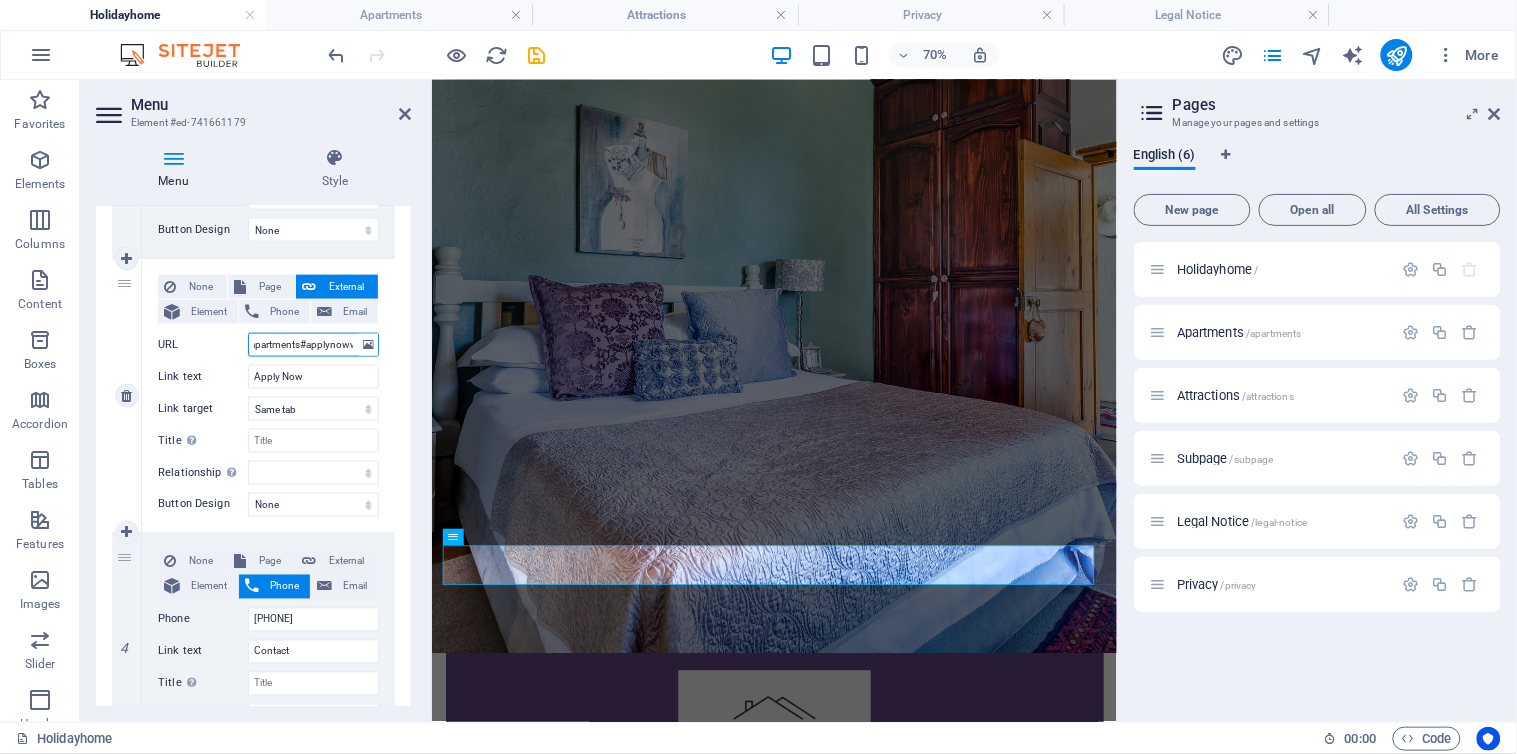 select 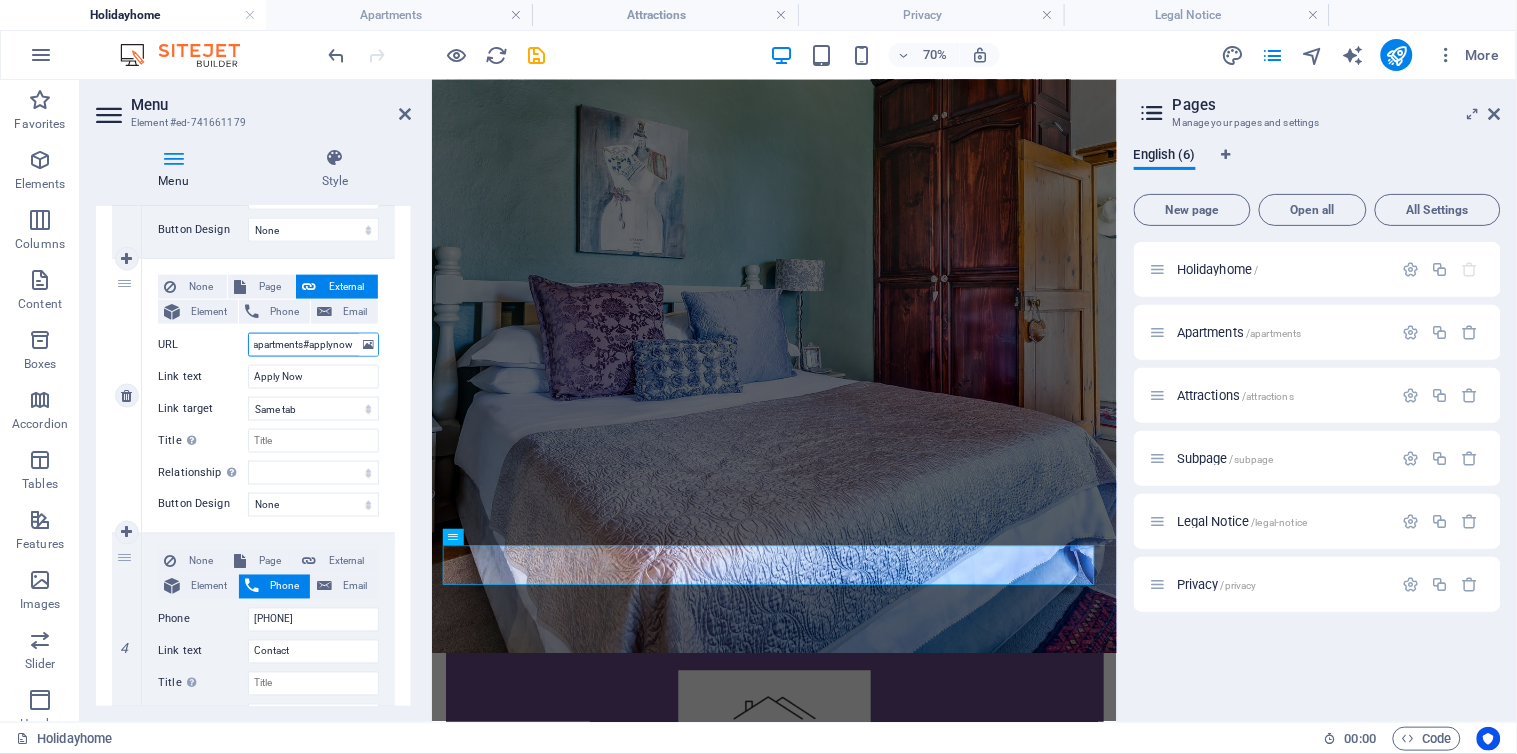 select 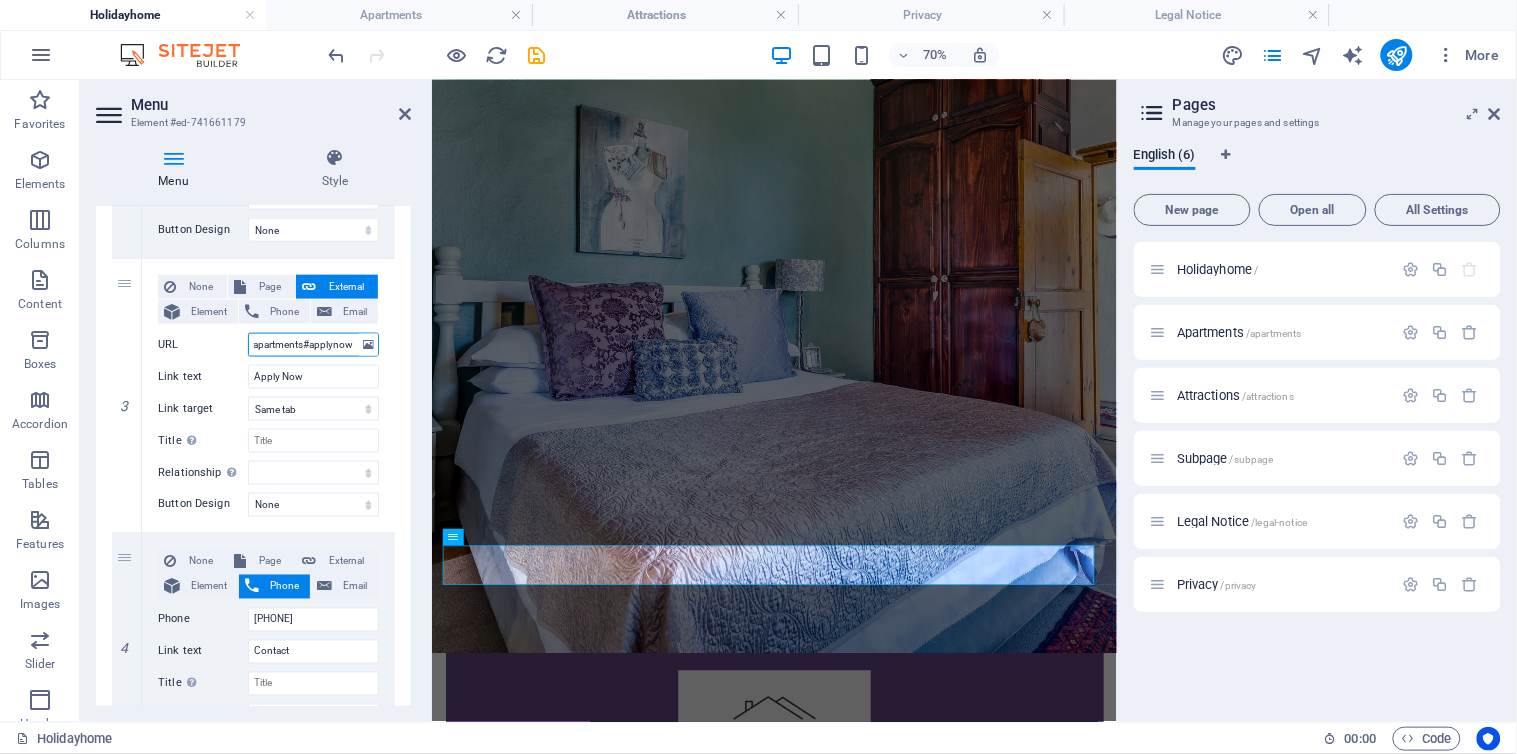 type on "/apartments#applynow" 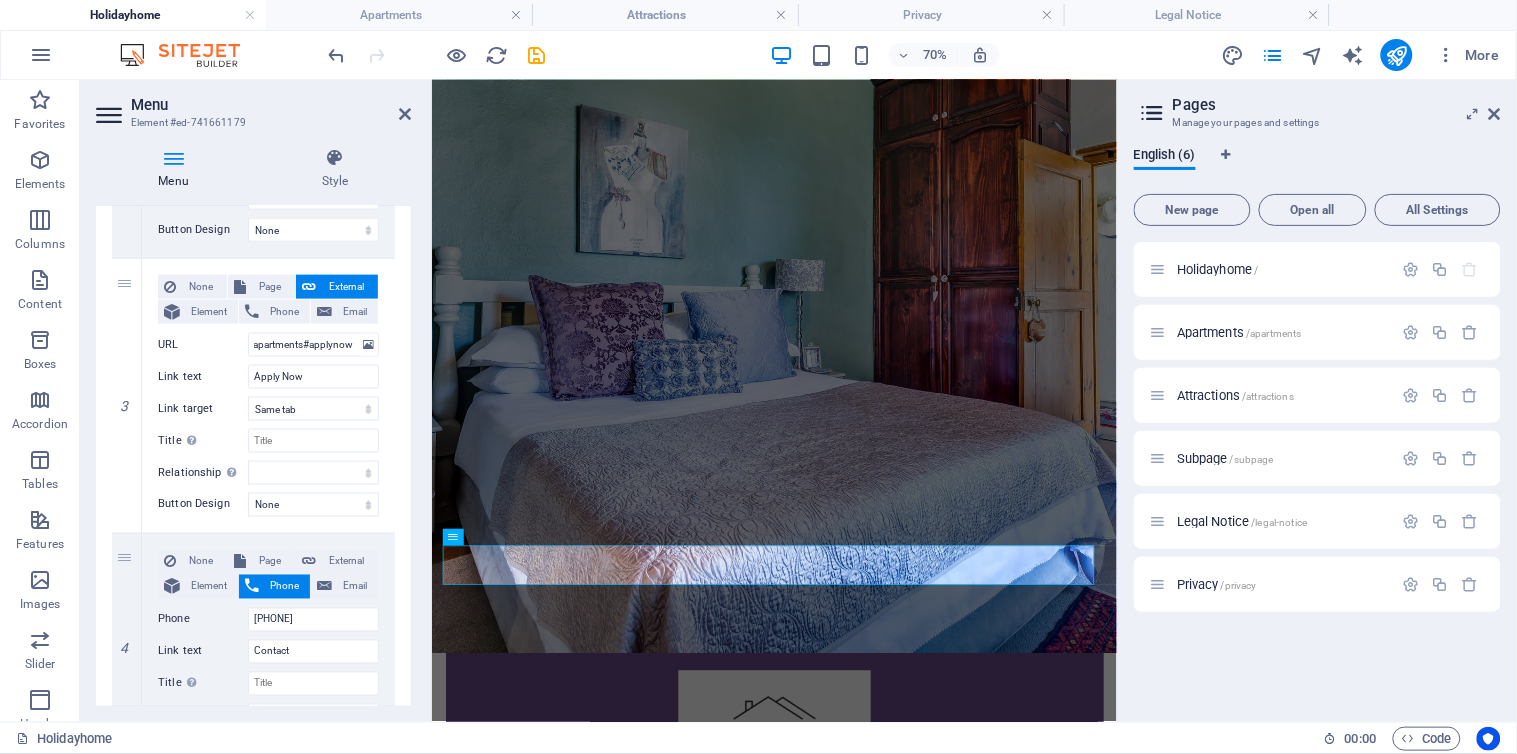 scroll, scrollTop: 0, scrollLeft: 0, axis: both 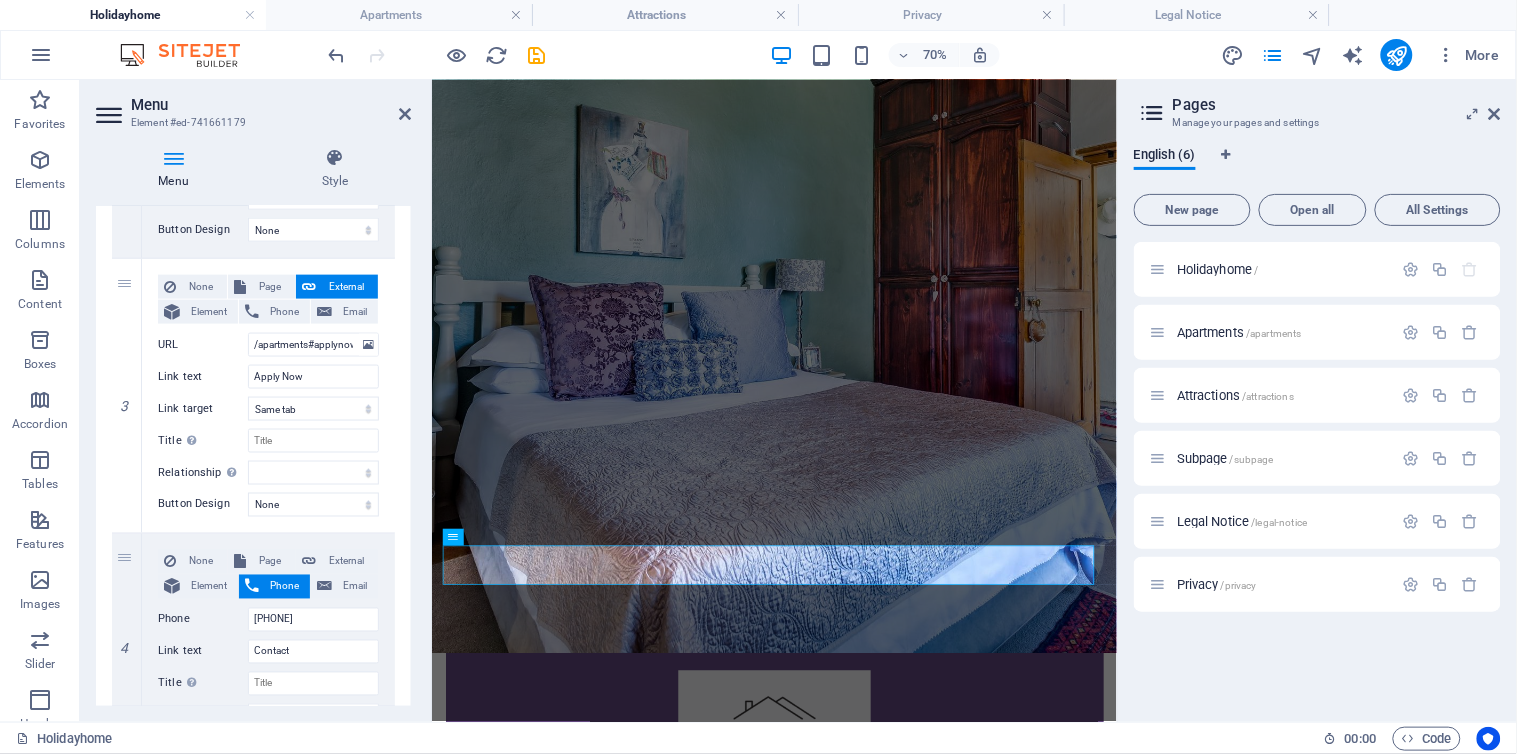 click on "Menu Style Menu Auto Custom Create custom menu items for this menu. Recommended for one-page websites. Manage pages Menu items 1 None Page External Element Phone Email Page Holidayhome Apartments Attractions Subpage Legal Notice Privacy Element
URL /14406075 Phone Email Link text Houses Link target New tab Same tab Overlay Title Additional link description, should not be the same as the link text. The title is most often shown as a tooltip text when the mouse moves over the element. Leave empty if uncertain. Relationship Sets the  relationship of this link to the link target . For example, the value "nofollow" instructs search engines not to follow the link. Can be left empty. alternate author bookmark external help license next nofollow noreferrer noopener prev search tag Button Design None Default Primary Secondary 2 None Page External Element Phone Email Page Holidayhome Apartments Attractions Subpage Legal Notice Privacy Element
URL /14406078 Phone Email tag" at bounding box center [253, 427] 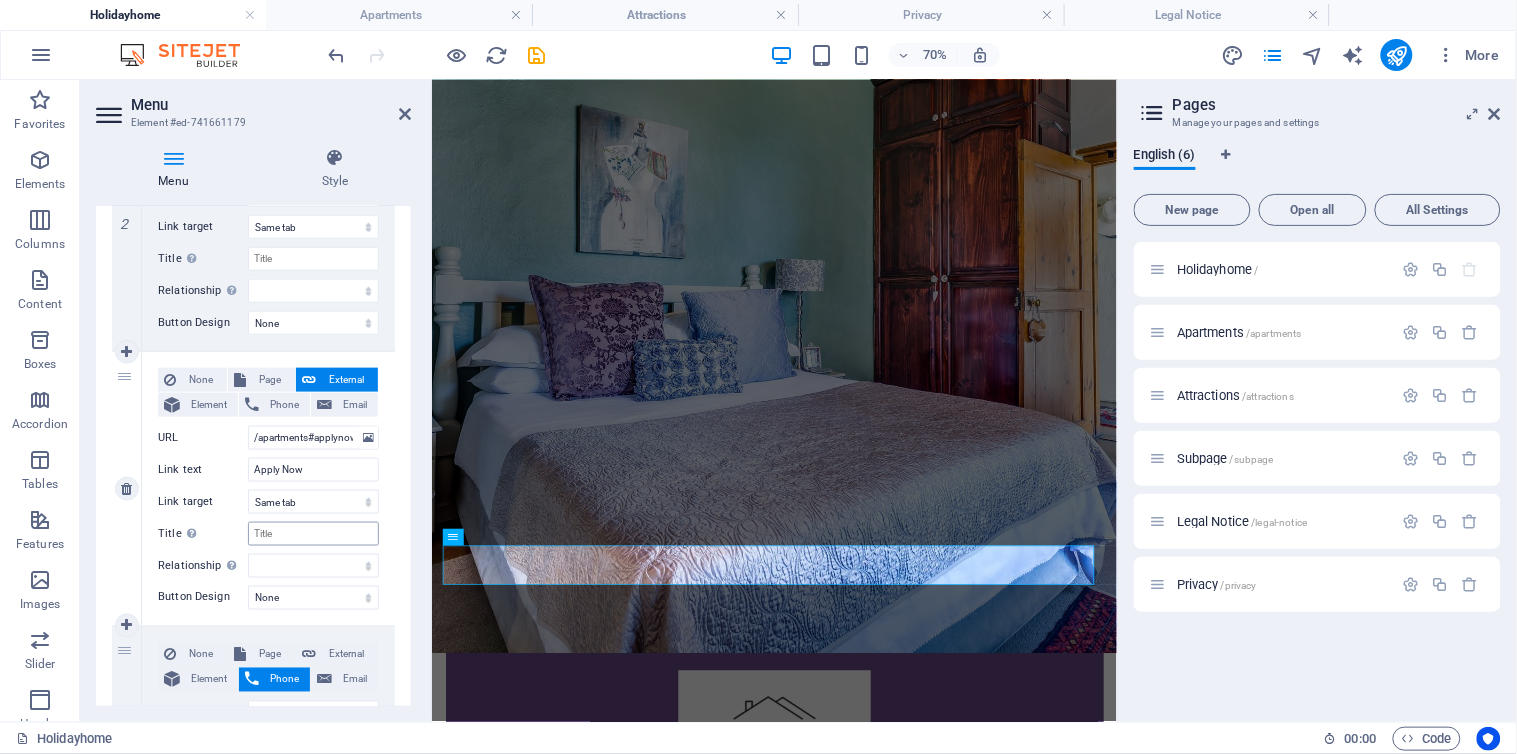 scroll, scrollTop: 563, scrollLeft: 0, axis: vertical 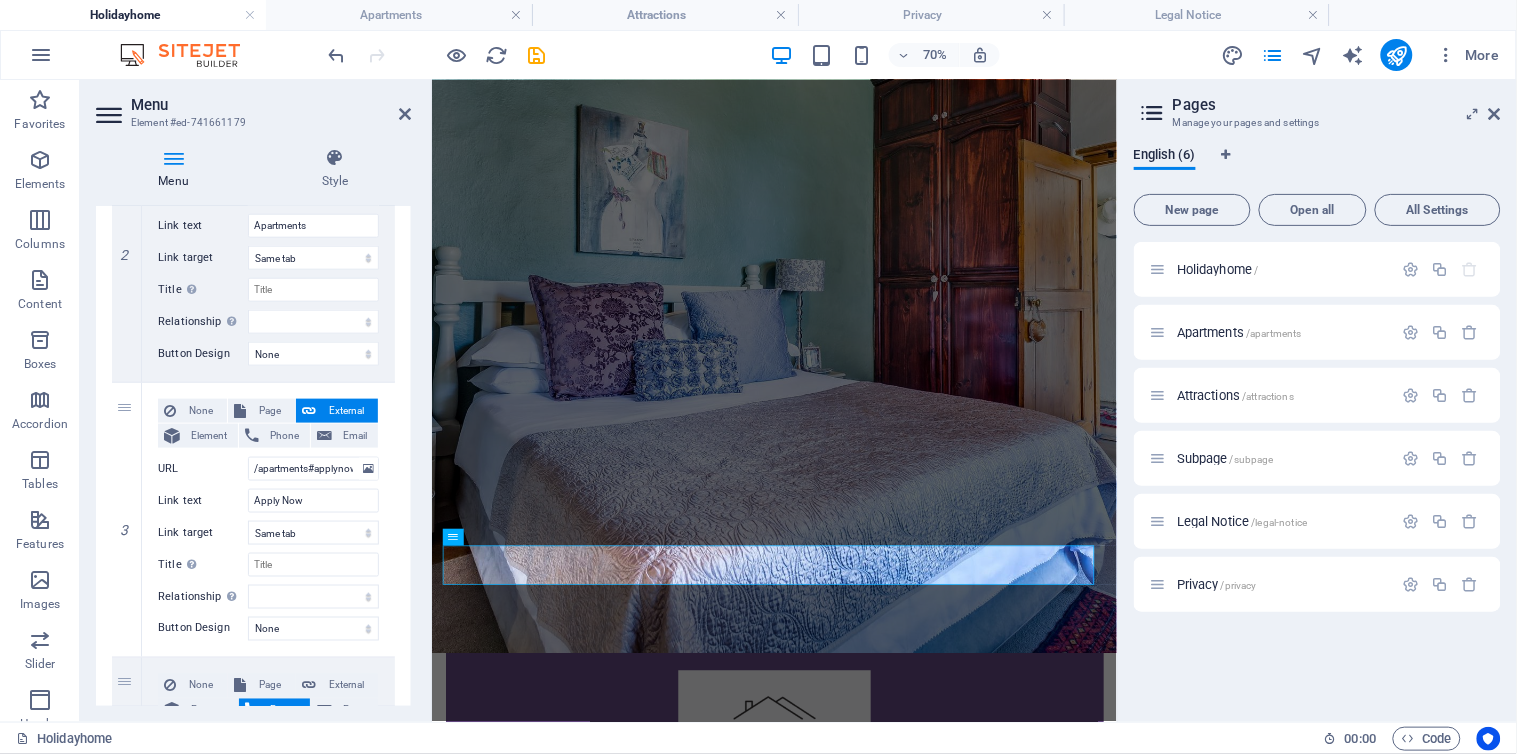 drag, startPoint x: 411, startPoint y: 472, endPoint x: 408, endPoint y: 438, distance: 34.132095 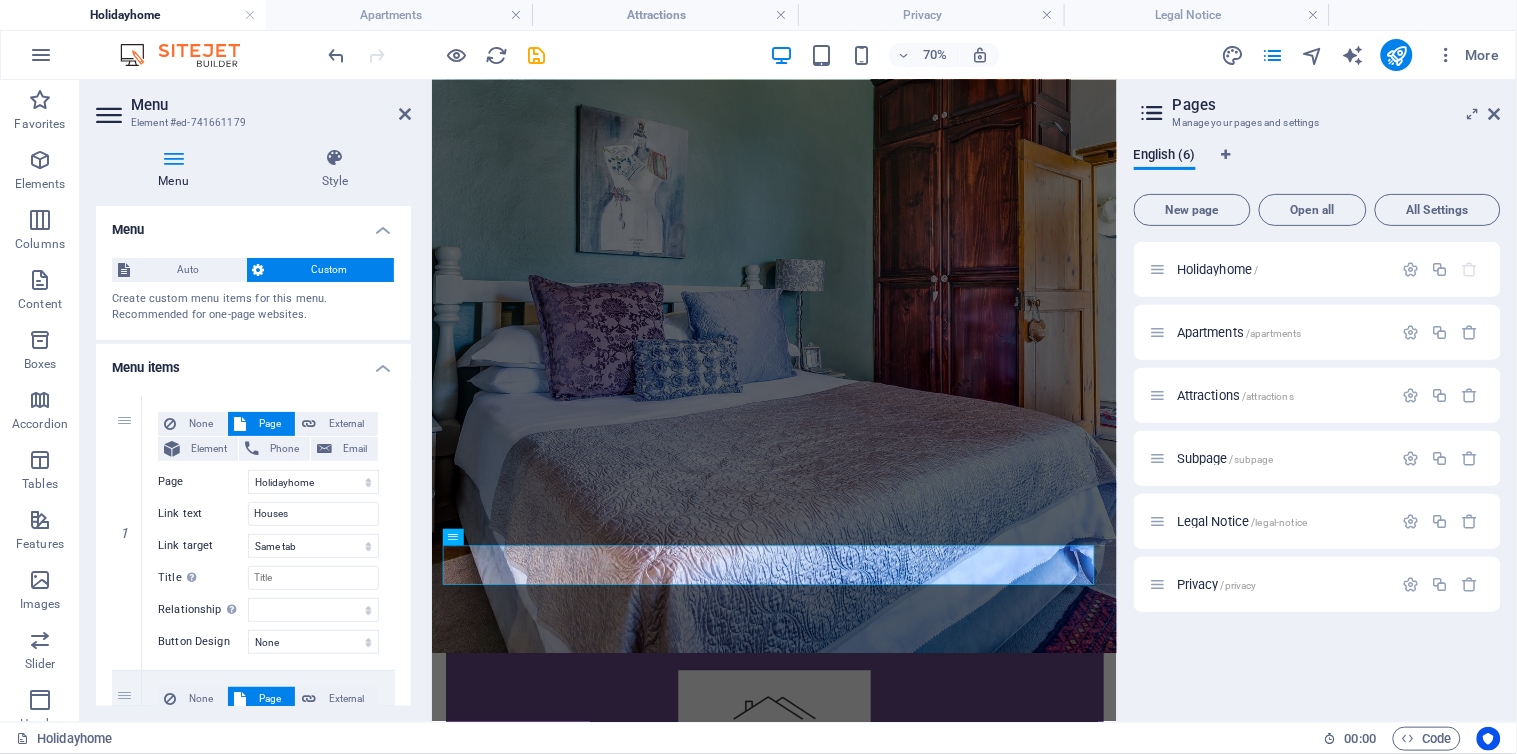 scroll, scrollTop: 1, scrollLeft: 0, axis: vertical 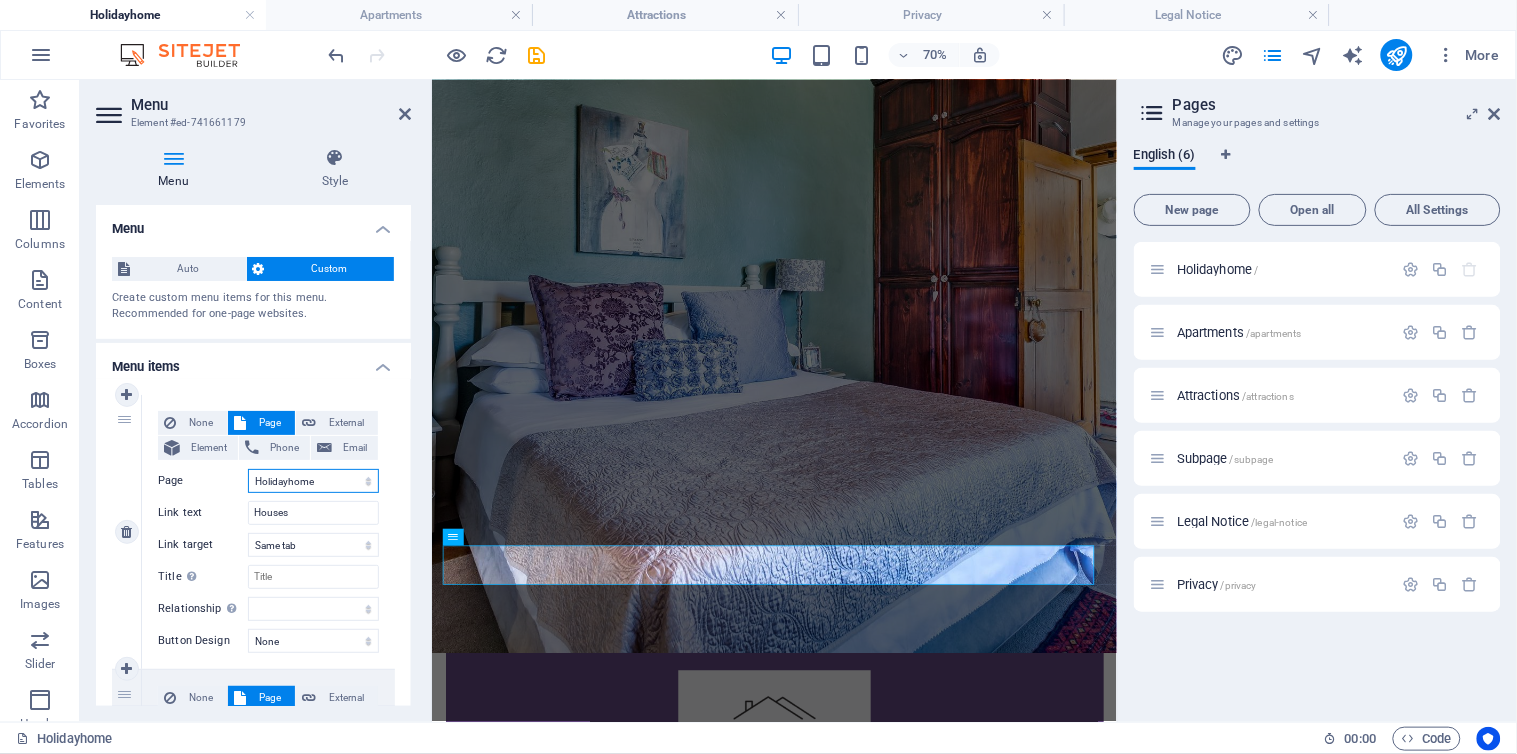 click on "Holidayhome Apartments Attractions Subpage Legal Notice Privacy" at bounding box center (313, 481) 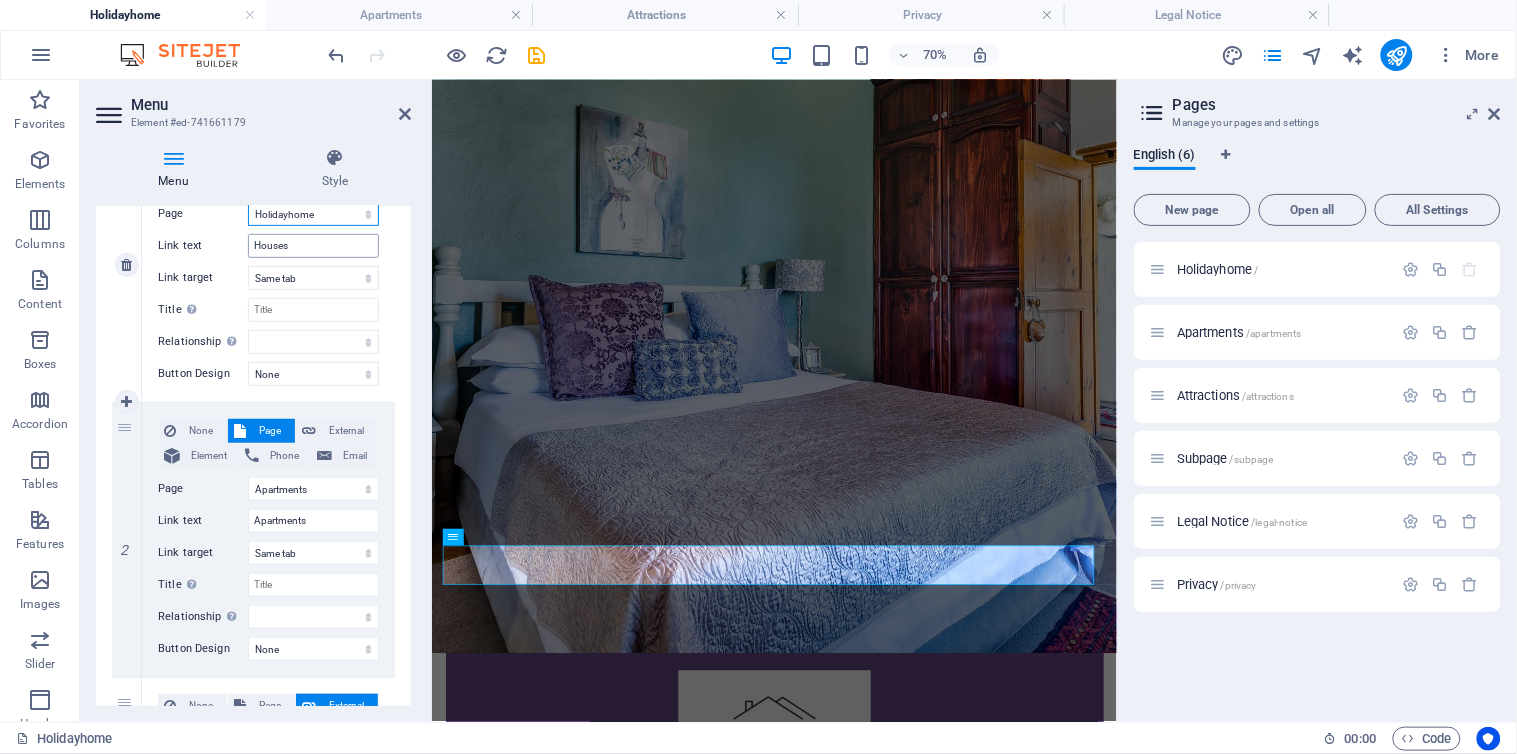 scroll, scrollTop: 270, scrollLeft: 0, axis: vertical 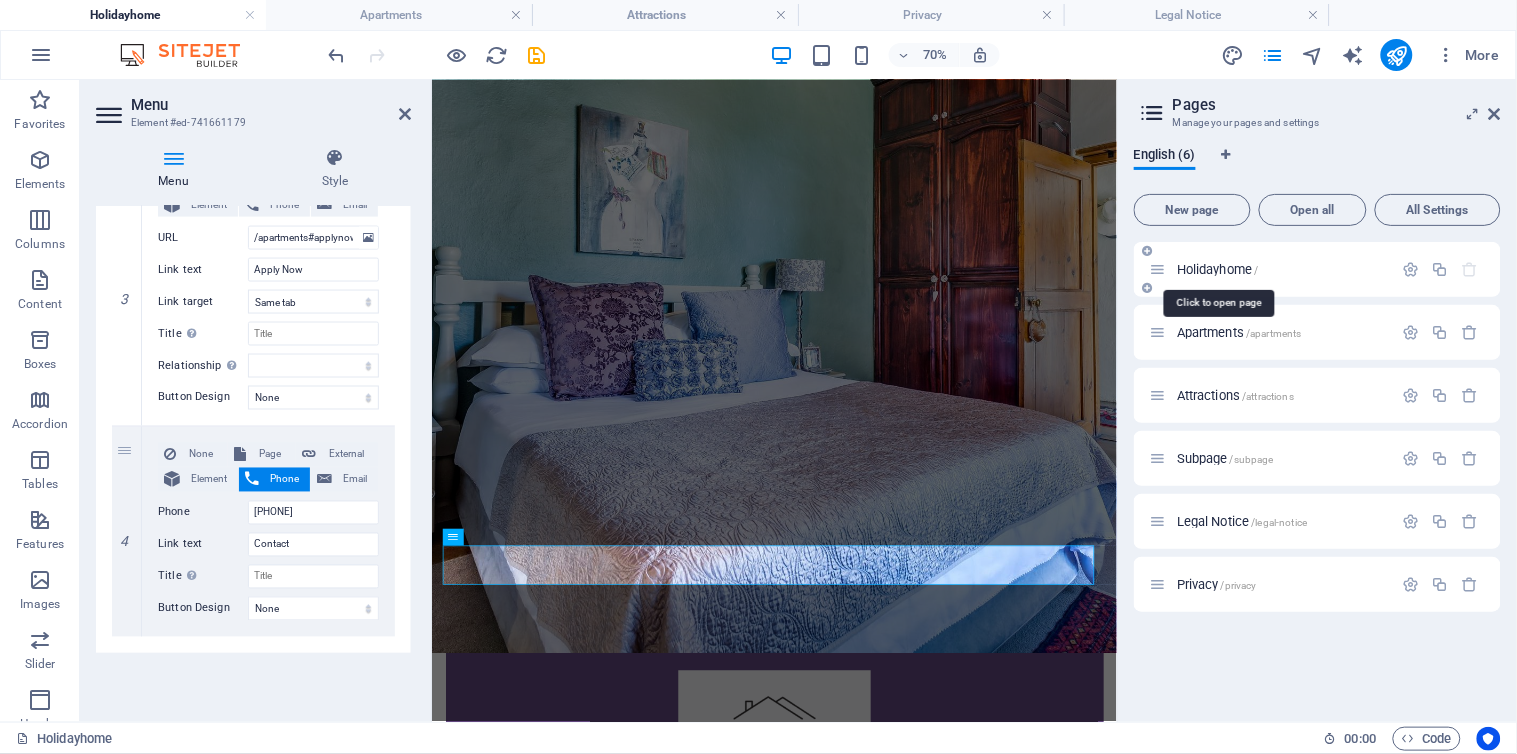 click on "Holidayhome /" at bounding box center (1218, 269) 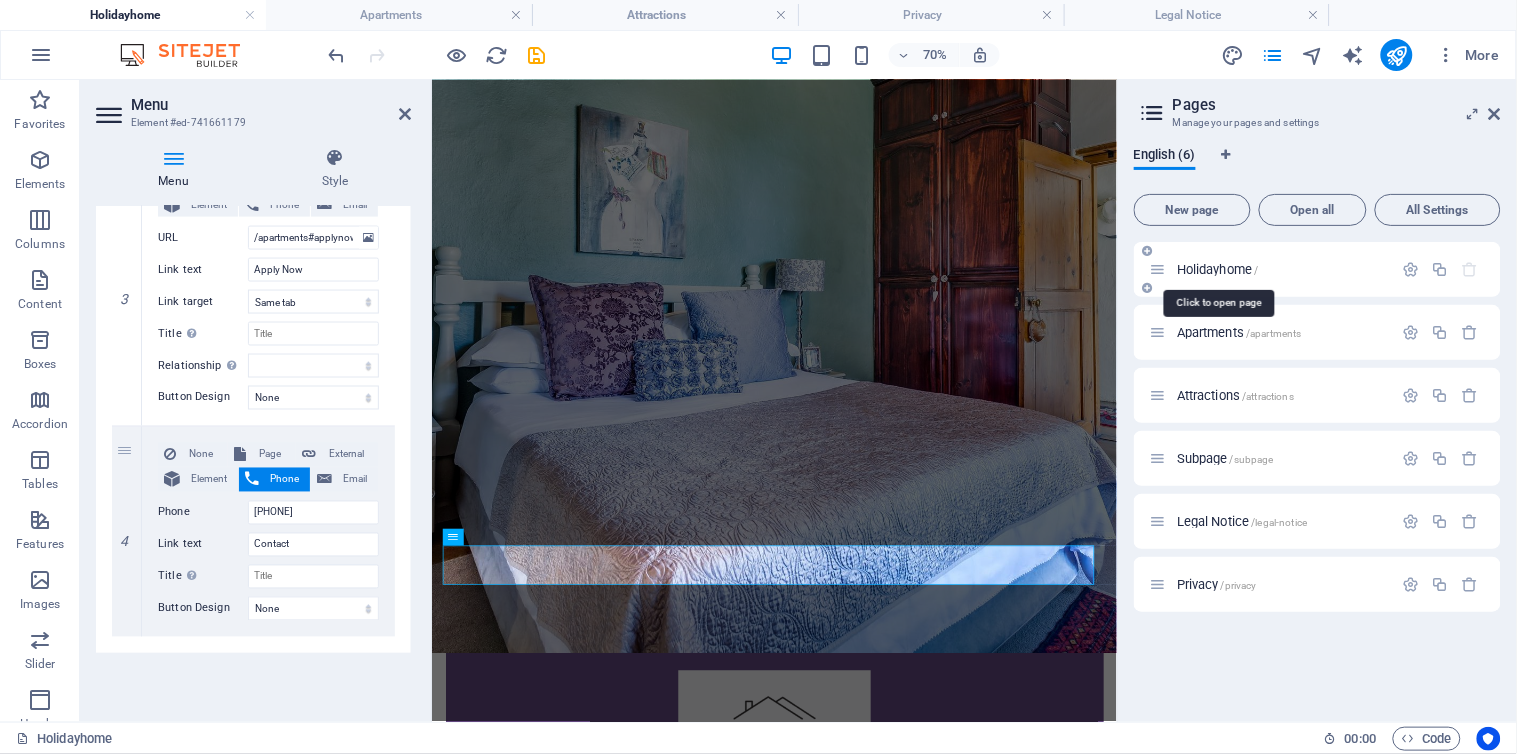 click on "Holidayhome /" at bounding box center (1218, 269) 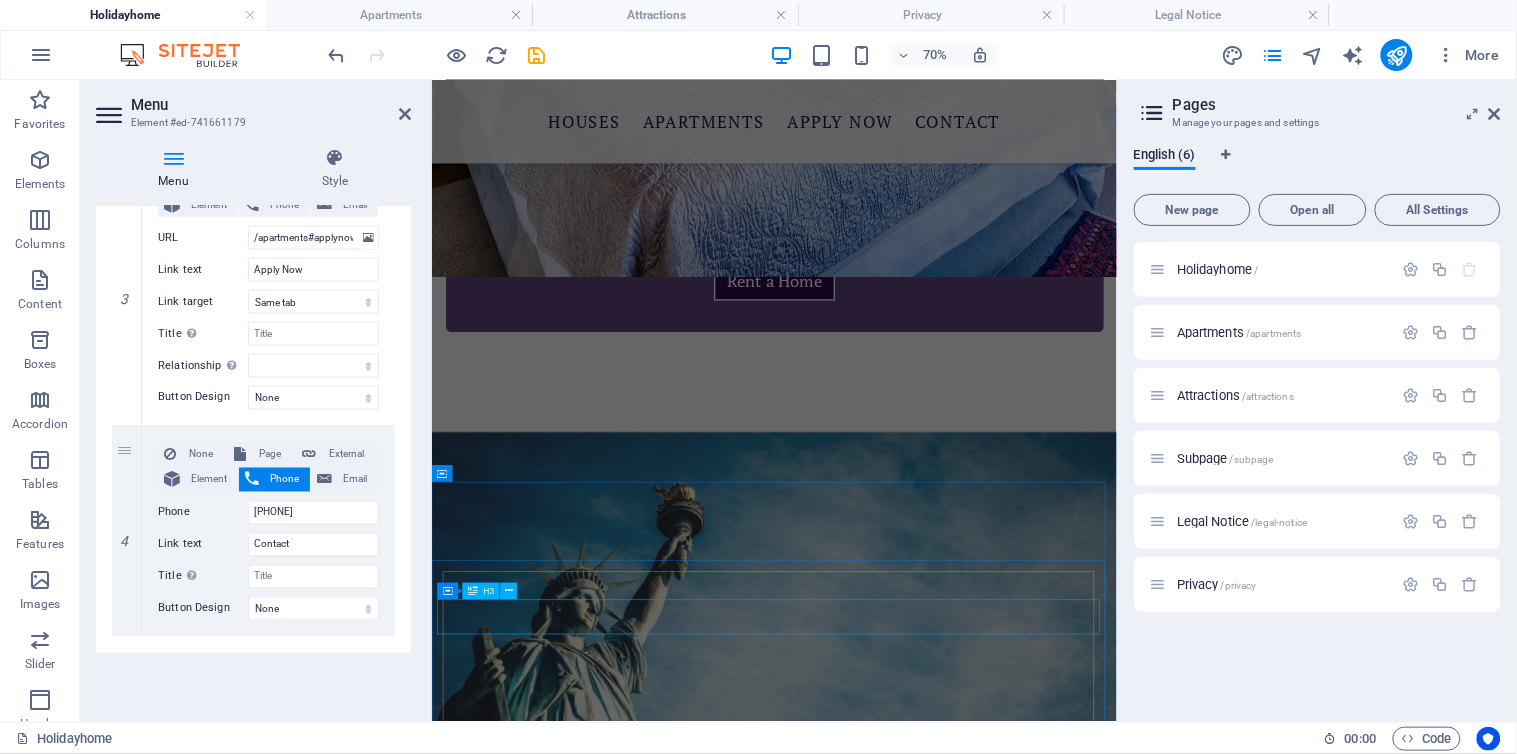 scroll, scrollTop: 1020, scrollLeft: 0, axis: vertical 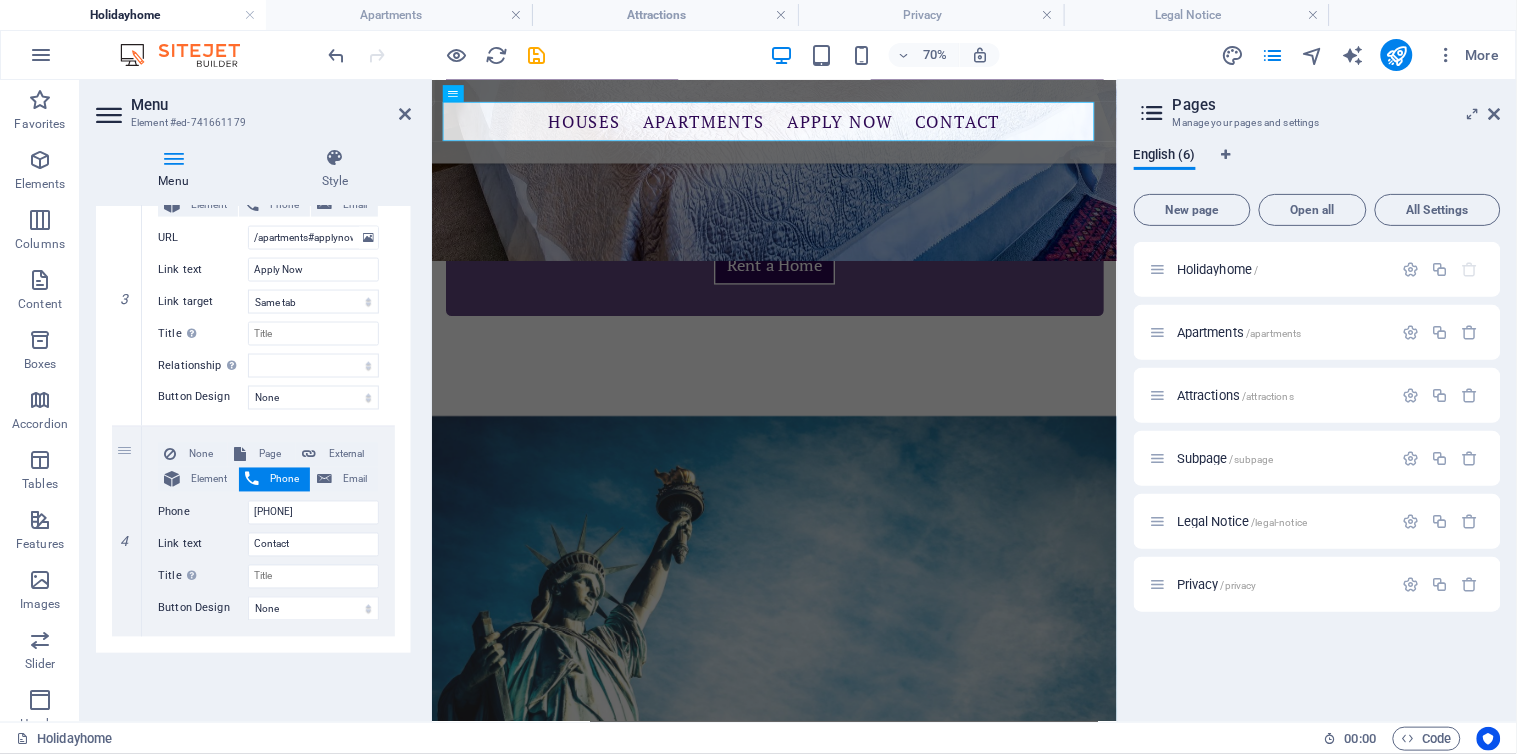 click on "Menu Auto Custom Create custom menu items for this menu. Recommended for one-page websites. Manage pages Menu items 1 None Page External Element Phone Email Page Holidayhome Apartments Attractions Subpage Legal Notice Privacy Element
URL /14406075 Phone Email Link text Houses Link target New tab Same tab Overlay Title Additional link description, should not be the same as the link text. The title is most often shown as a tooltip text when the mouse moves over the element. Leave empty if uncertain. Relationship Sets the  relationship of this link to the link target . For example, the value "nofollow" instructs search engines not to follow the link. Can be left empty. alternate author bookmark external help license next nofollow noreferrer noopener prev search tag Button Design None Default Primary Secondary 2 None Page External Element Phone Email Page Holidayhome Apartments Attractions Subpage Legal Notice Privacy Element
URL /14406078 Phone Email Link text help" at bounding box center (253, 456) 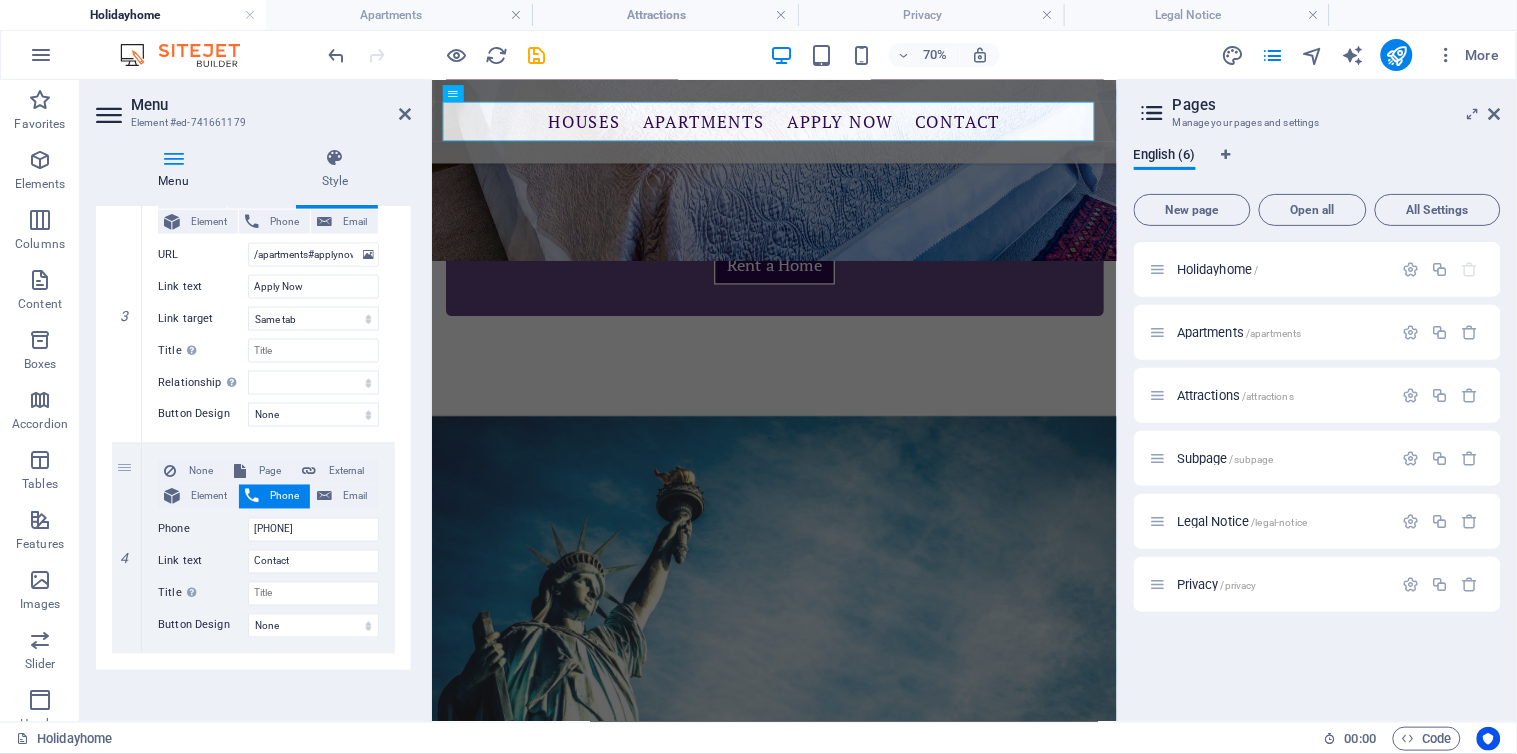 scroll, scrollTop: 780, scrollLeft: 0, axis: vertical 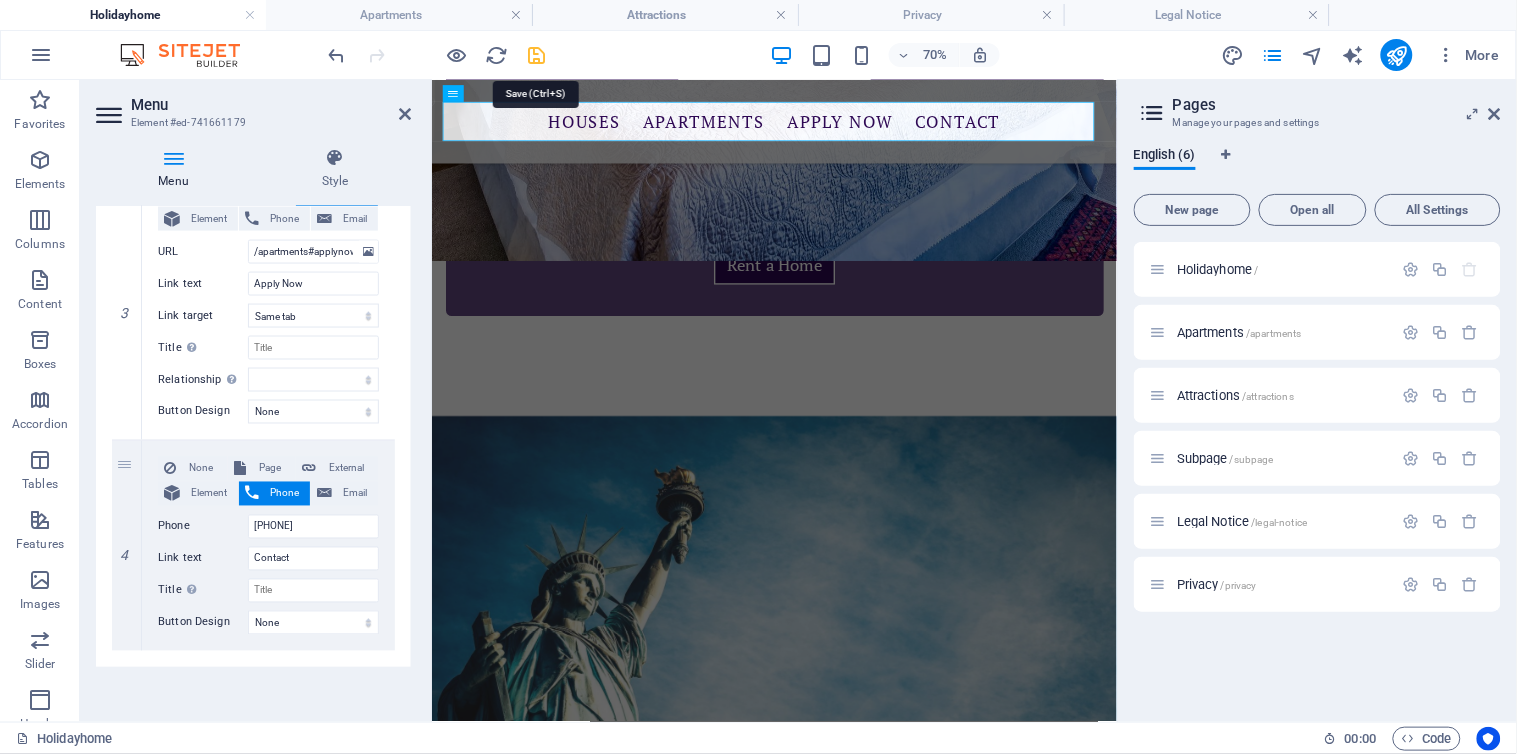 click at bounding box center [537, 55] 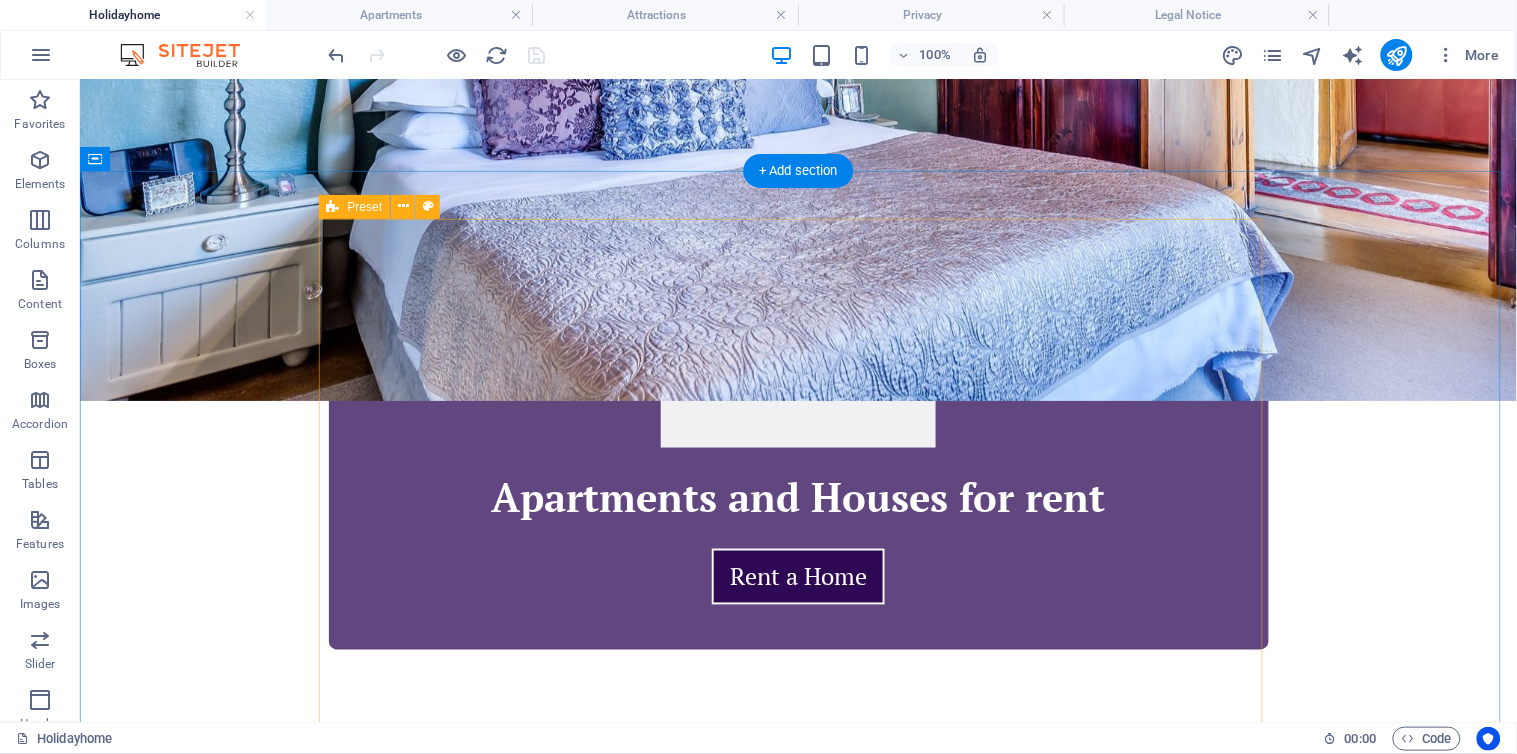 scroll, scrollTop: 611, scrollLeft: 0, axis: vertical 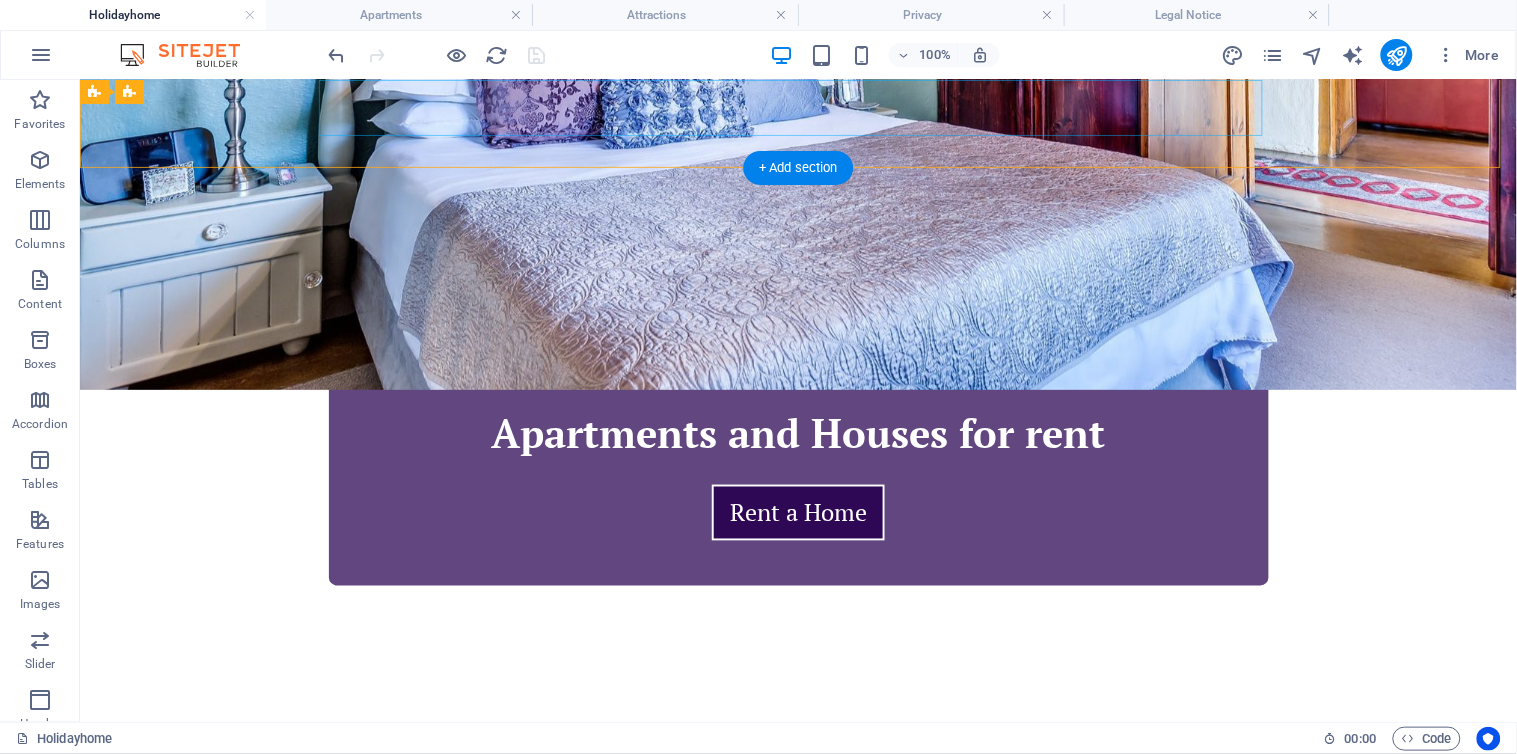 click on "Houses Apartments Apply Now Contact" at bounding box center (798, 788) 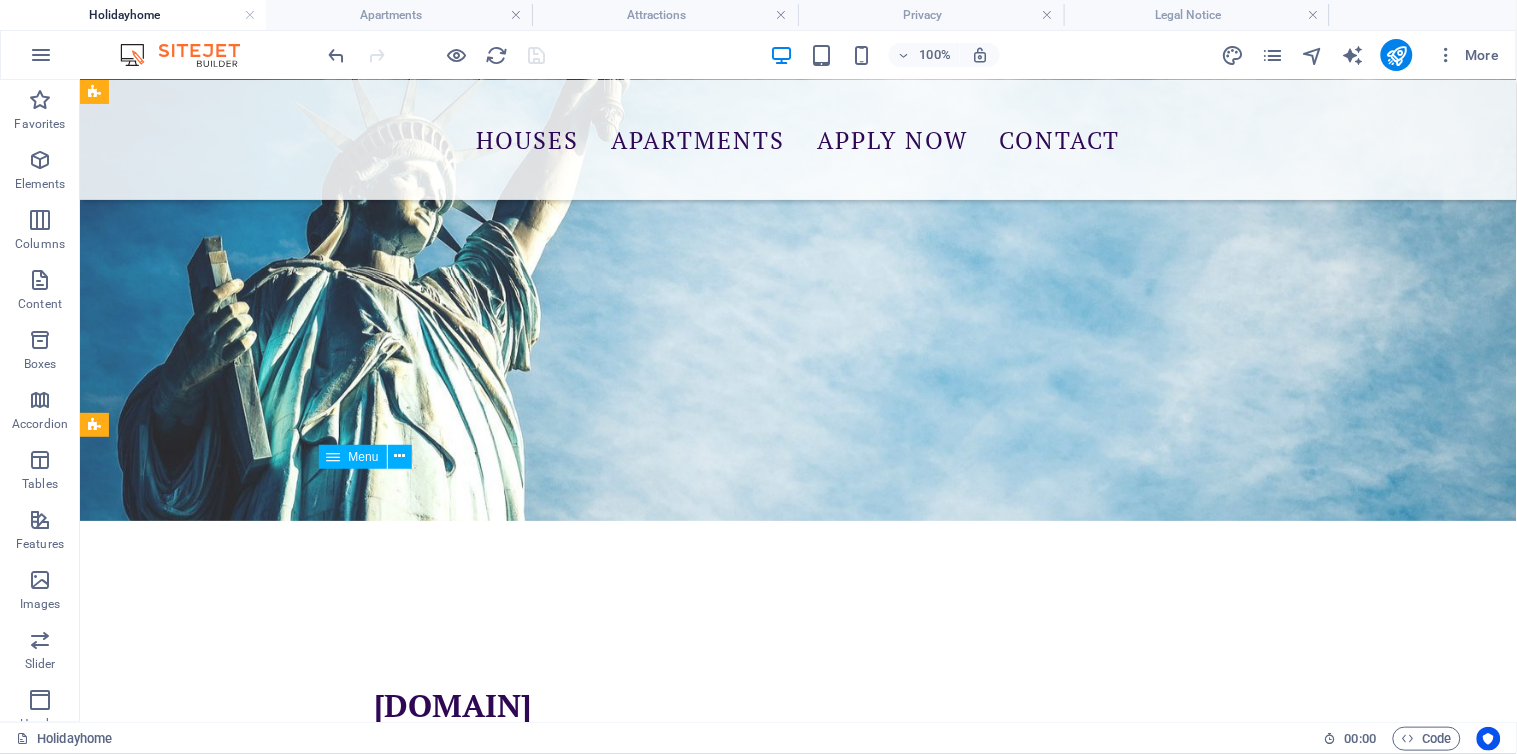 scroll, scrollTop: 1480, scrollLeft: 0, axis: vertical 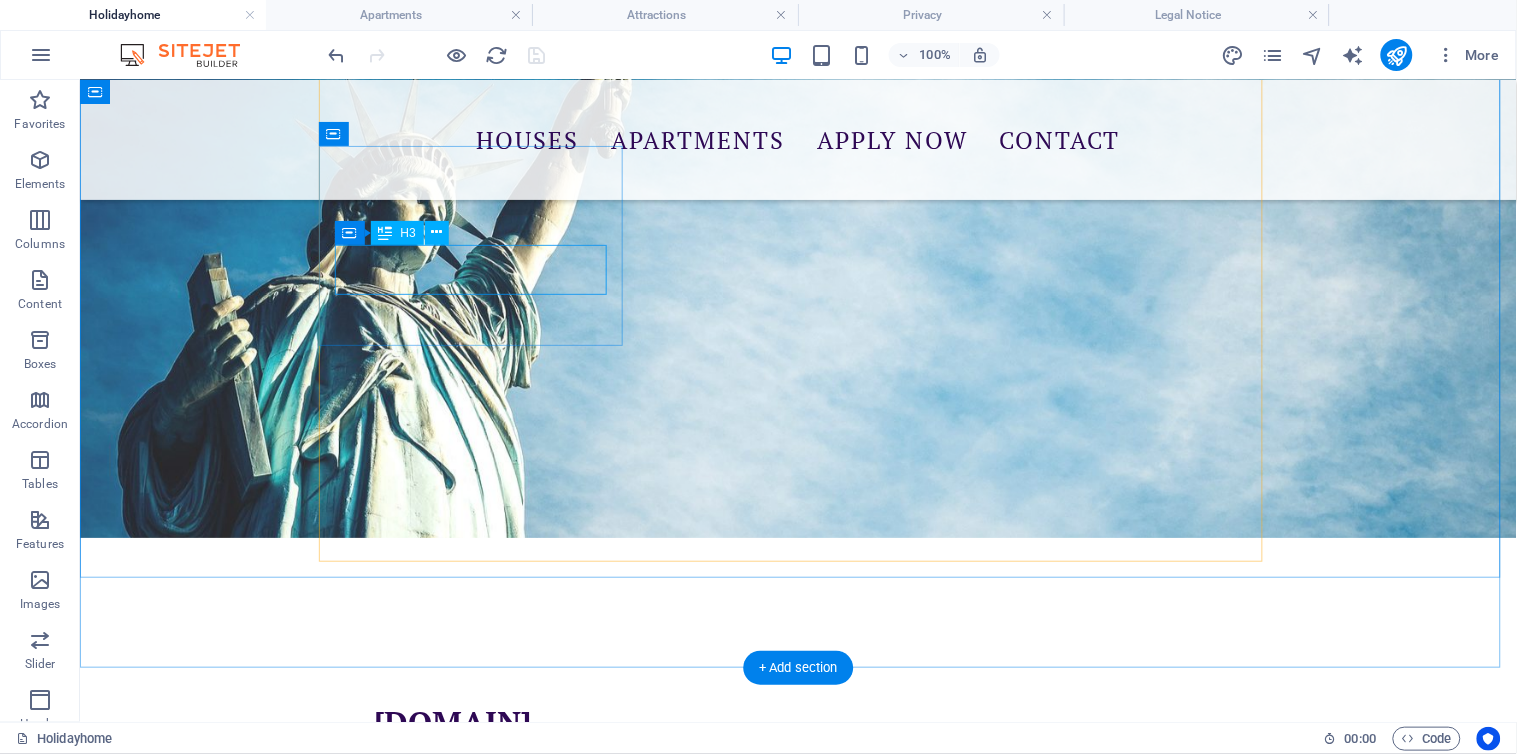 click on "Washing Machine" at bounding box center [798, 2022] 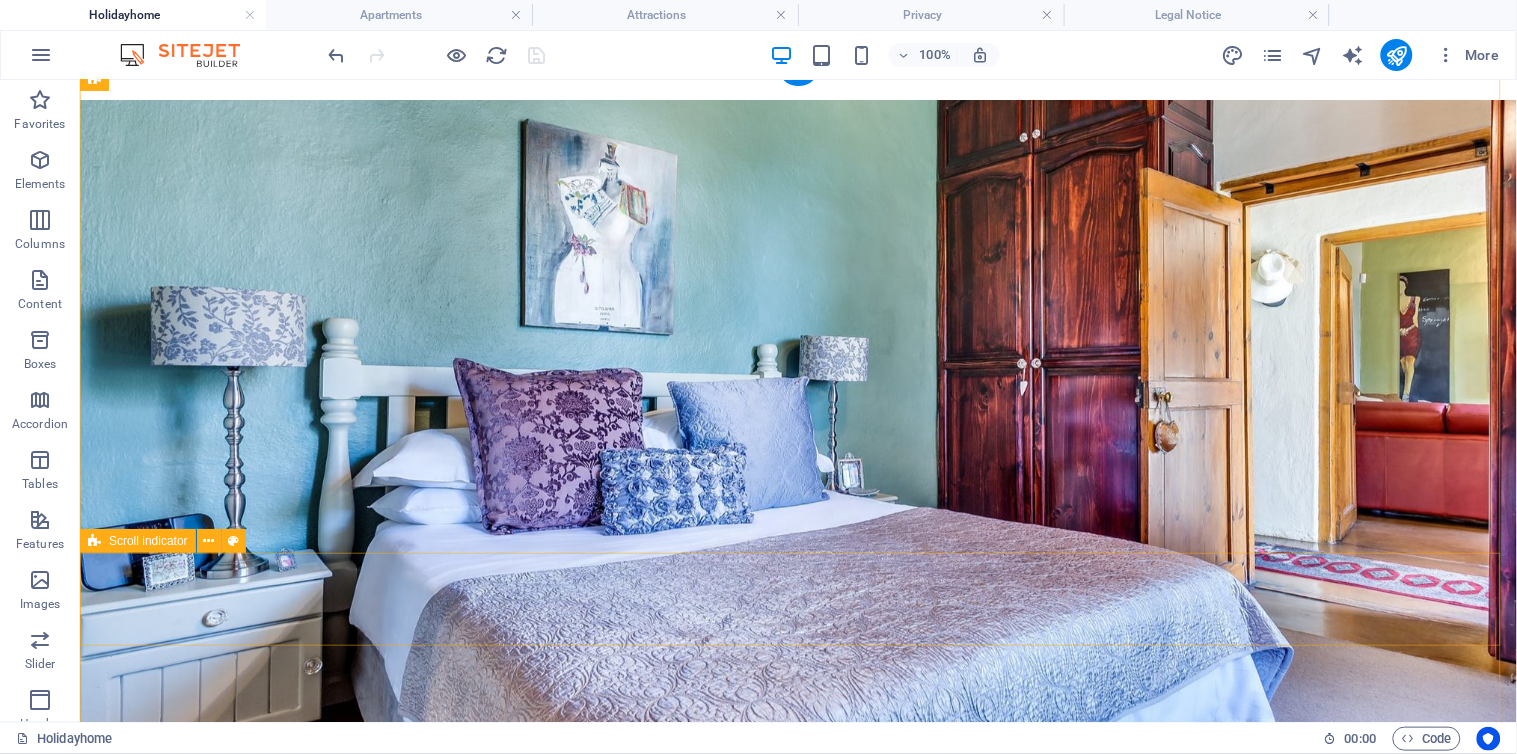 scroll, scrollTop: 120, scrollLeft: 0, axis: vertical 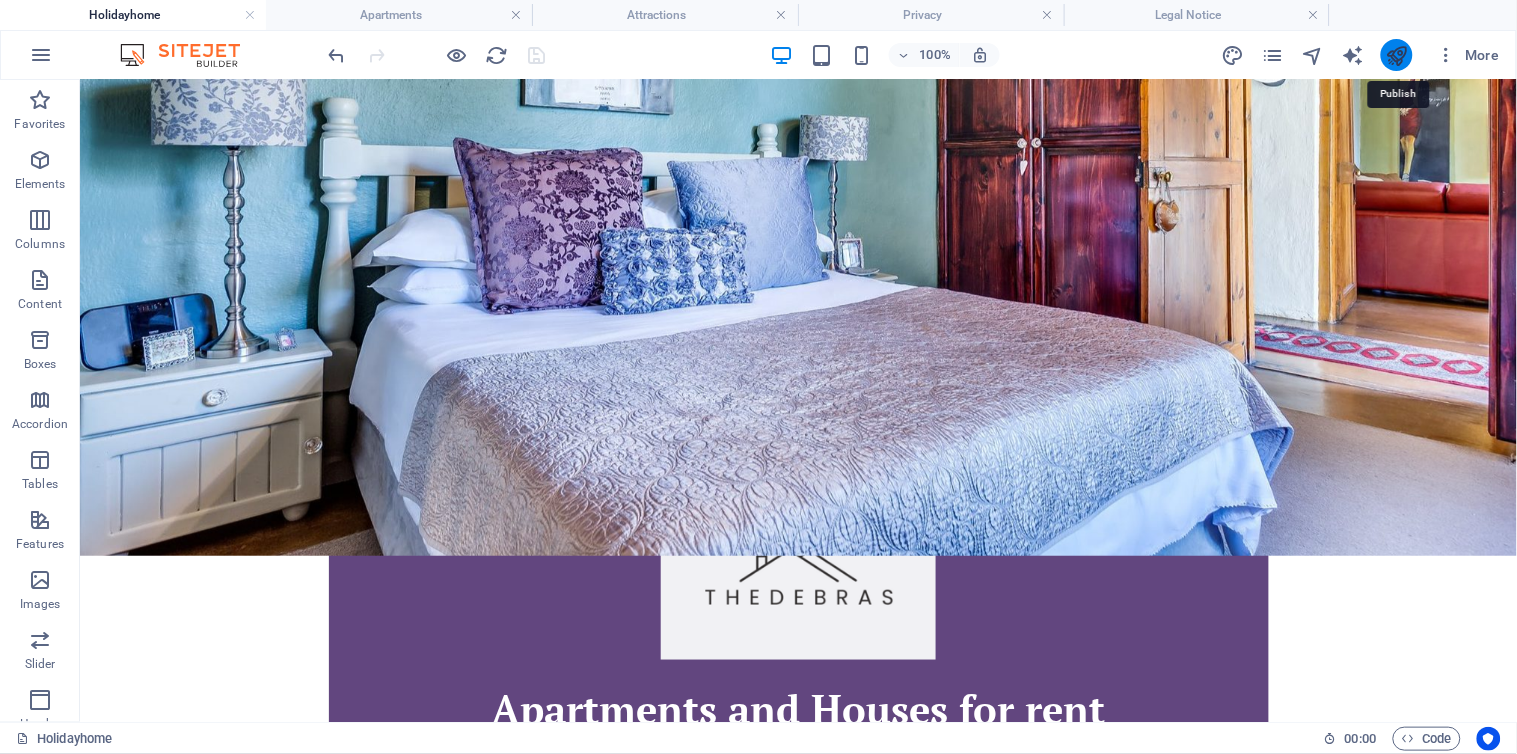 click at bounding box center [1396, 55] 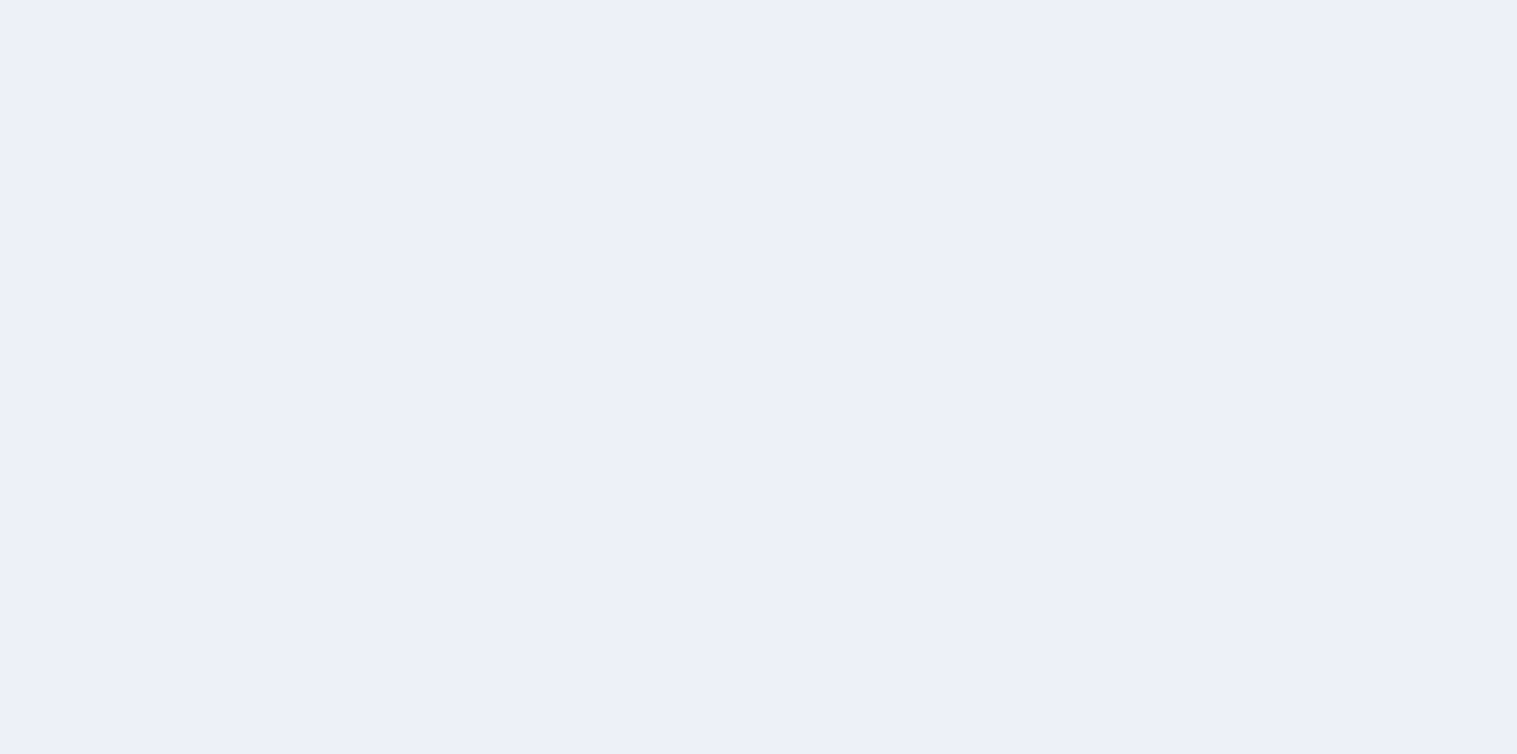 scroll, scrollTop: 0, scrollLeft: 0, axis: both 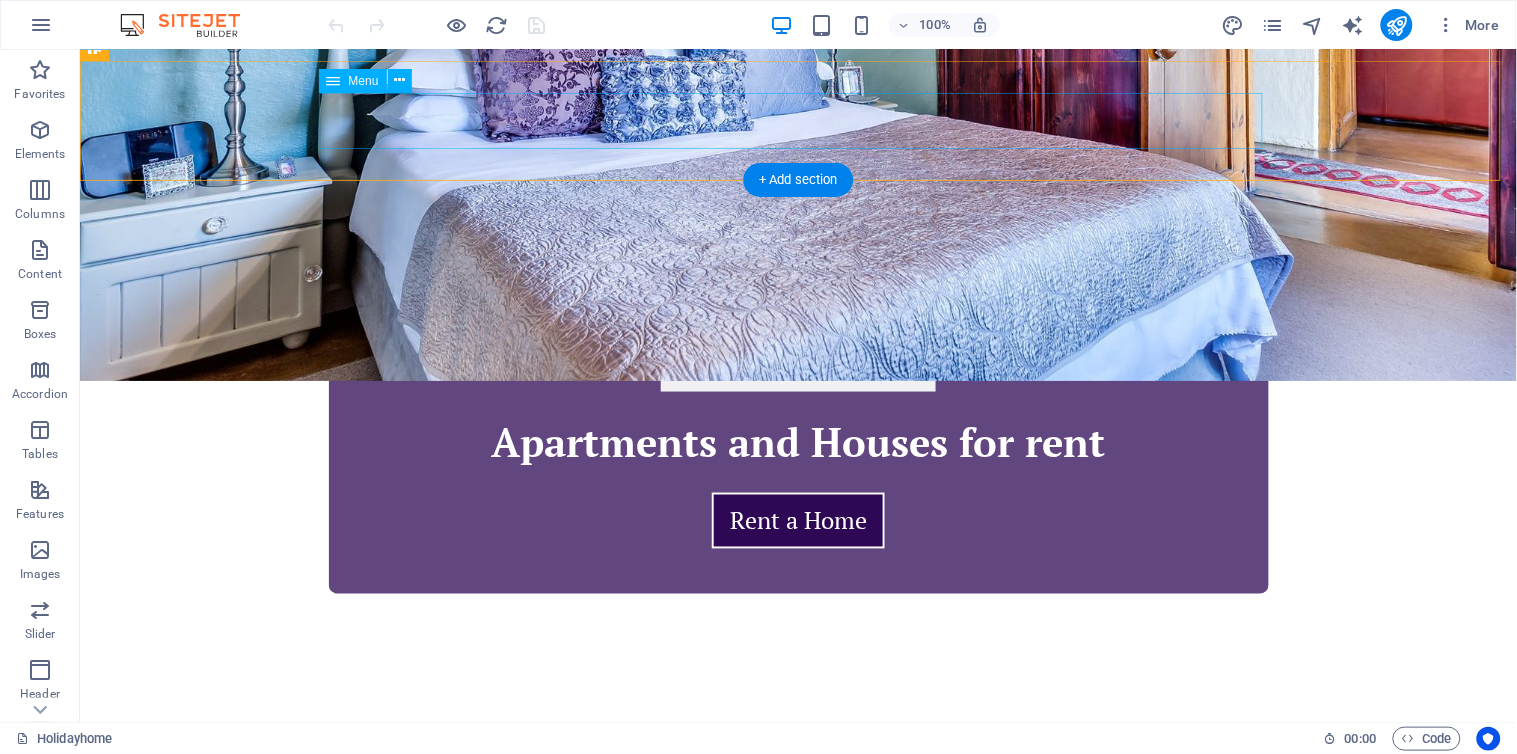 click on "Houses Apartments Apply Now Contact" at bounding box center (798, 796) 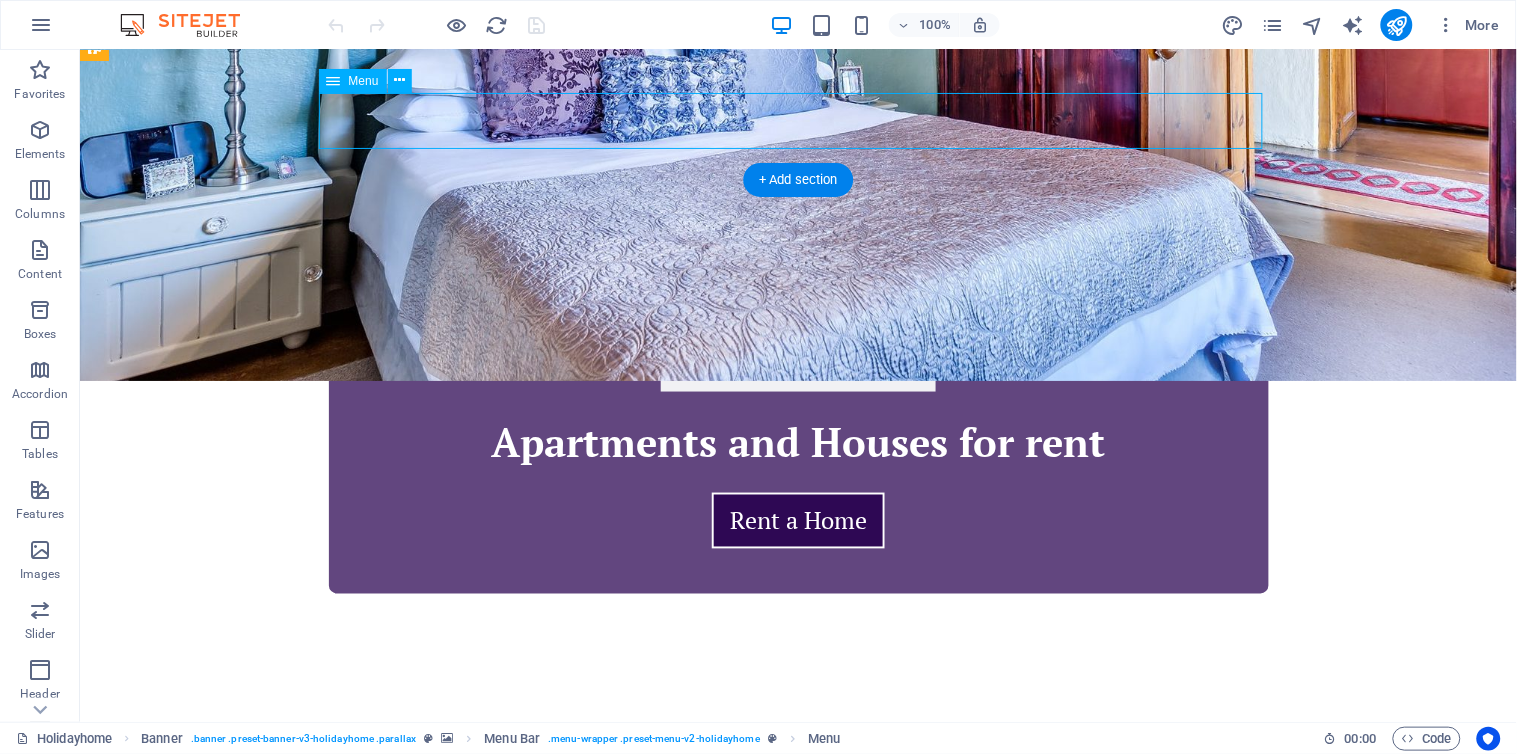 click on "Houses Apartments Apply Now Contact" at bounding box center [798, 796] 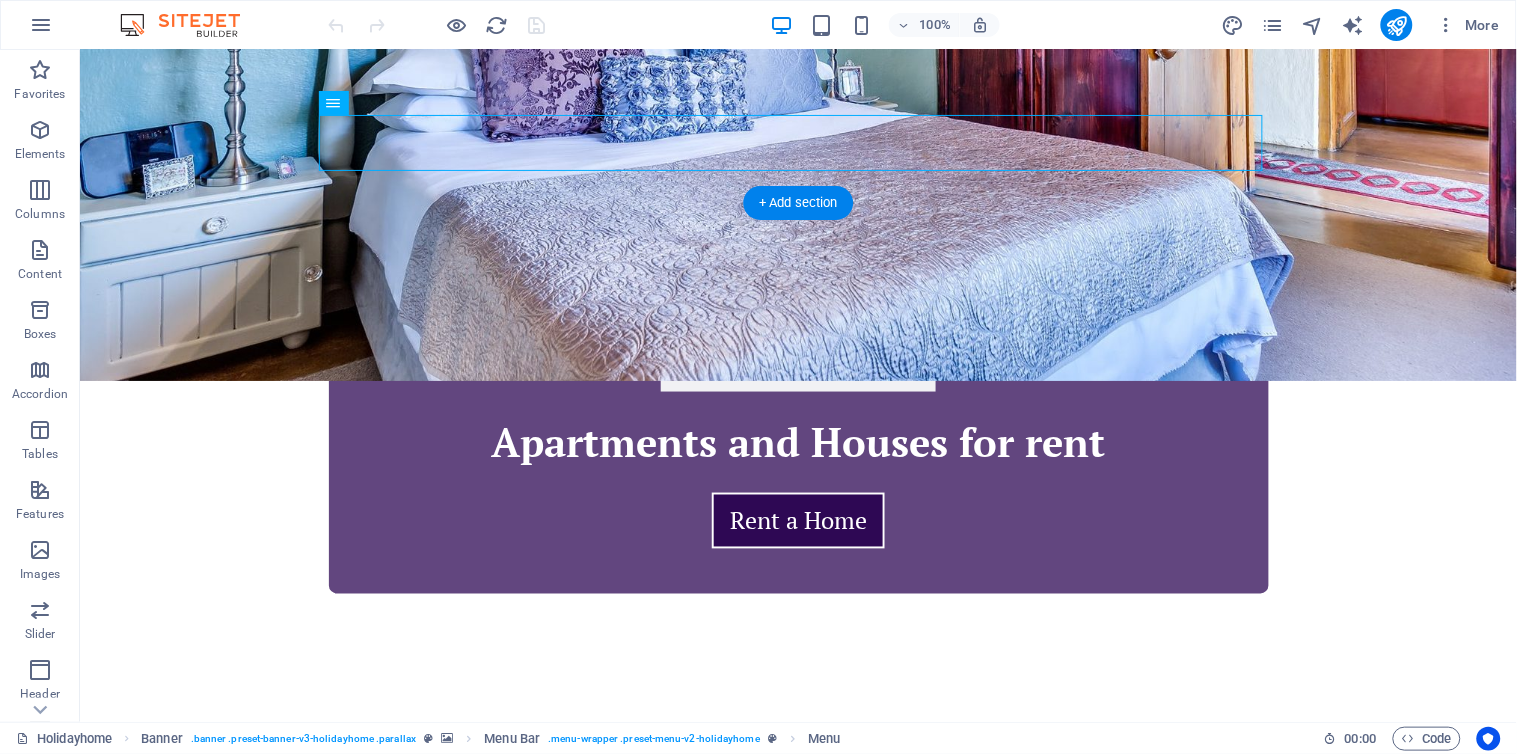 scroll, scrollTop: 256, scrollLeft: 0, axis: vertical 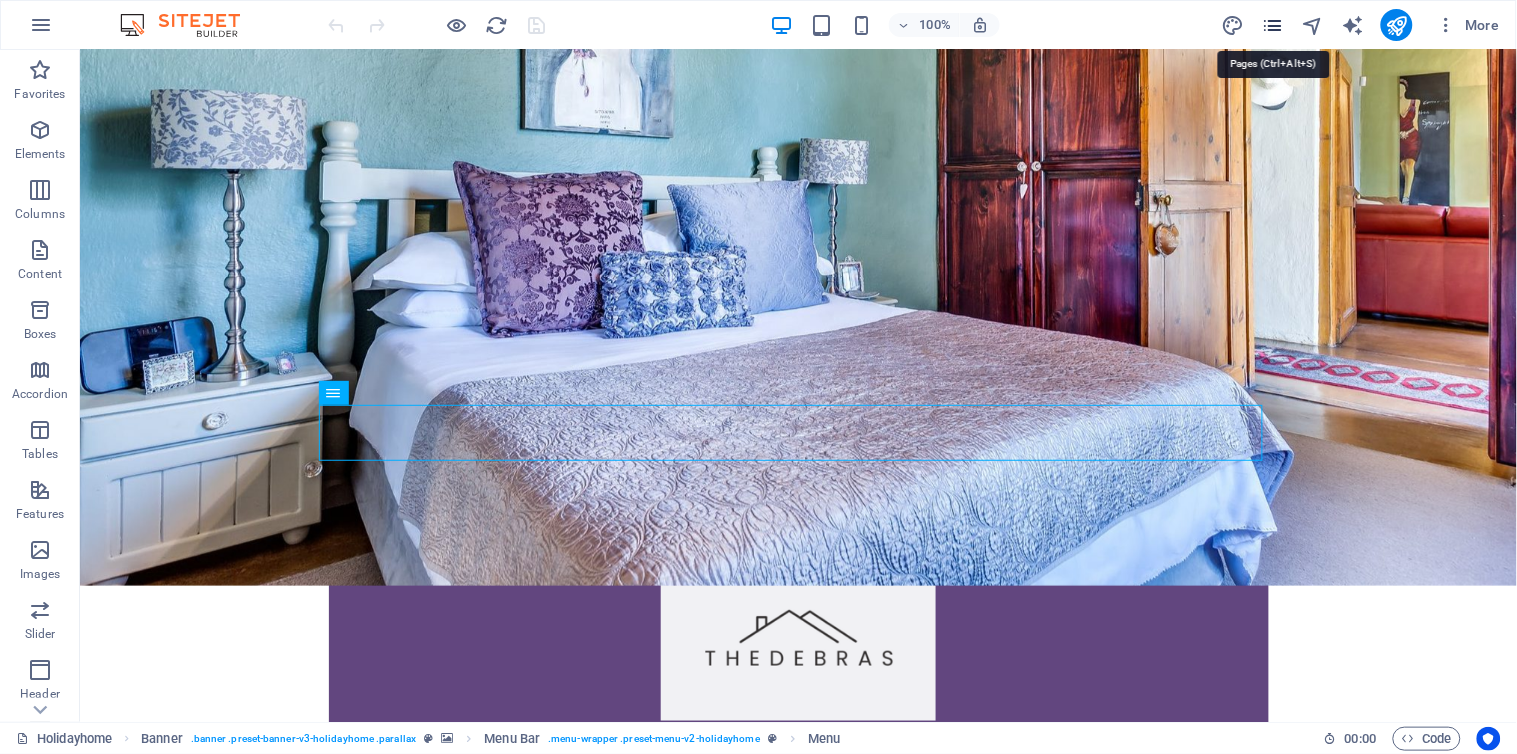 click at bounding box center [1272, 25] 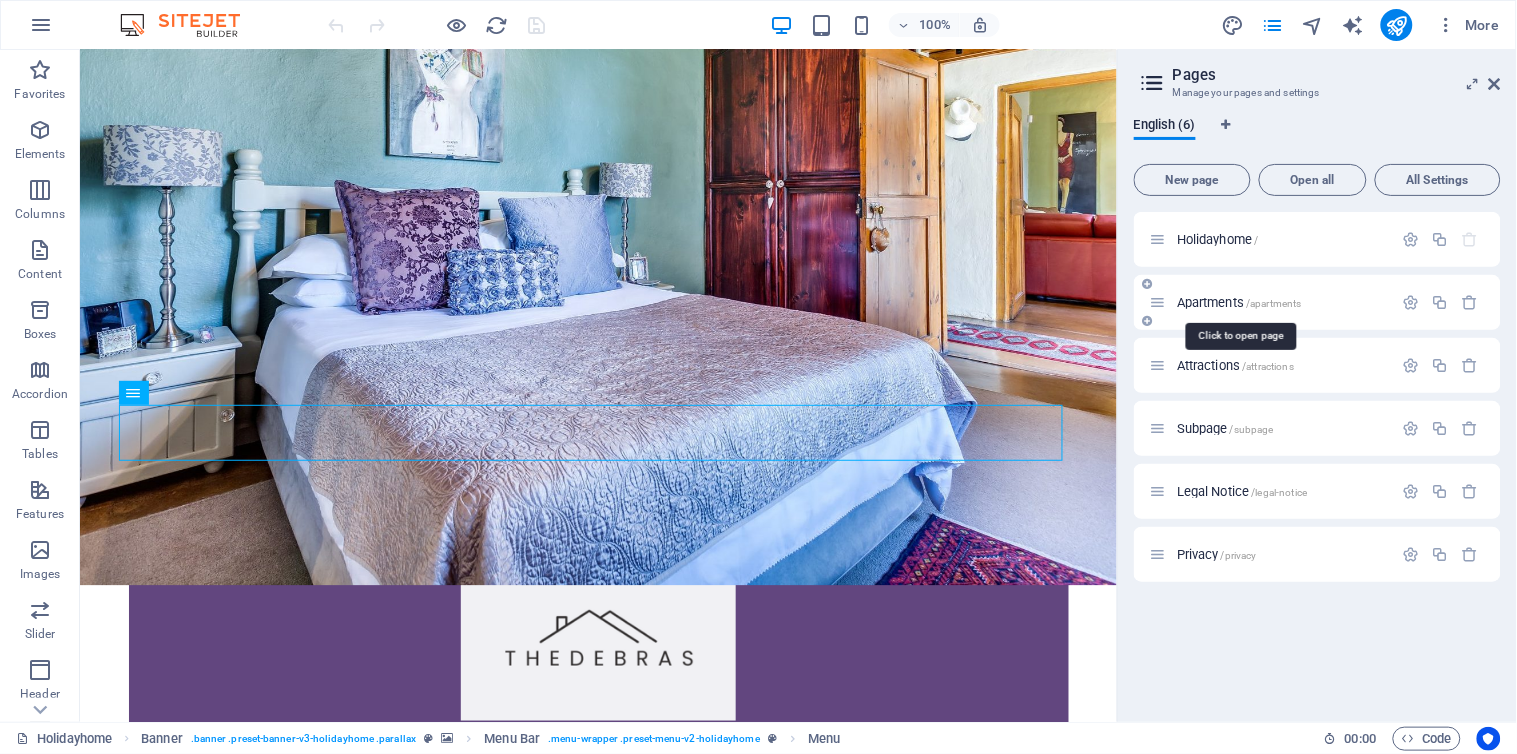 click on "Apartments /apartments" at bounding box center (1239, 302) 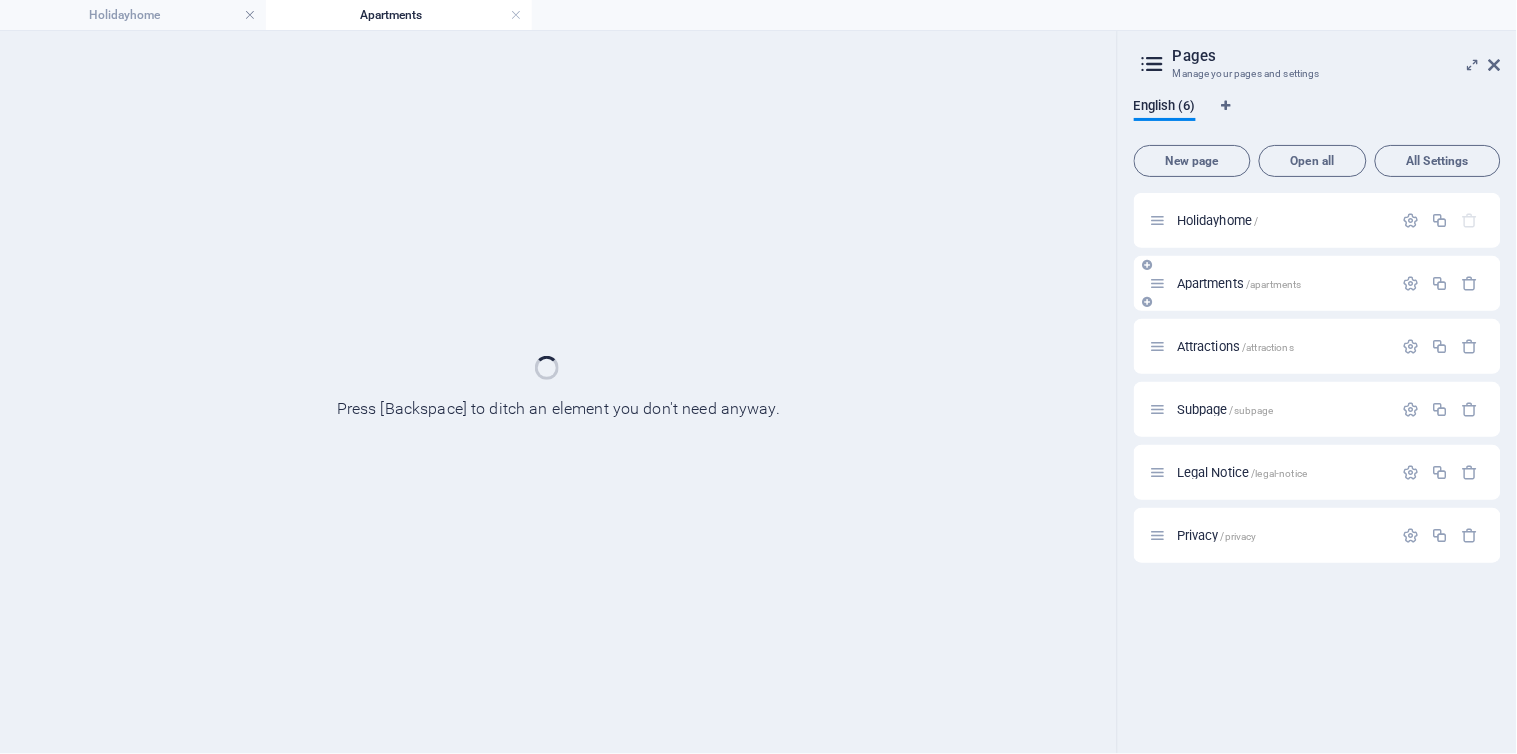 scroll, scrollTop: 0, scrollLeft: 0, axis: both 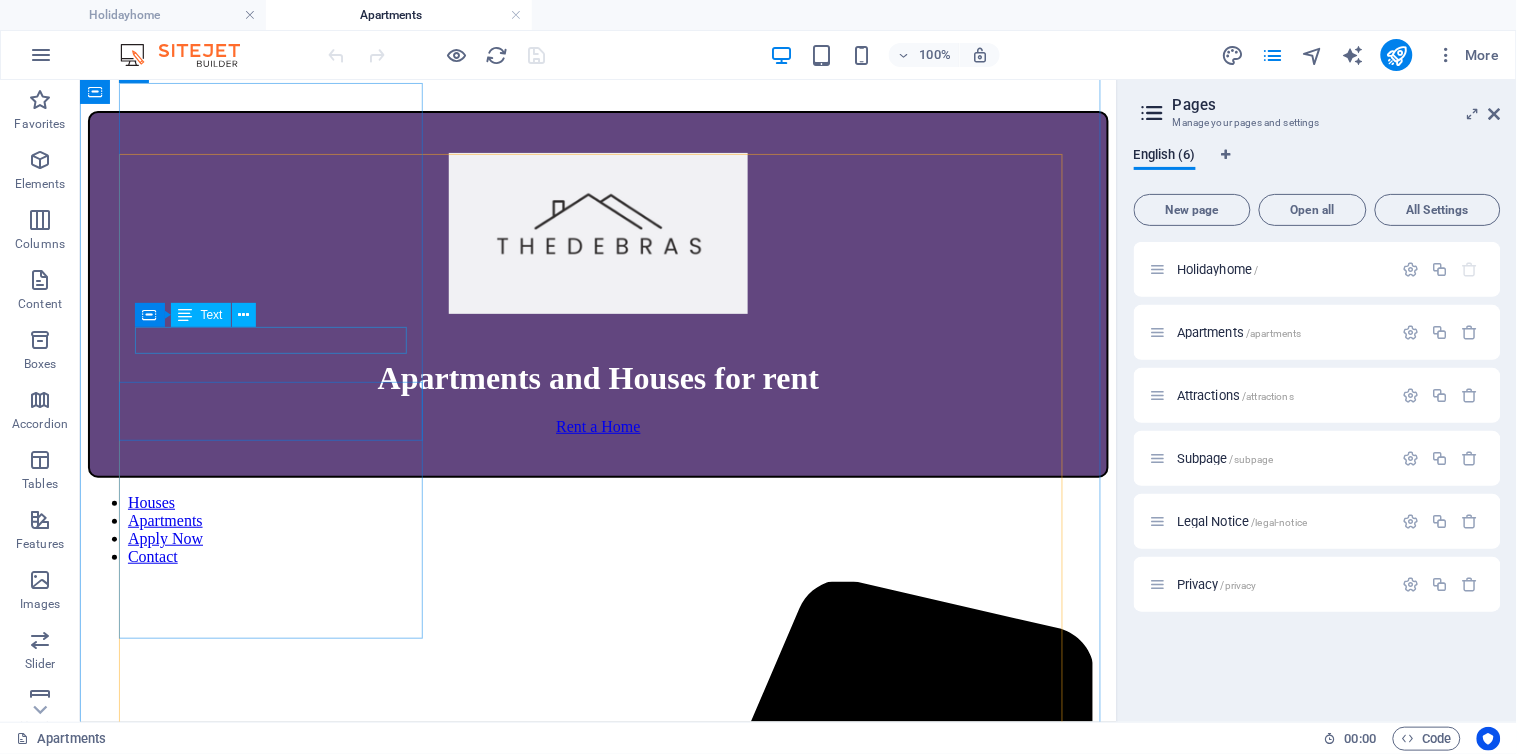 click on "Central Park" at bounding box center [597, 5261] 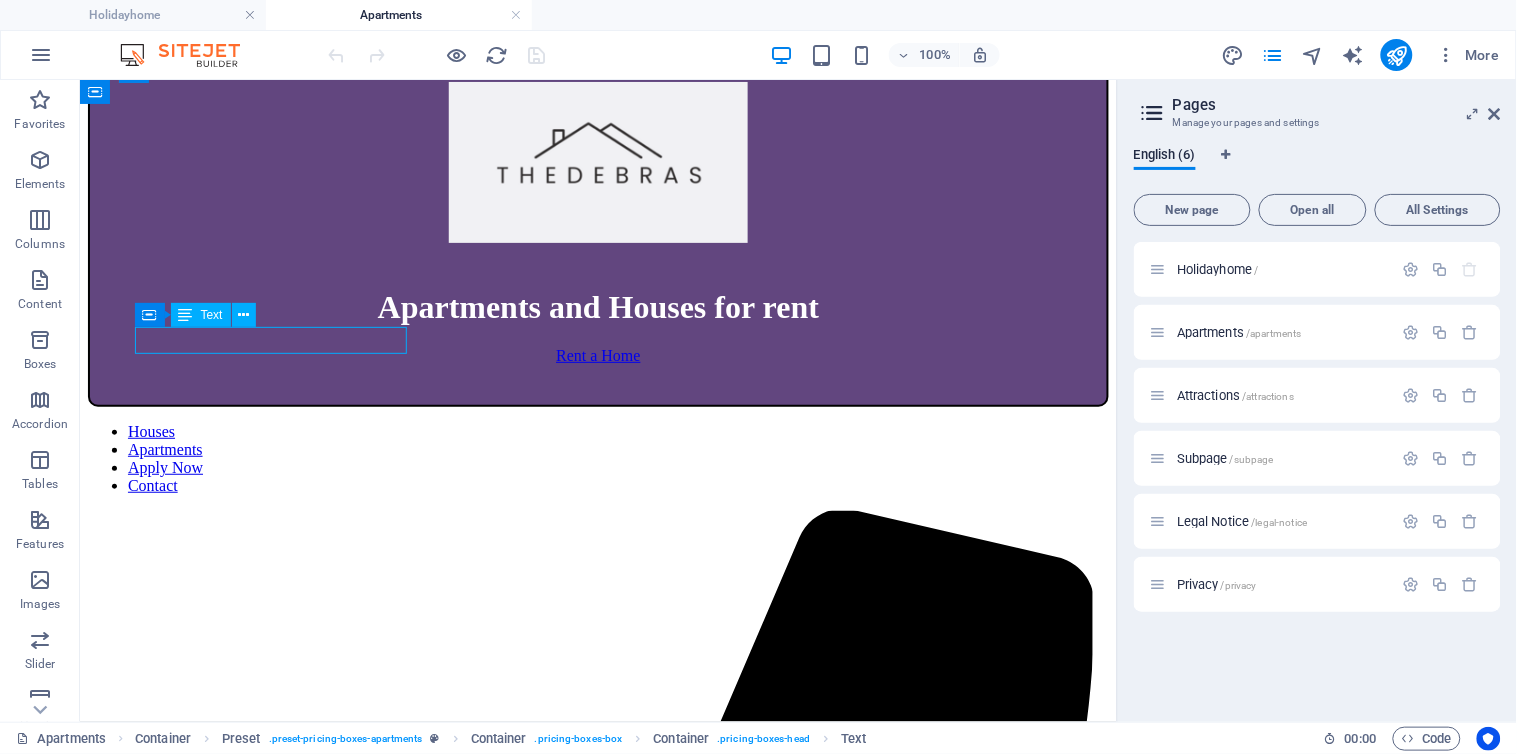 click on "Central Park" at bounding box center [597, 5190] 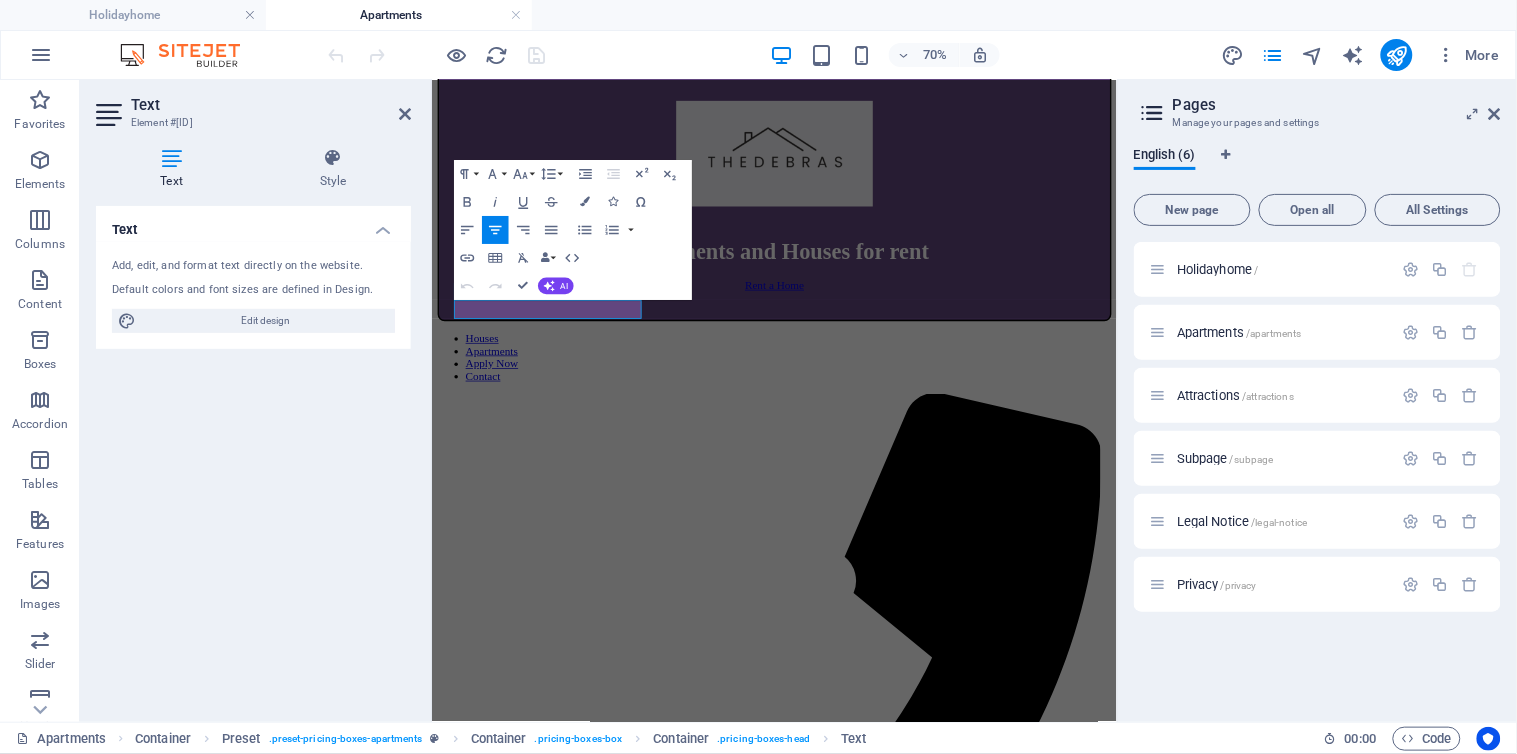 type 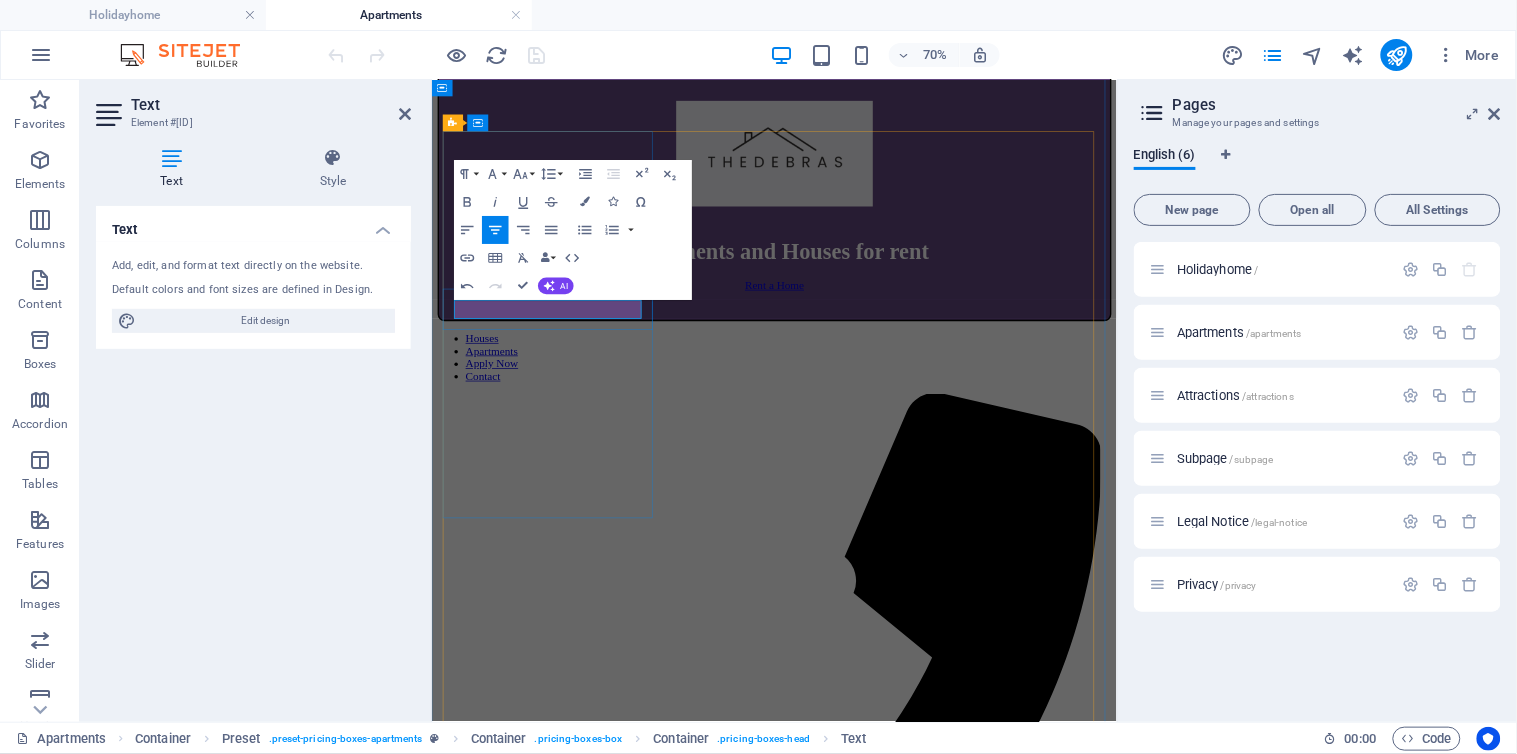 click on "SuTHERLAND  Central Park" at bounding box center (920, 4953) 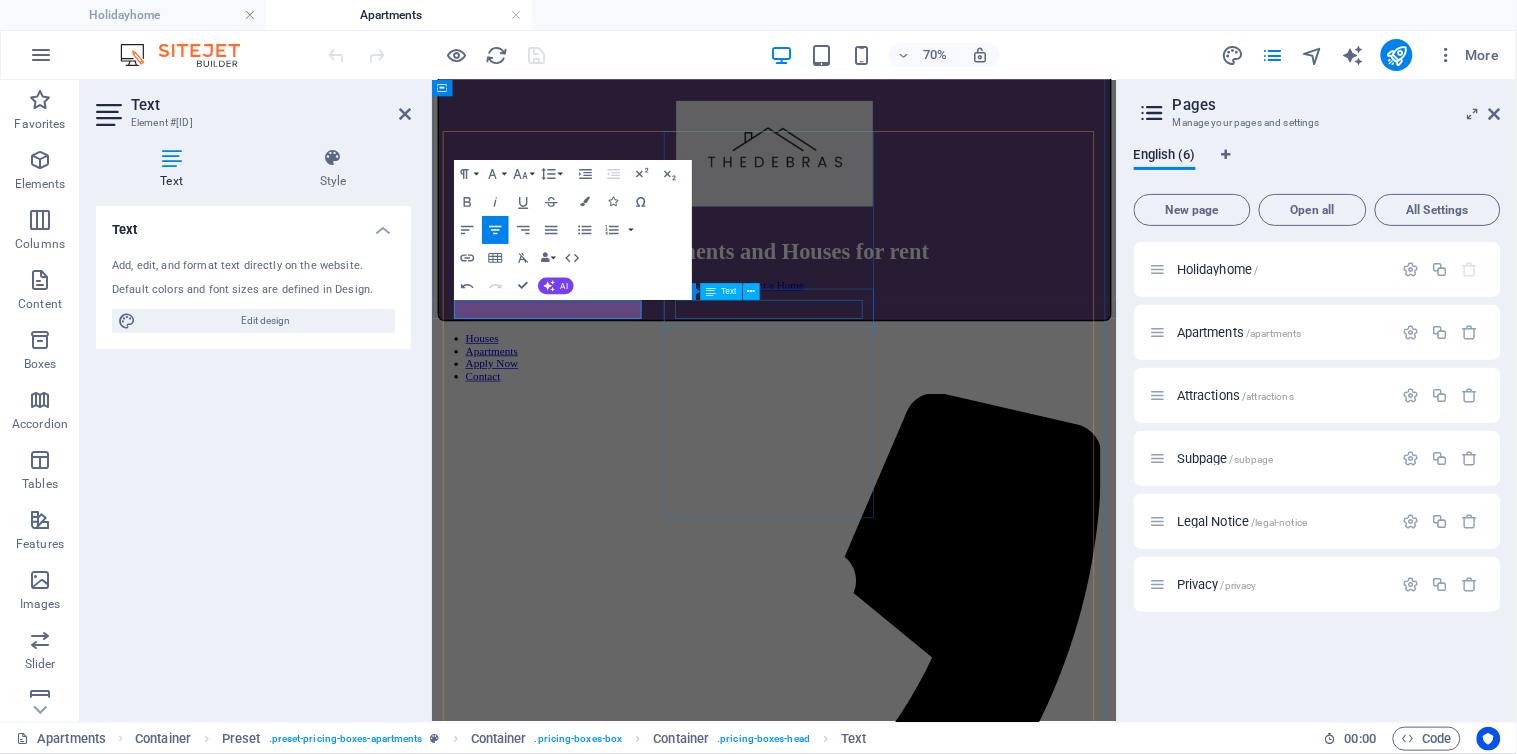 click on "Empire State Building" at bounding box center [920, 8495] 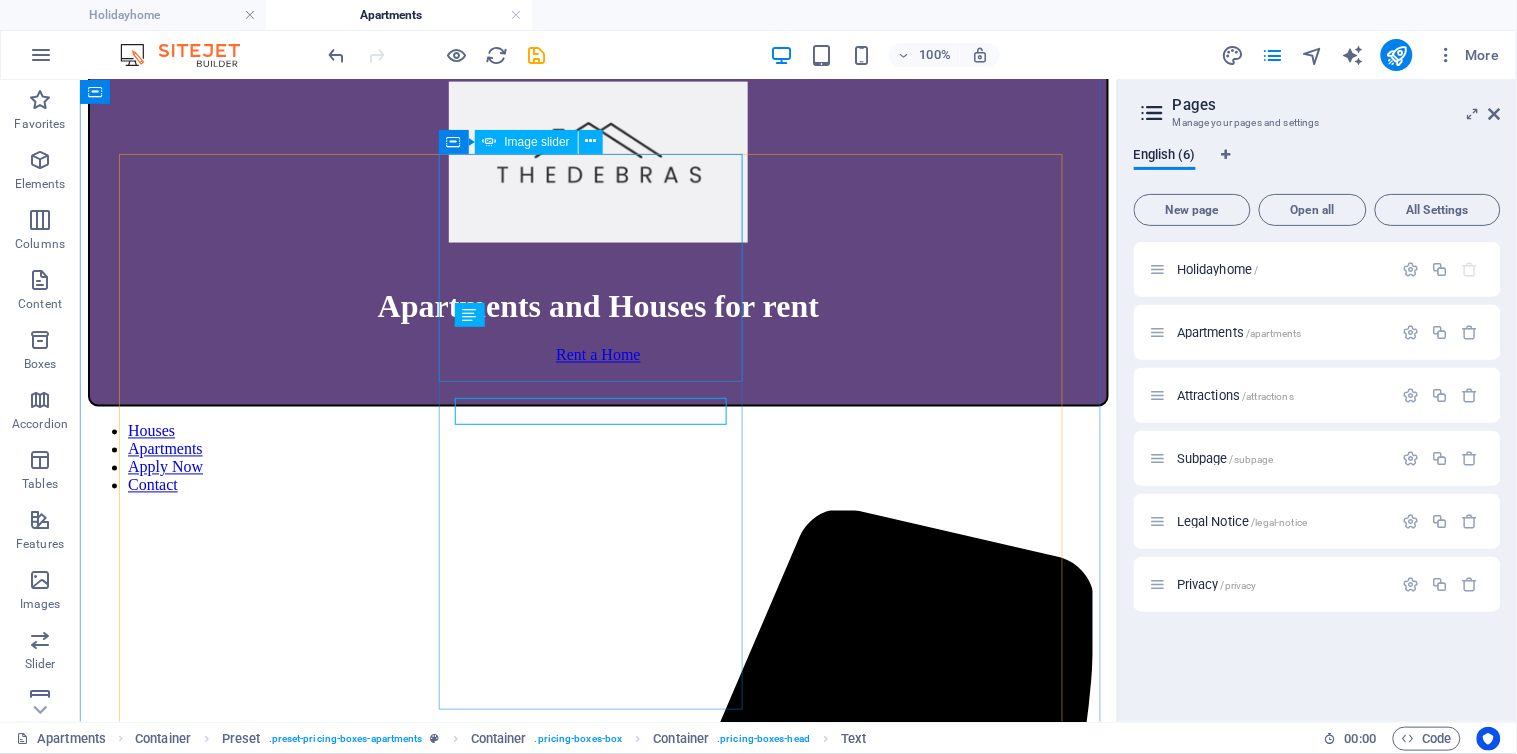 click at bounding box center [-66, 7150] 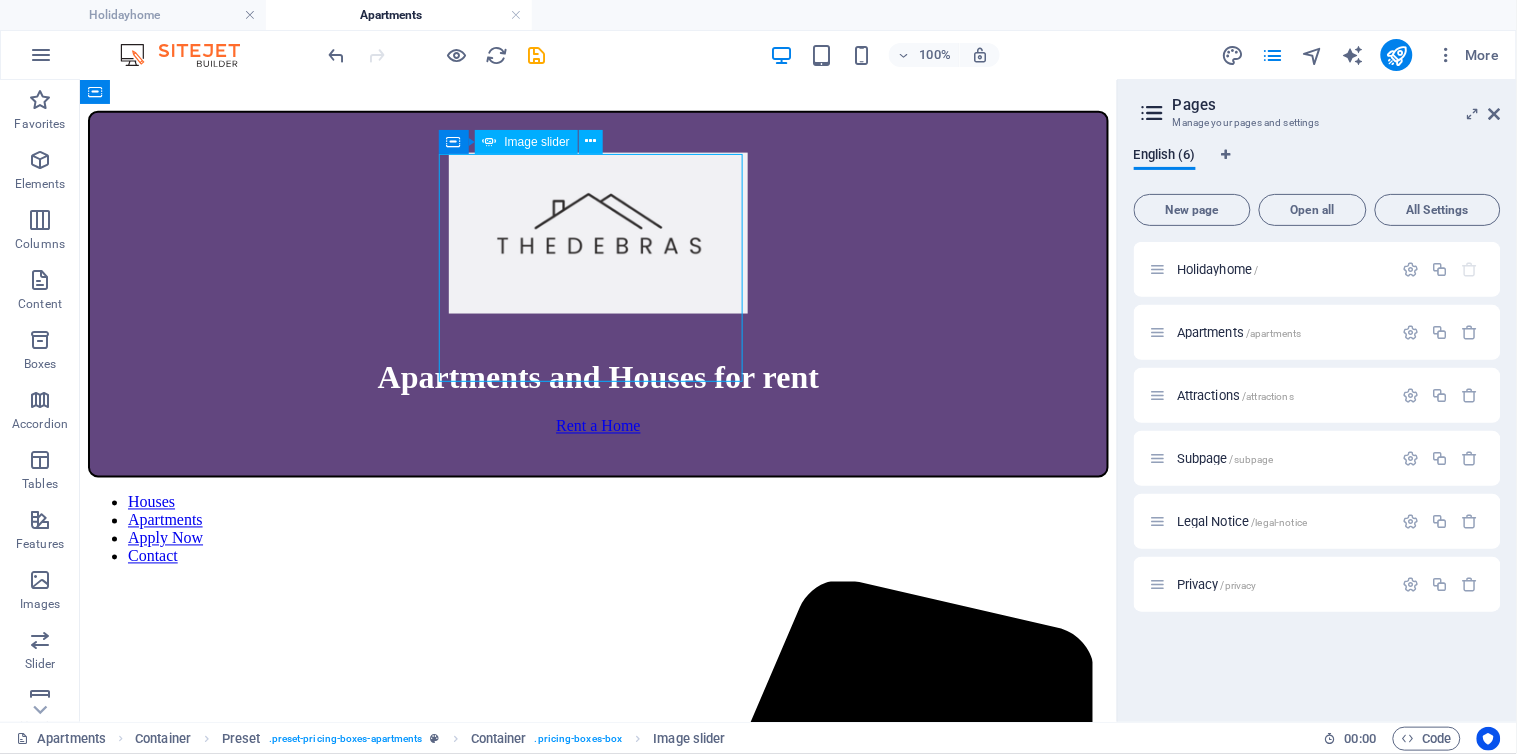 scroll, scrollTop: 751, scrollLeft: 0, axis: vertical 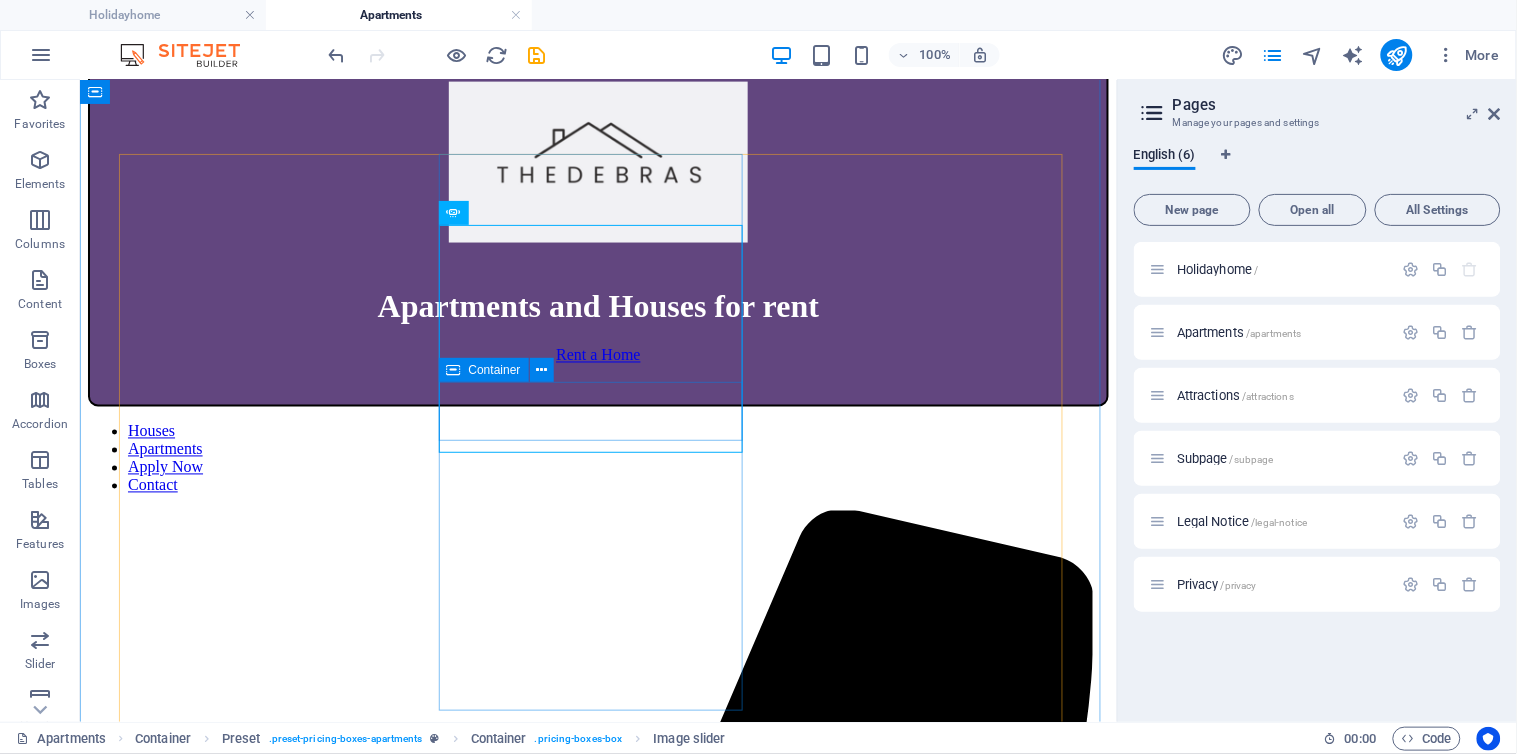 click on "Empire State Building" at bounding box center [597, 8930] 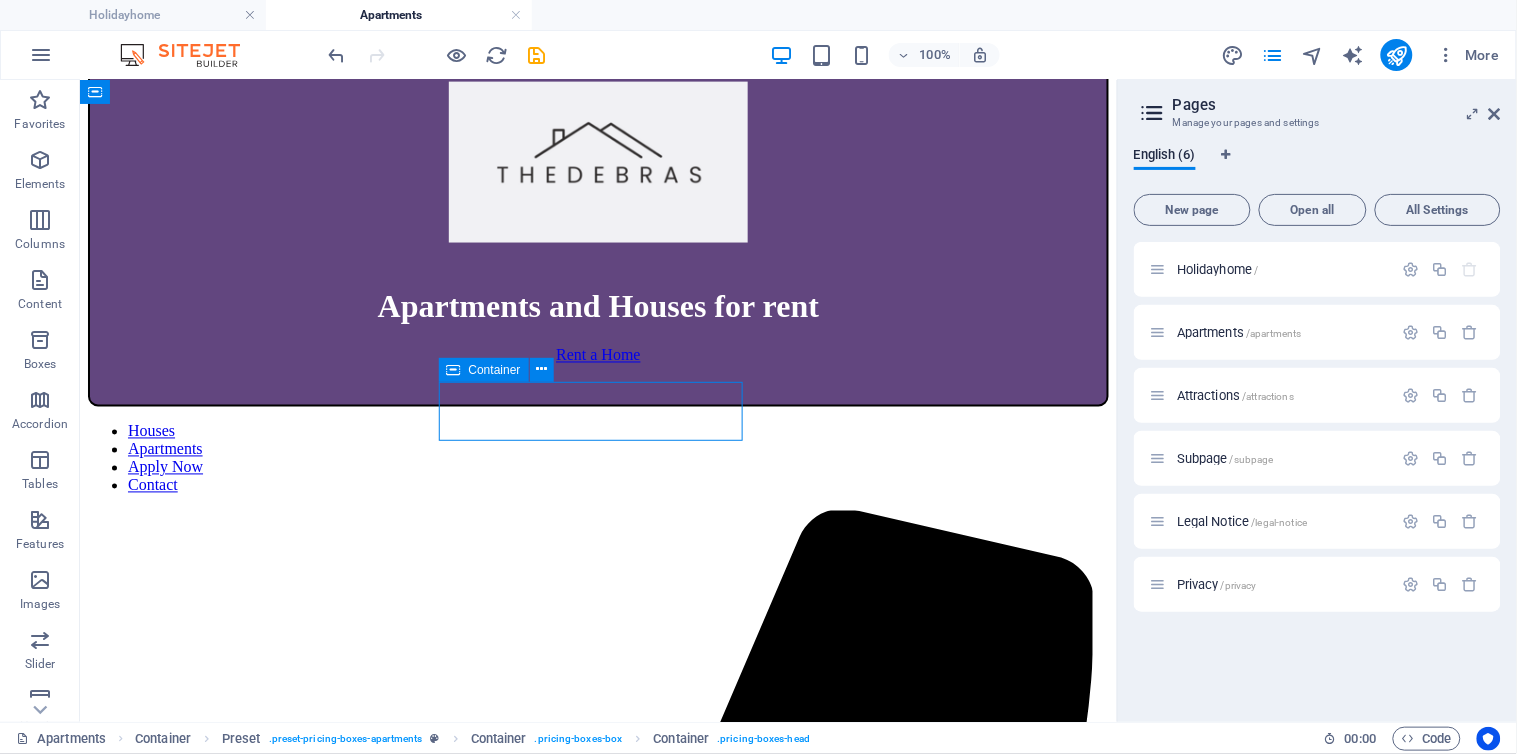click on "Empire State Building" at bounding box center [597, 8930] 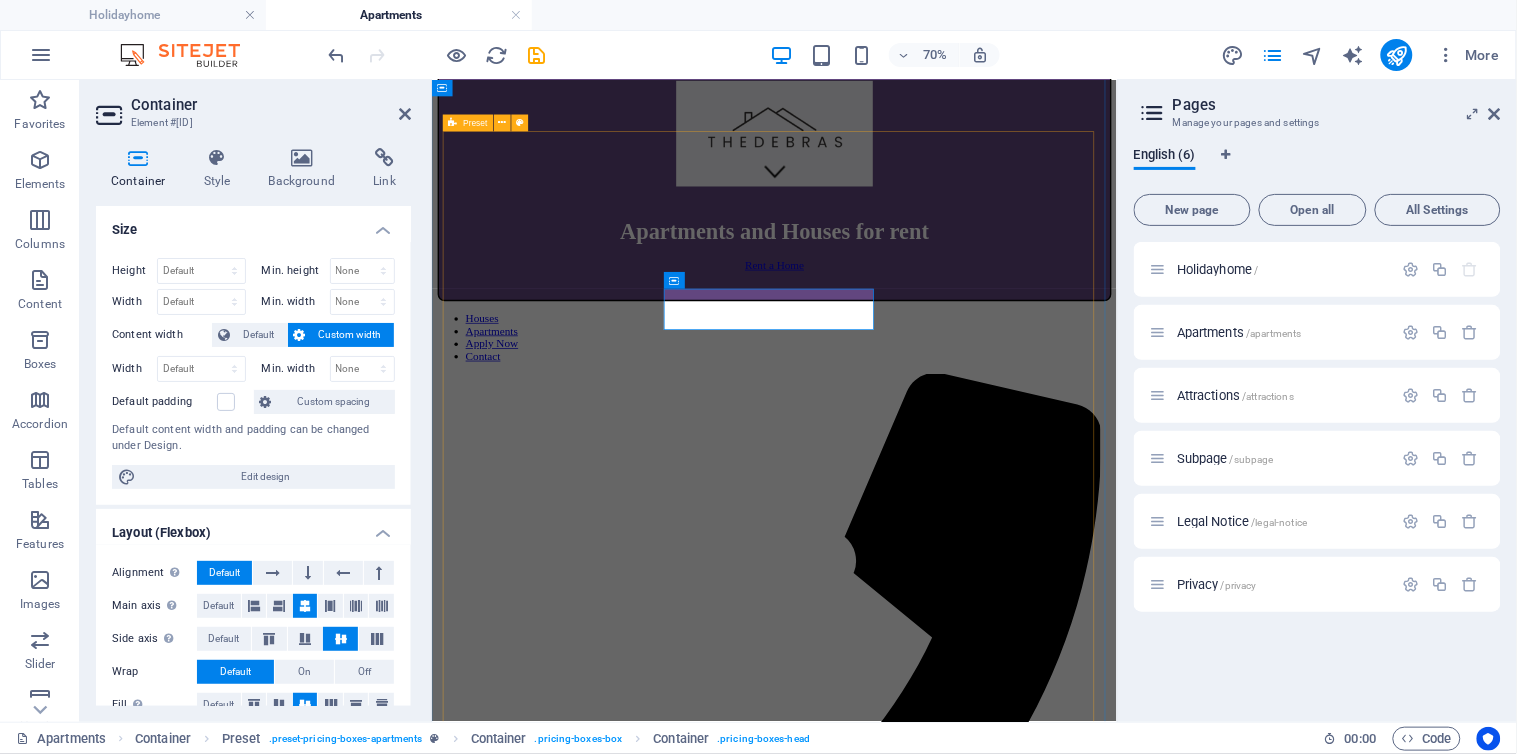 scroll, scrollTop: 955, scrollLeft: 0, axis: vertical 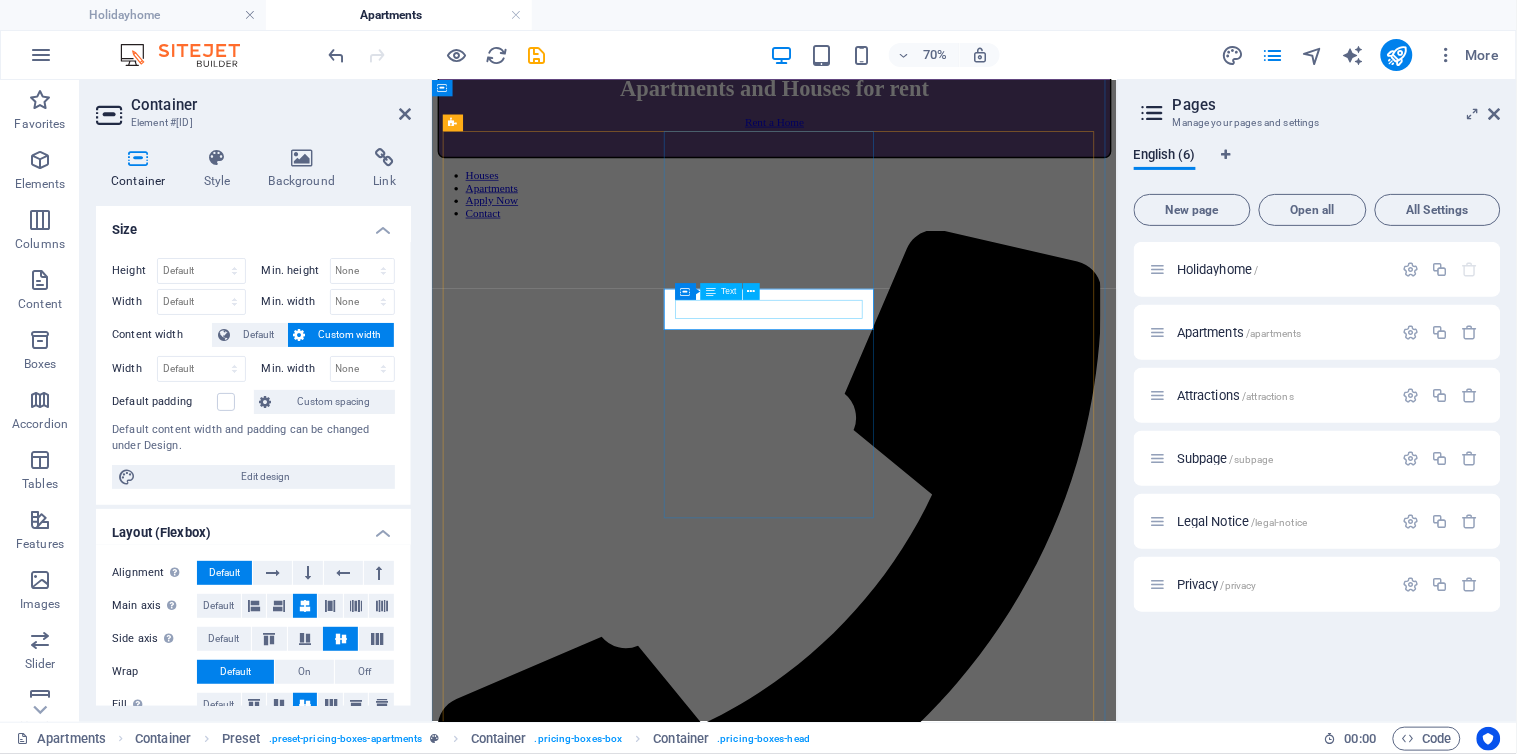 click on "Empire State Building" at bounding box center [920, 8262] 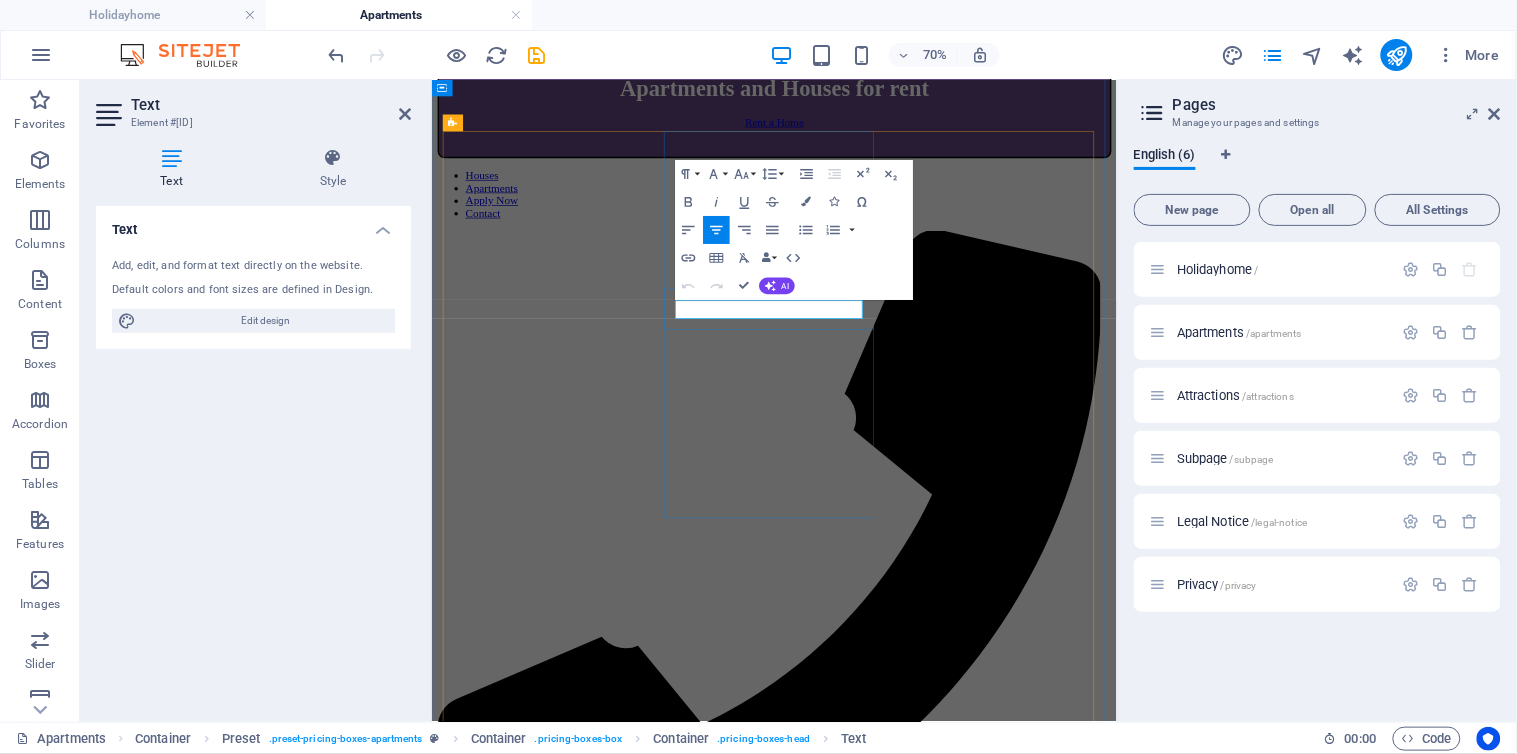 drag, startPoint x: 934, startPoint y: 407, endPoint x: 801, endPoint y: 399, distance: 133.24039 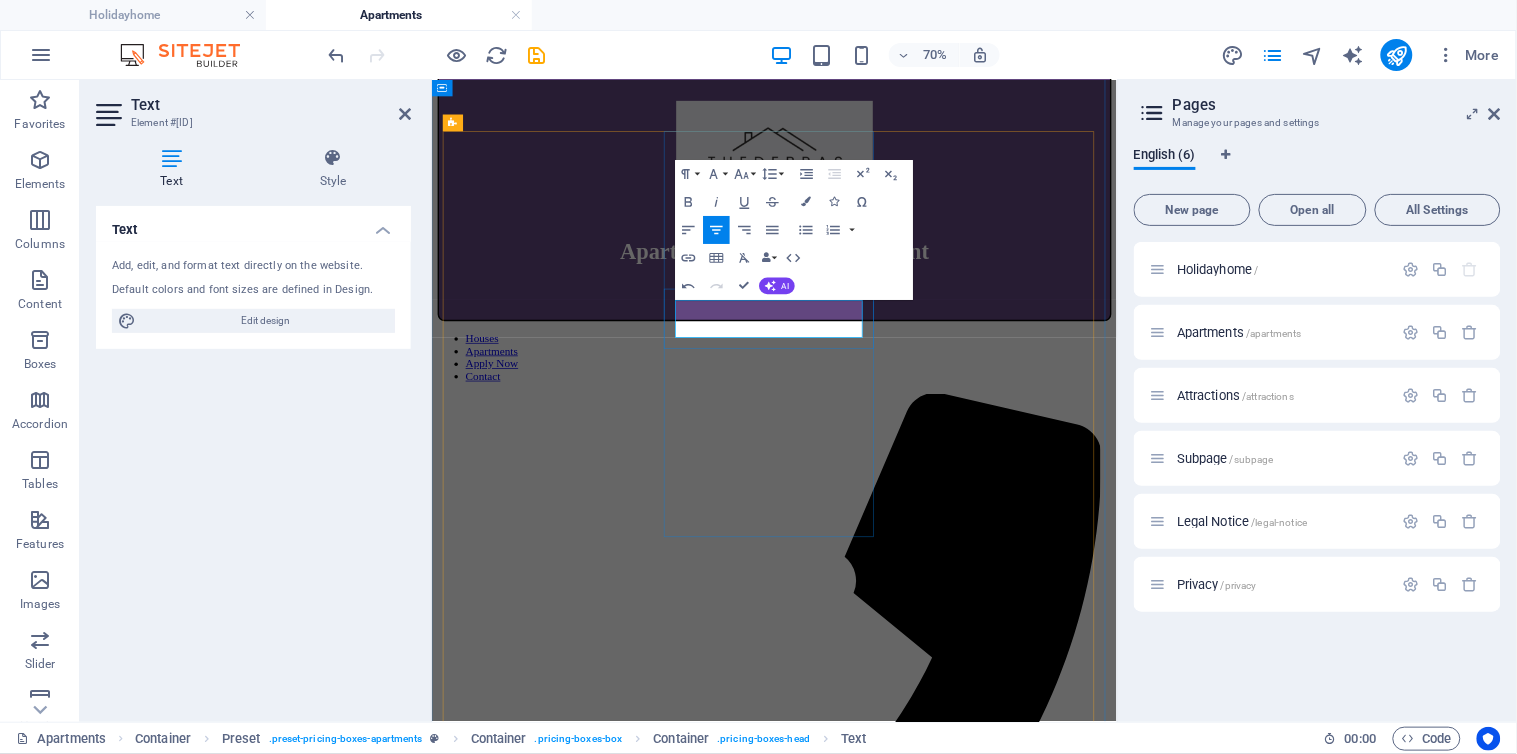type 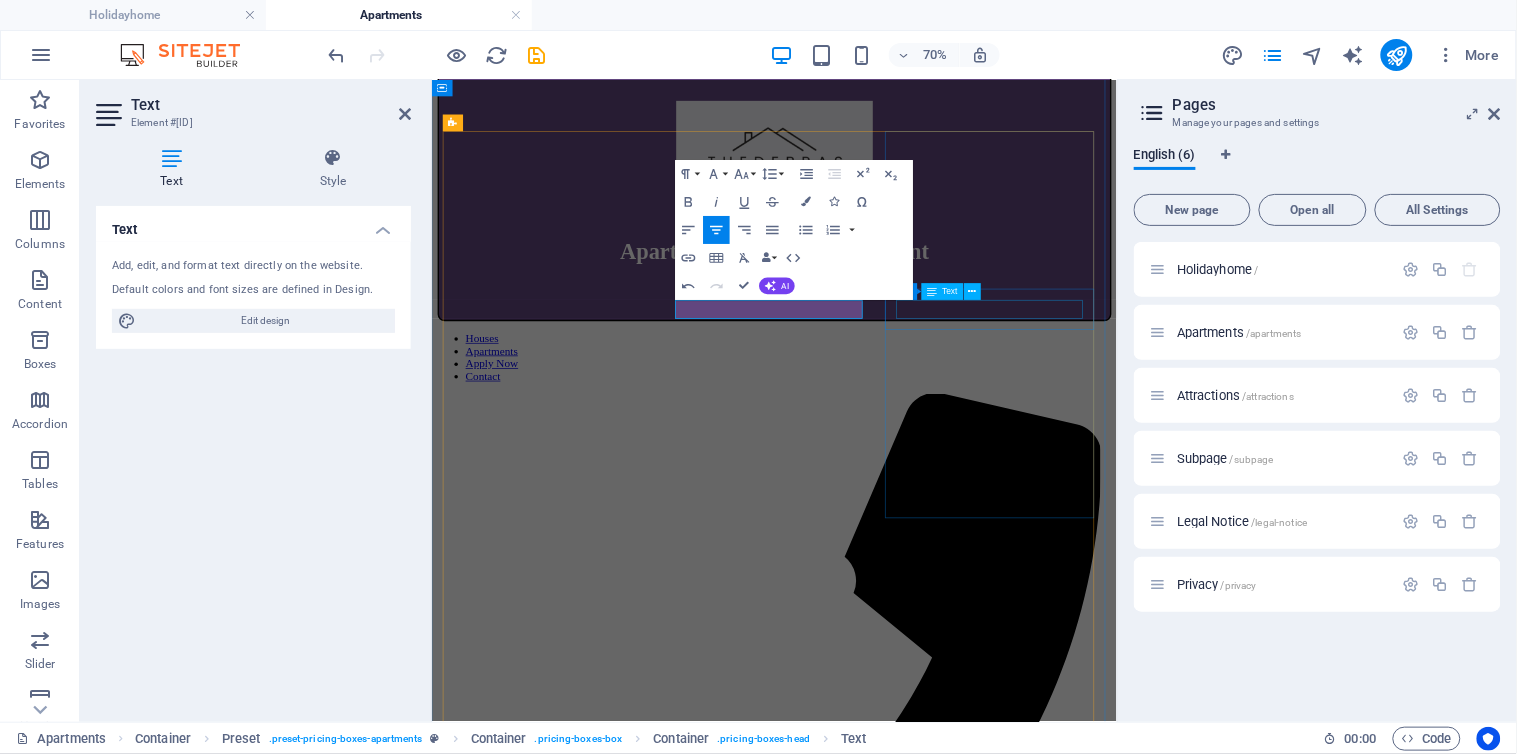 click on "Time Square-Apartment" at bounding box center [920, 12044] 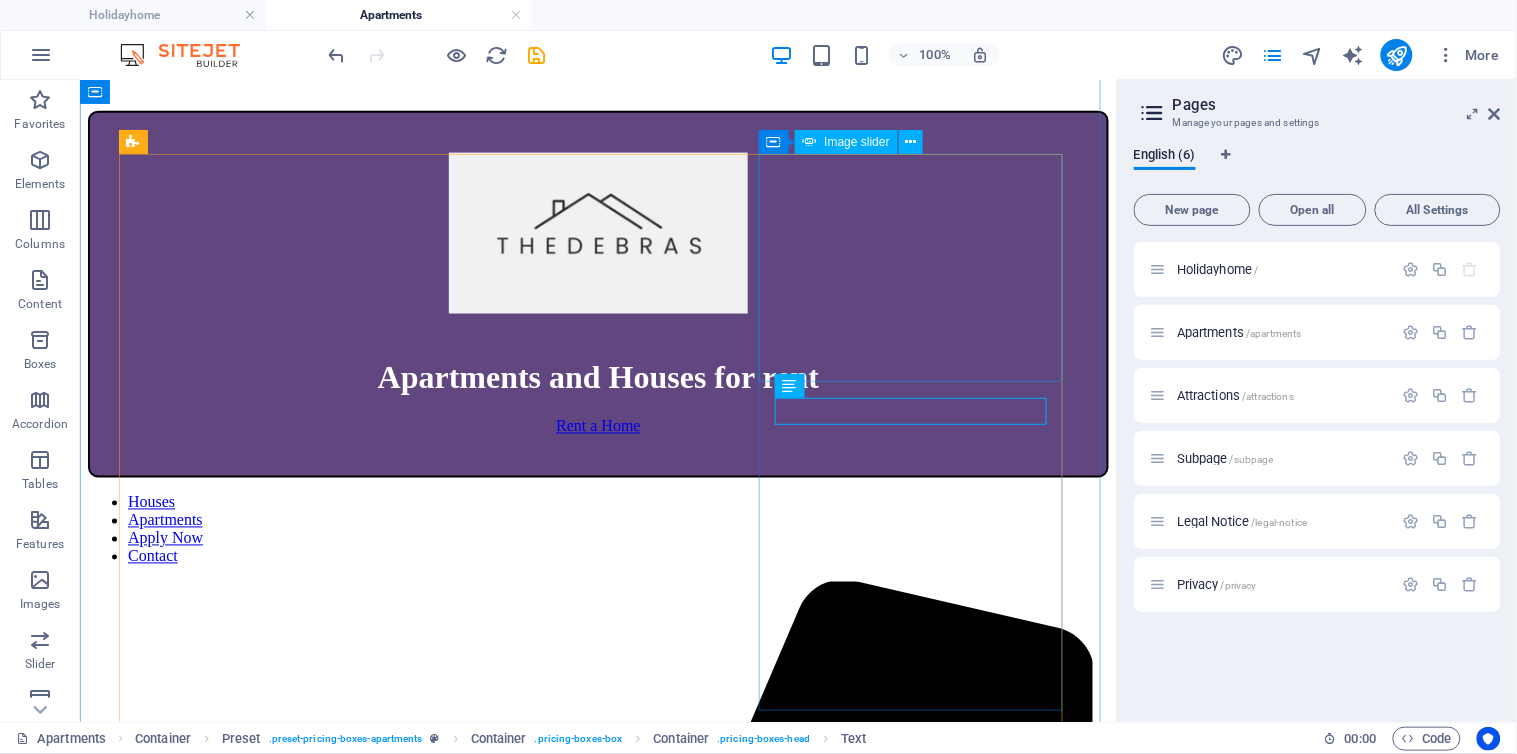 scroll, scrollTop: 680, scrollLeft: 0, axis: vertical 